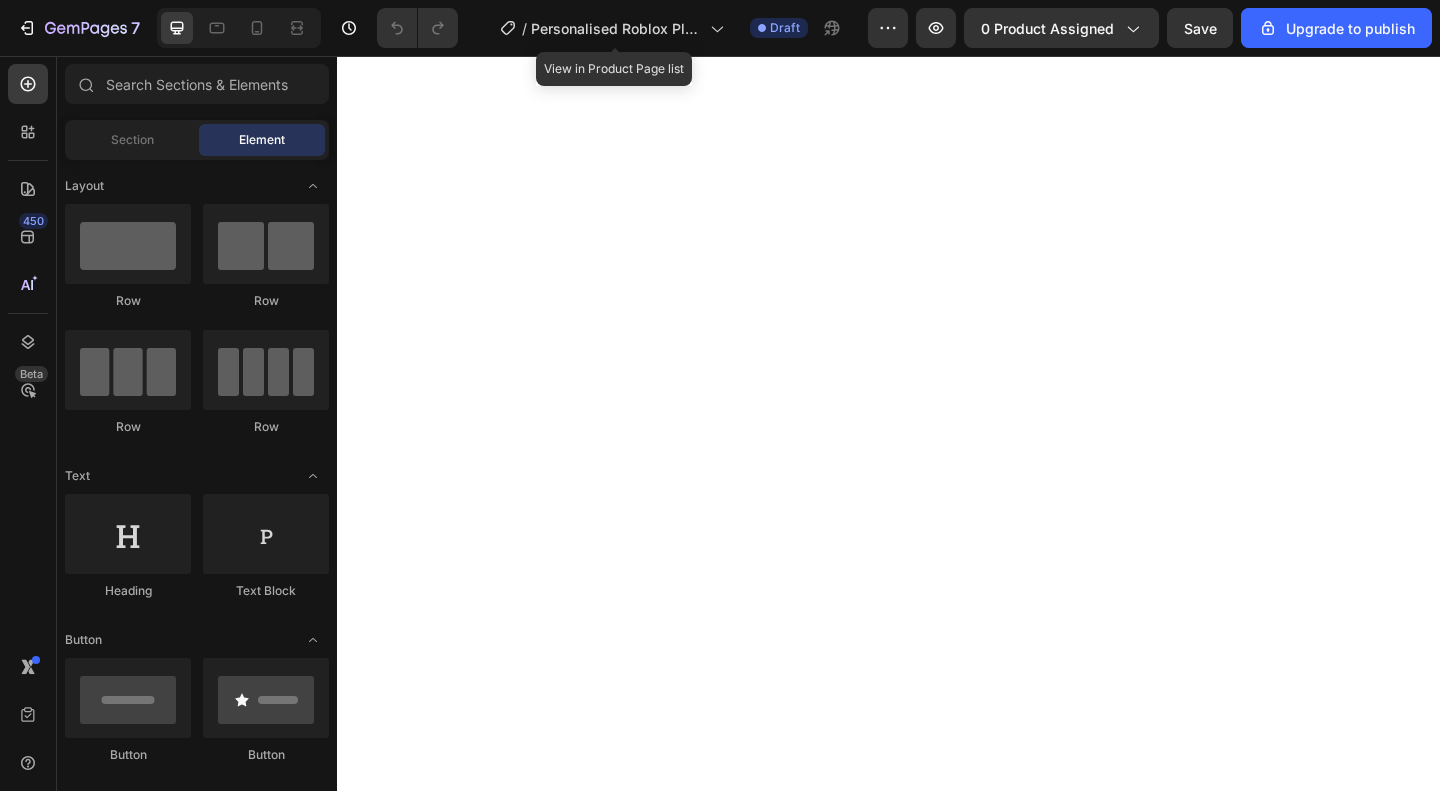 scroll, scrollTop: 0, scrollLeft: 0, axis: both 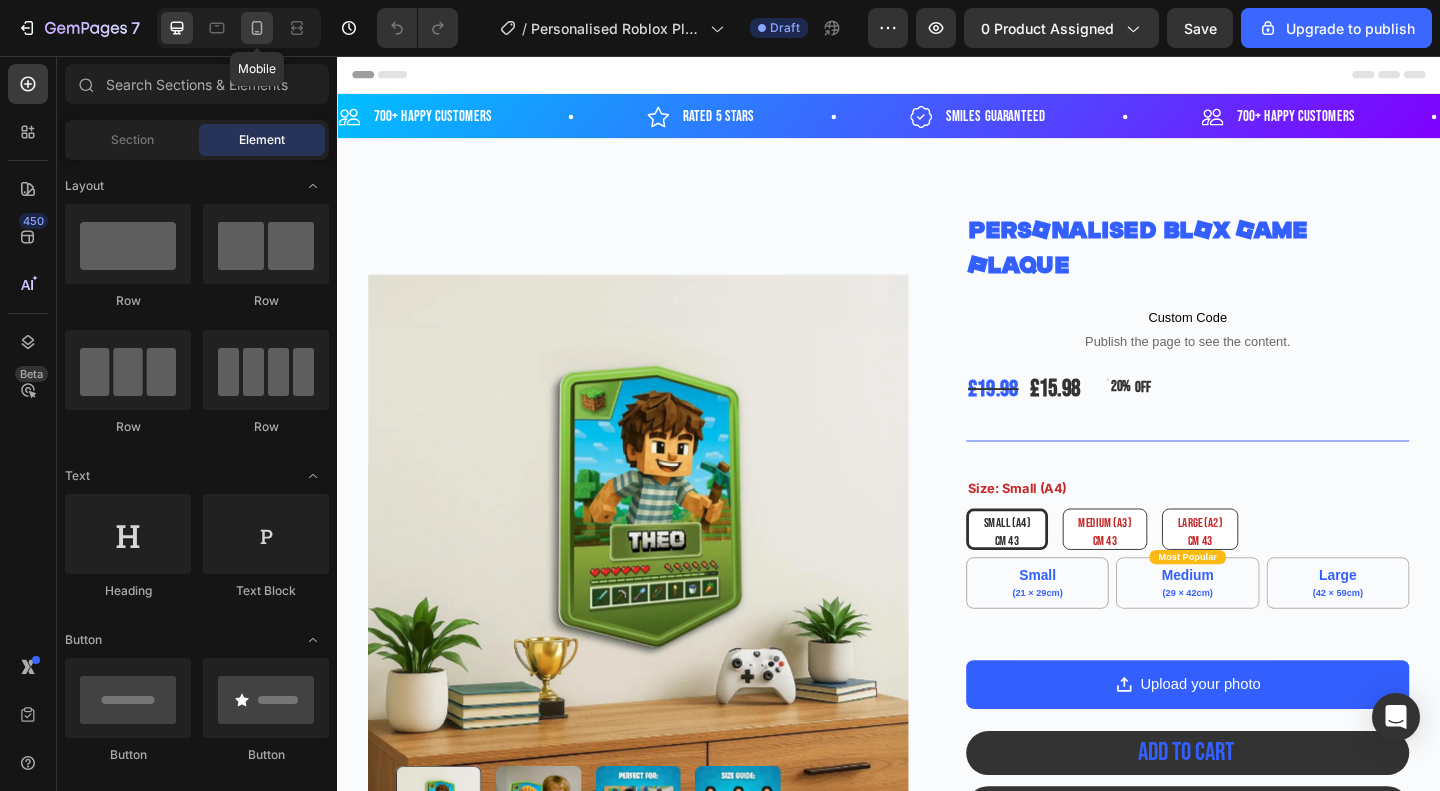 click 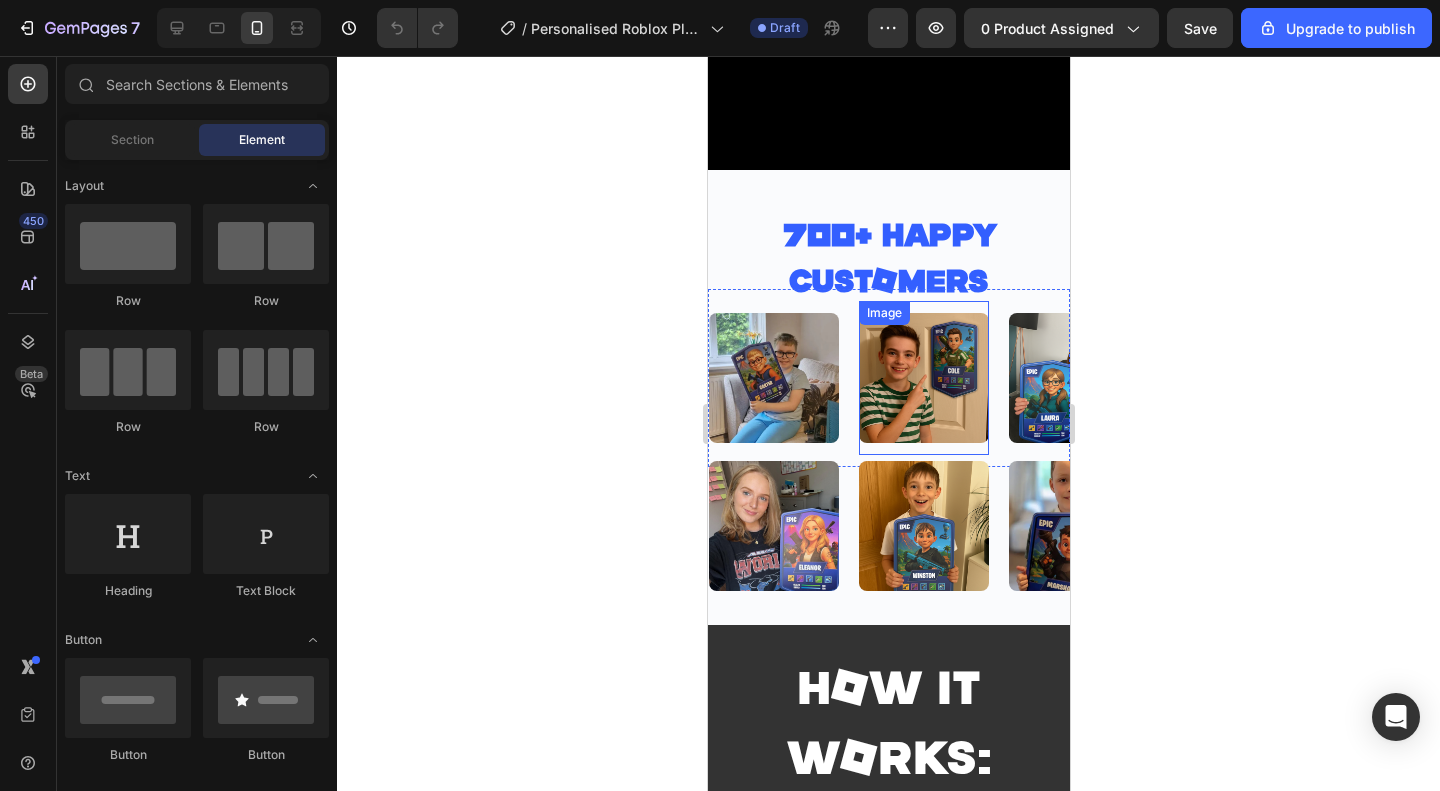 scroll, scrollTop: 1400, scrollLeft: 0, axis: vertical 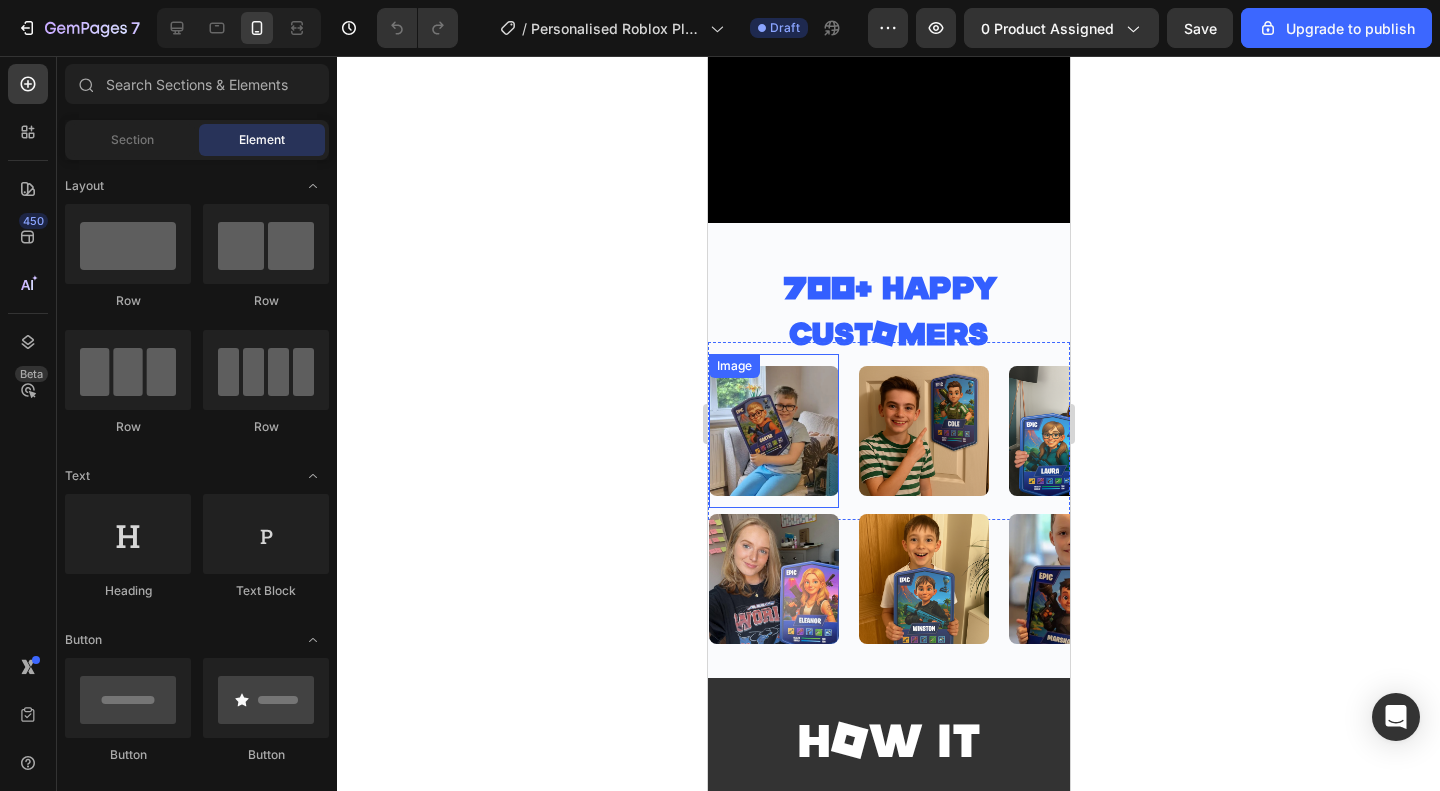 click on "Image" at bounding box center [773, 431] 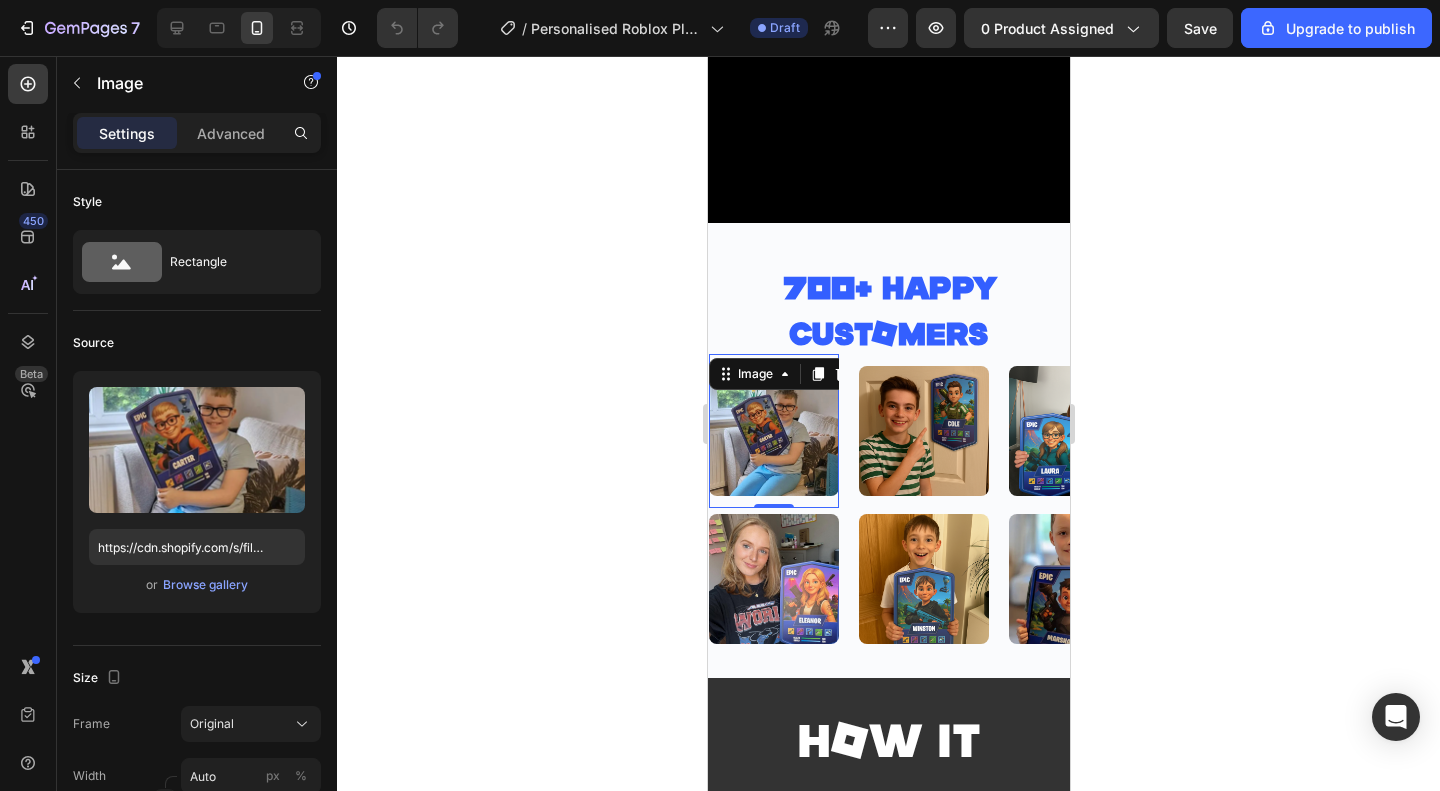 click 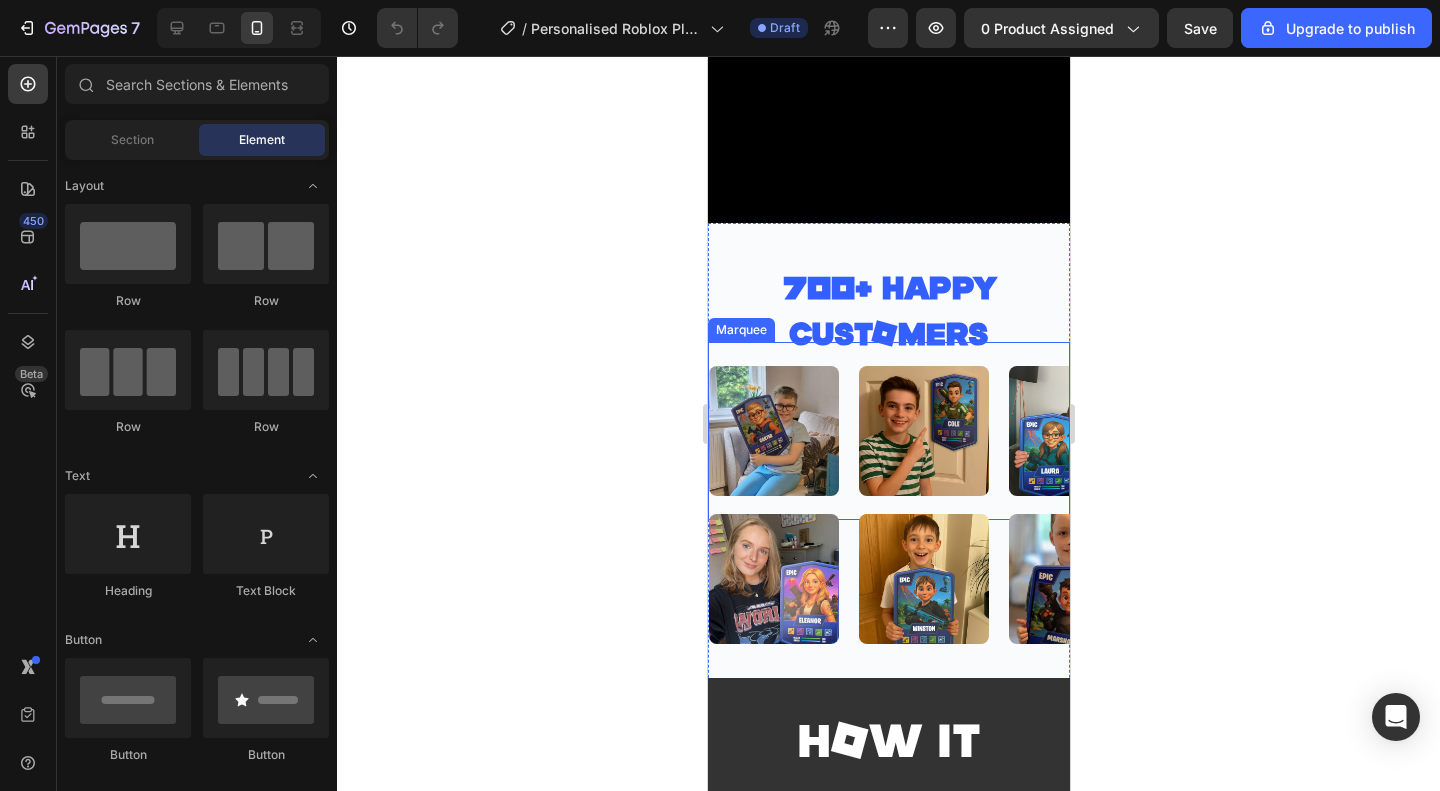 click on "Image Image Image Image Image Image Image Image Image Image Image Image Marquee" at bounding box center [888, 431] 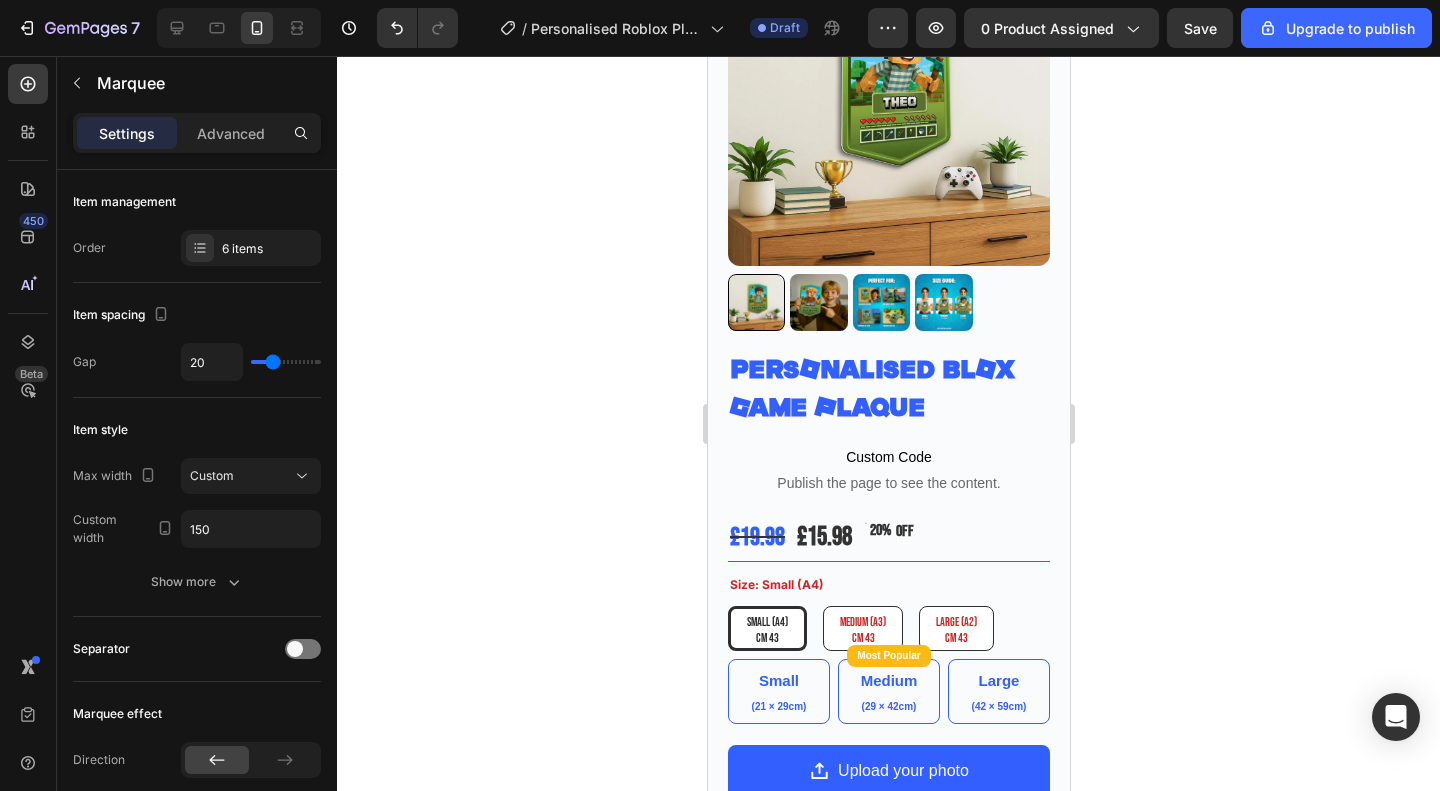 scroll, scrollTop: 0, scrollLeft: 0, axis: both 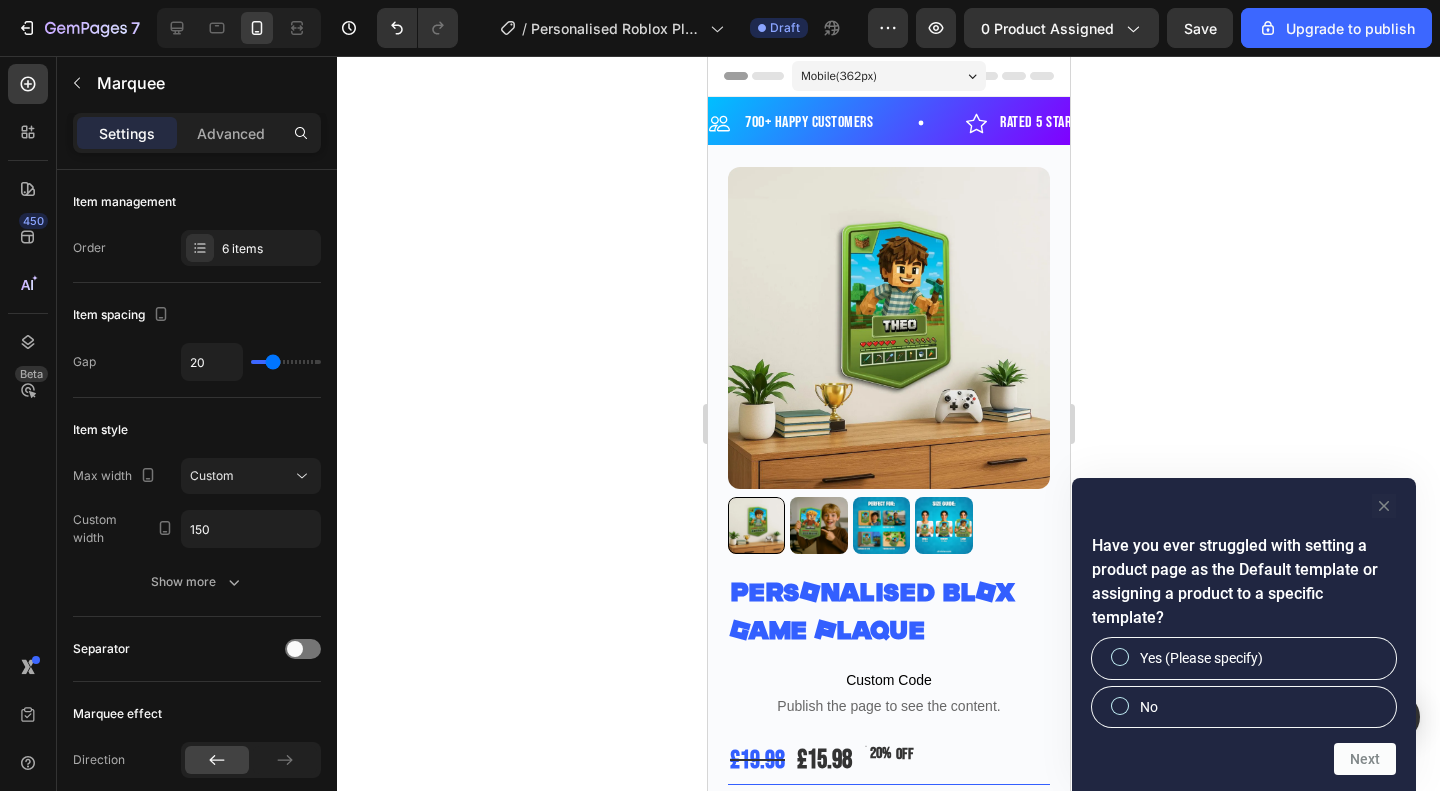 click 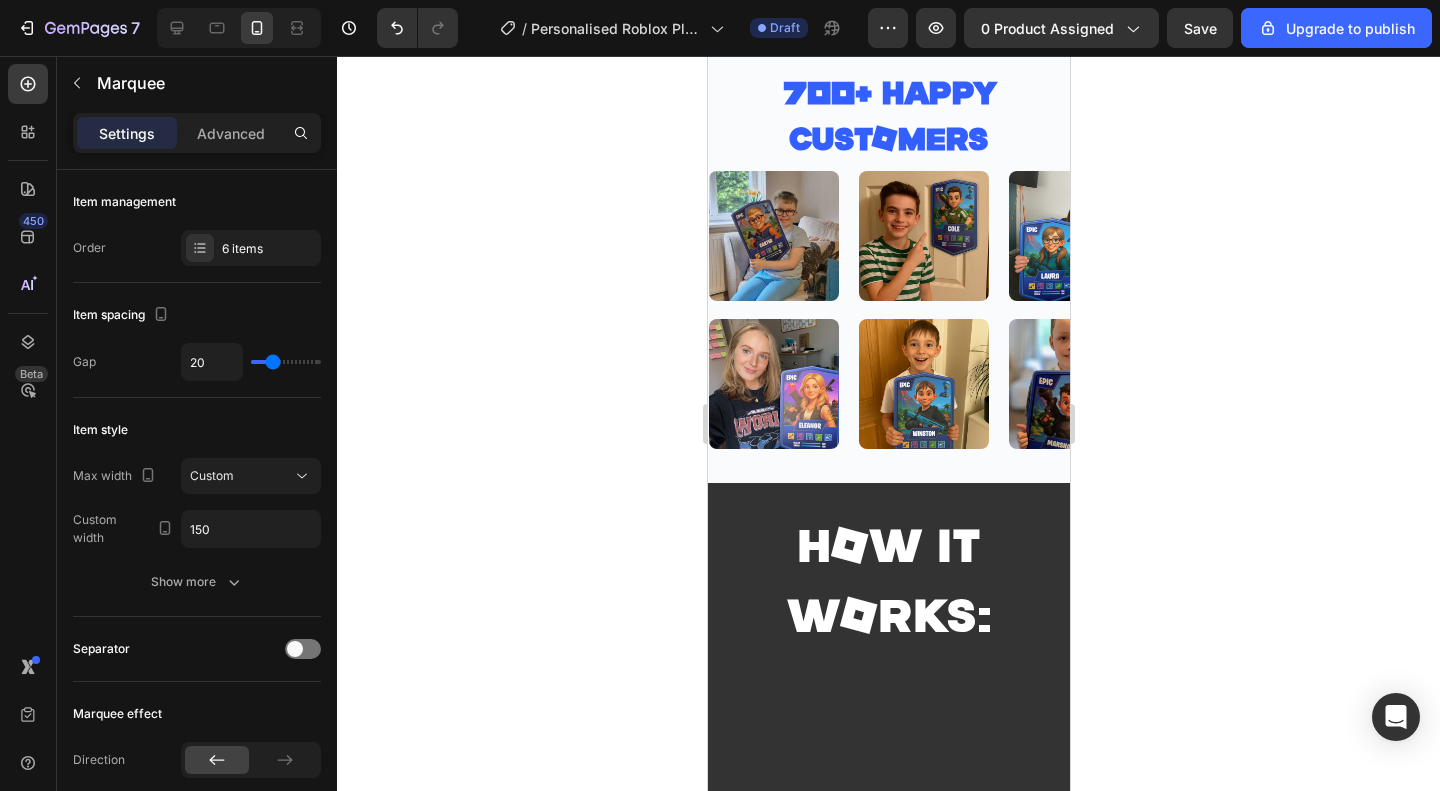 scroll, scrollTop: 1600, scrollLeft: 0, axis: vertical 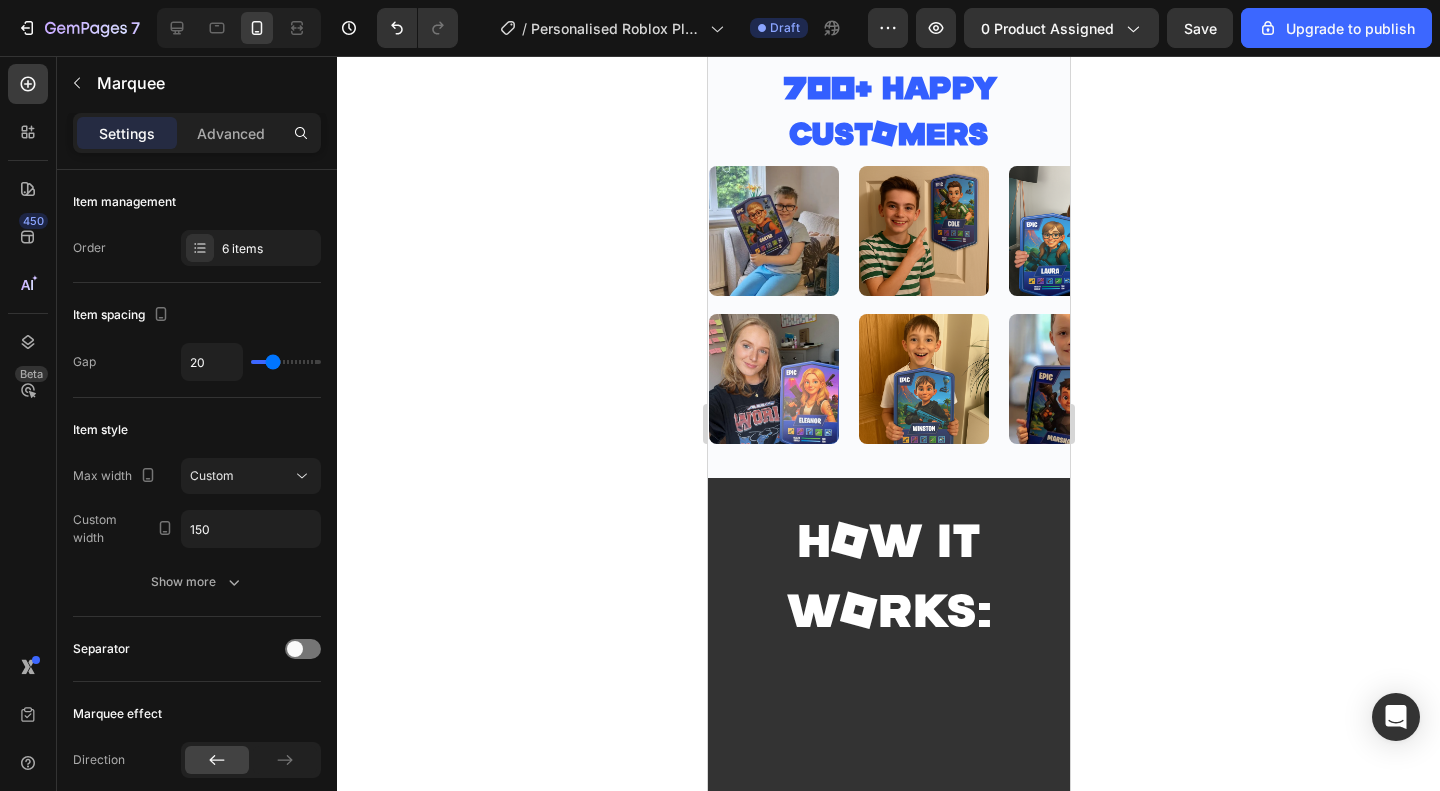 click on "700+ happy custOmers" at bounding box center [888, 112] 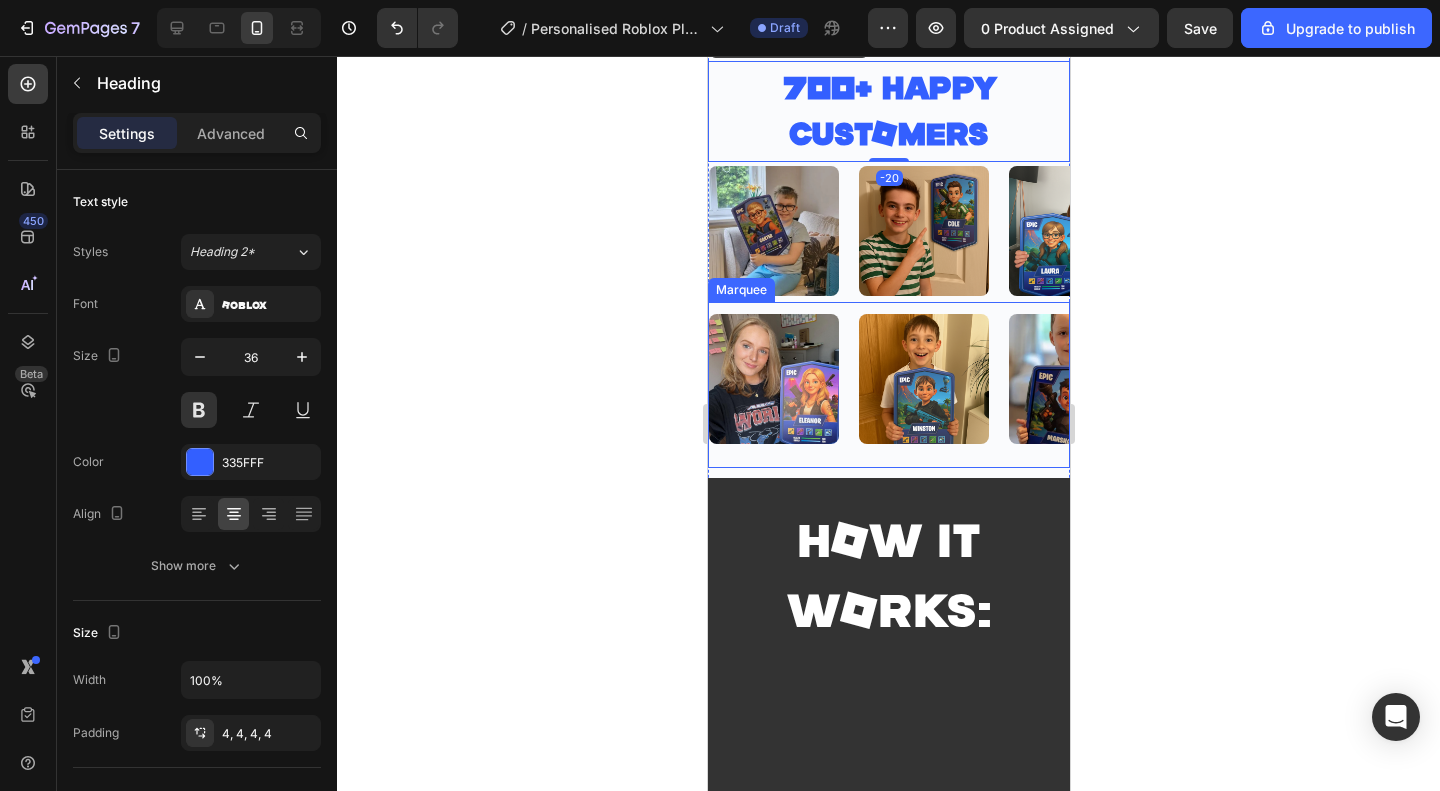 click on "Image Image Image Image Image Image Image Image Image Image Image Image Image Image Marquee" at bounding box center (888, 385) 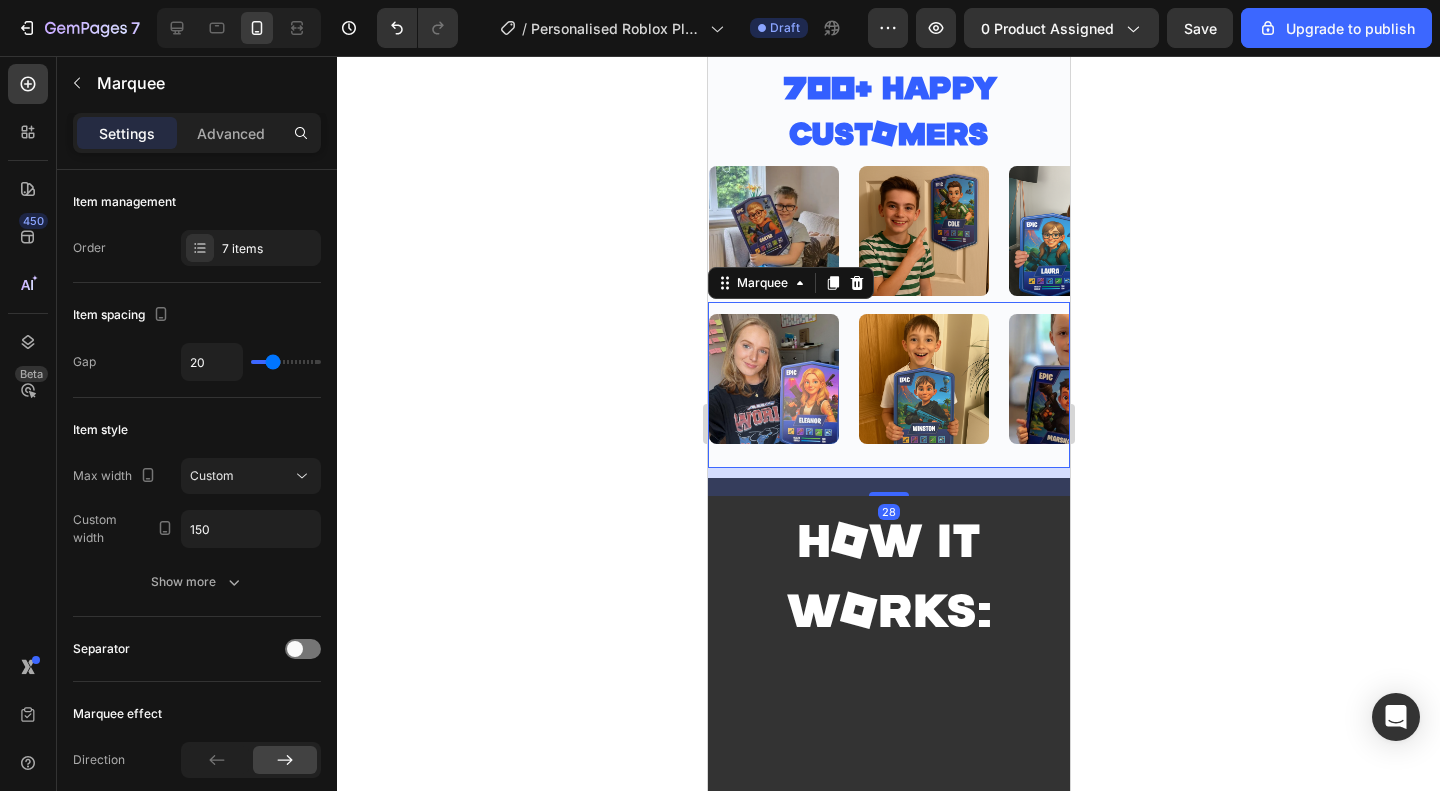click on "Image Image Image Image Image Image Image Image Image Image Image Image Image Image Marquee   28" at bounding box center (888, 385) 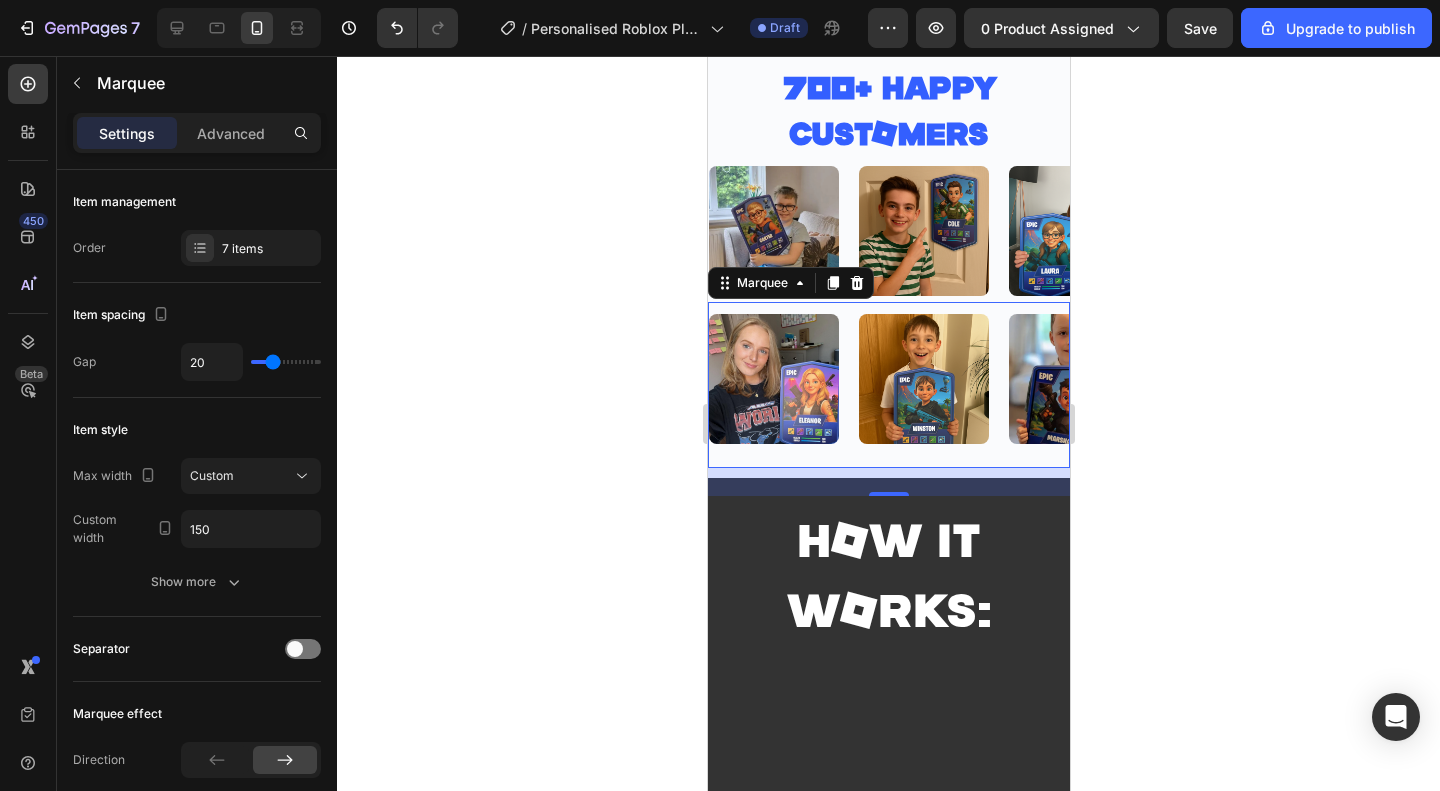 click 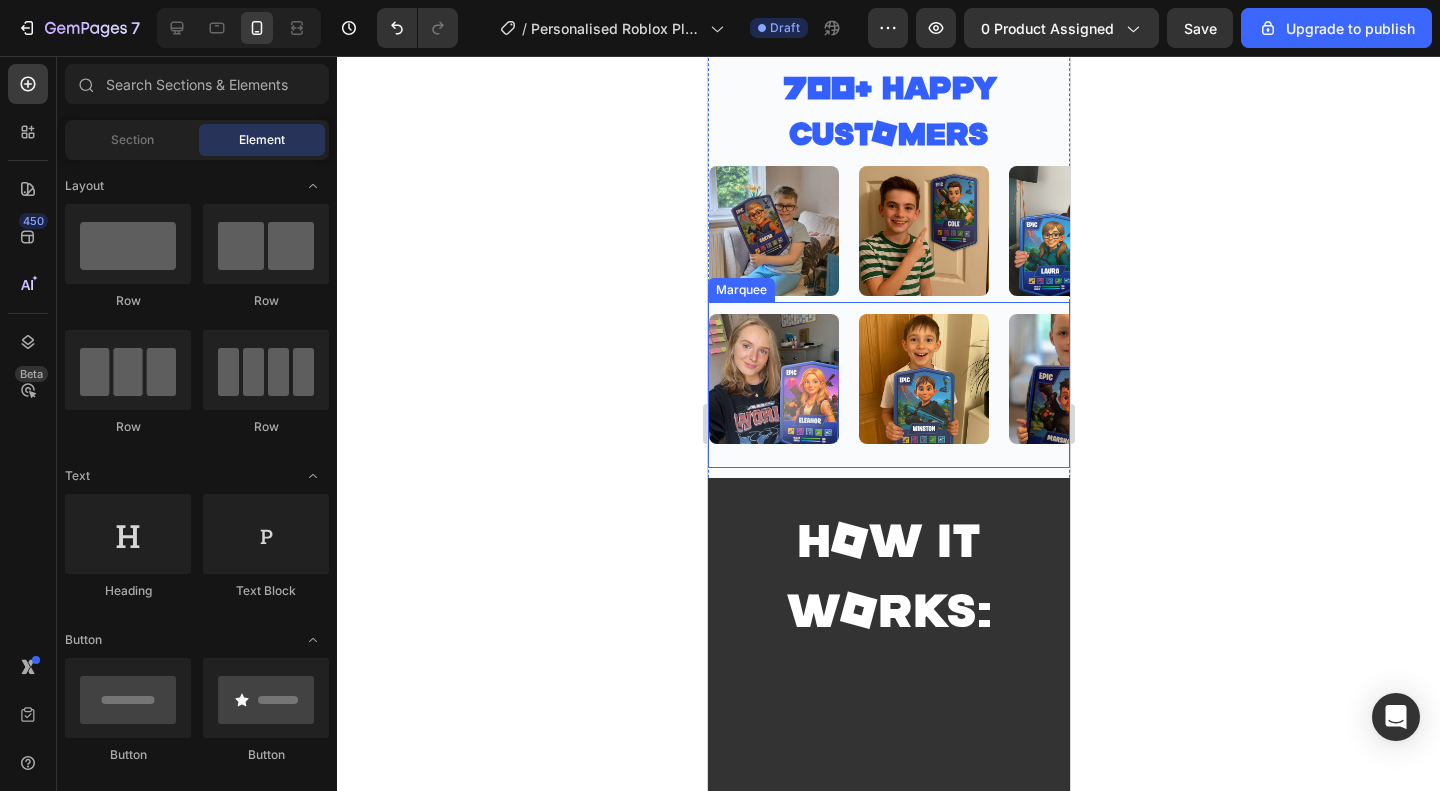 click on "Image Image Image Image Image Image Image Image Image Image Image Image Image Image Marquee" at bounding box center (888, 385) 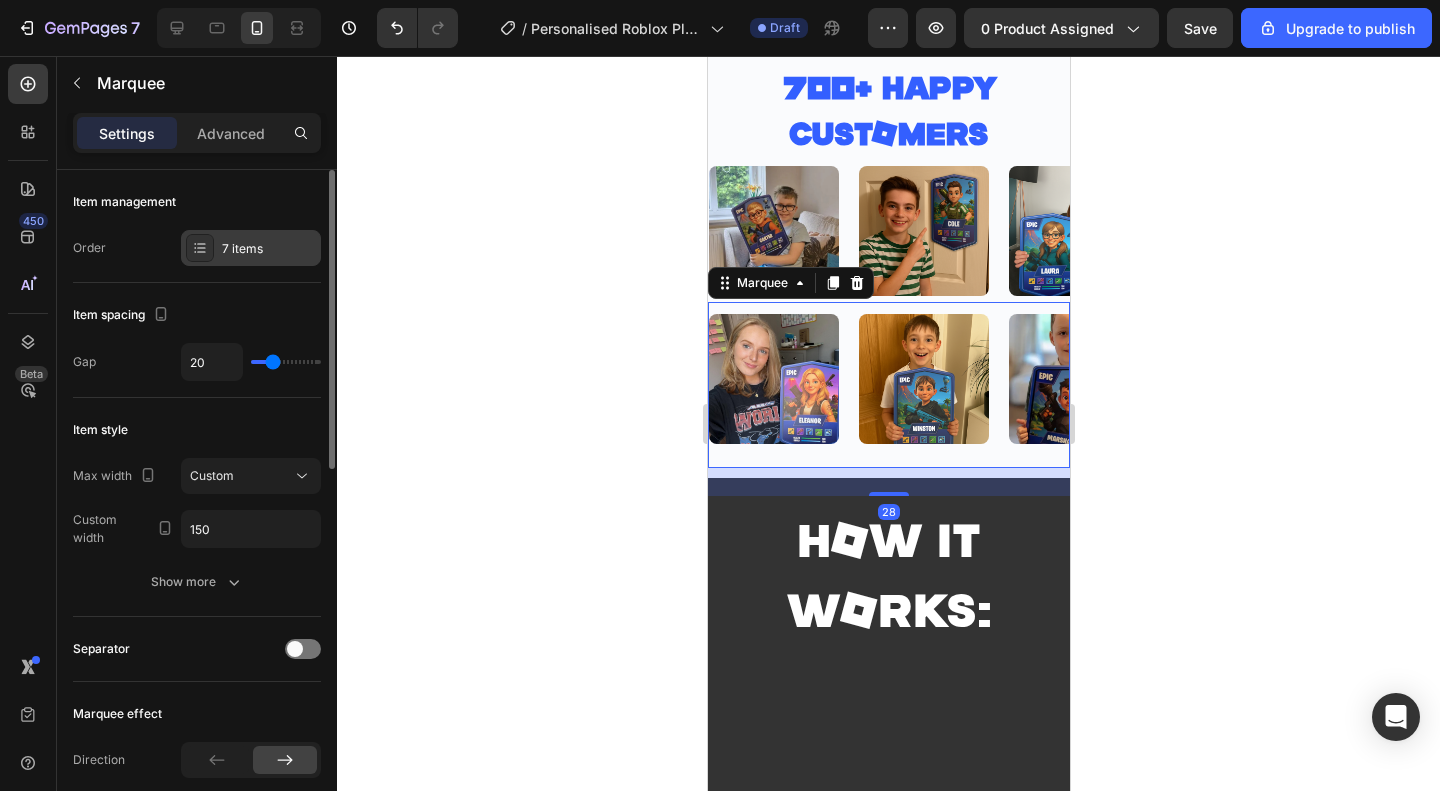 click 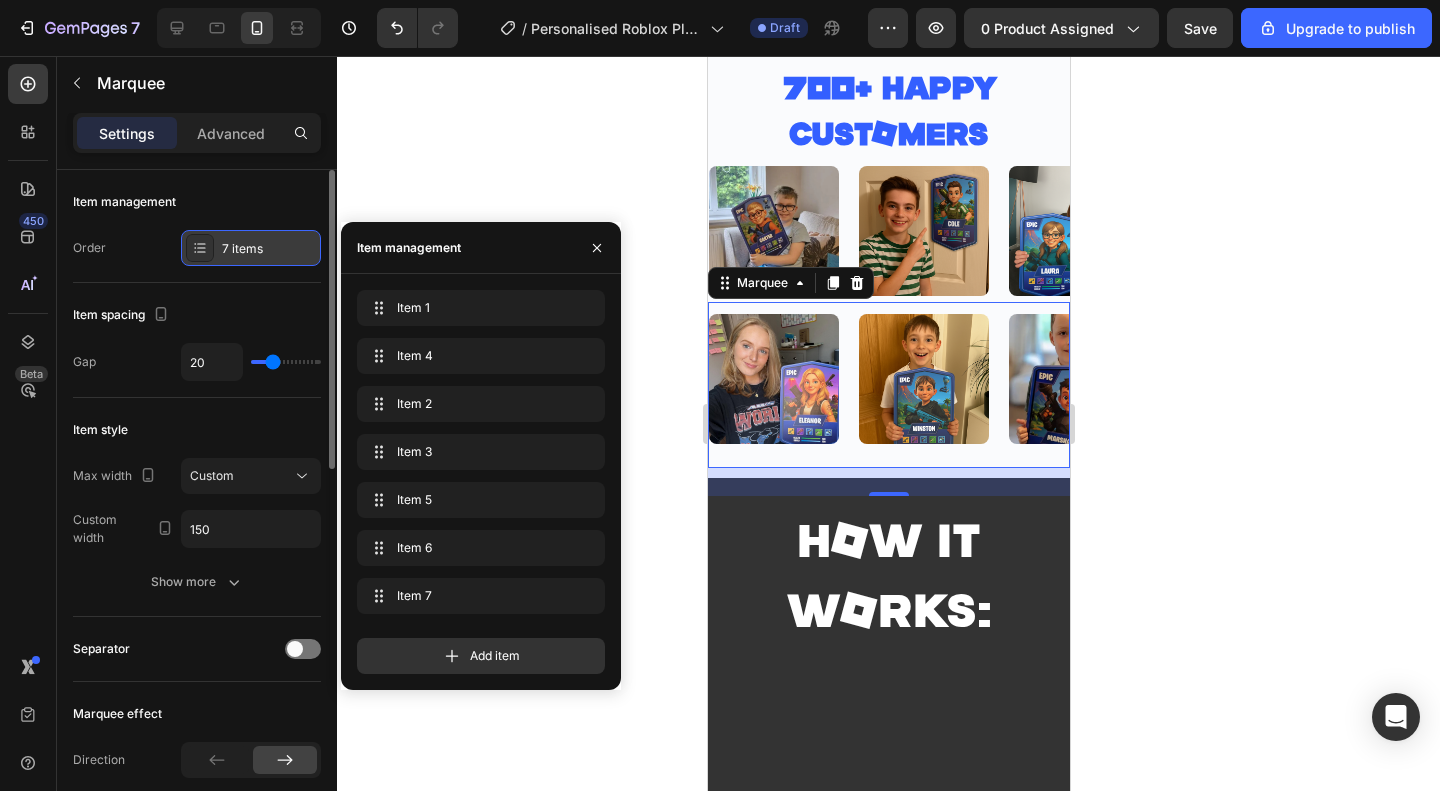 click on "7 items" at bounding box center (251, 248) 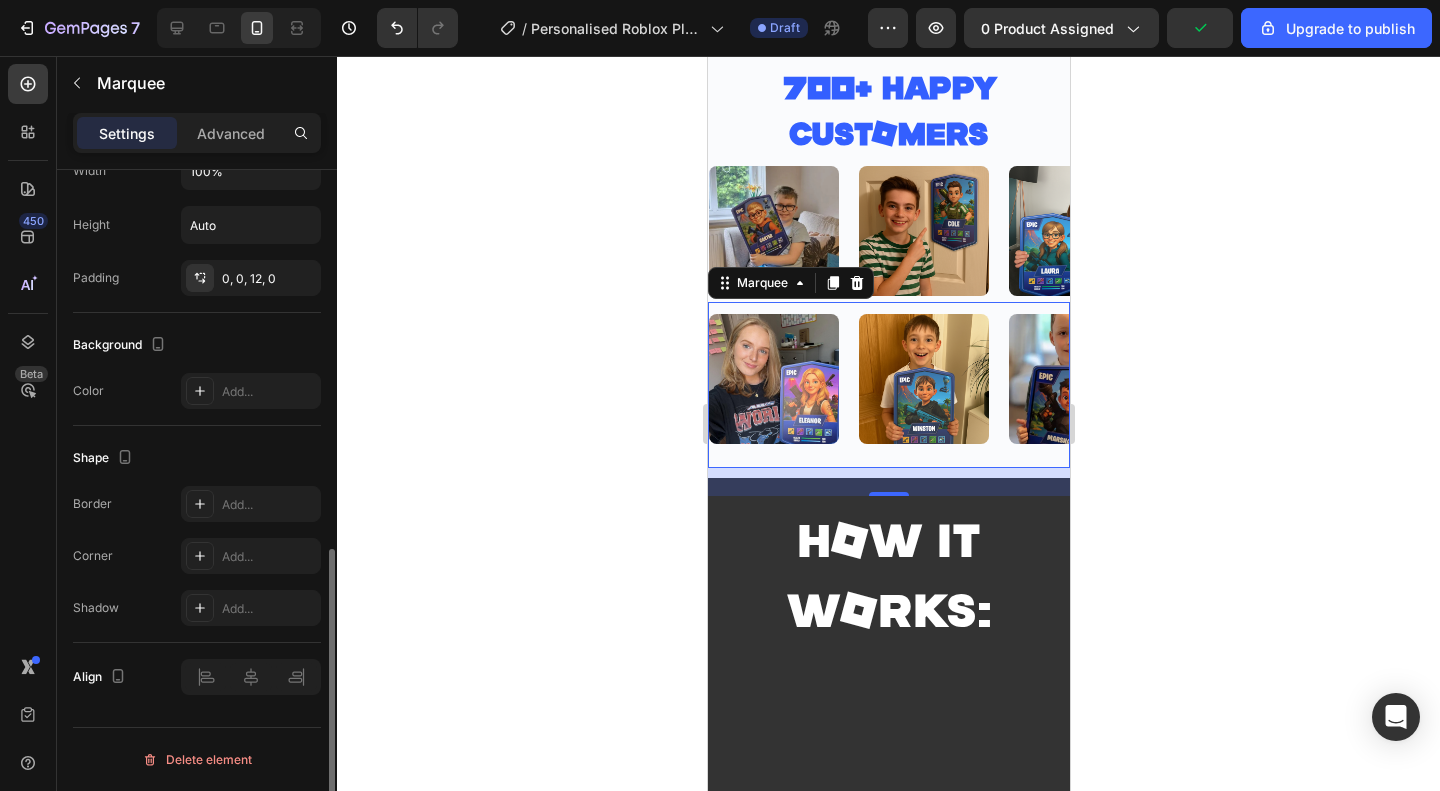 scroll, scrollTop: 0, scrollLeft: 0, axis: both 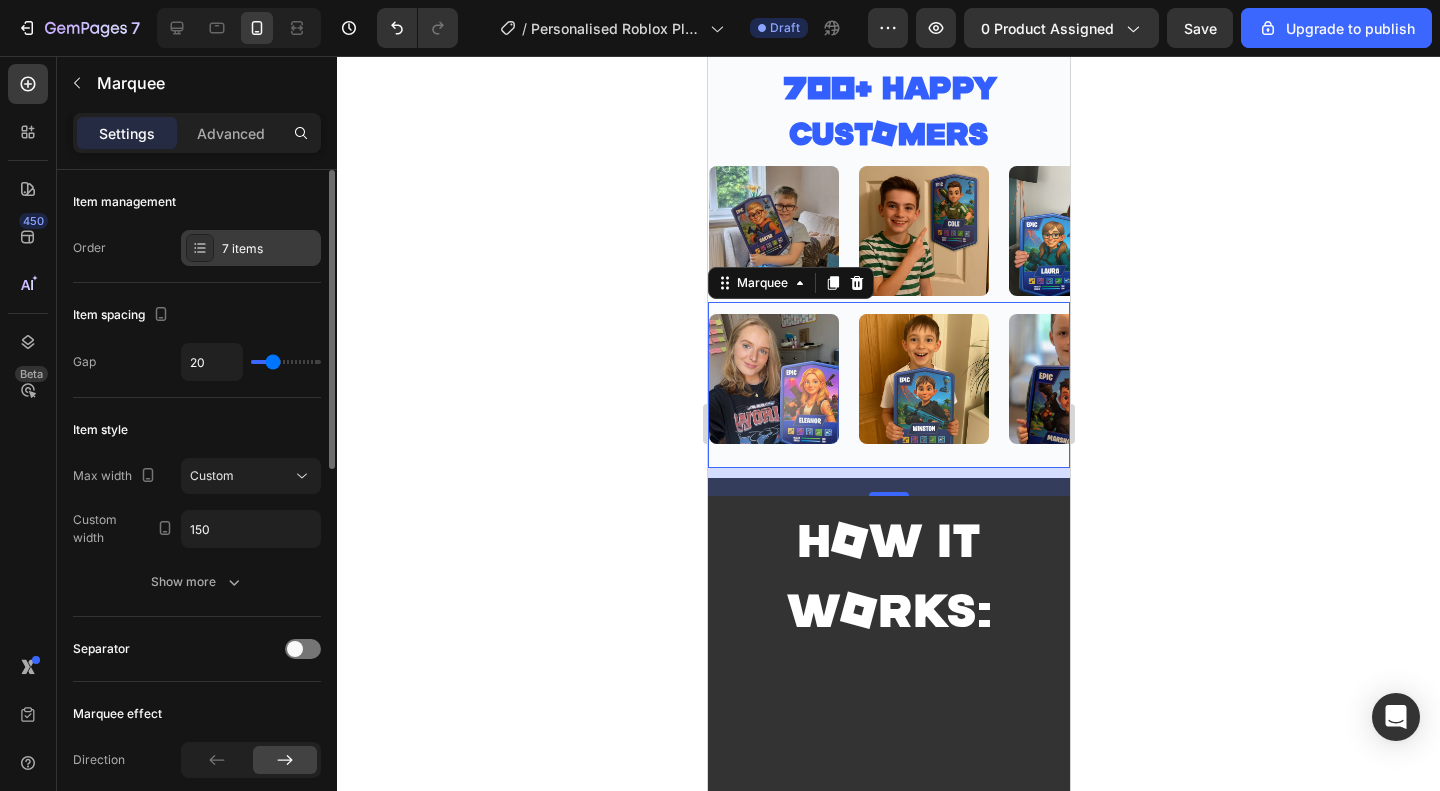 click 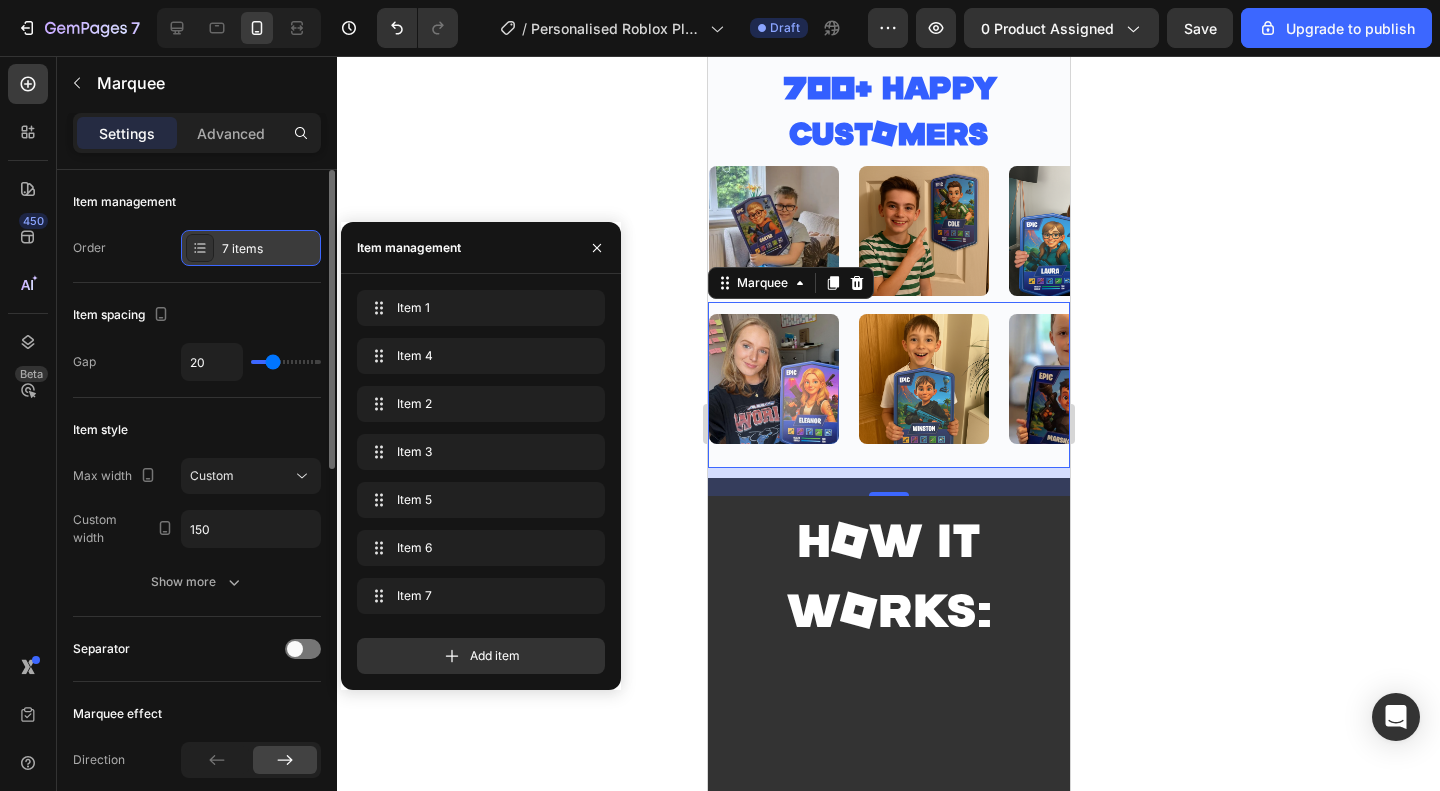 click 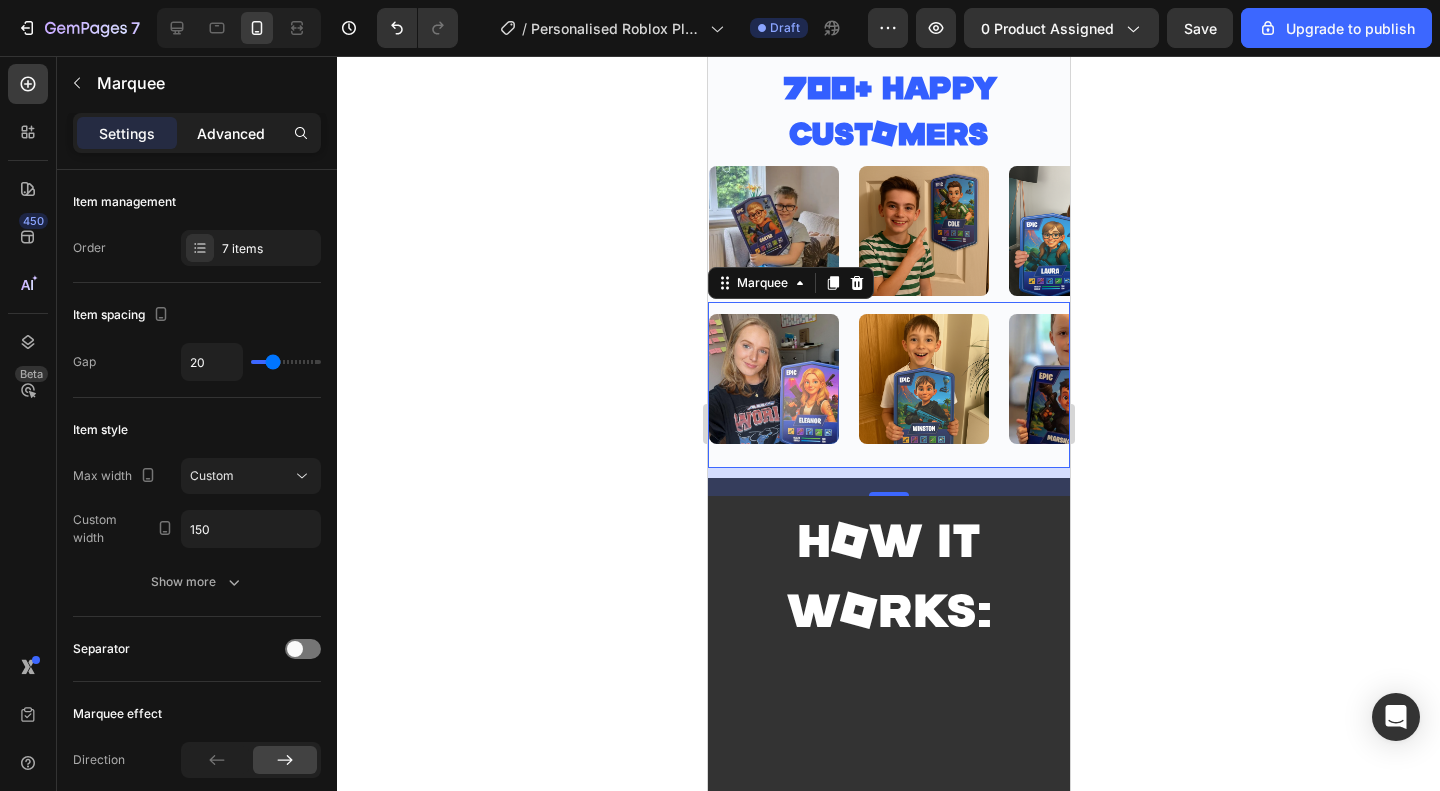 click on "Advanced" 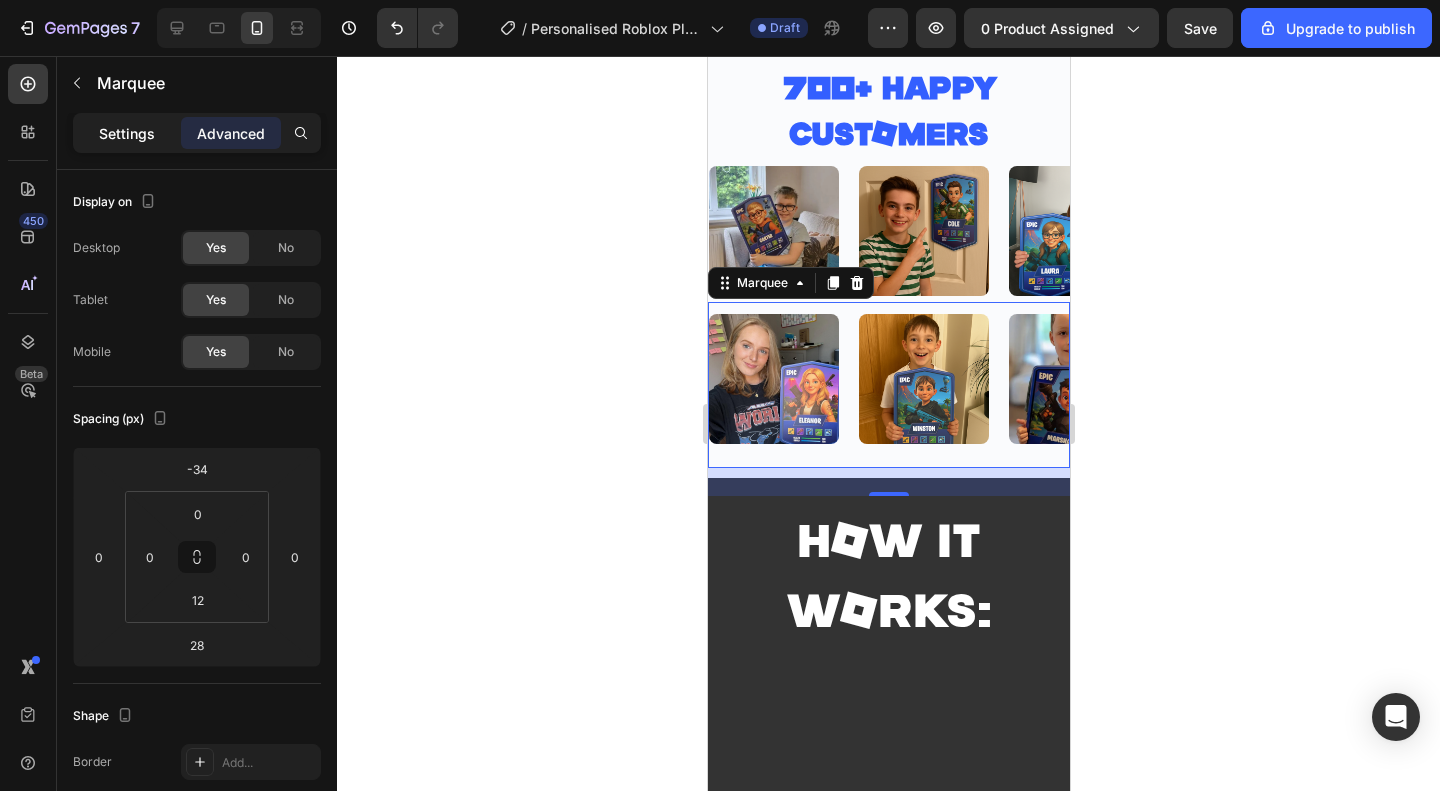 click on "Settings" at bounding box center [127, 133] 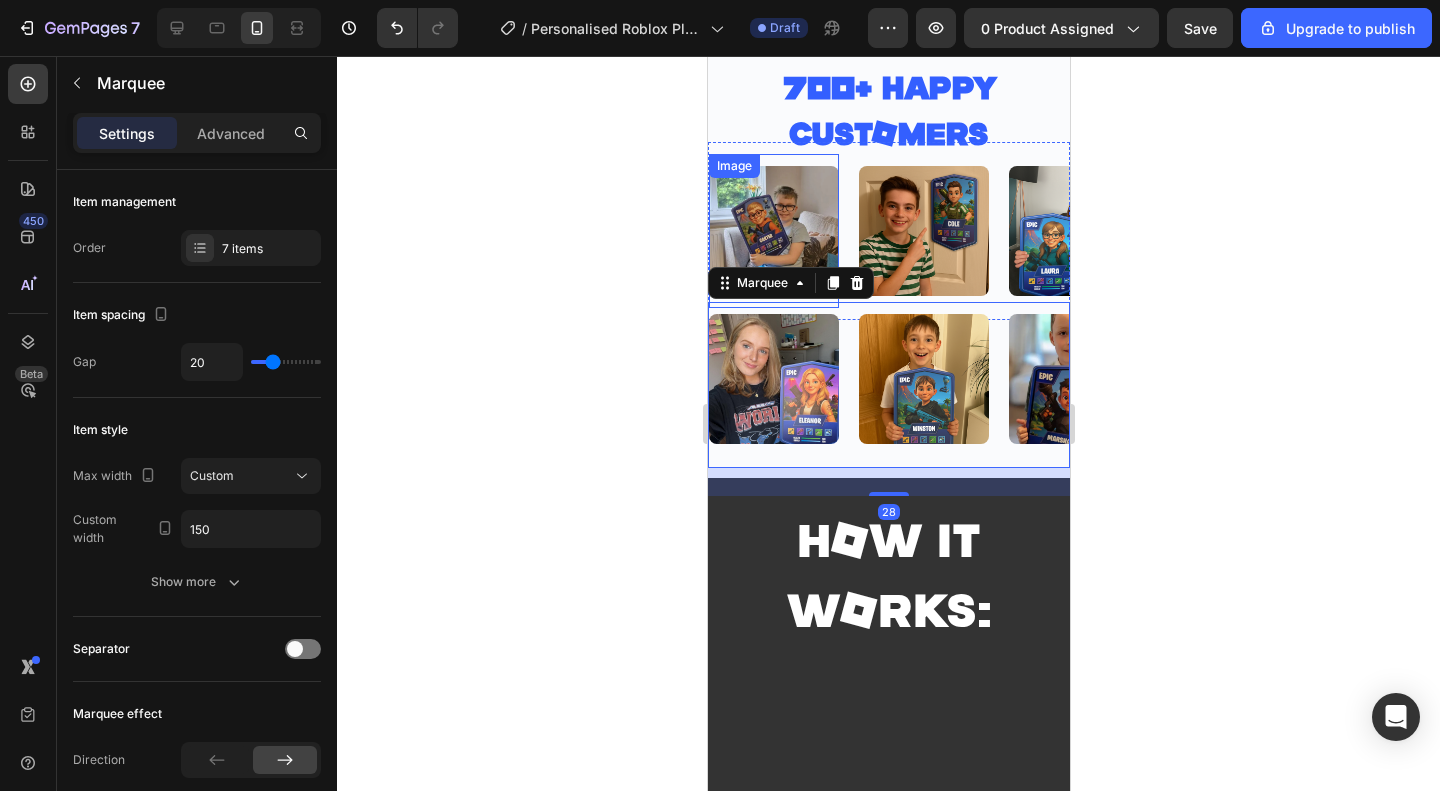 click on "Image" at bounding box center [783, 231] 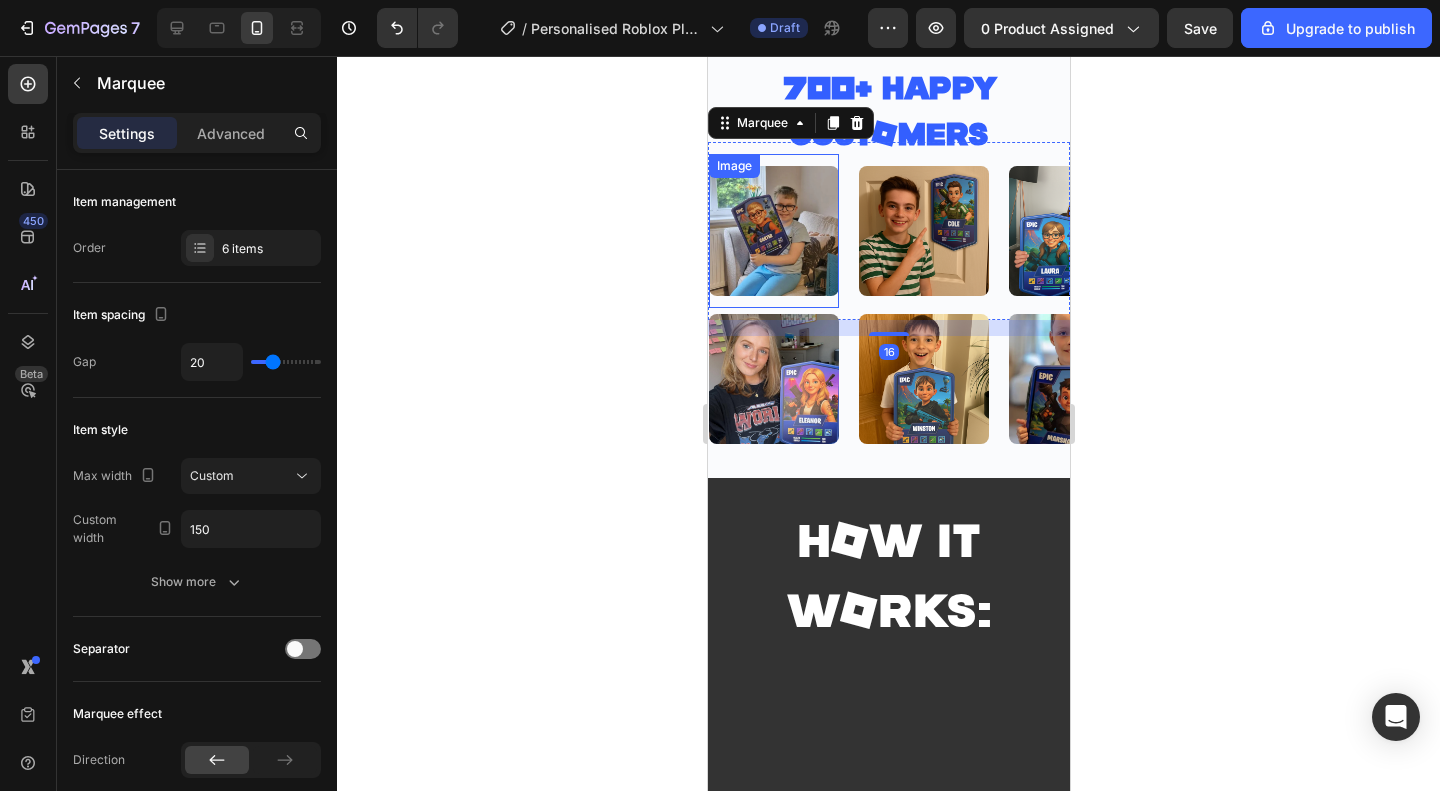 click at bounding box center [773, 231] 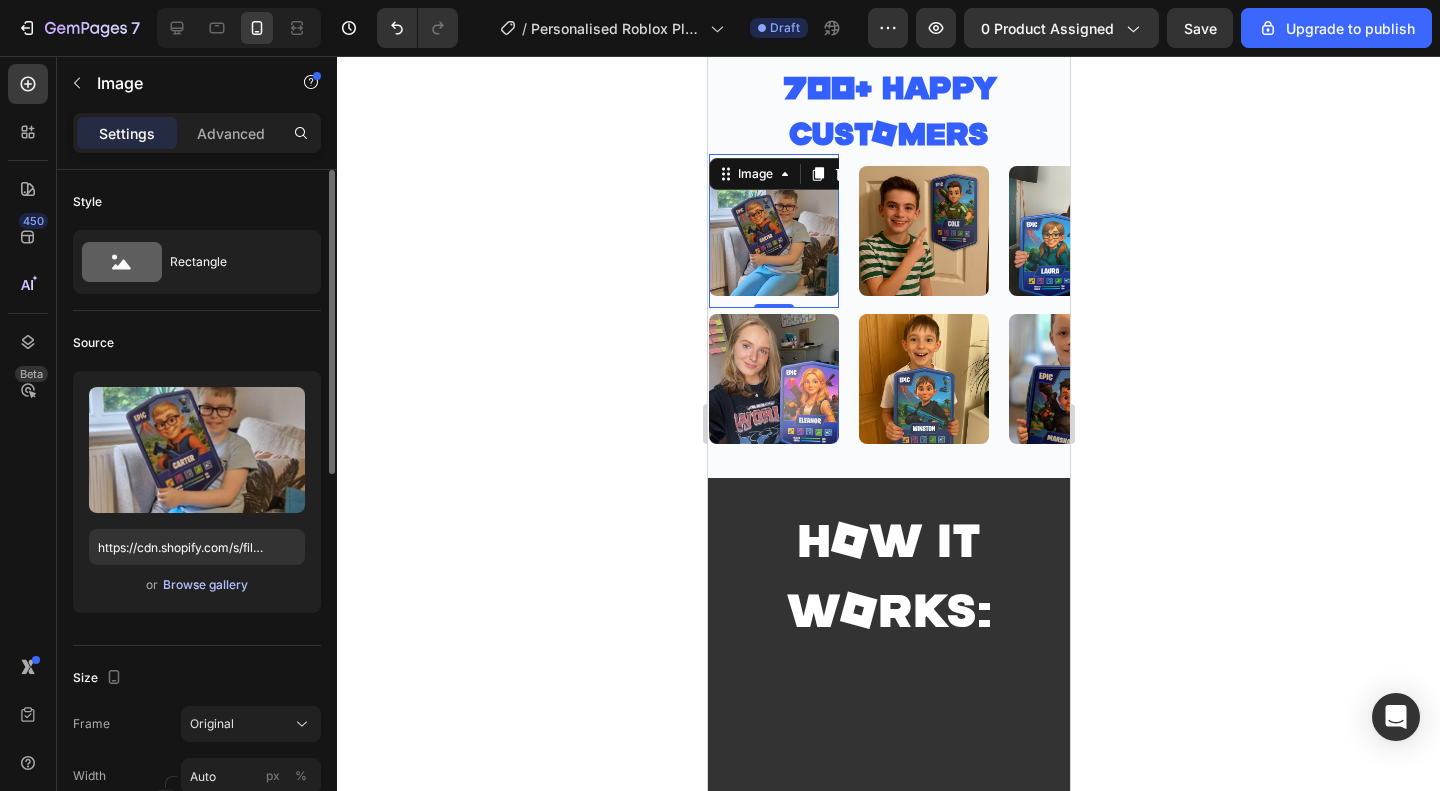 click on "Browse gallery" at bounding box center [205, 585] 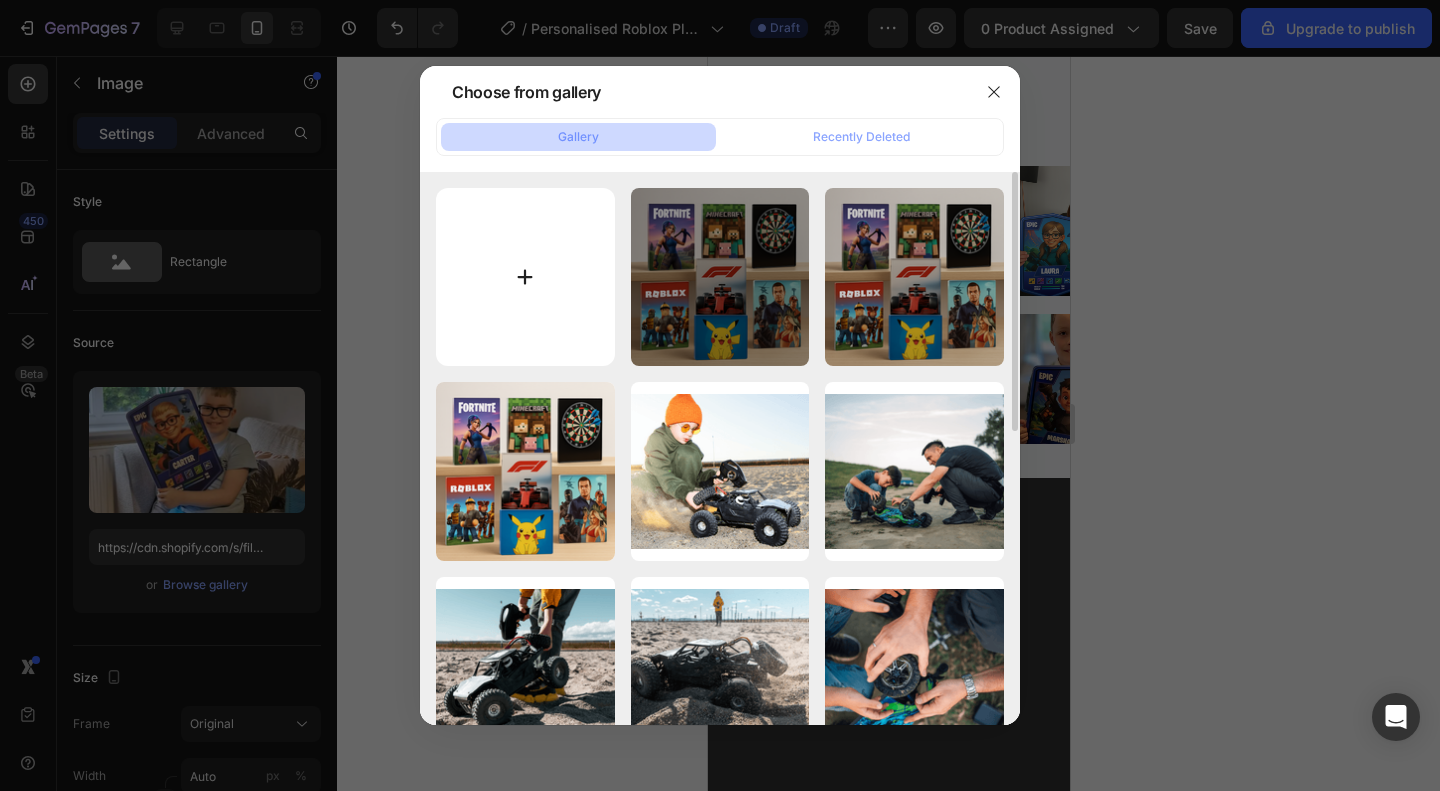 click at bounding box center (525, 277) 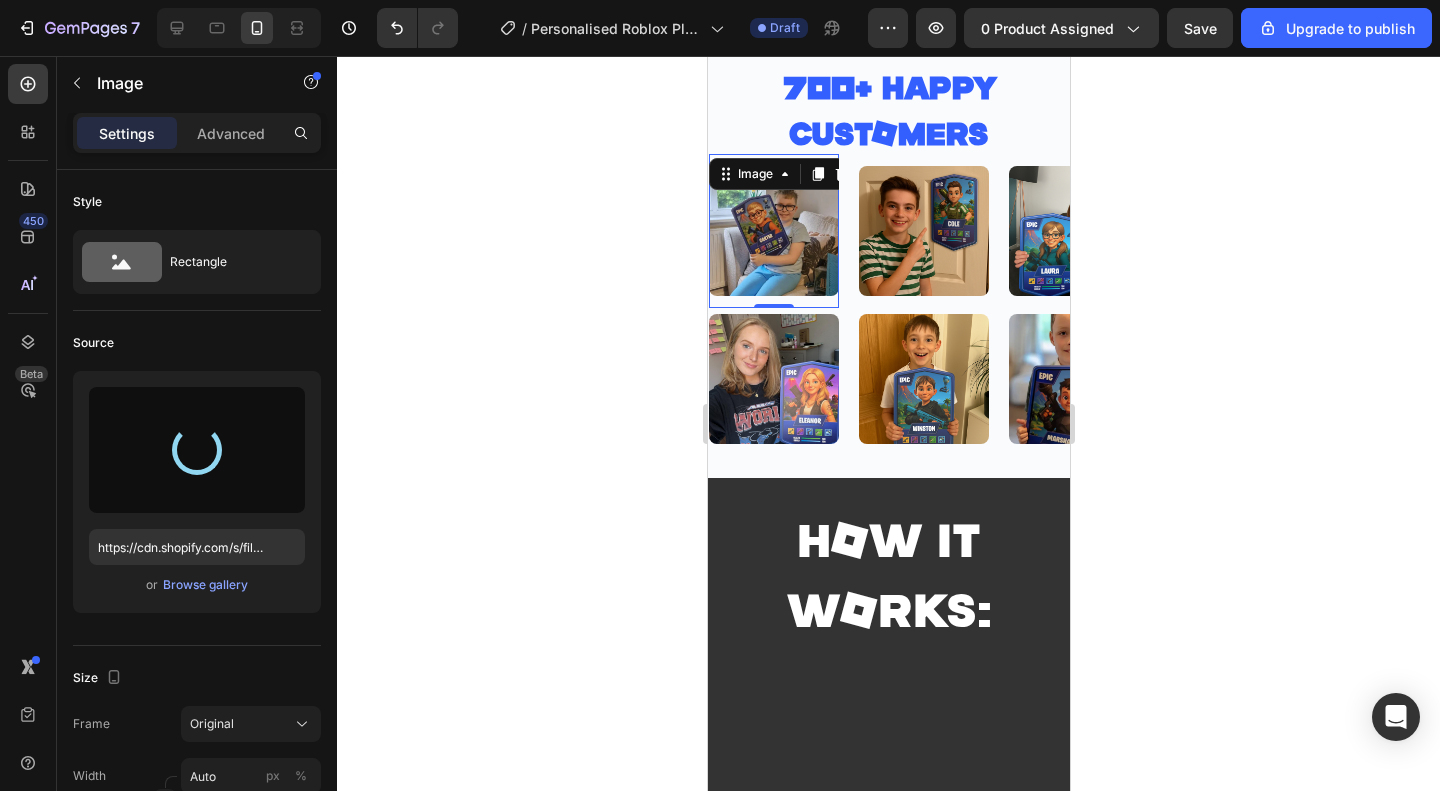 type on "https://cdn.shopify.com/s/files/1/0865/9320/8663/files/gempages_538353324240405651-2a03e70c-0a14-4372-a80e-bd49804042fa.png" 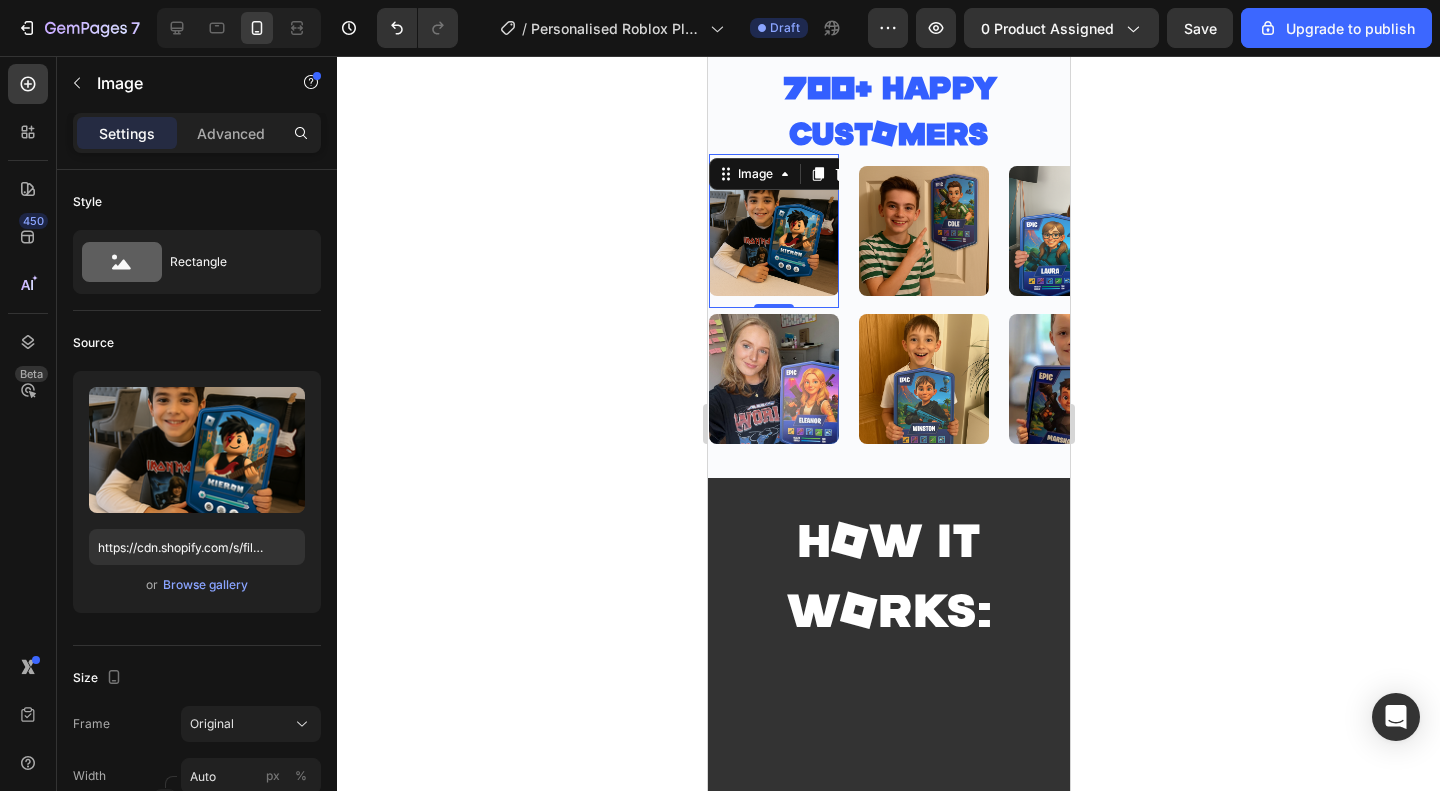 click 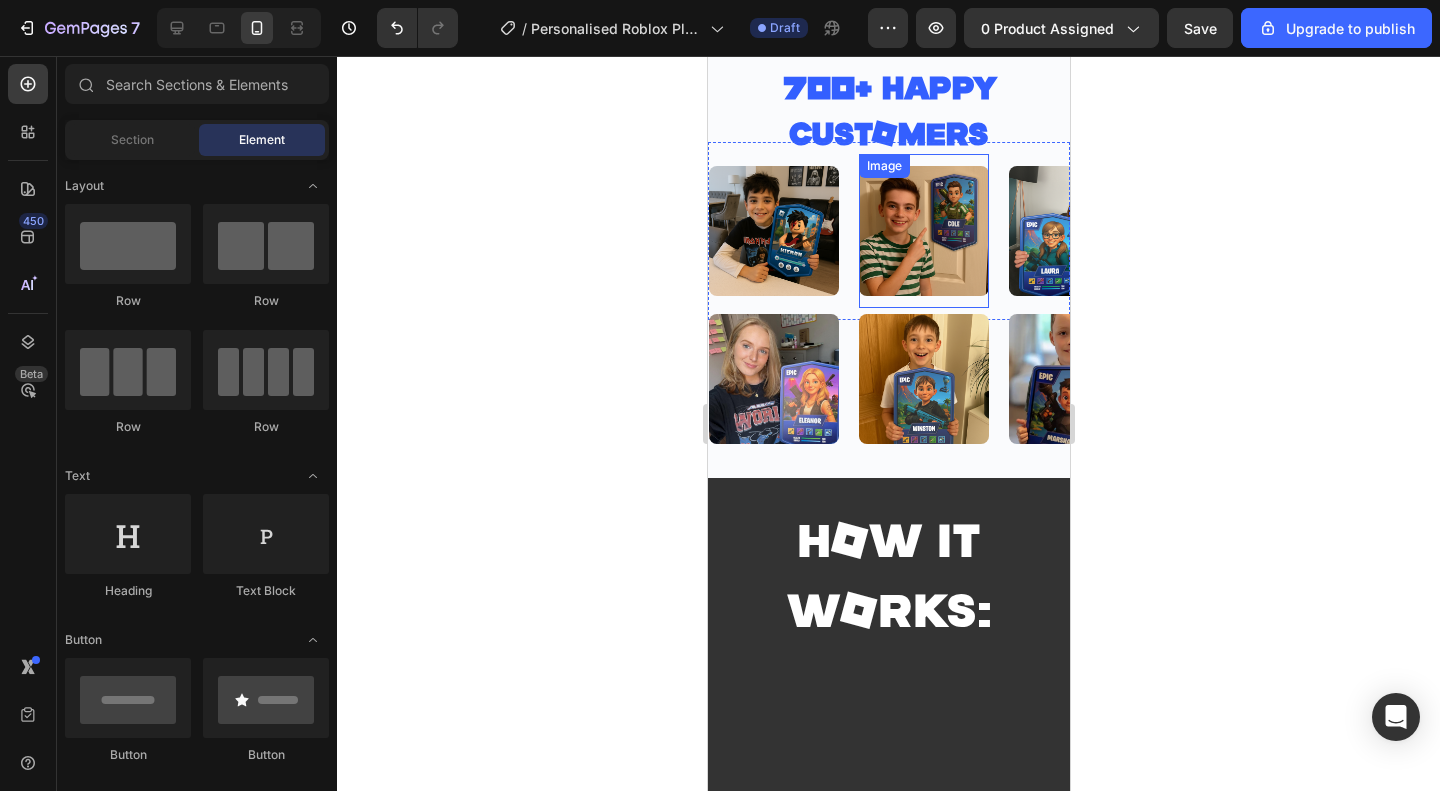 click at bounding box center [923, 231] 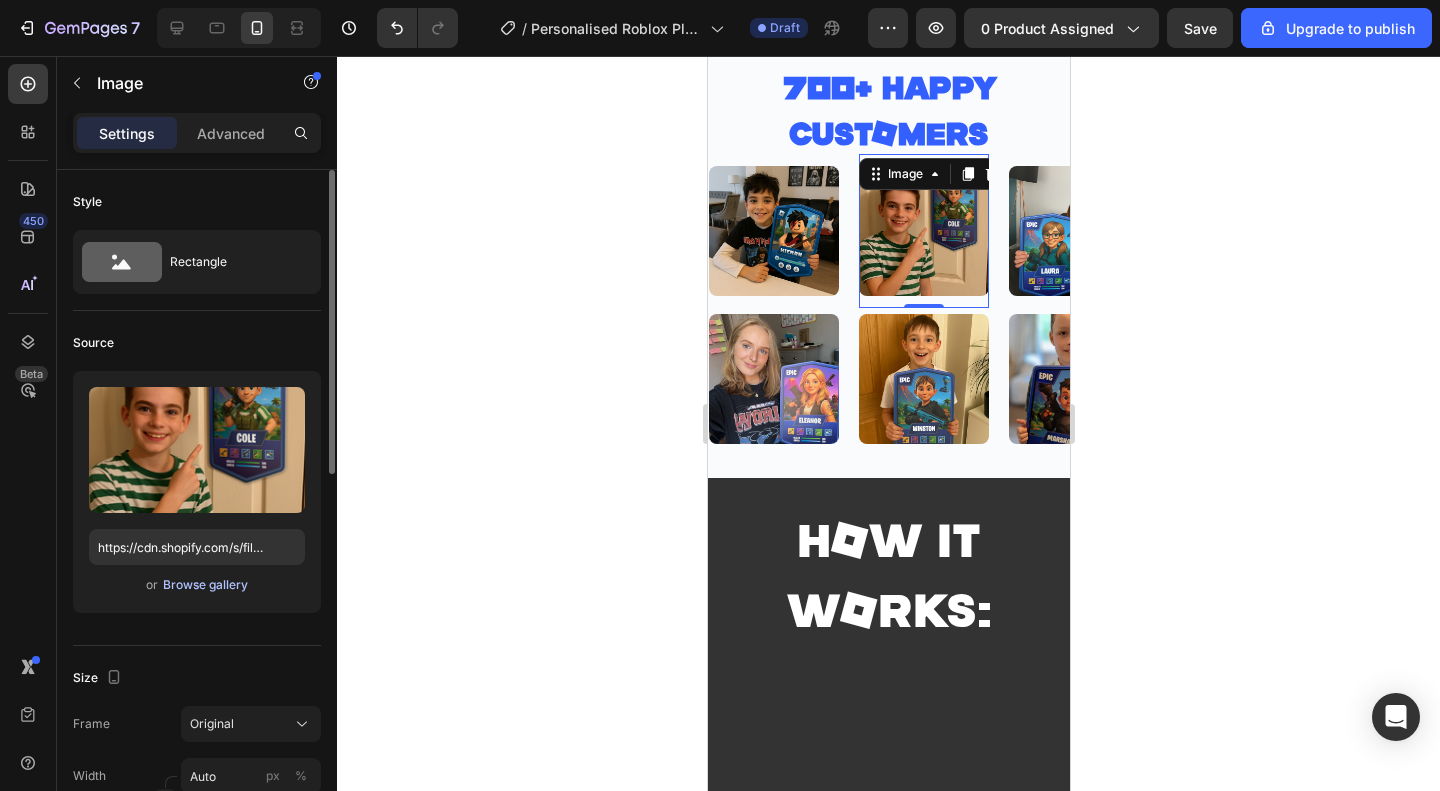 click on "Browse gallery" at bounding box center [205, 585] 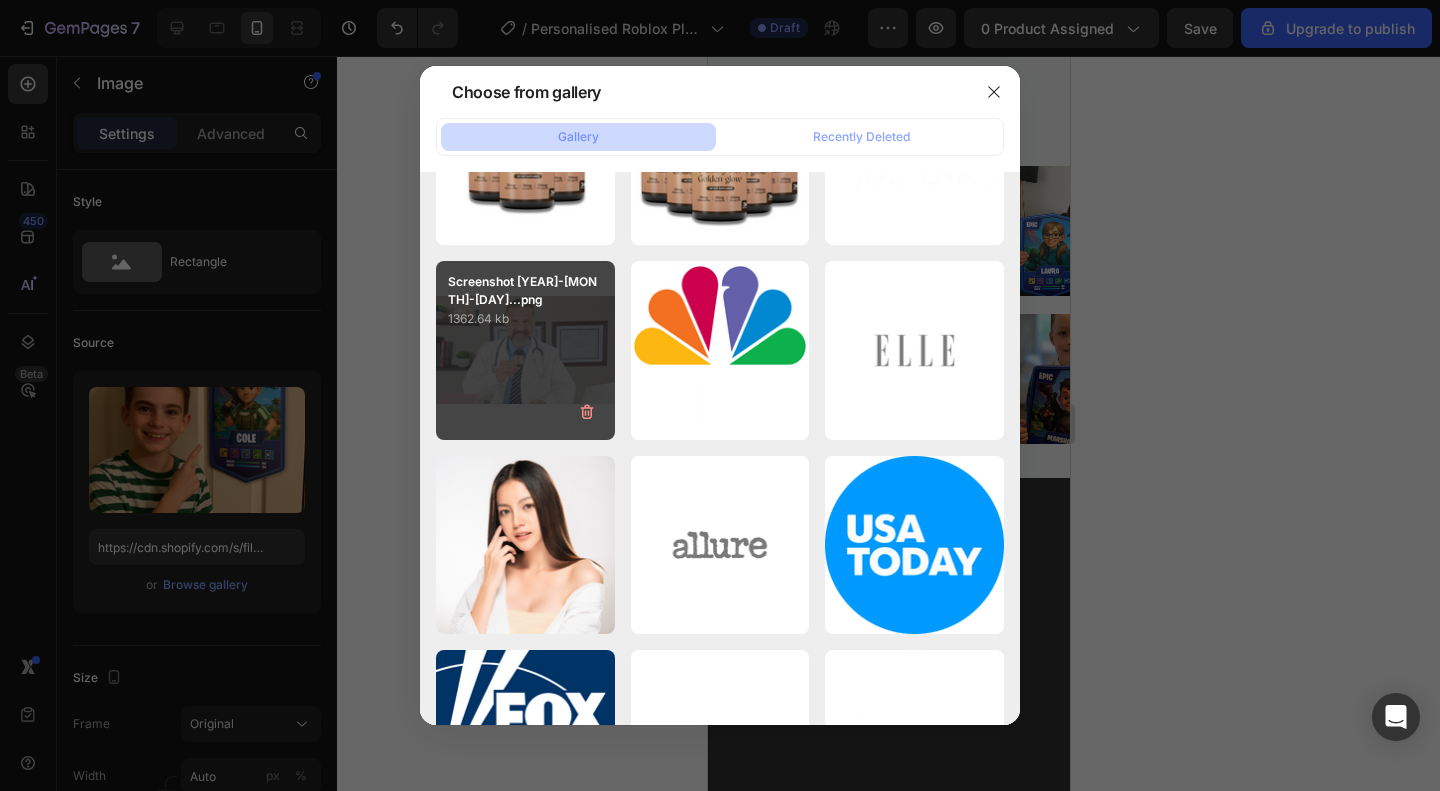 scroll, scrollTop: 0, scrollLeft: 0, axis: both 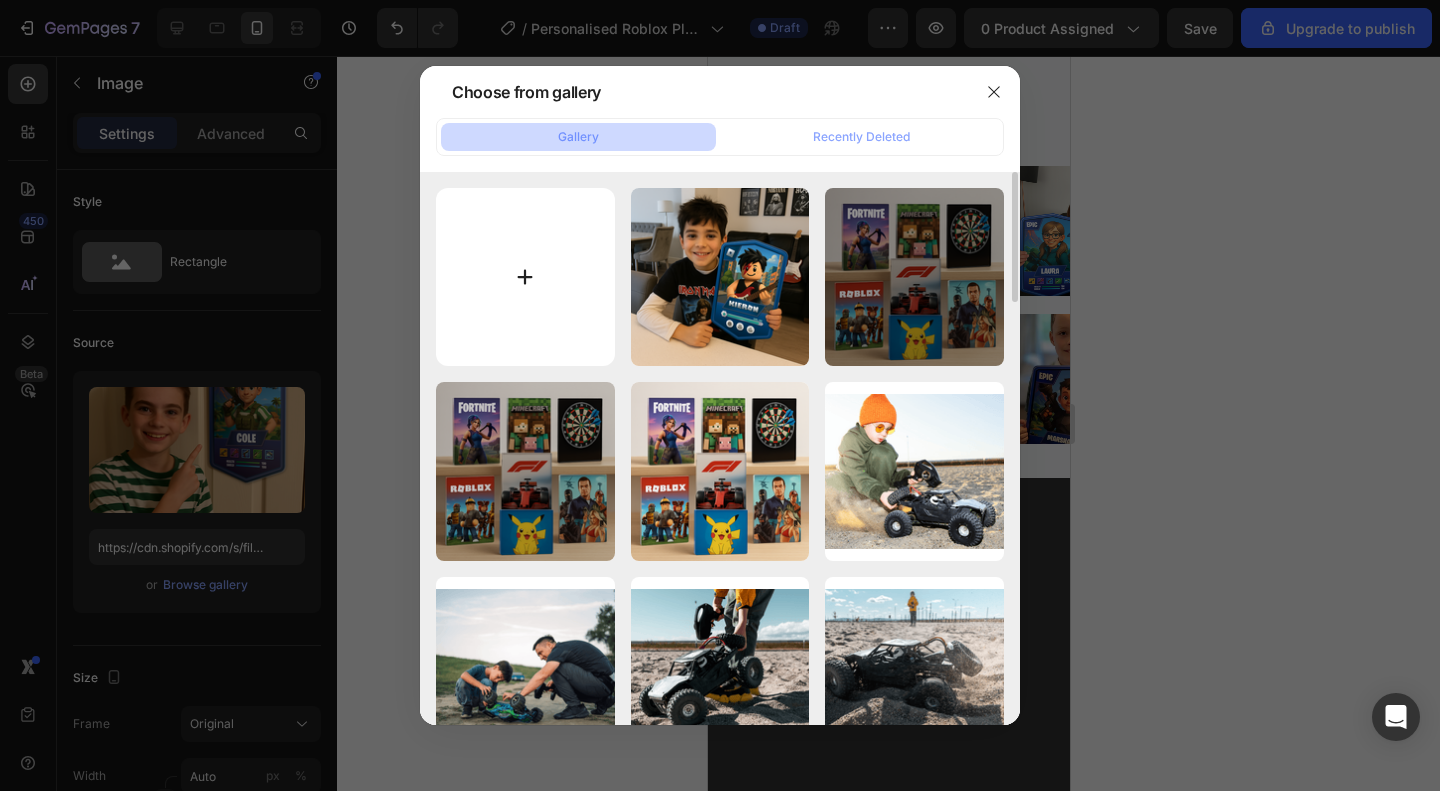 click at bounding box center (525, 277) 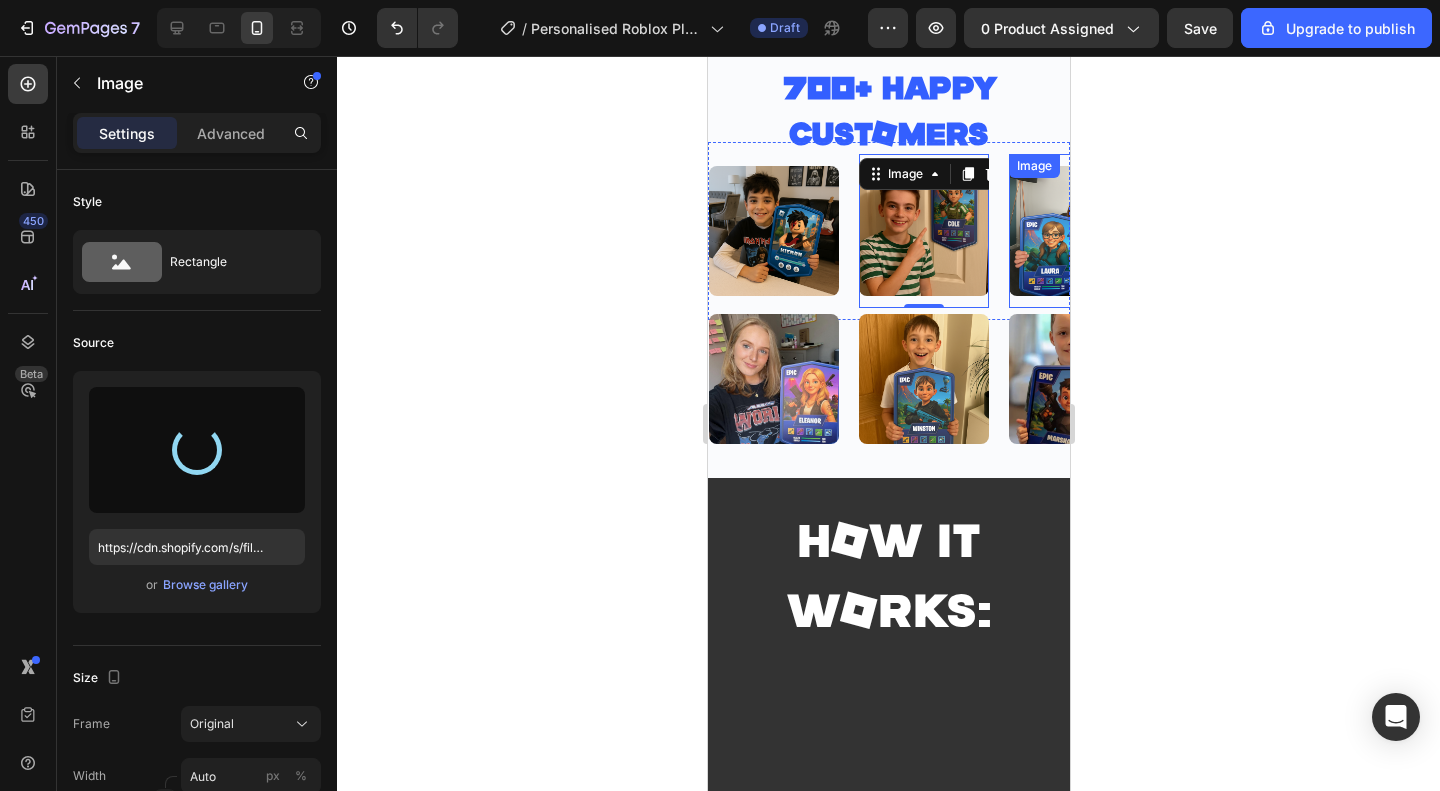 click at bounding box center (1073, 231) 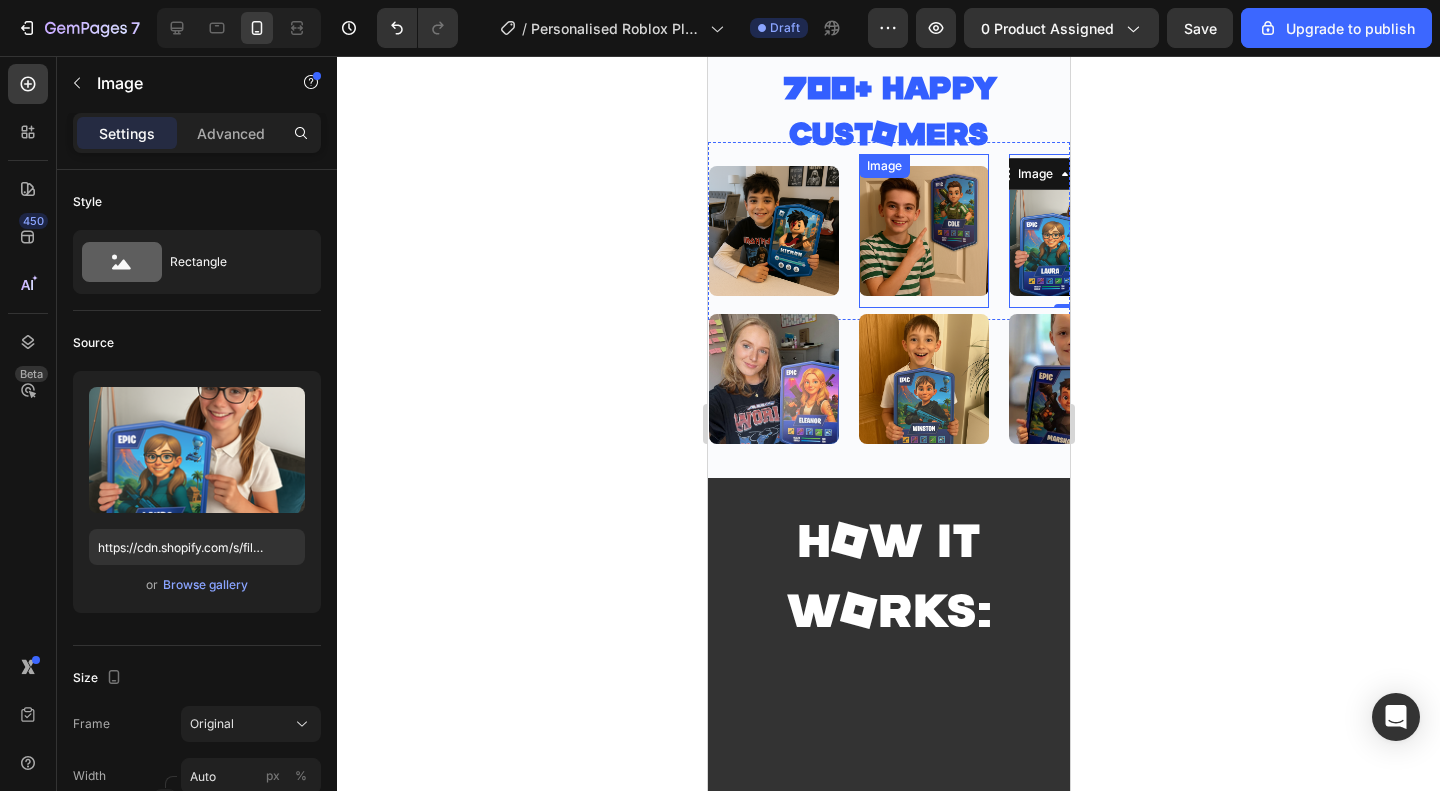 click at bounding box center (923, 231) 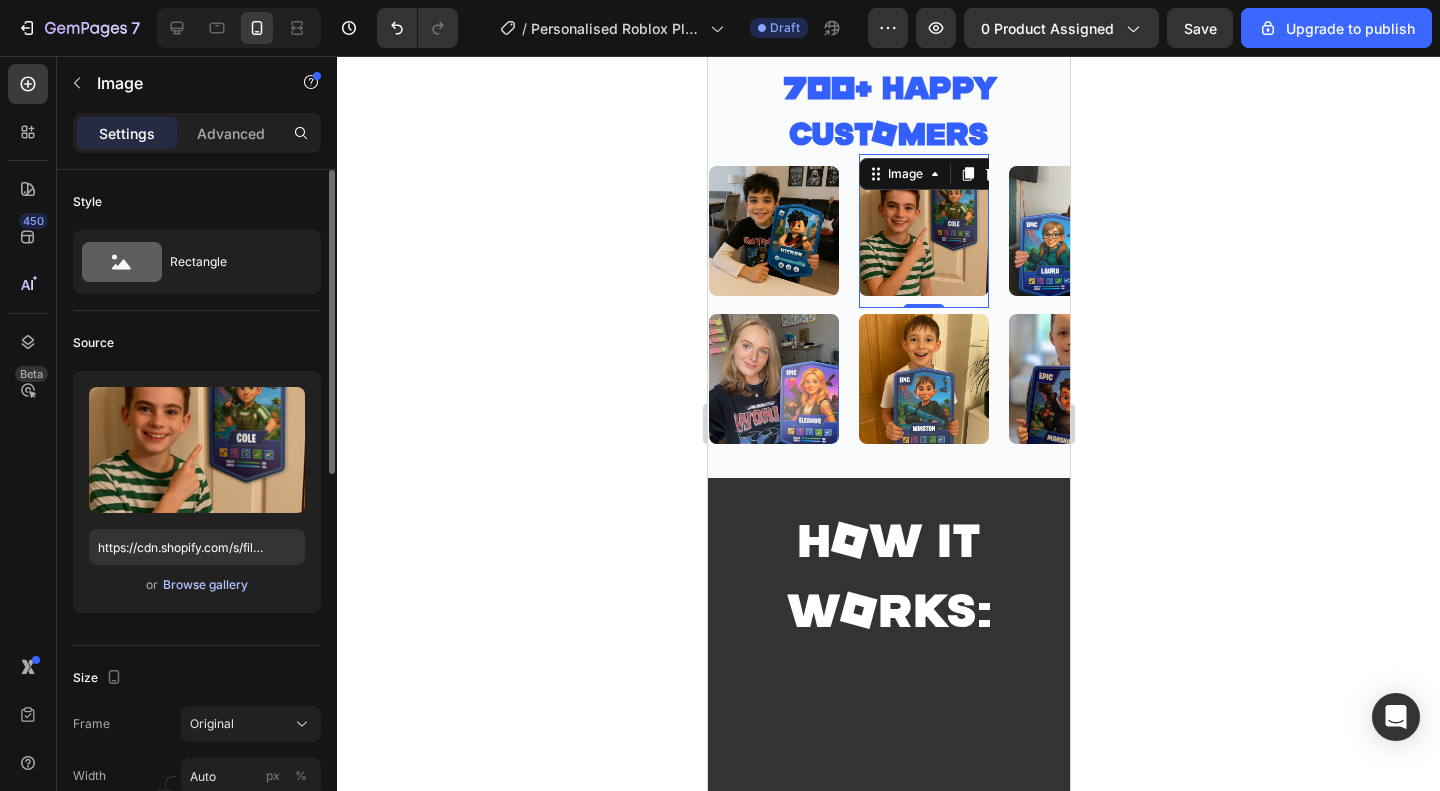 click on "Browse gallery" at bounding box center [205, 585] 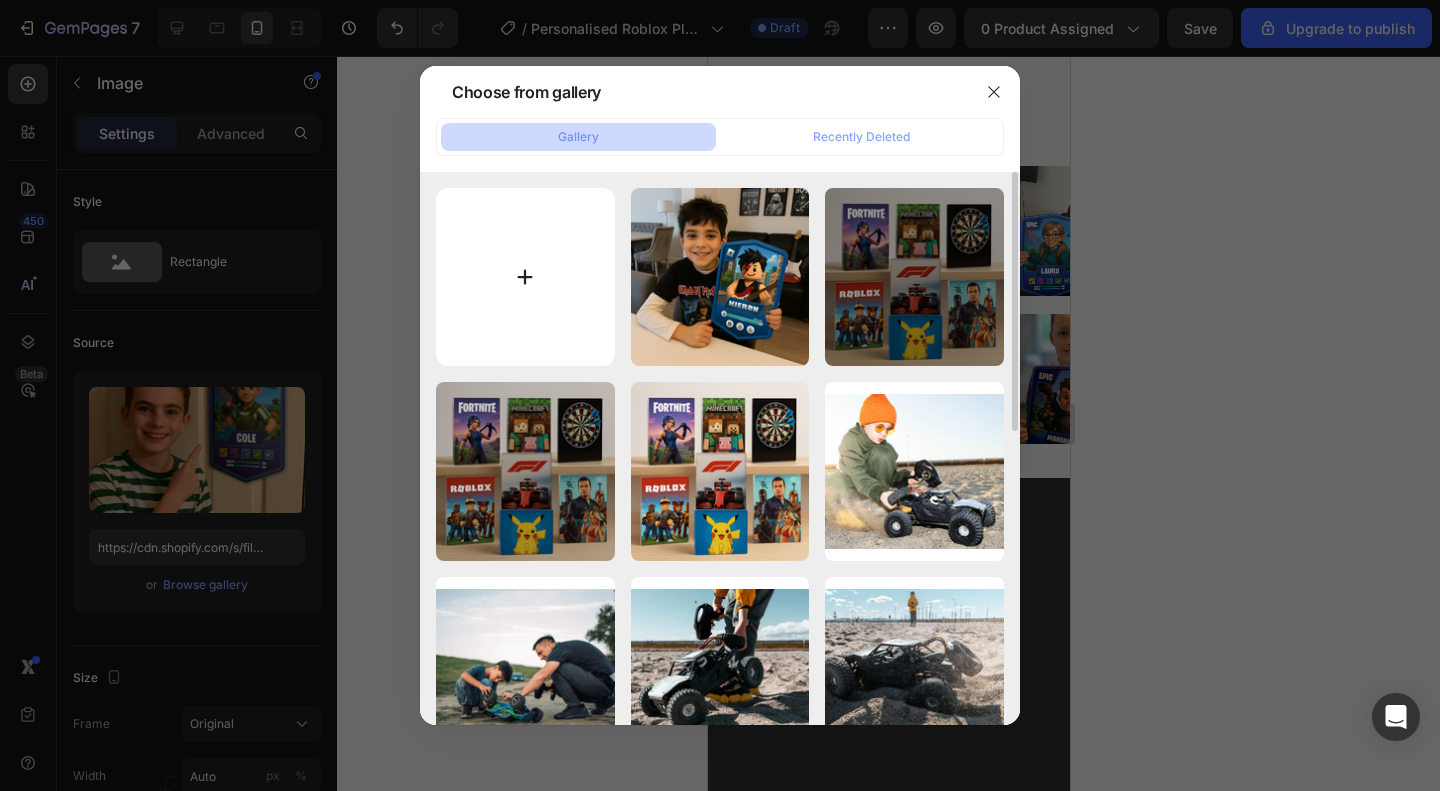 click at bounding box center (525, 277) 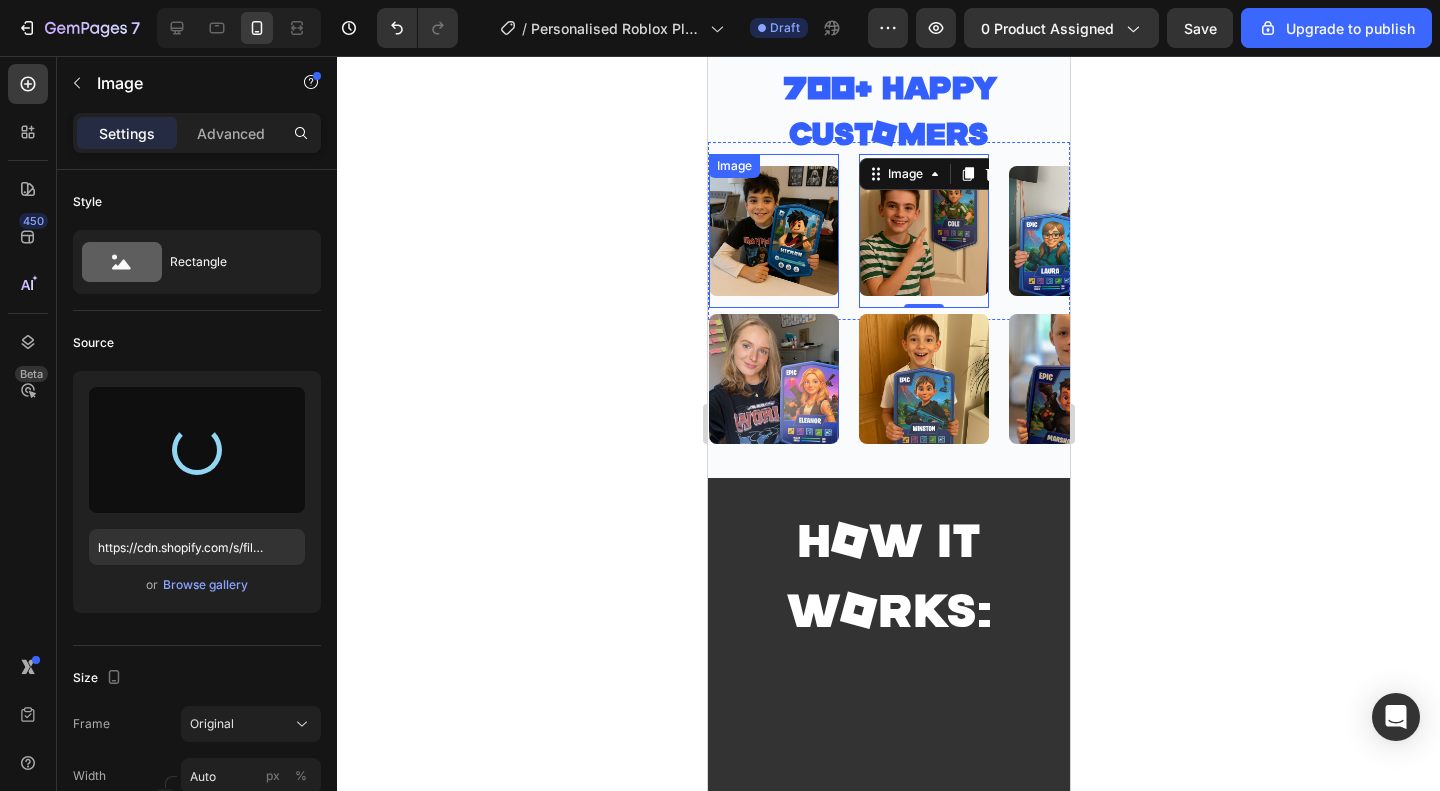 type on "https://cdn.shopify.com/s/files/1/0865/9320/8663/files/gempages_538353324240405651-fc368f6e-e3bb-4000-9202-0cd6bd3f8874.png" 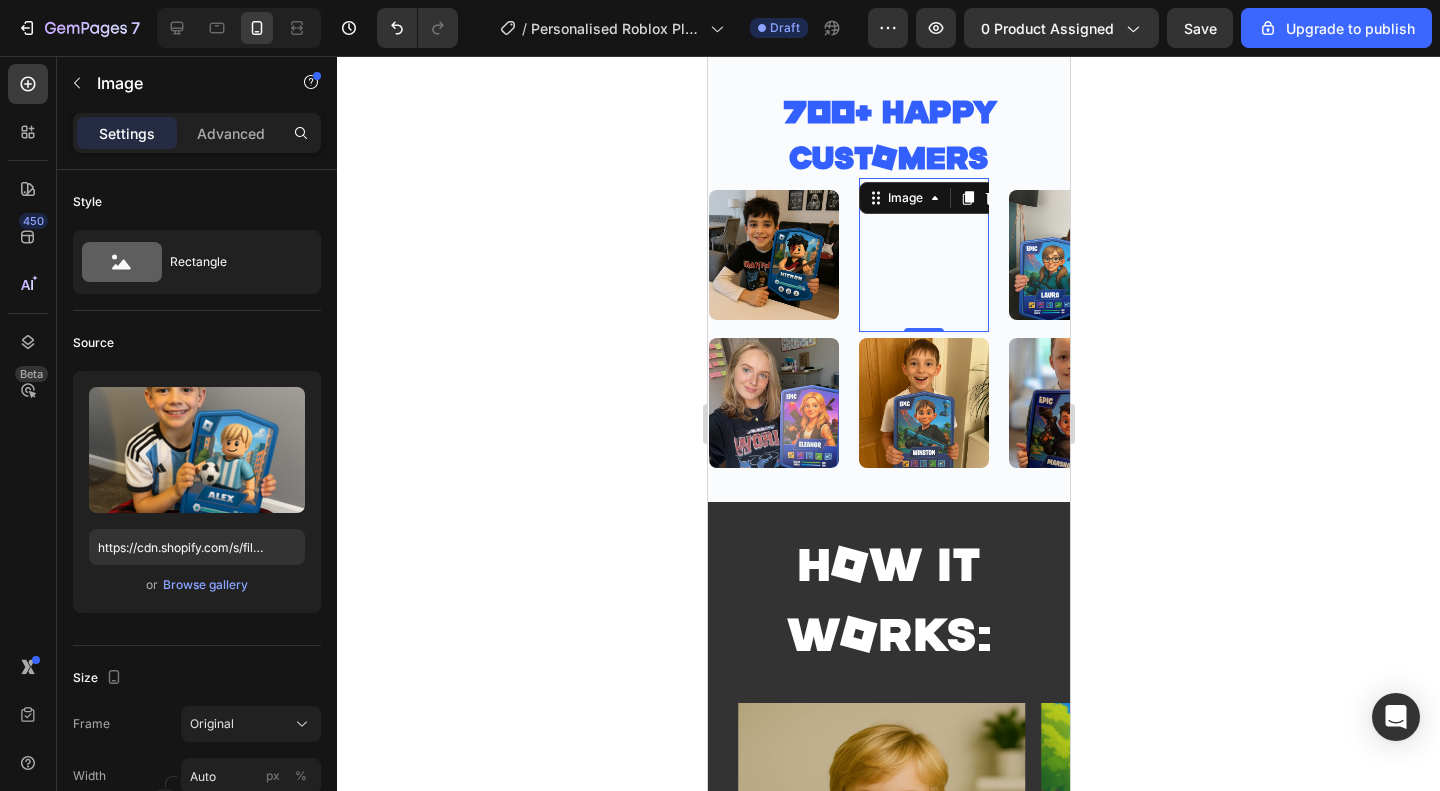 scroll, scrollTop: 1700, scrollLeft: 0, axis: vertical 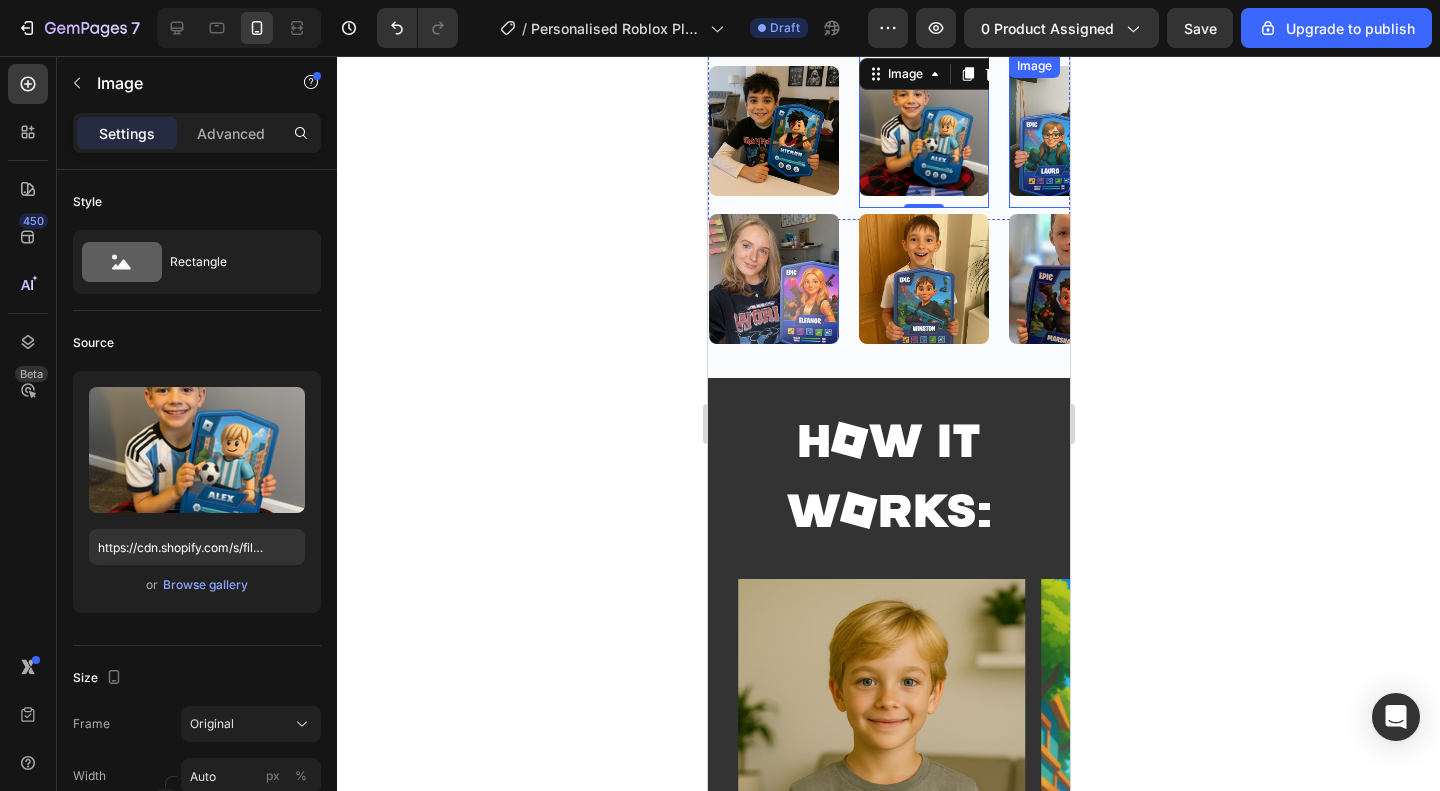 click at bounding box center (1073, 131) 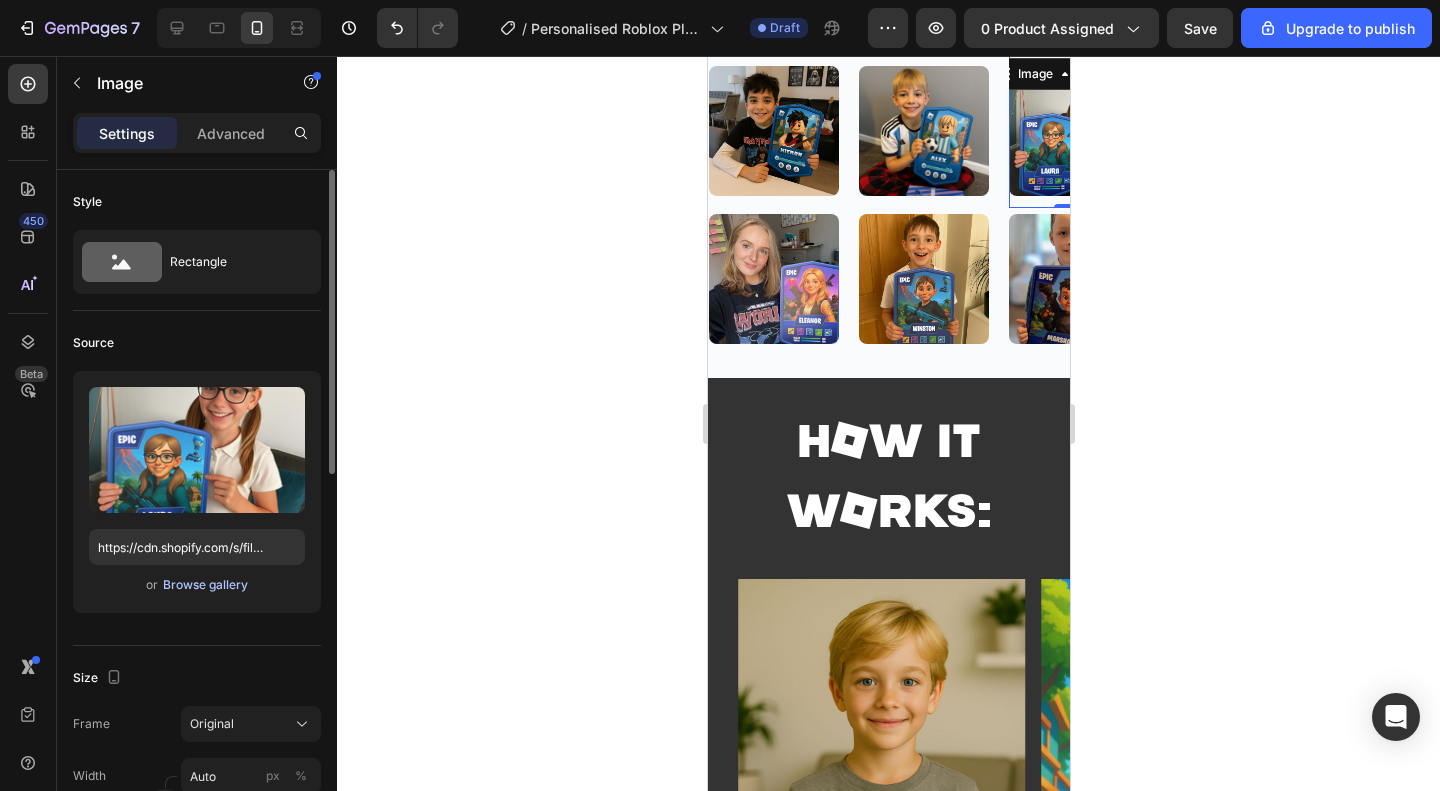 click on "Browse gallery" at bounding box center [205, 585] 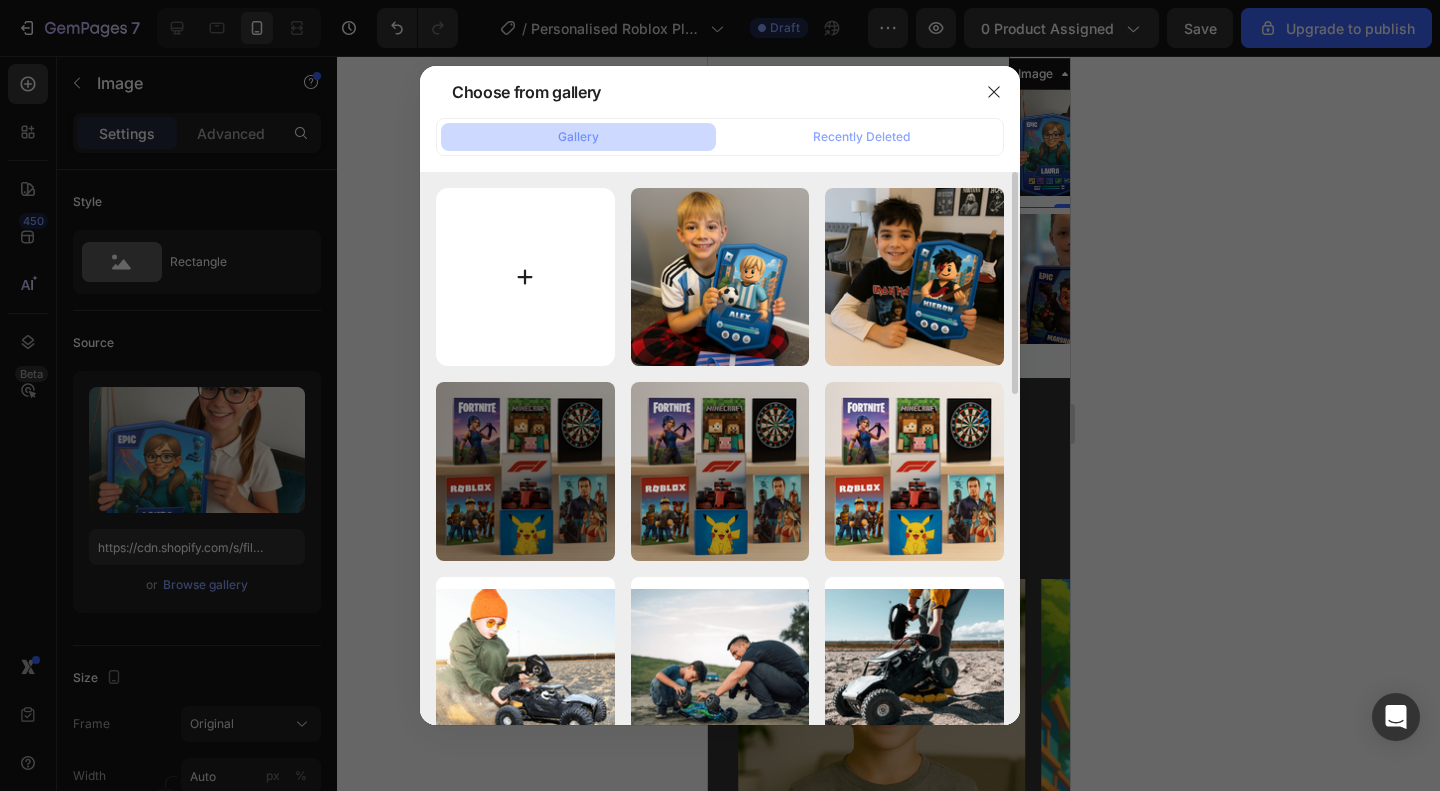 click at bounding box center [525, 277] 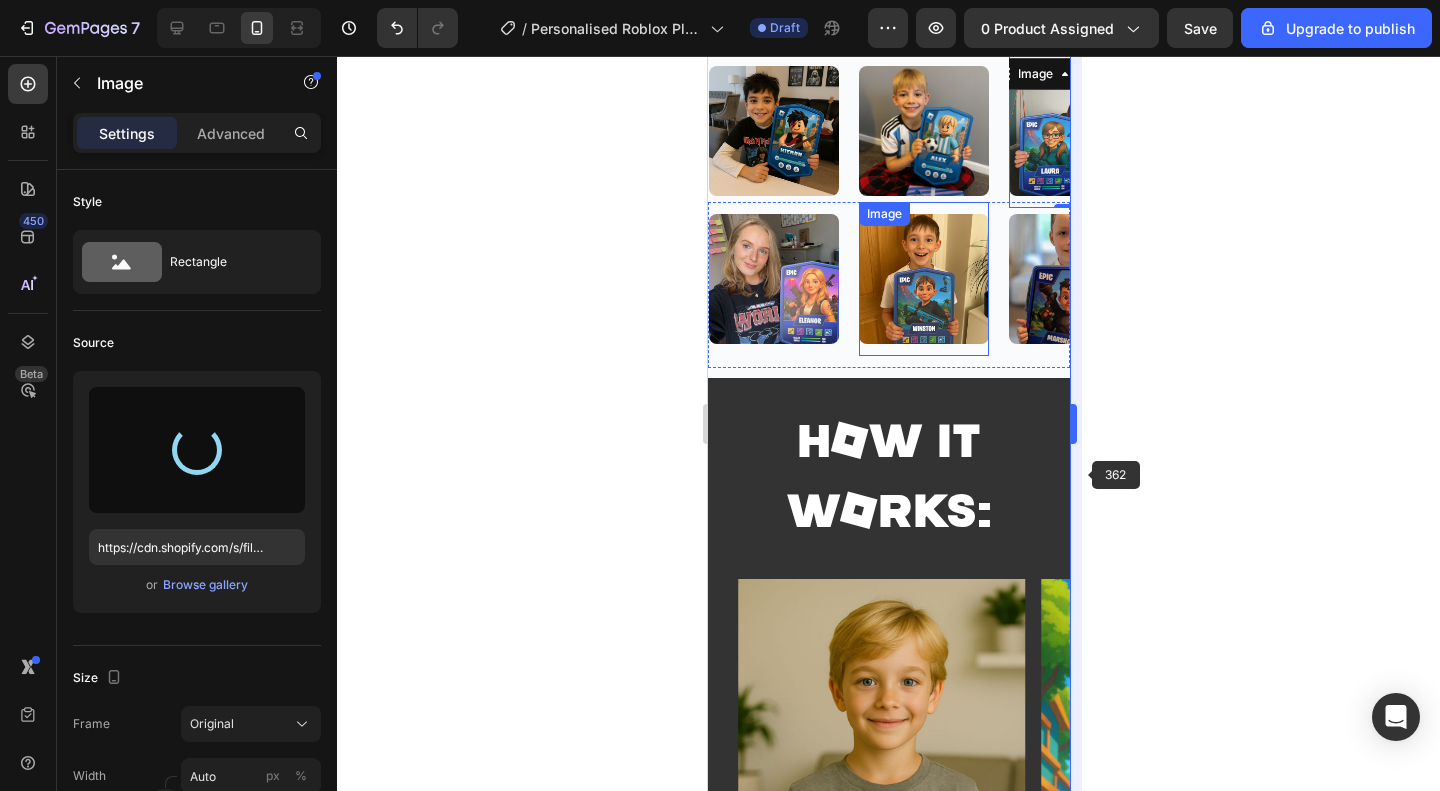 type on "https://cdn.shopify.com/s/files/1/0865/9320/8663/files/gempages_538353324240405651-2e5b8e3b-e798-4852-975b-f552eb4c741f.png" 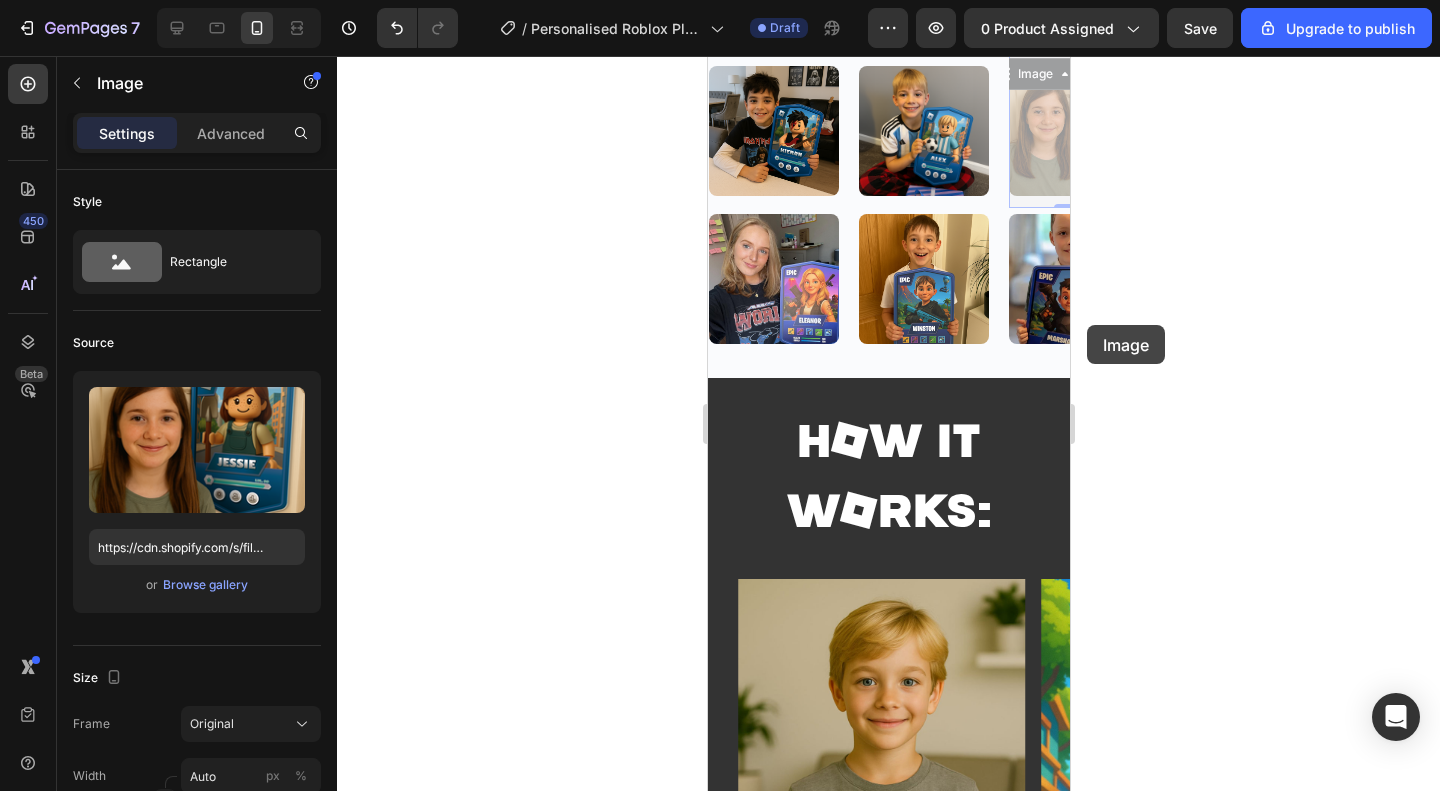 click 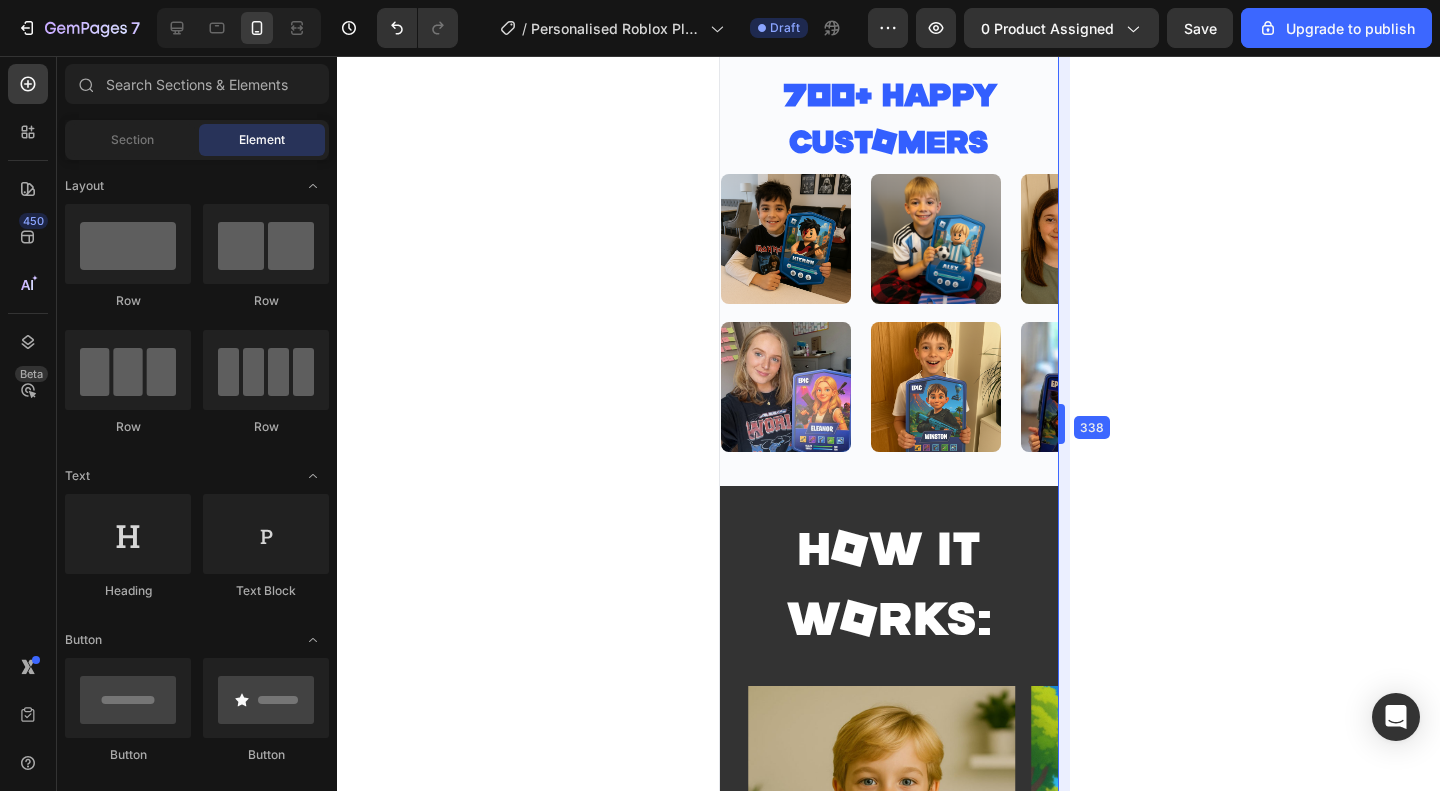 scroll, scrollTop: 1673, scrollLeft: 0, axis: vertical 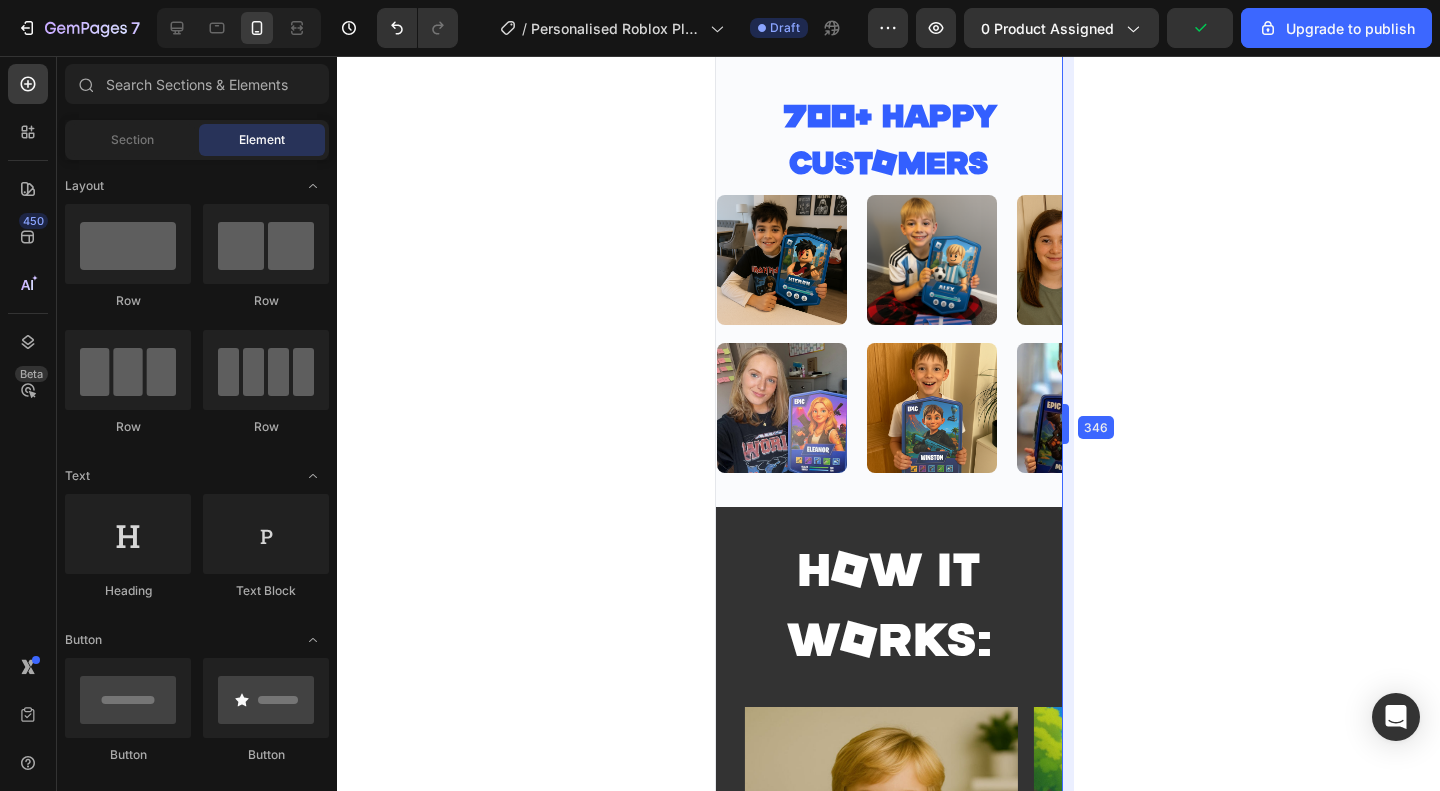 drag, startPoint x: 1073, startPoint y: 411, endPoint x: 1057, endPoint y: 409, distance: 16.124516 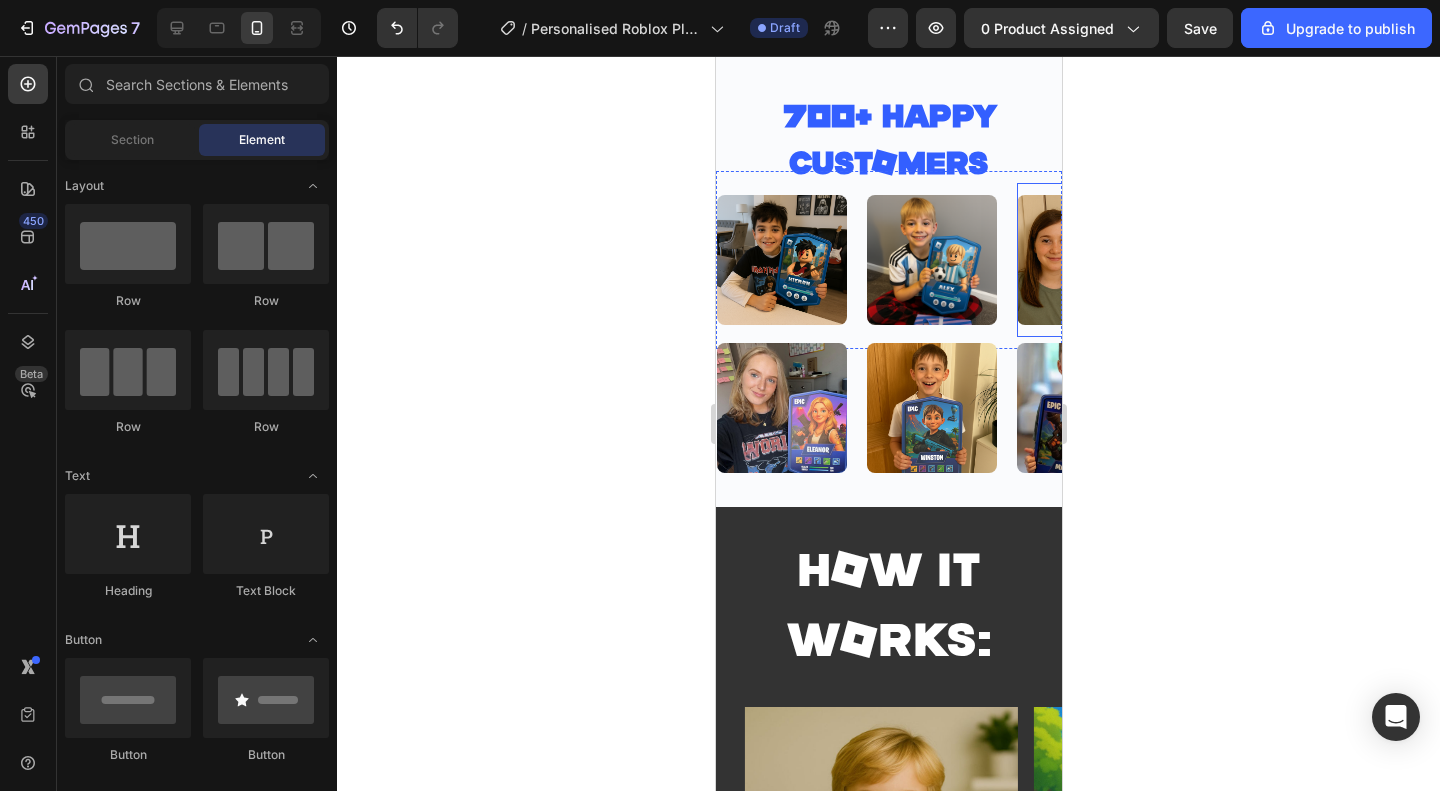 click at bounding box center [1081, 260] 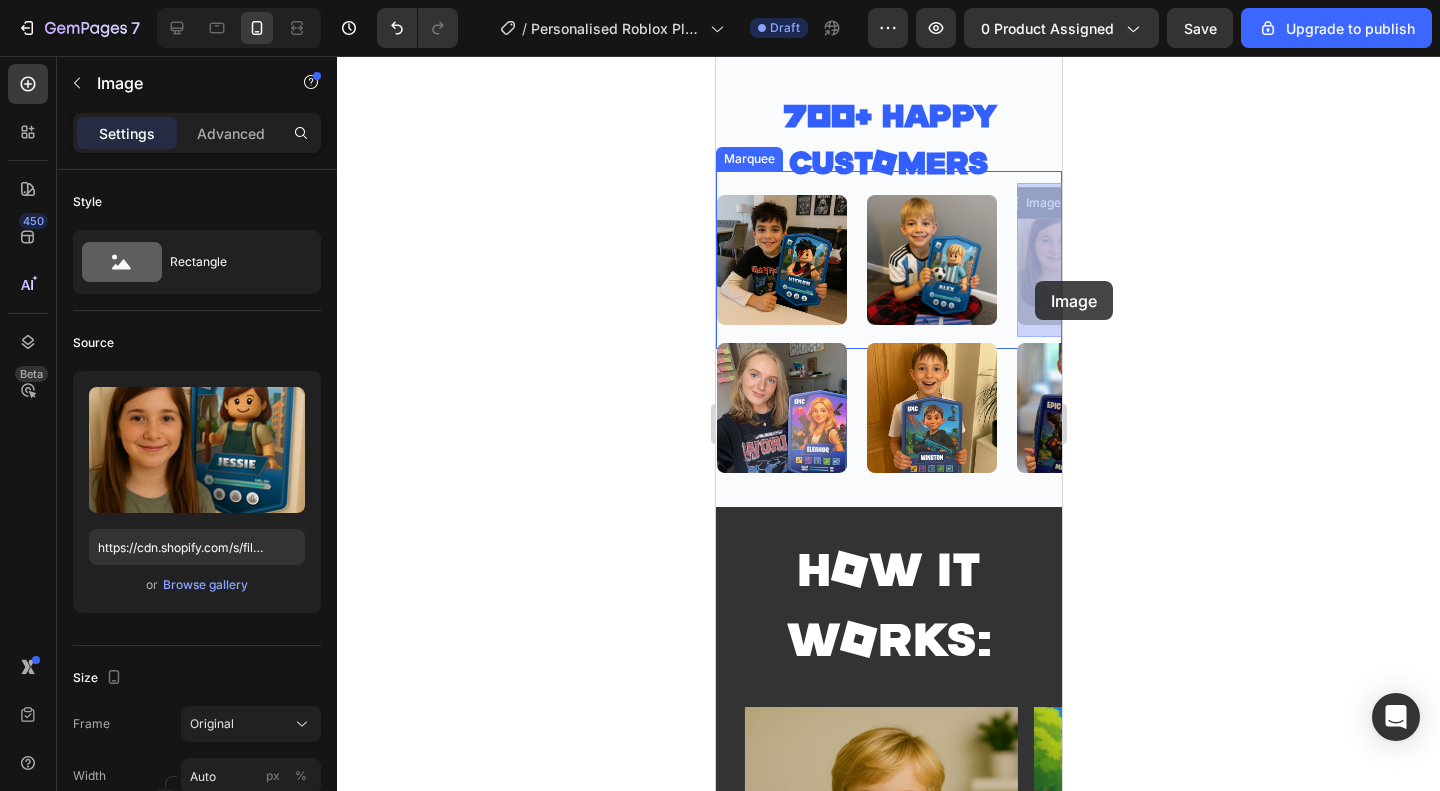 click at bounding box center [715, 56] 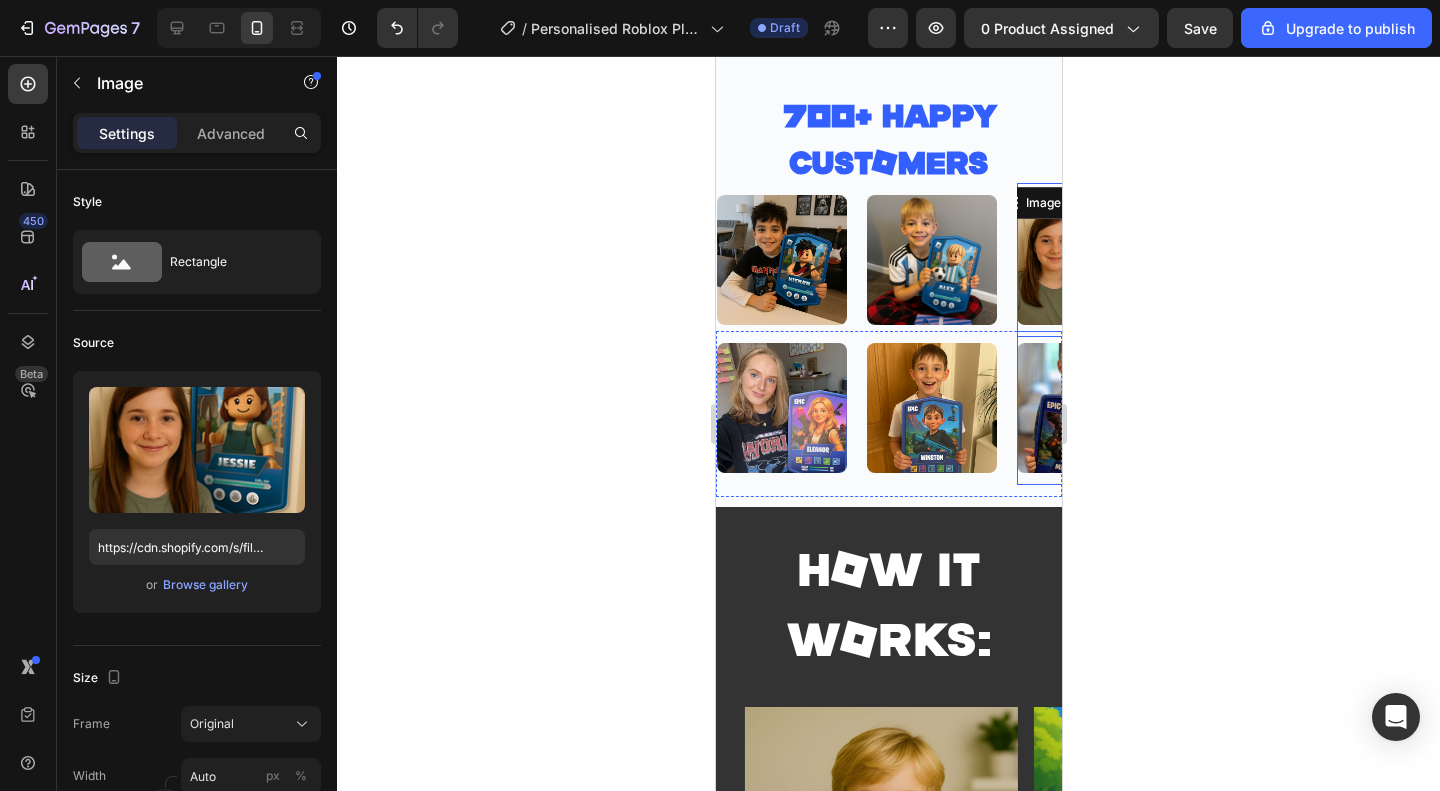 click at bounding box center (1081, 408) 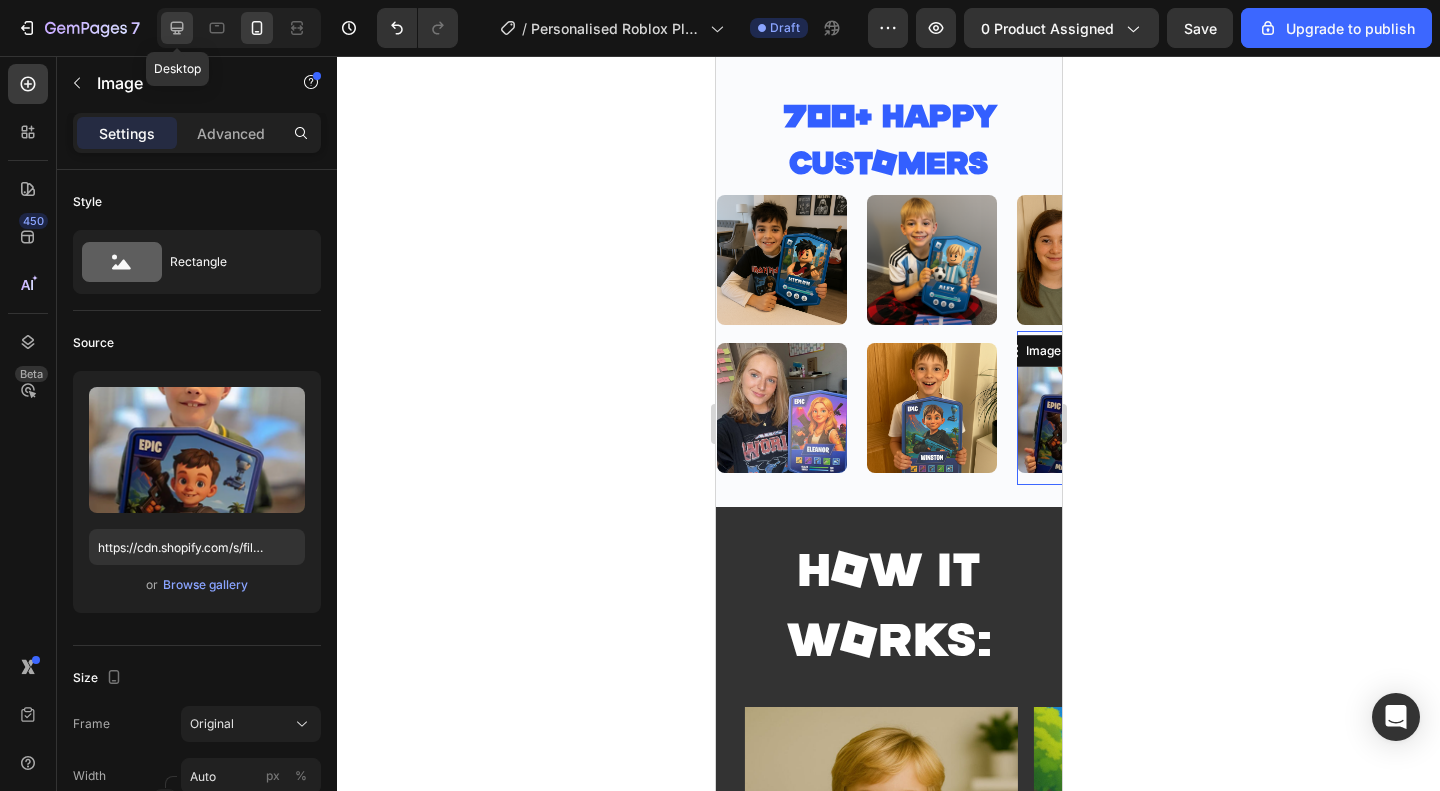 click 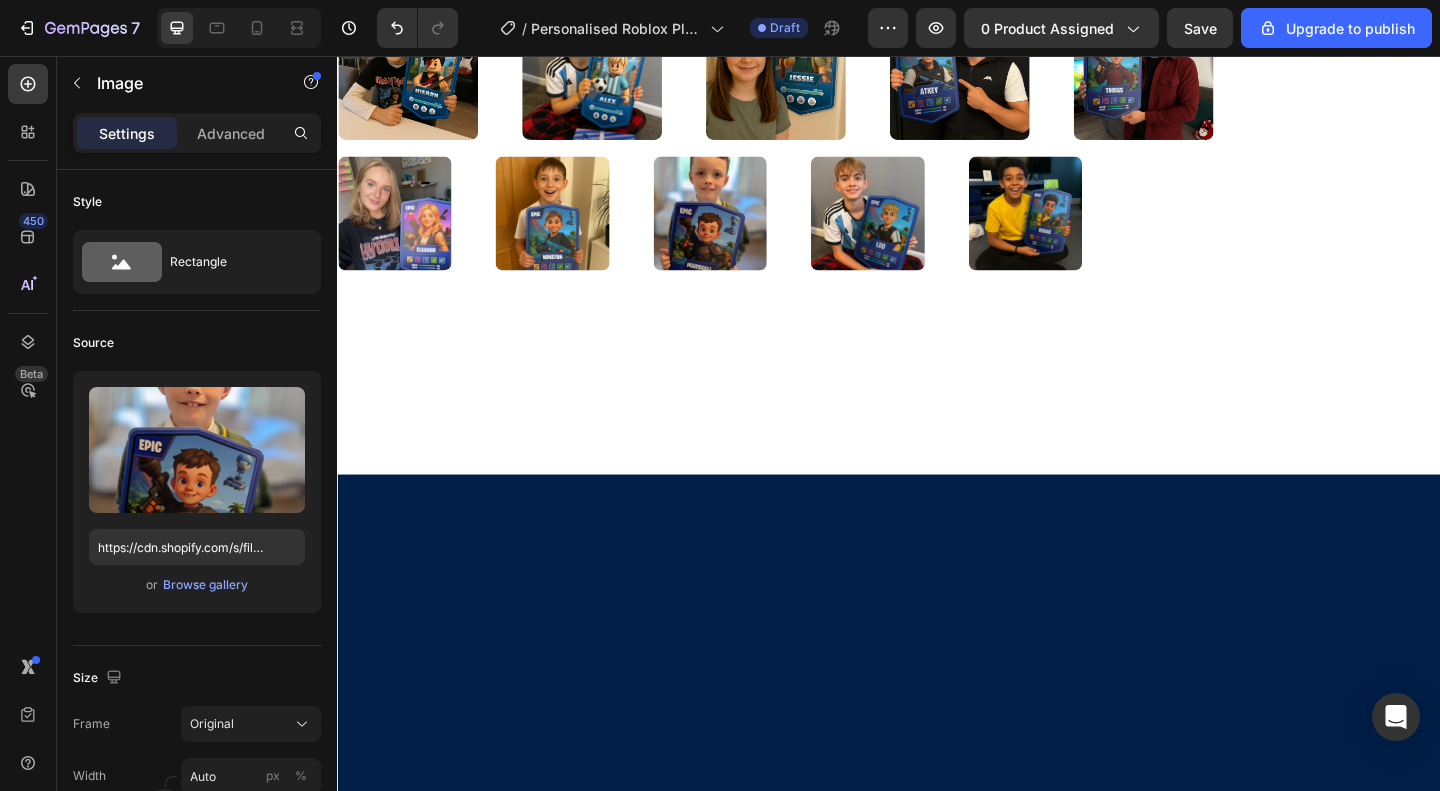scroll, scrollTop: 2278, scrollLeft: 0, axis: vertical 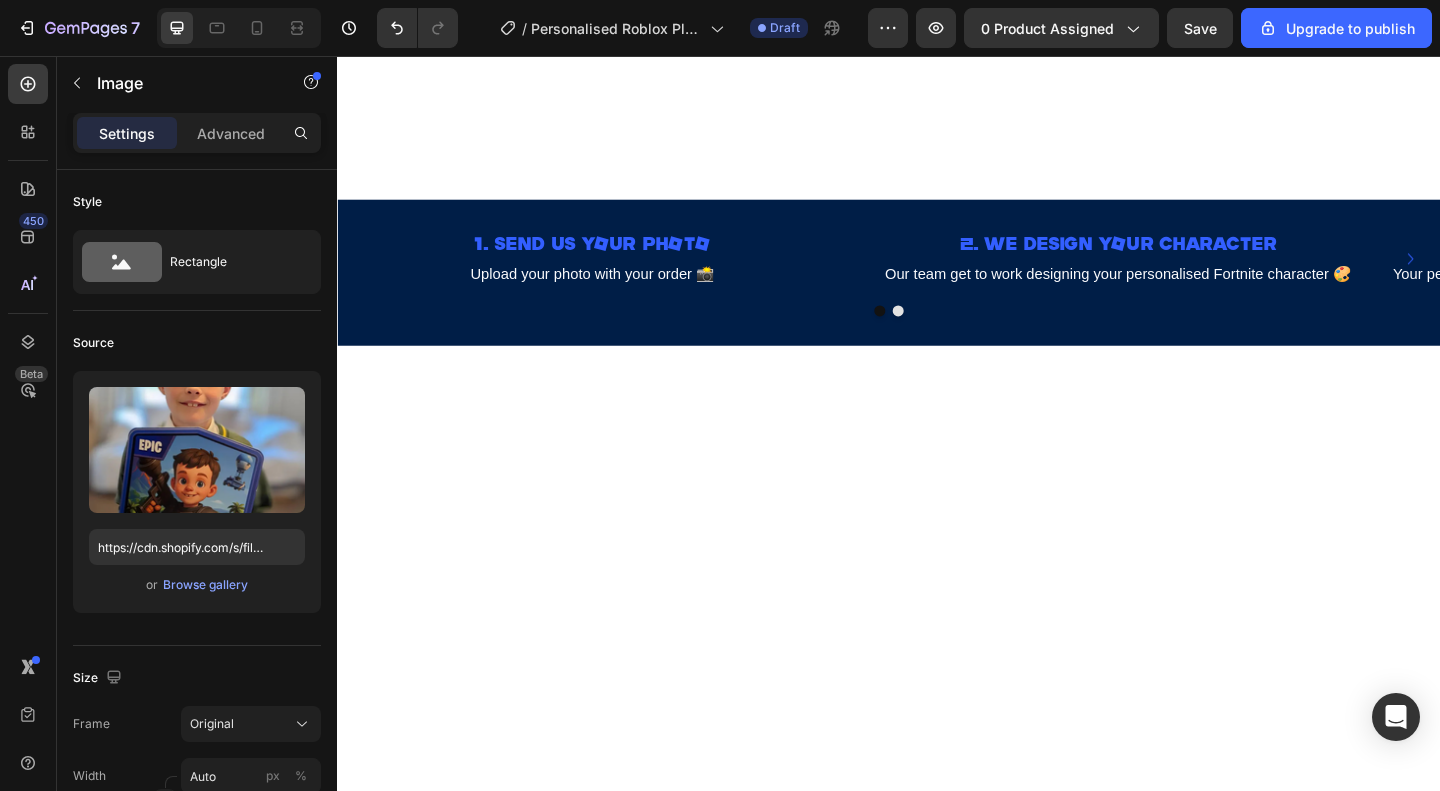 click at bounding box center [1006, -227] 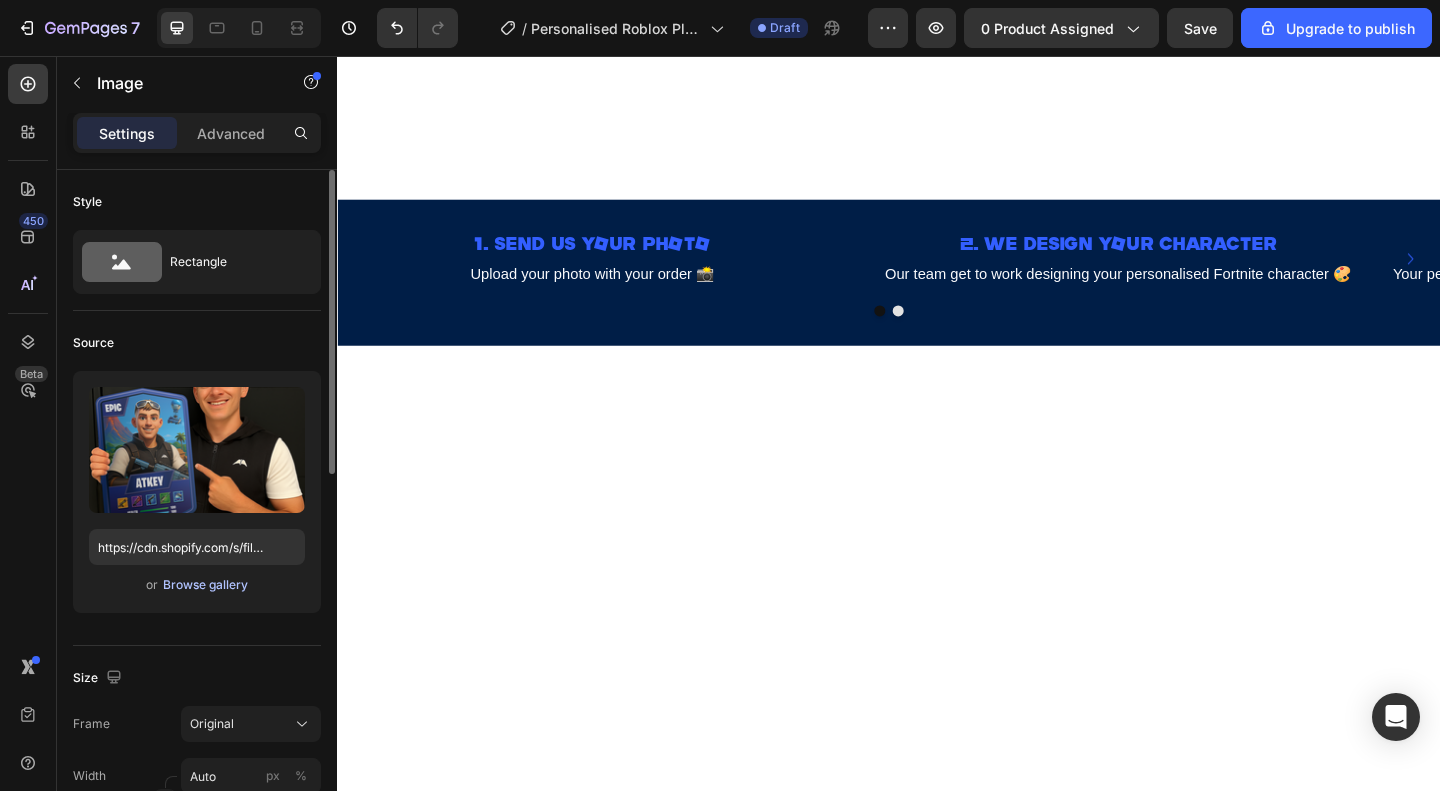 click on "Browse gallery" at bounding box center [205, 585] 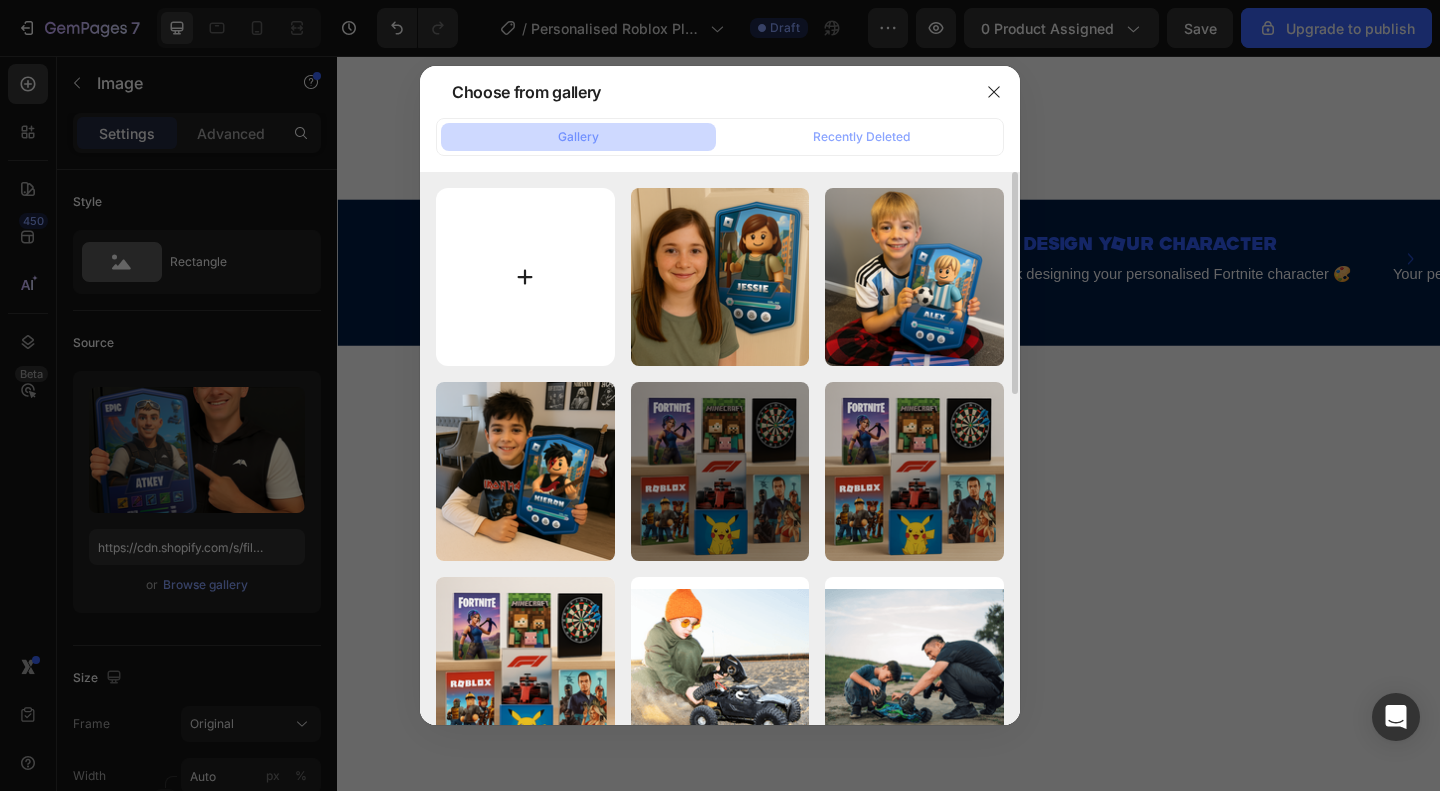 click at bounding box center (525, 277) 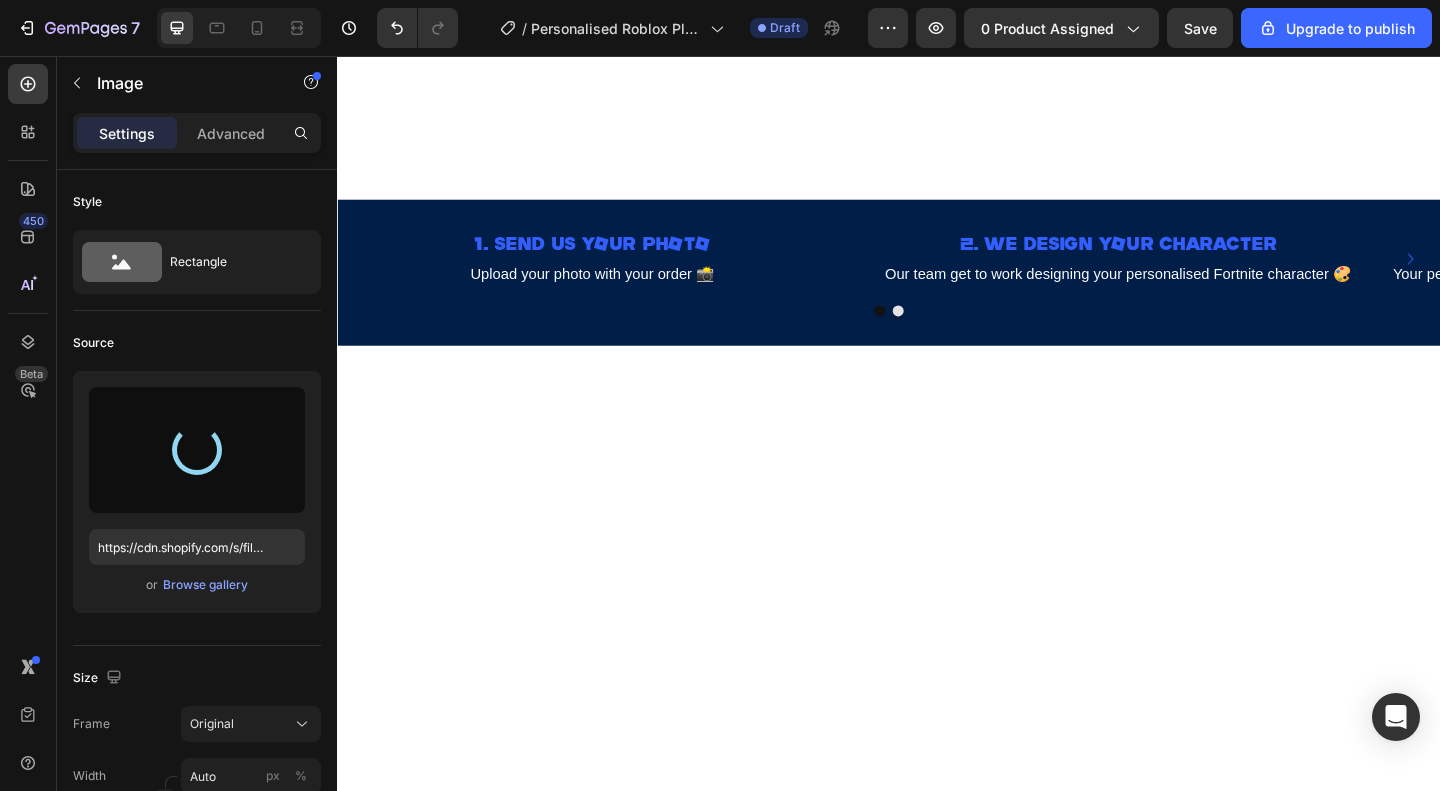type on "https://cdn.shopify.com/s/files/1/0865/9320/8663/files/gempages_538353324240405651-b0963dc6-e591-4771-a81b-832613f5742c.png" 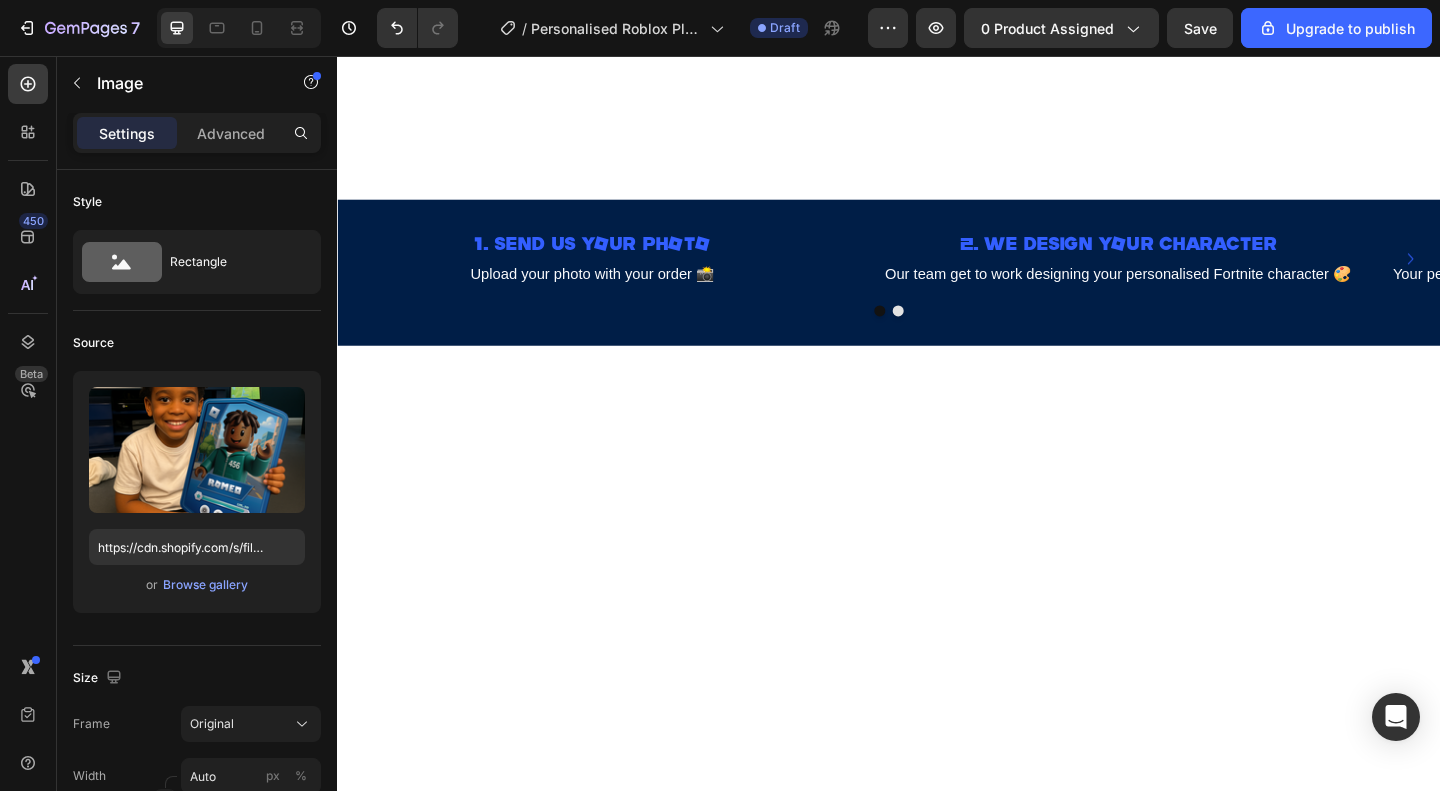 click at bounding box center (1203, -227) 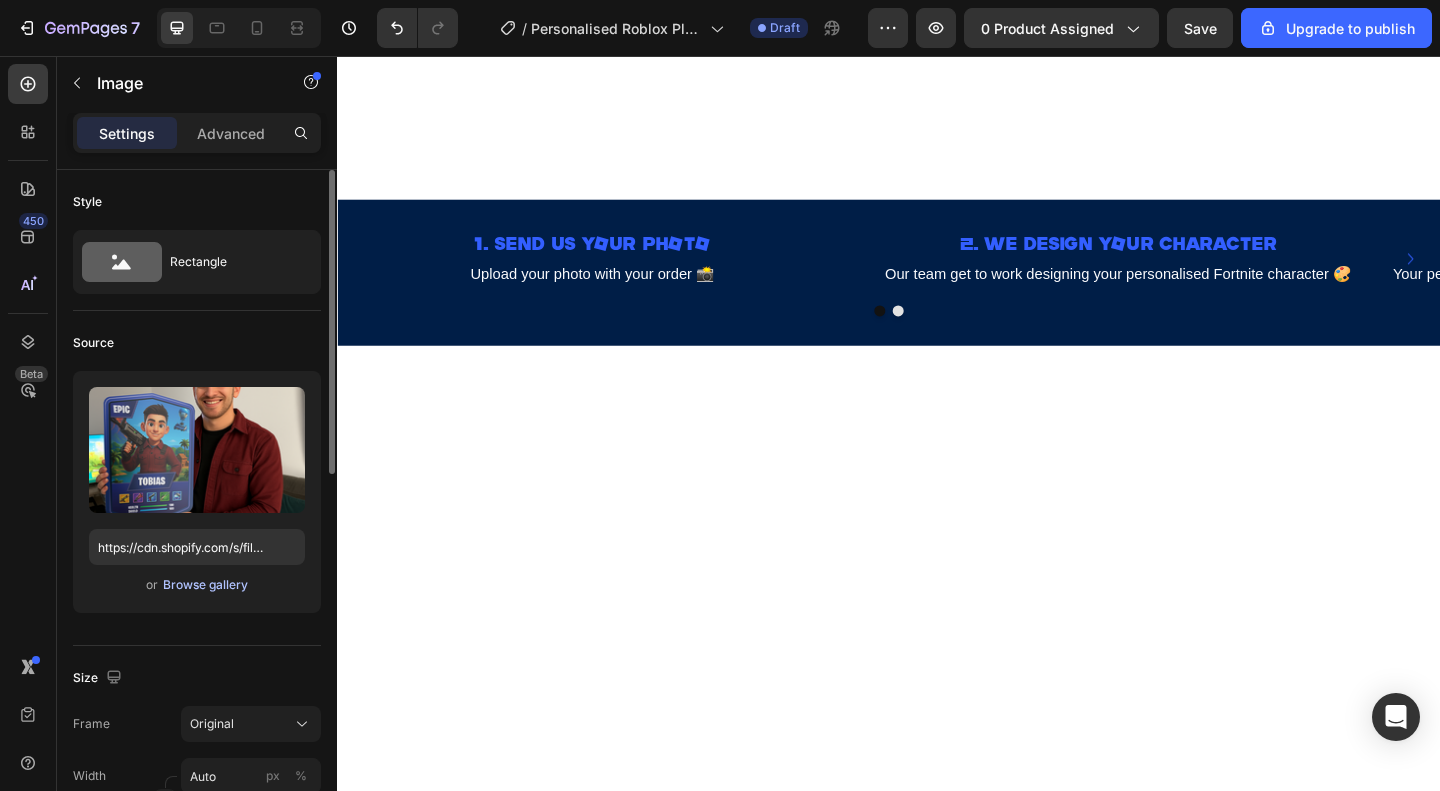 click on "Browse gallery" at bounding box center (205, 585) 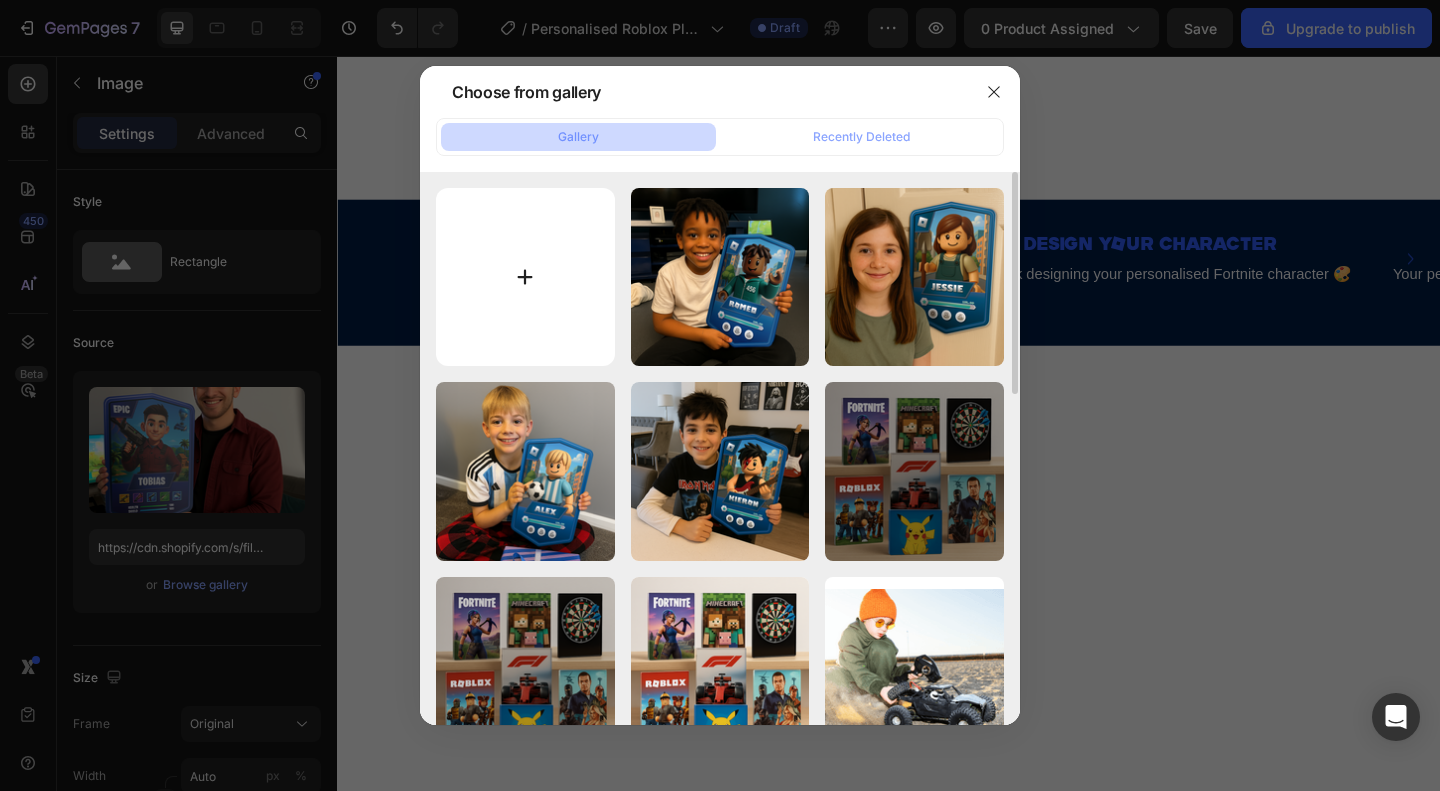 click at bounding box center (525, 277) 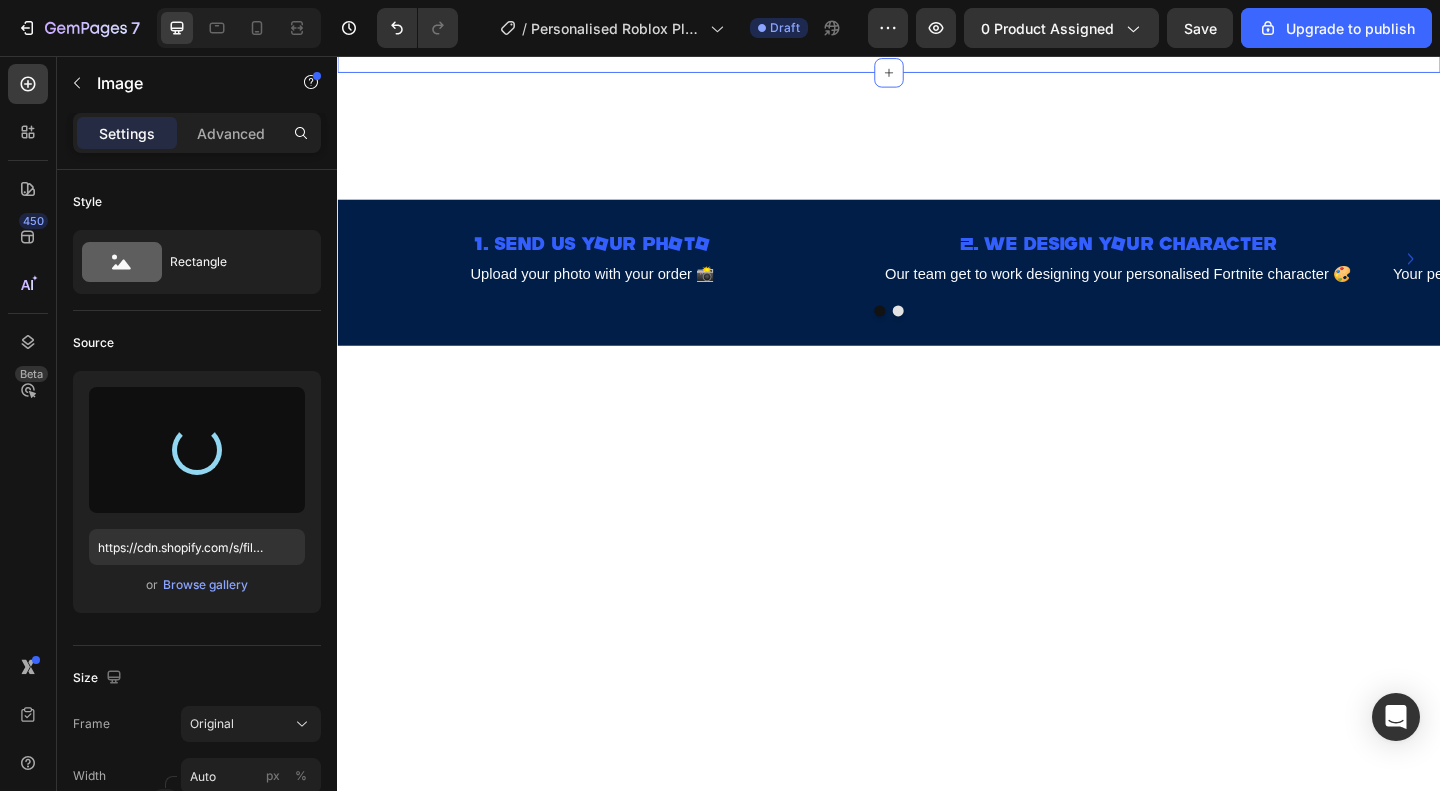 type on "https://cdn.shopify.com/s/files/1/0865/9320/8663/files/gempages_538353324240405651-40eb9db9-222a-4b3f-b931-a64533ea3bb5.png" 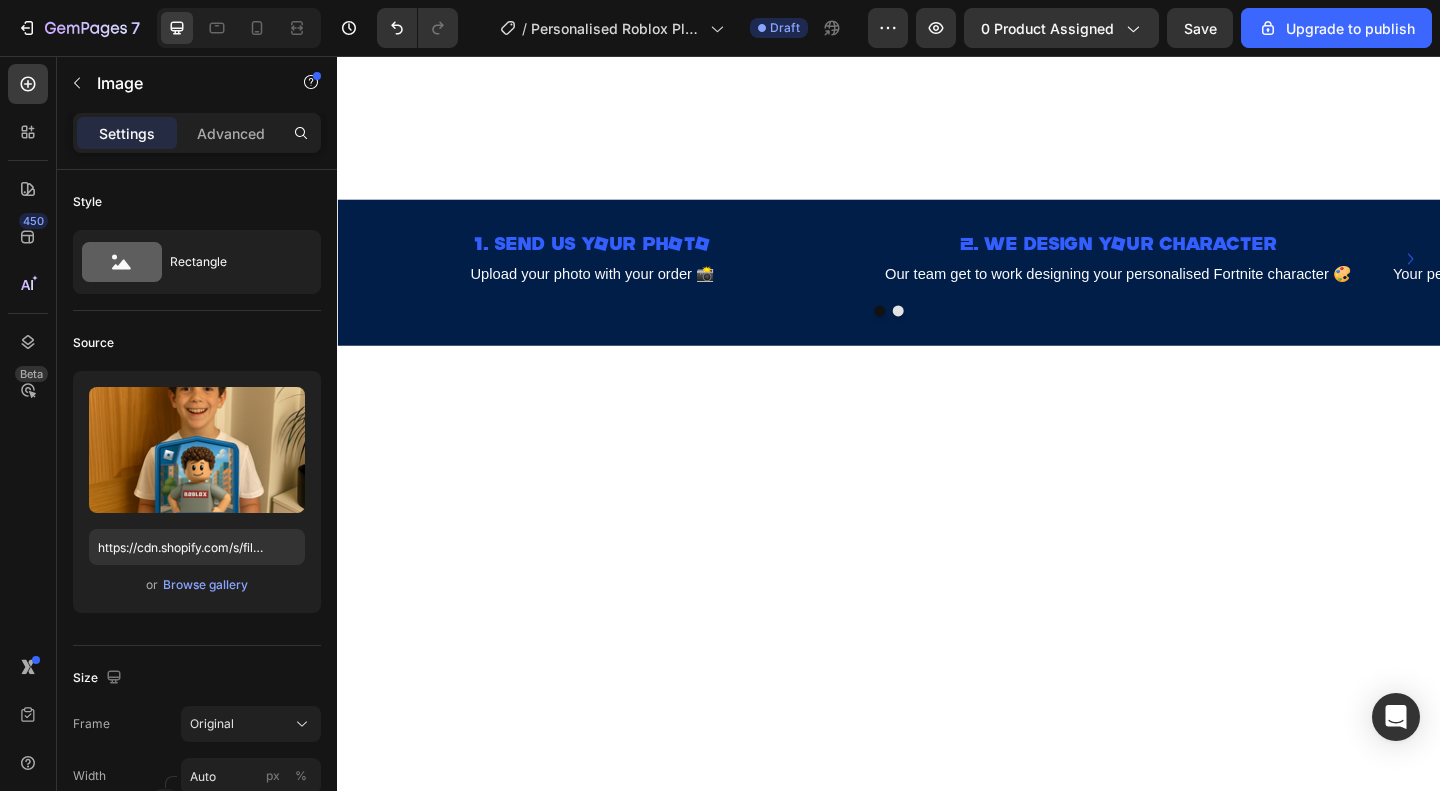 click at bounding box center (1401, -227) 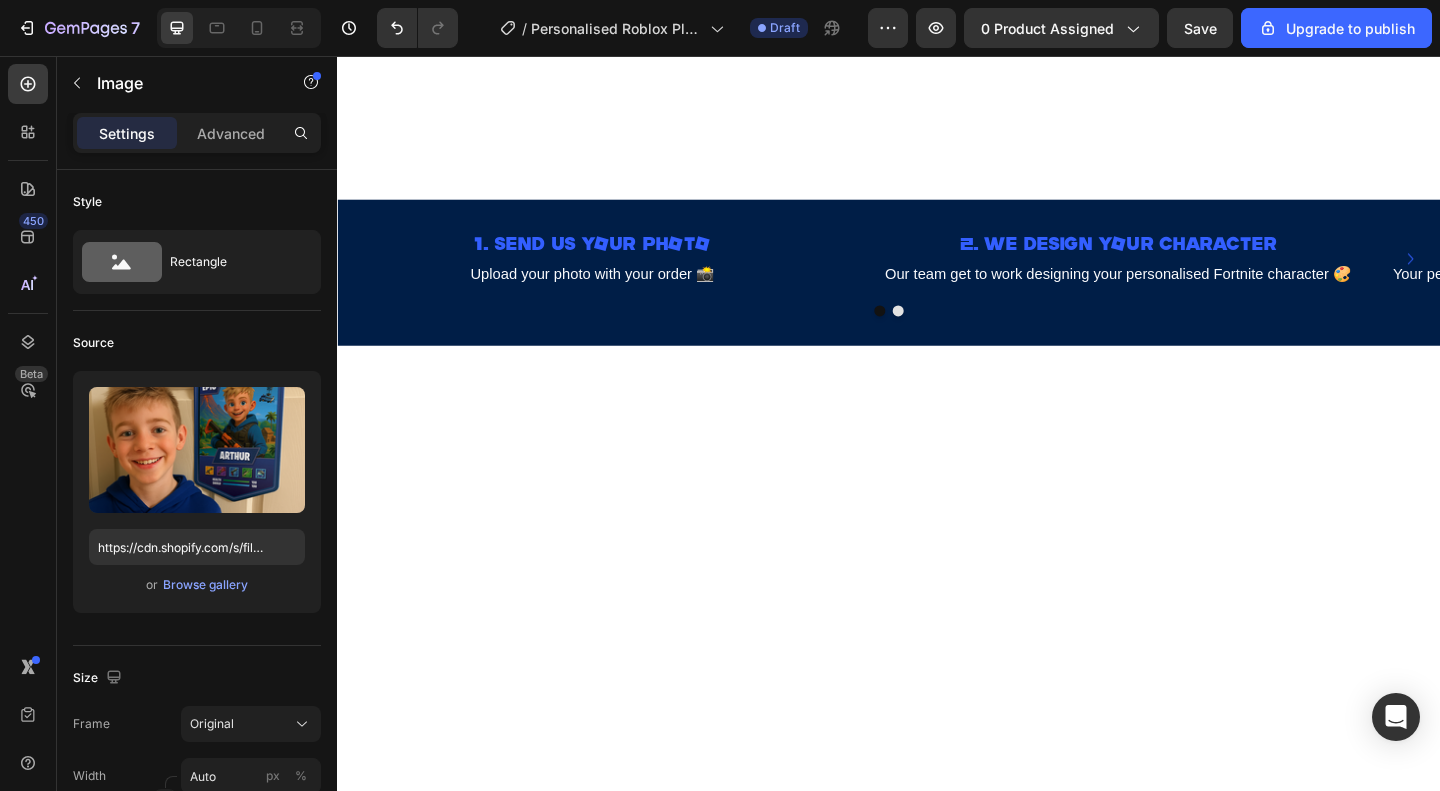 click at bounding box center (398, -73) 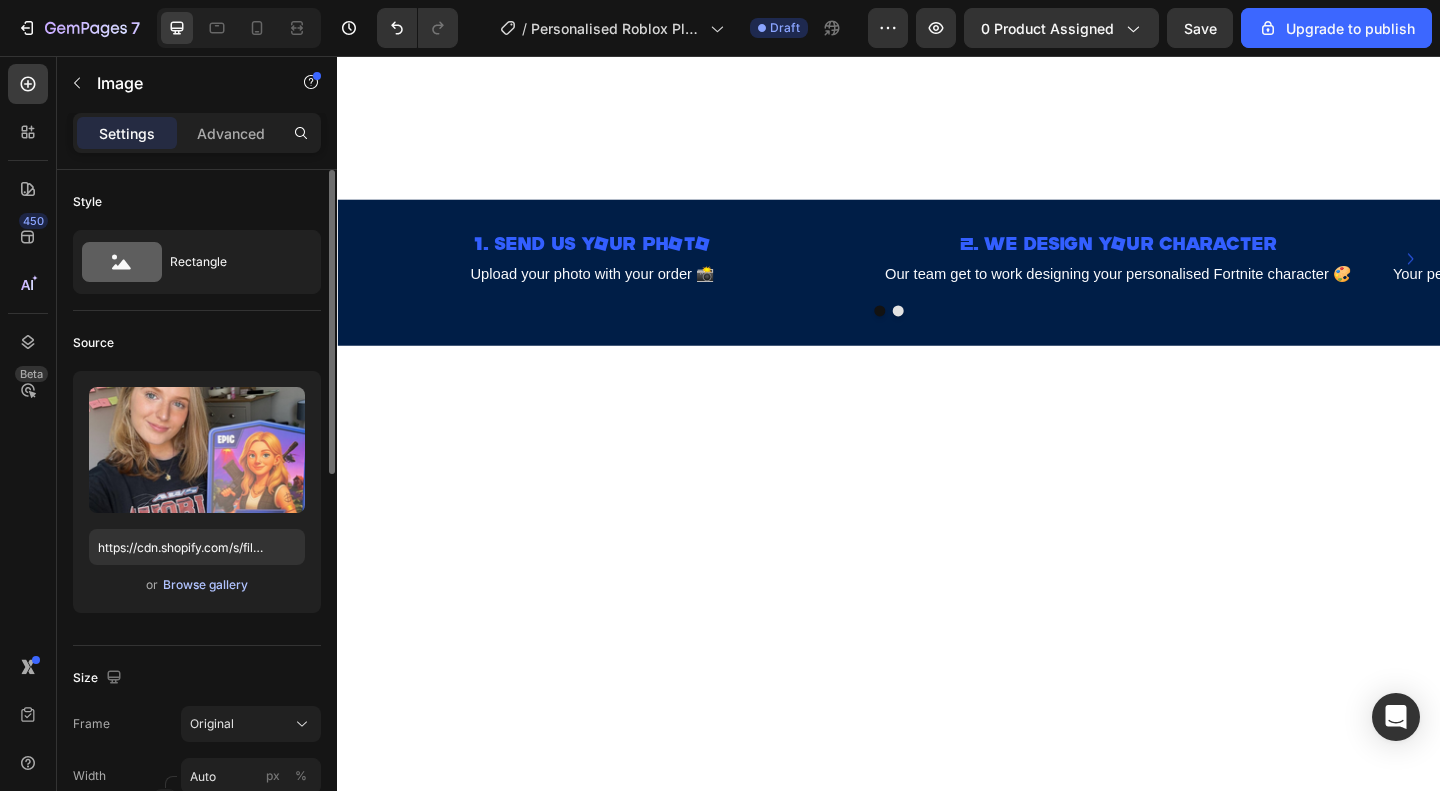 click on "Browse gallery" at bounding box center [205, 585] 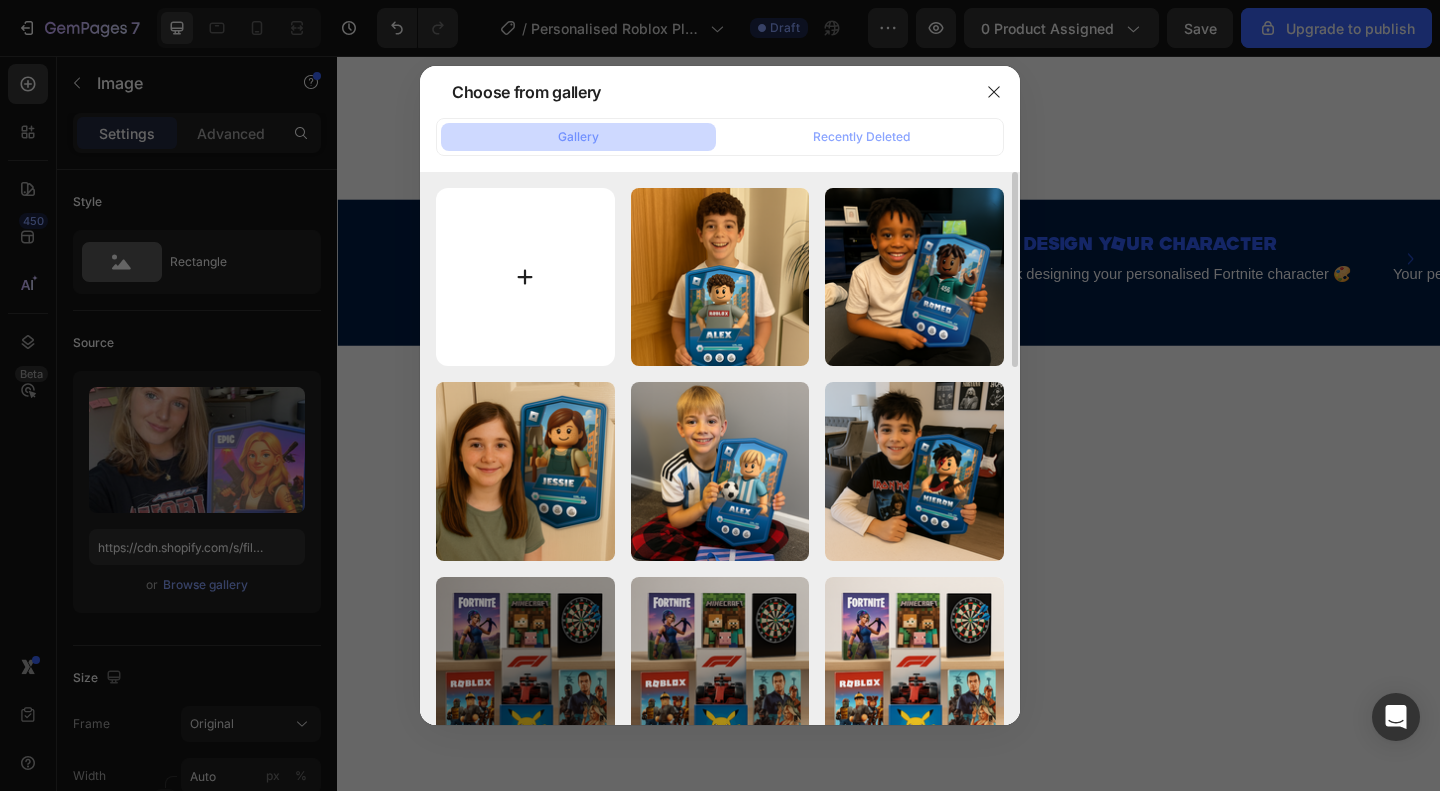 click at bounding box center (525, 277) 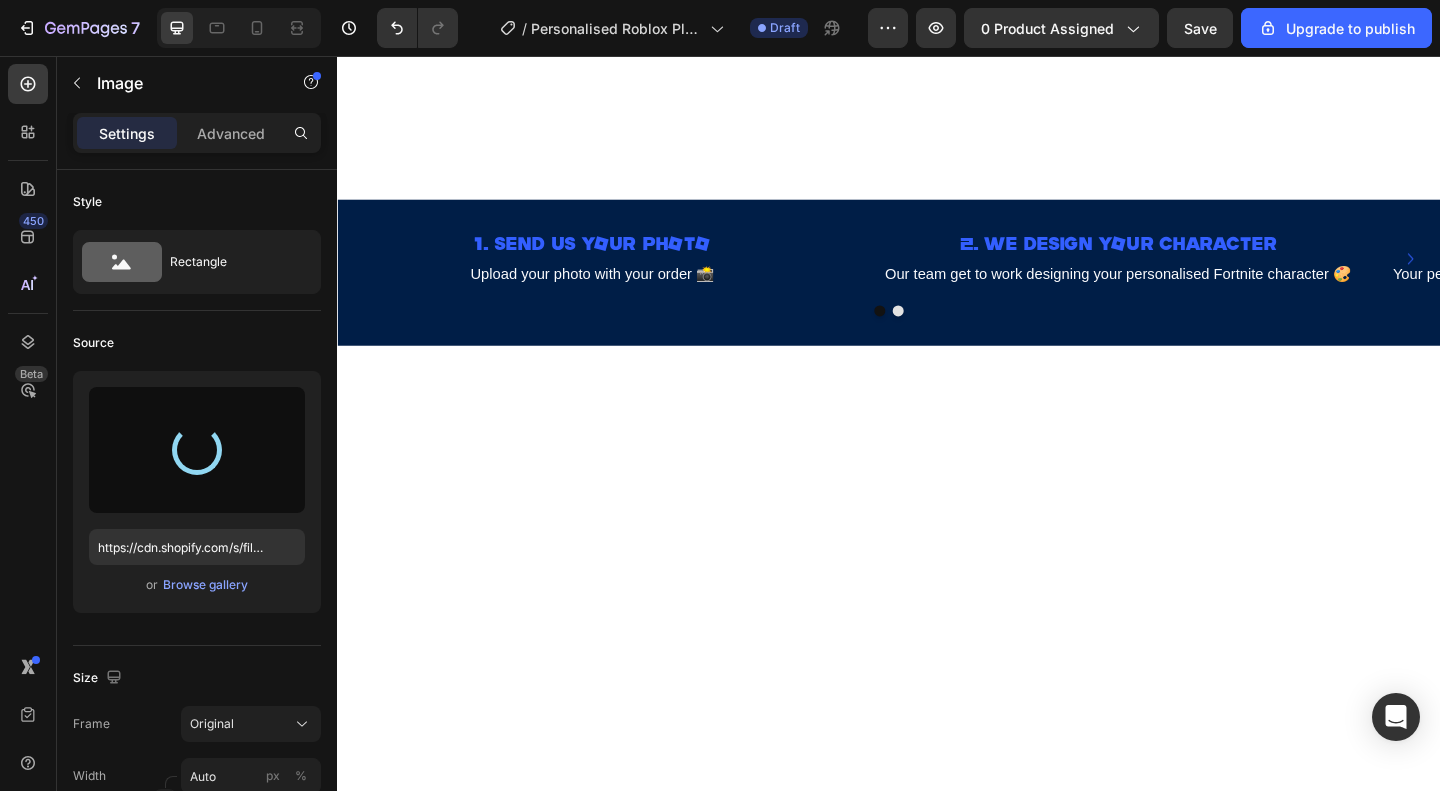 type on "https://cdn.shopify.com/s/files/1/0865/9320/8663/files/gempages_538353324240405651-9d58873a-56d5-4543-b70e-9518fd9dbca9.png" 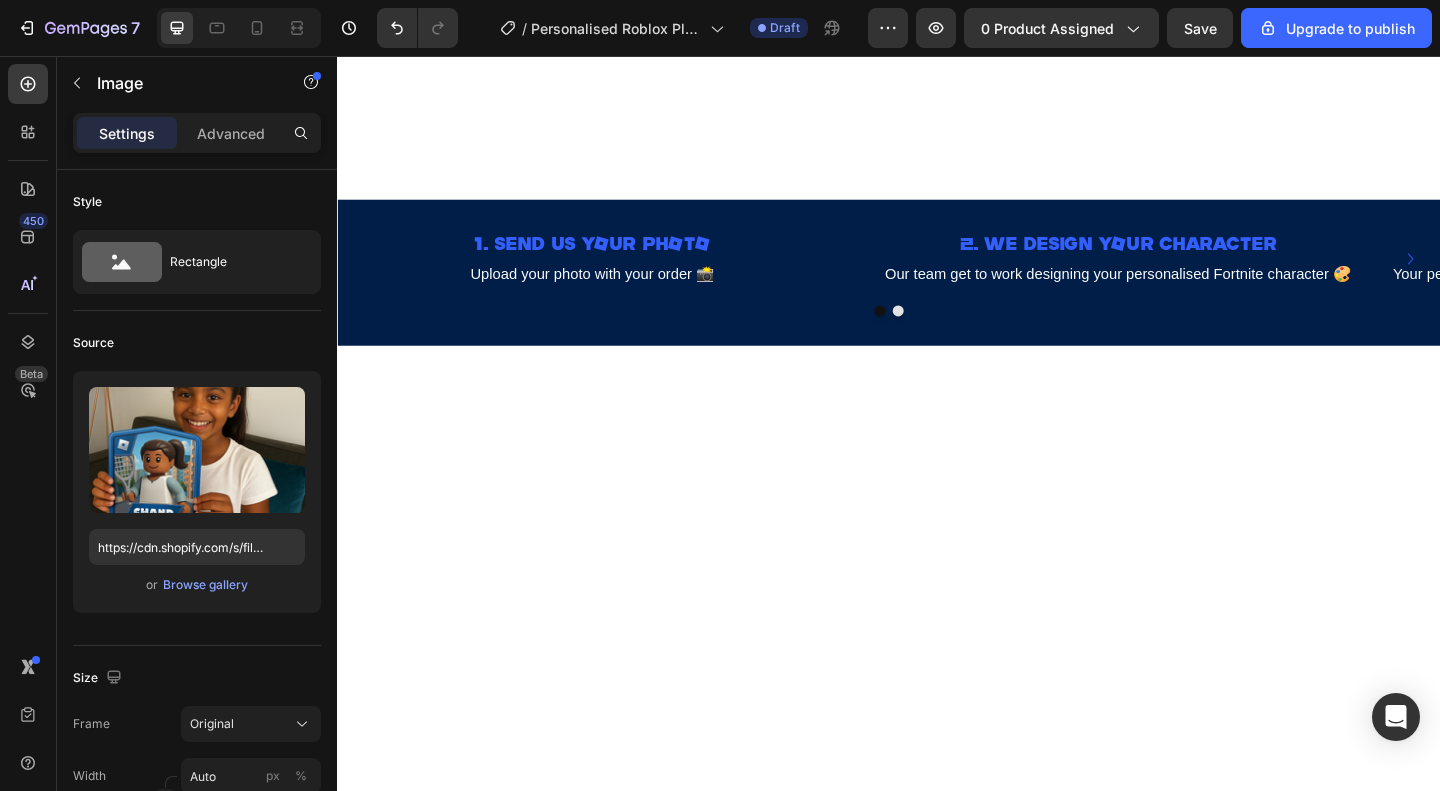 click at bounding box center (567, -73) 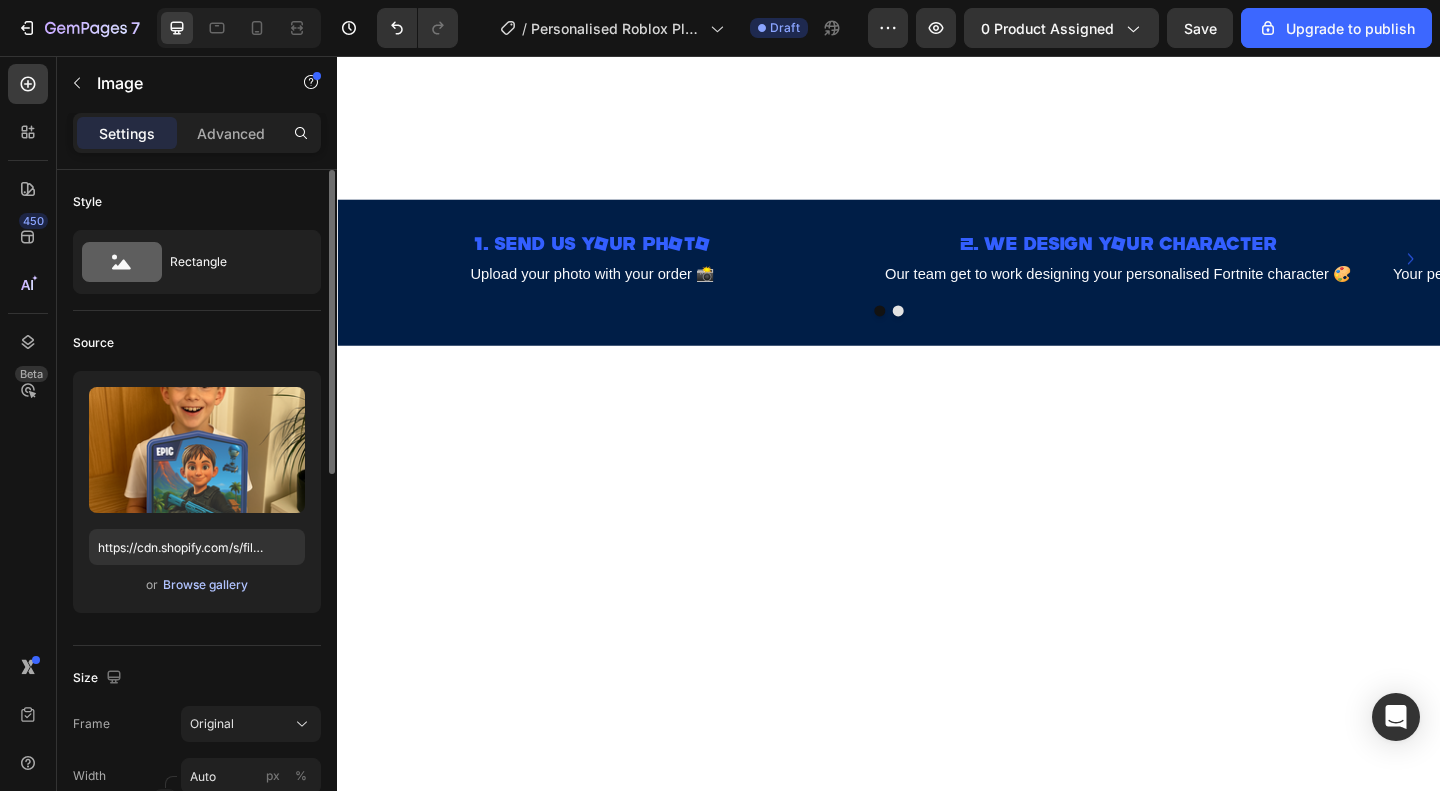 click on "Browse gallery" at bounding box center [205, 585] 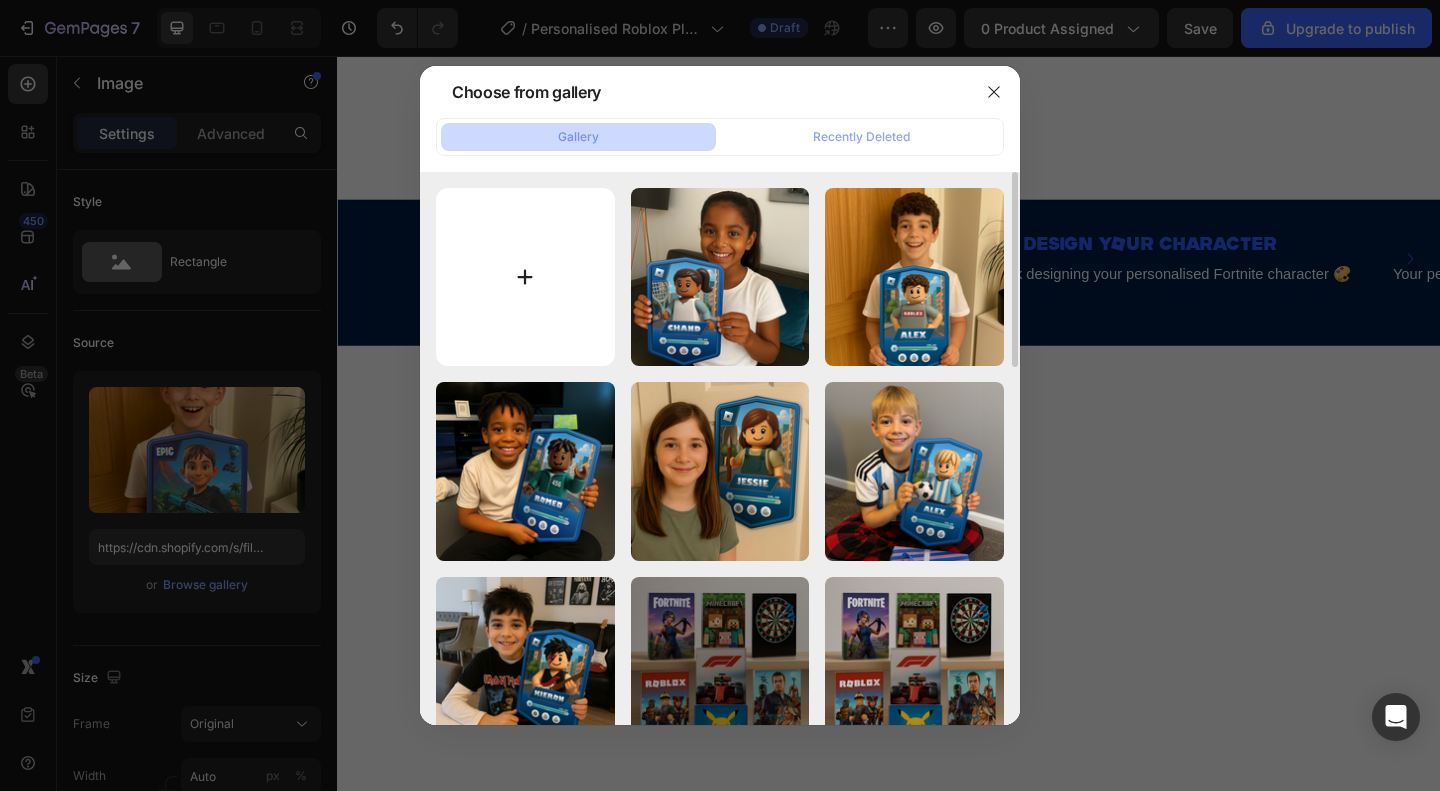click at bounding box center (525, 277) 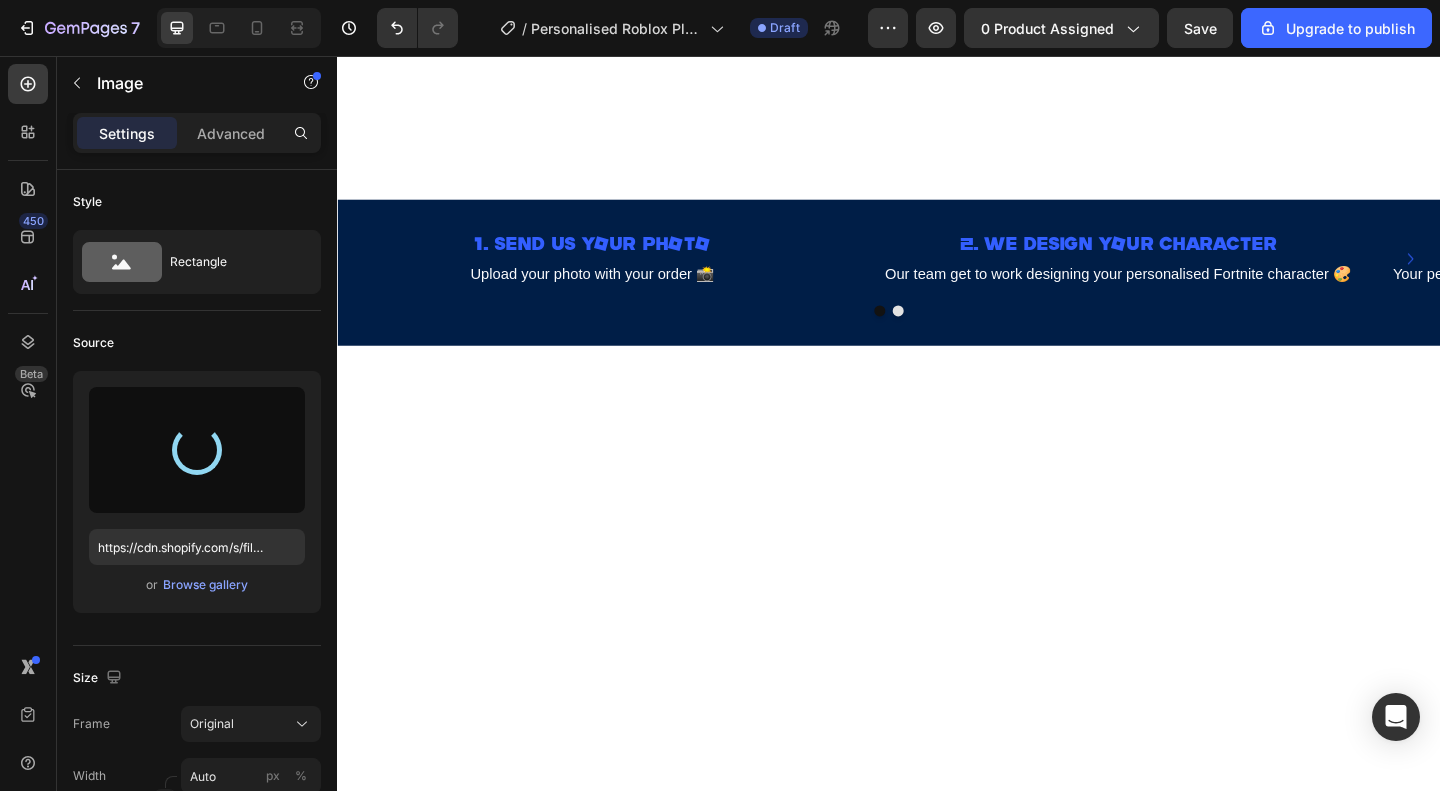 type on "https://cdn.shopify.com/s/files/1/0865/9320/8663/files/gempages_538353324240405651-7856a829-81c4-4dbb-879b-4ca99b814b3e.png" 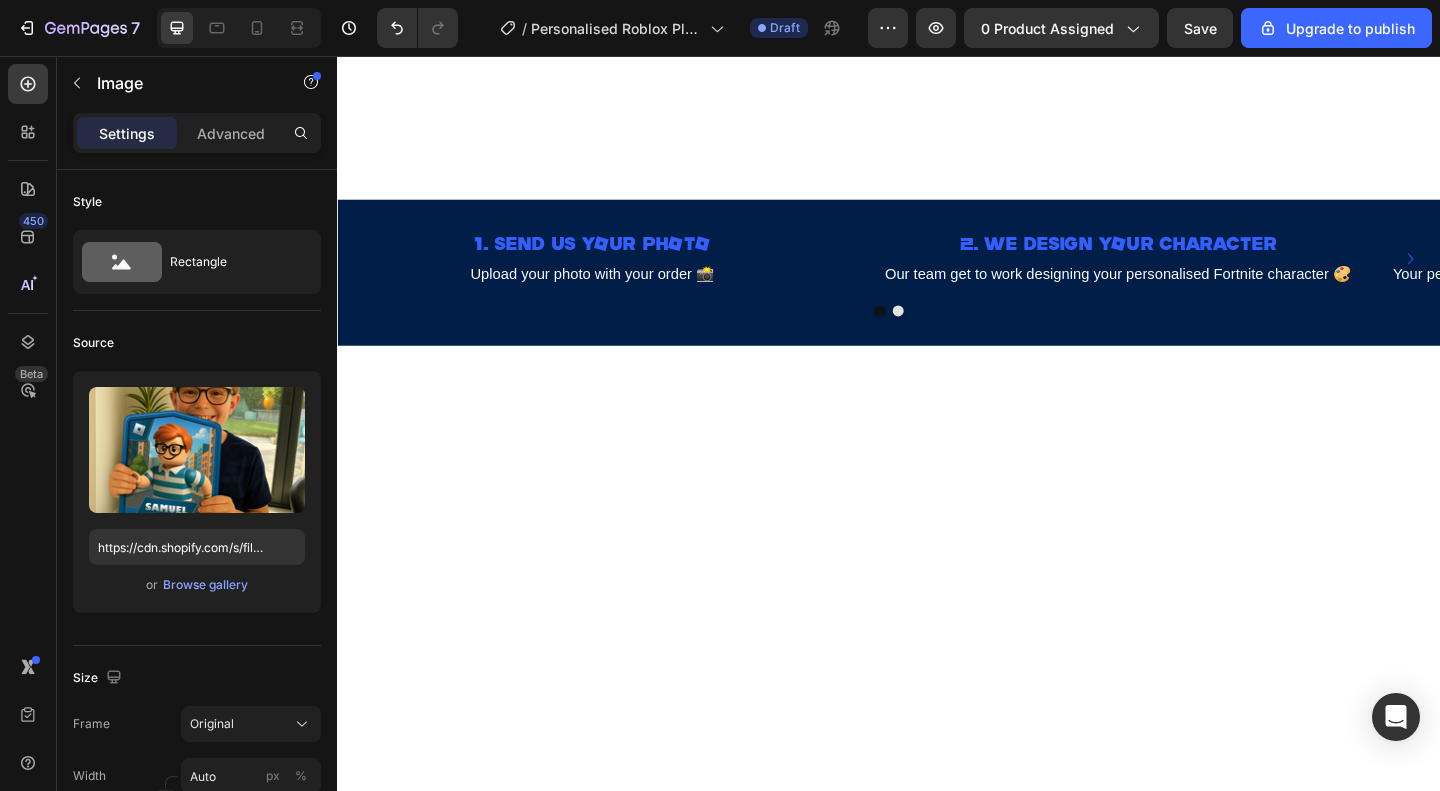 click at bounding box center (1401, -227) 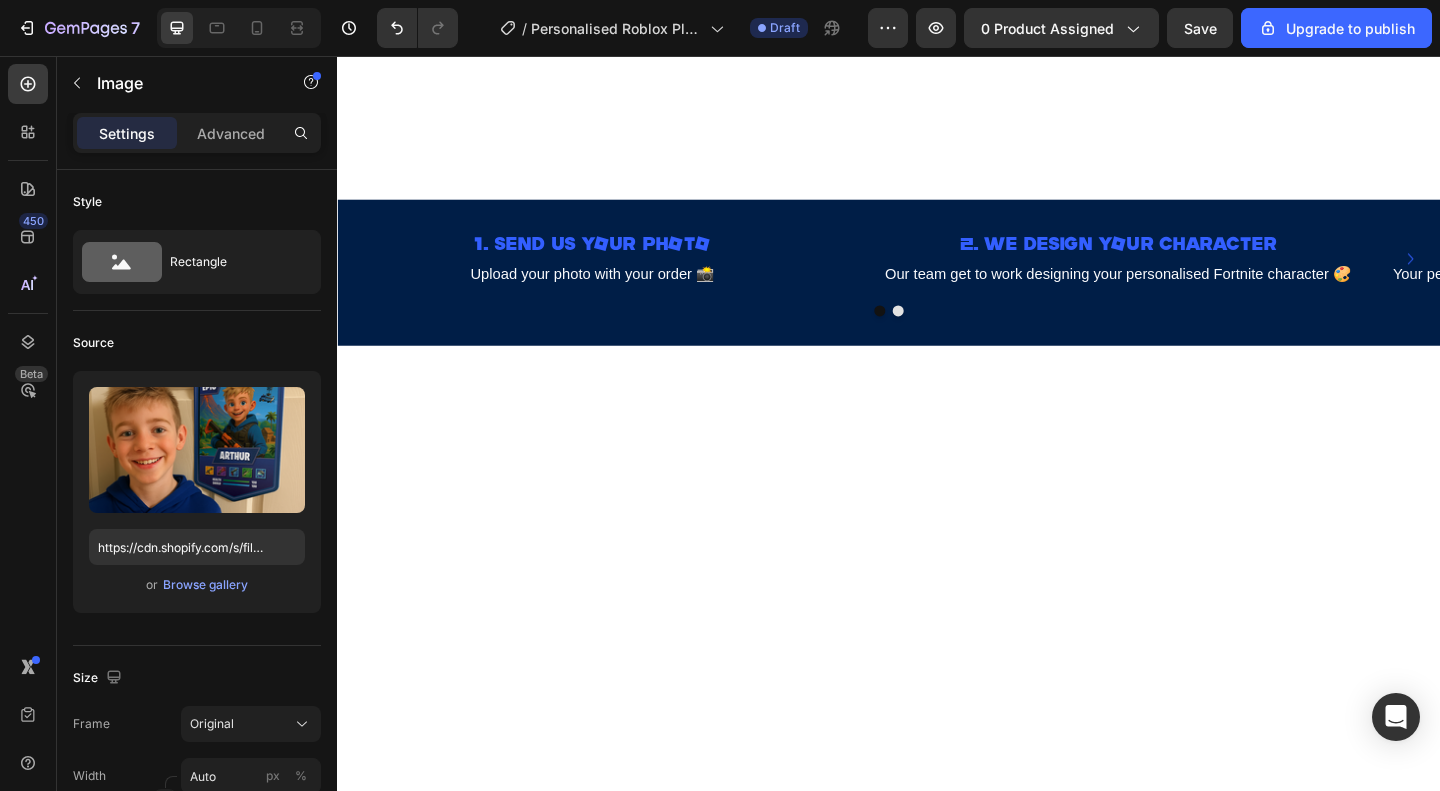 click 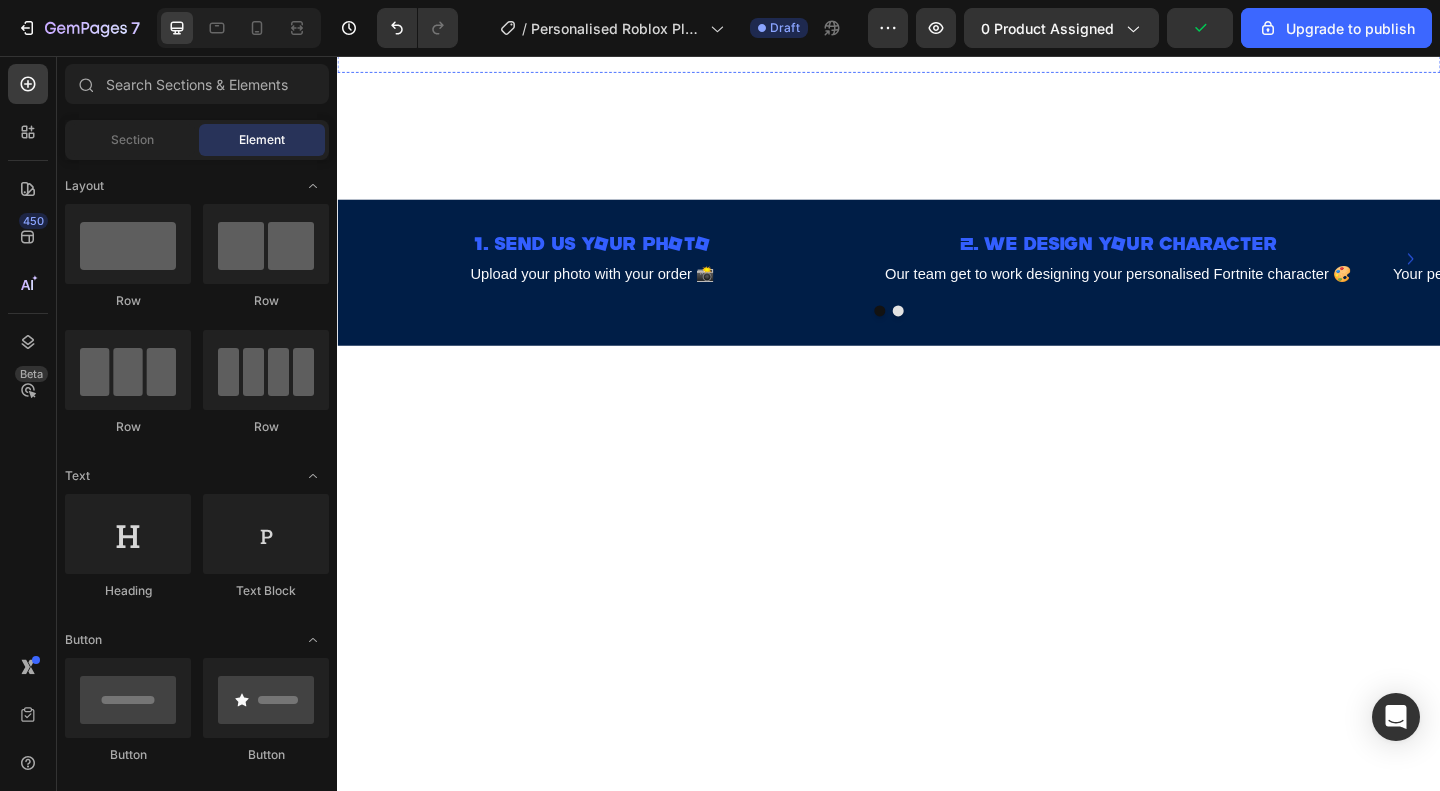 click on "Image Image Image Image Image
Image Image Image Image Image
Marquee" at bounding box center (937, -228) 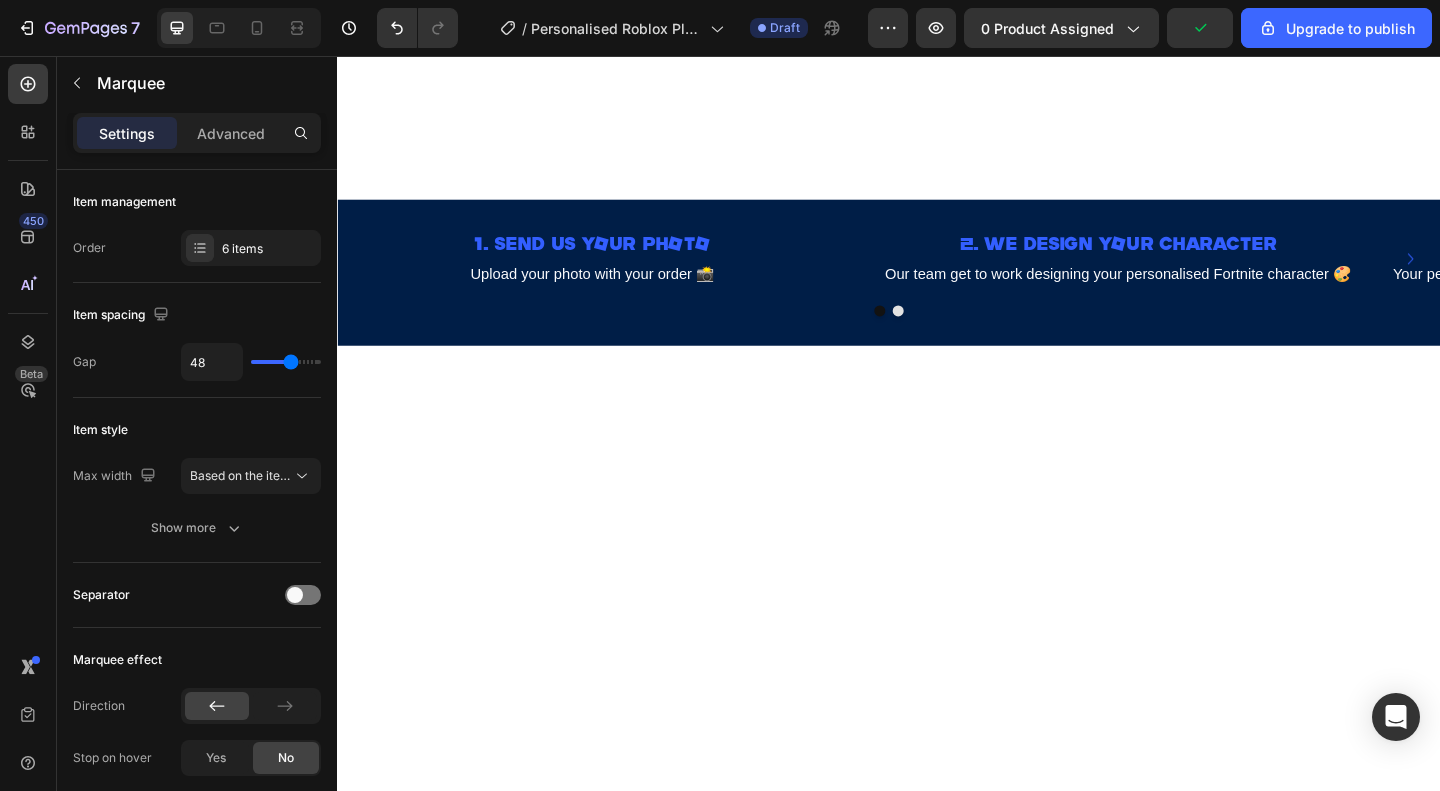 click on "Marquee" at bounding box center (391, -347) 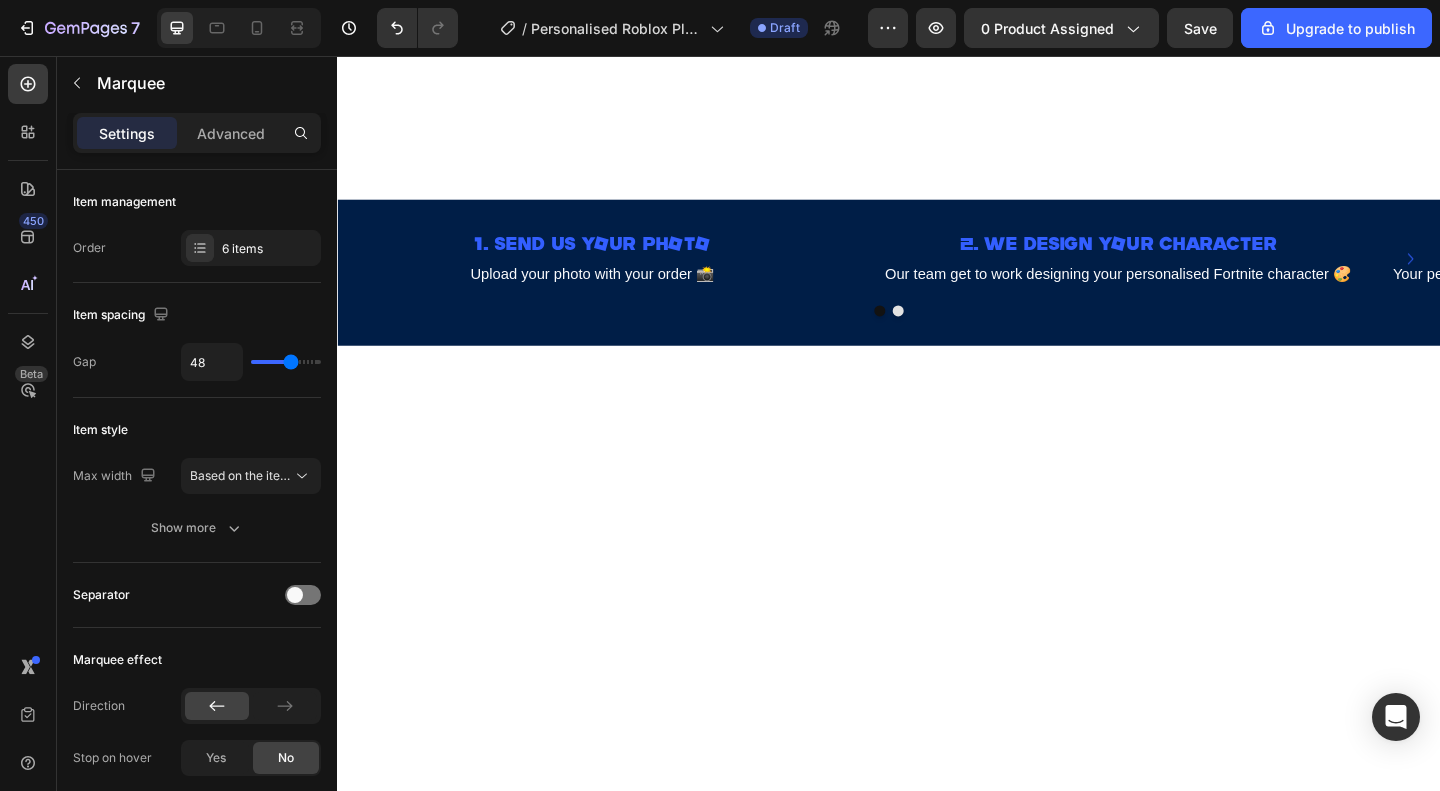 click on "Marquee" at bounding box center [391, -347] 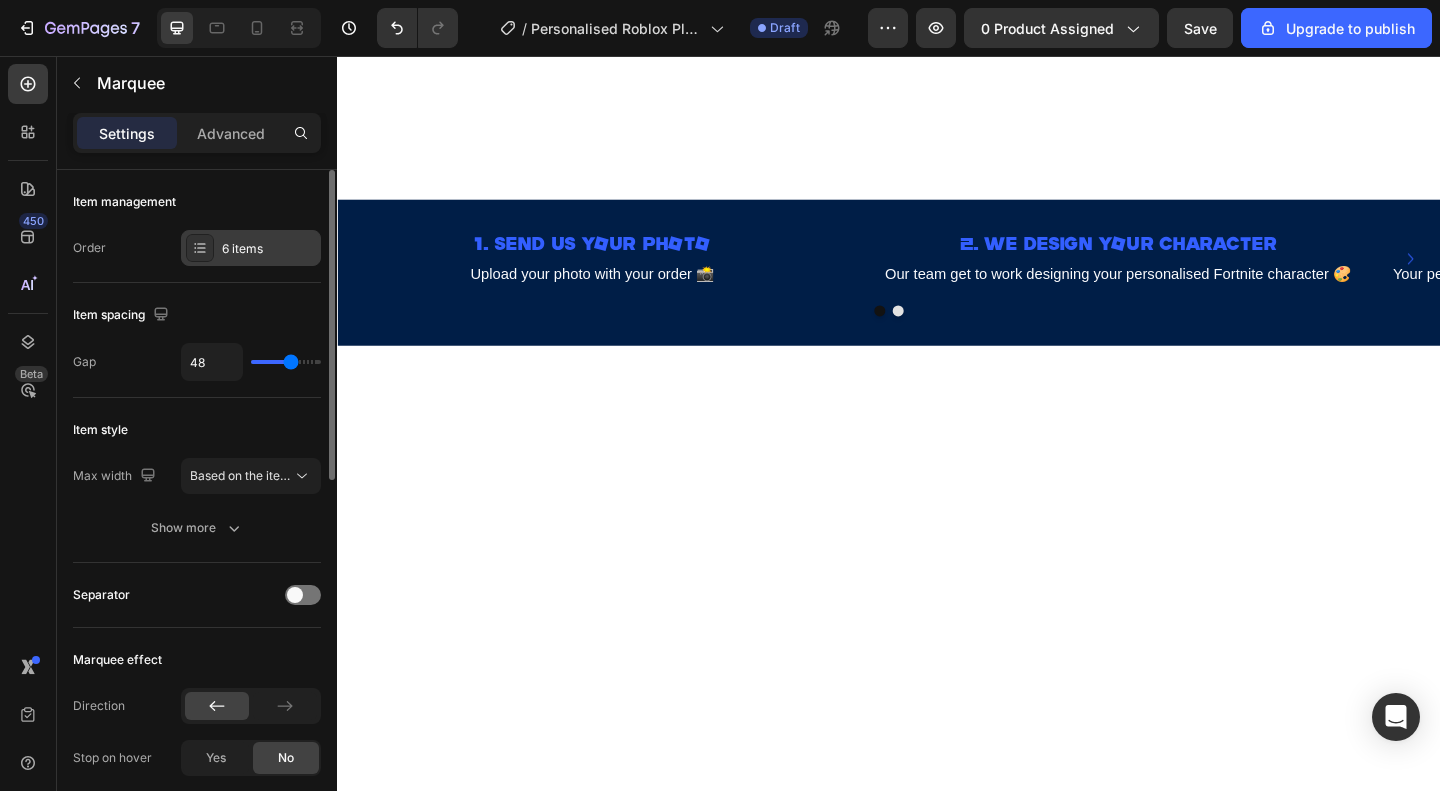 click at bounding box center [200, 248] 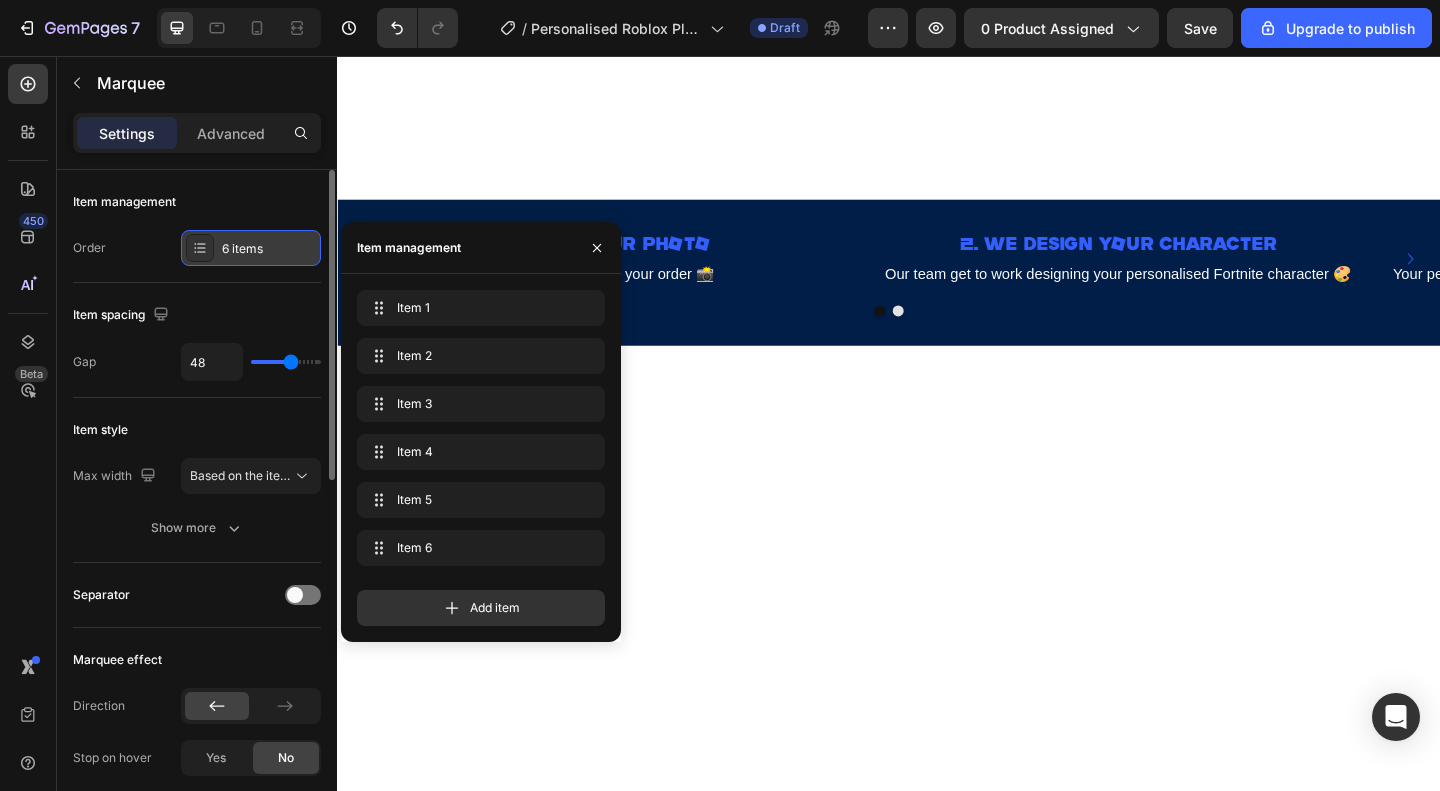 click at bounding box center [200, 248] 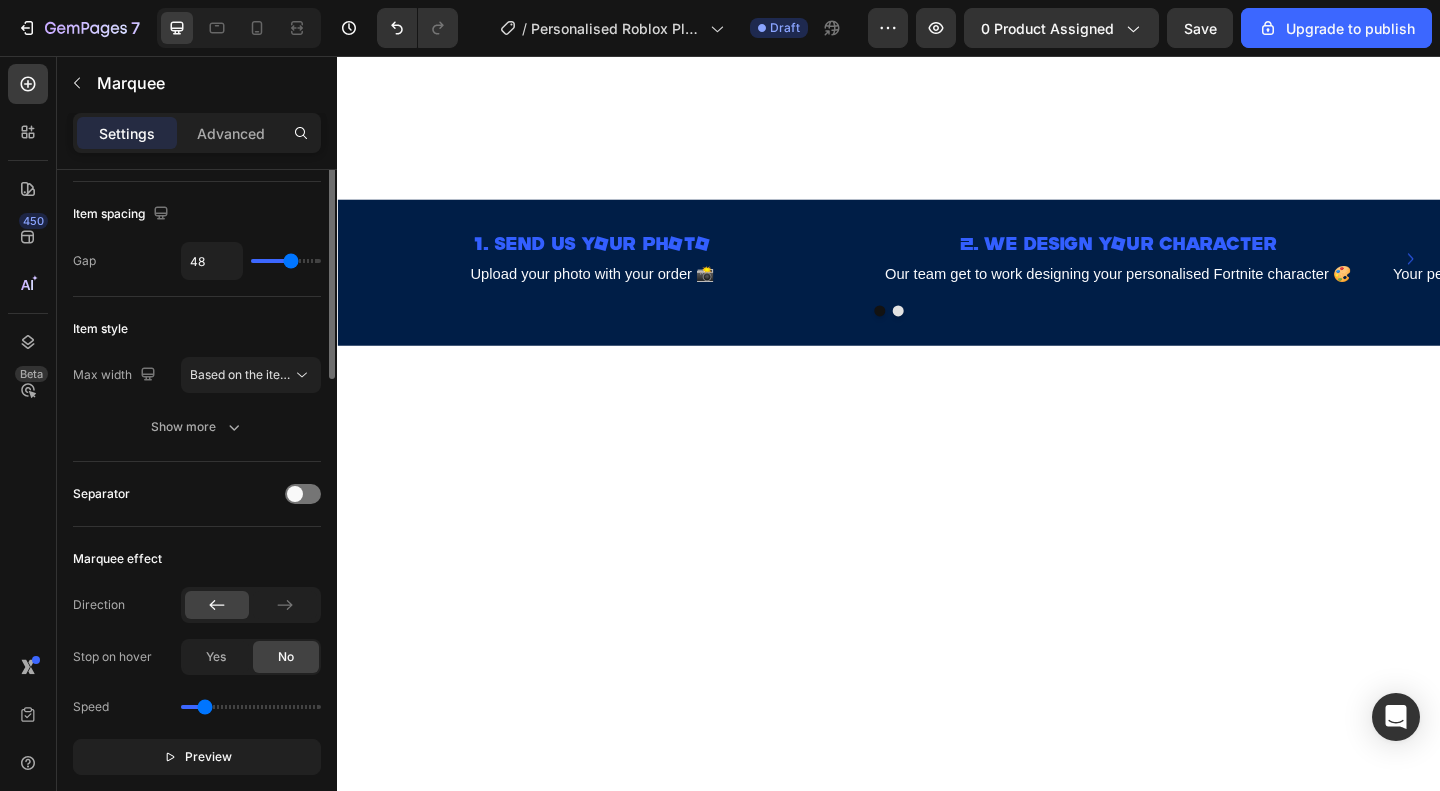 scroll, scrollTop: 0, scrollLeft: 0, axis: both 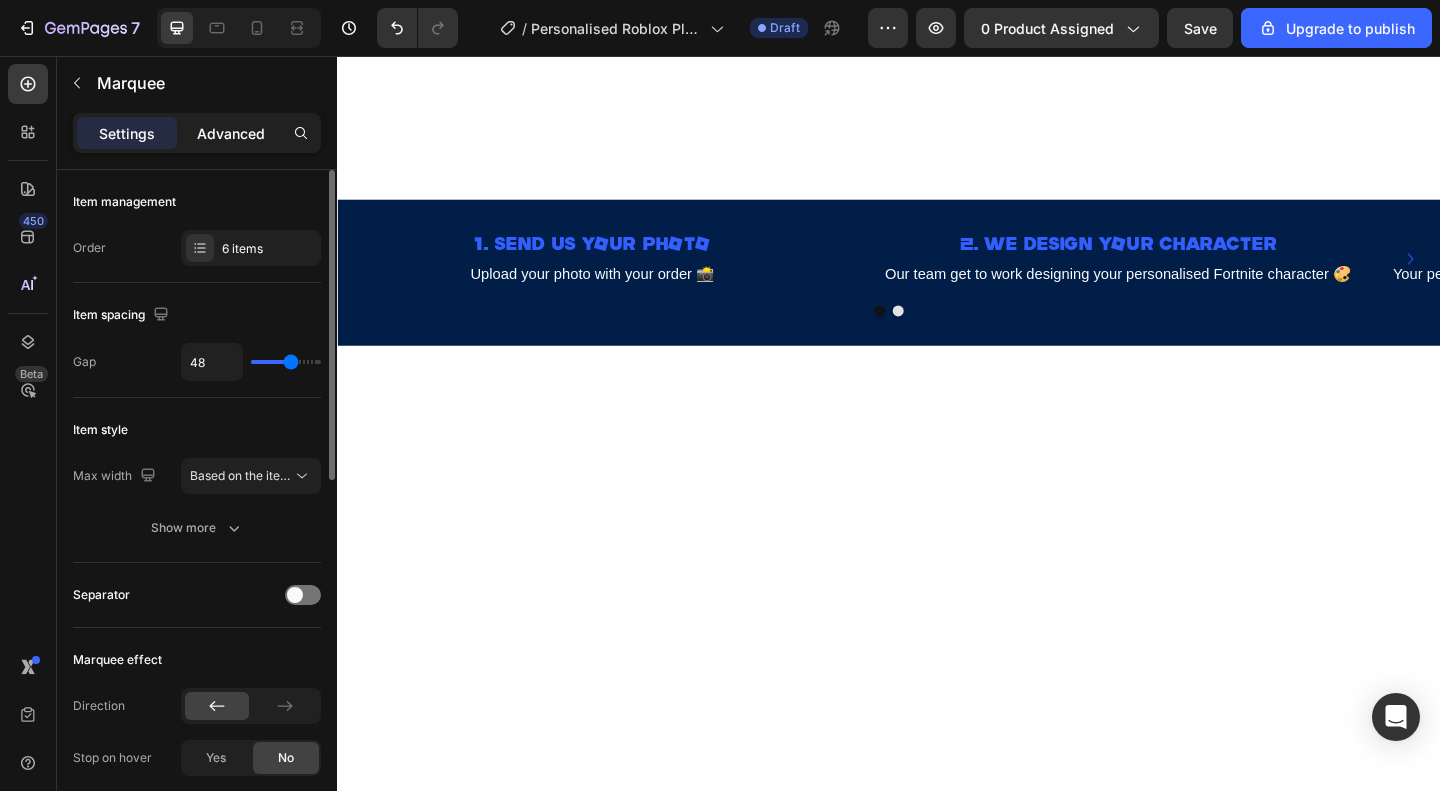 click on "Advanced" at bounding box center (231, 133) 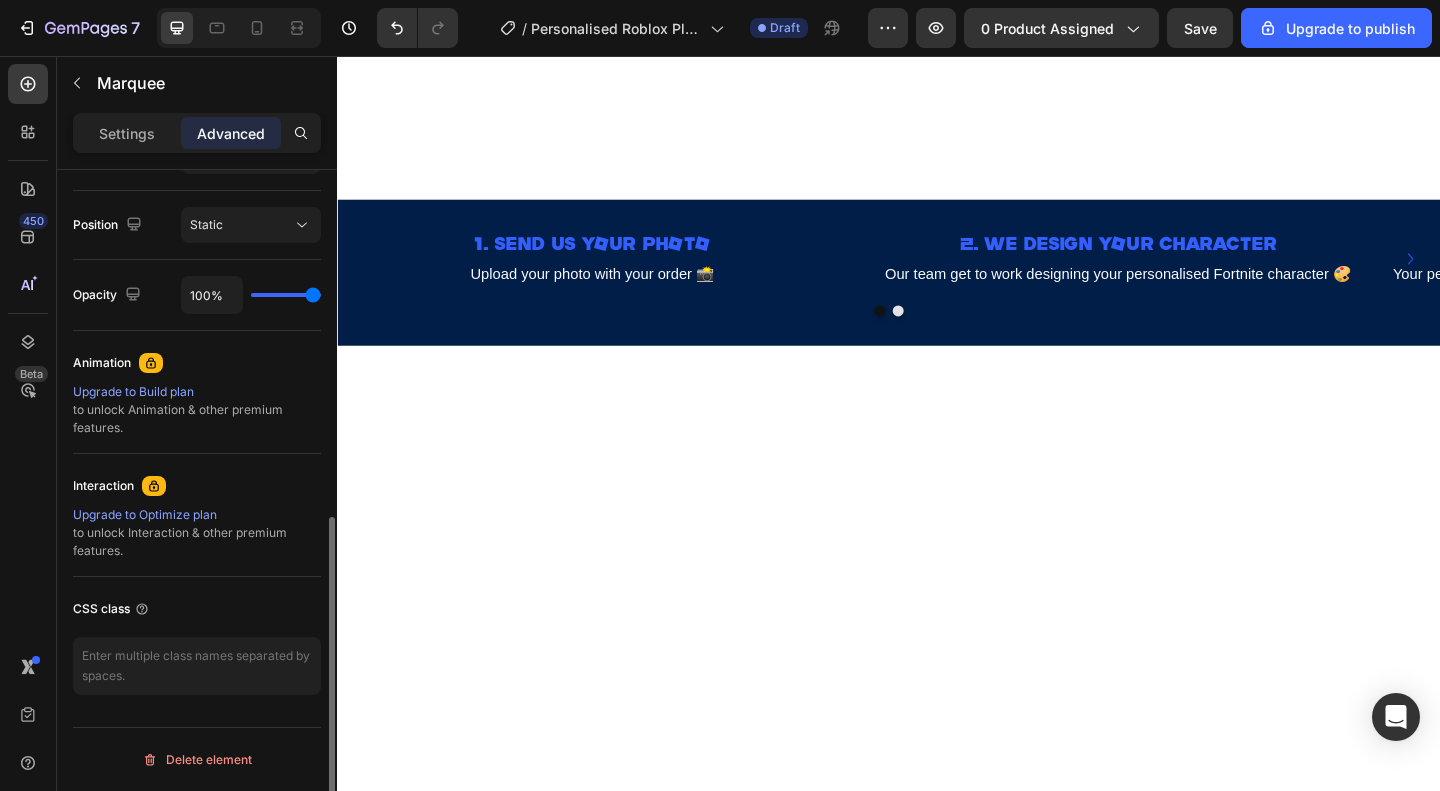 scroll, scrollTop: 0, scrollLeft: 0, axis: both 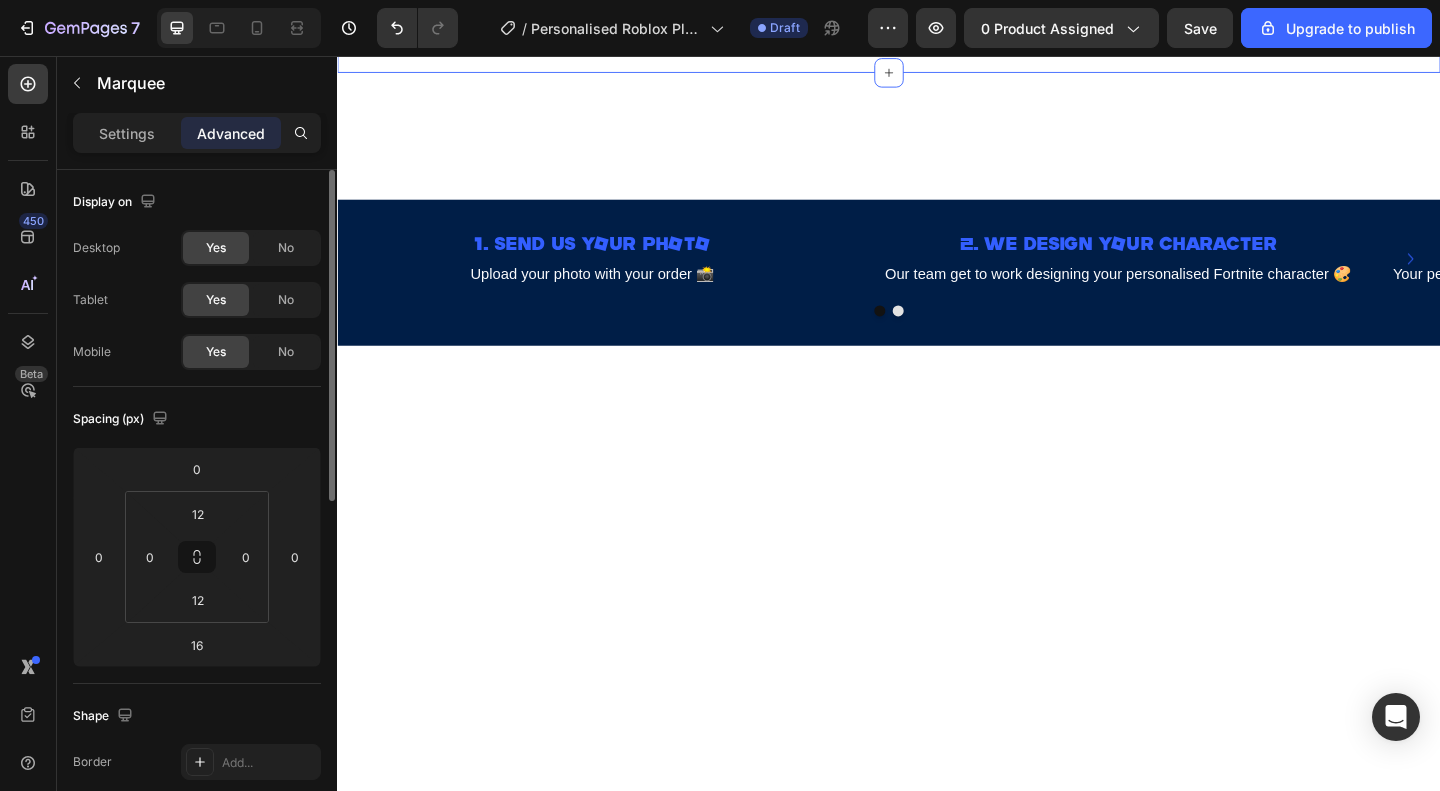 click on "700+ happy custOmers Heading Image Image Image Image Image
Image Image Image Image Image
Marquee   16 Image Image Image Image Image Image Image Image Image Image Image Image Image Image Marquee Section 2" at bounding box center [937, -176] 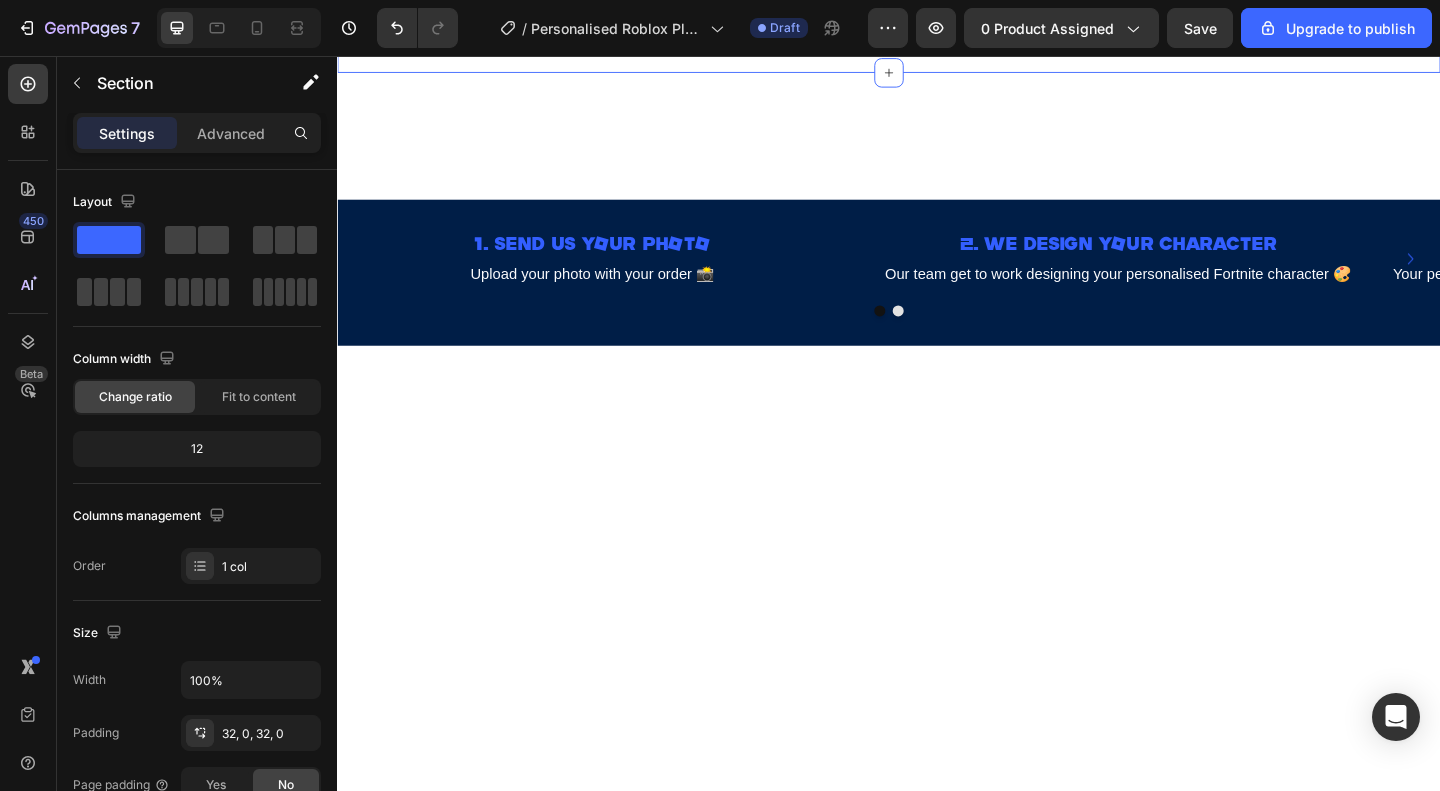 click at bounding box center (737, -73) 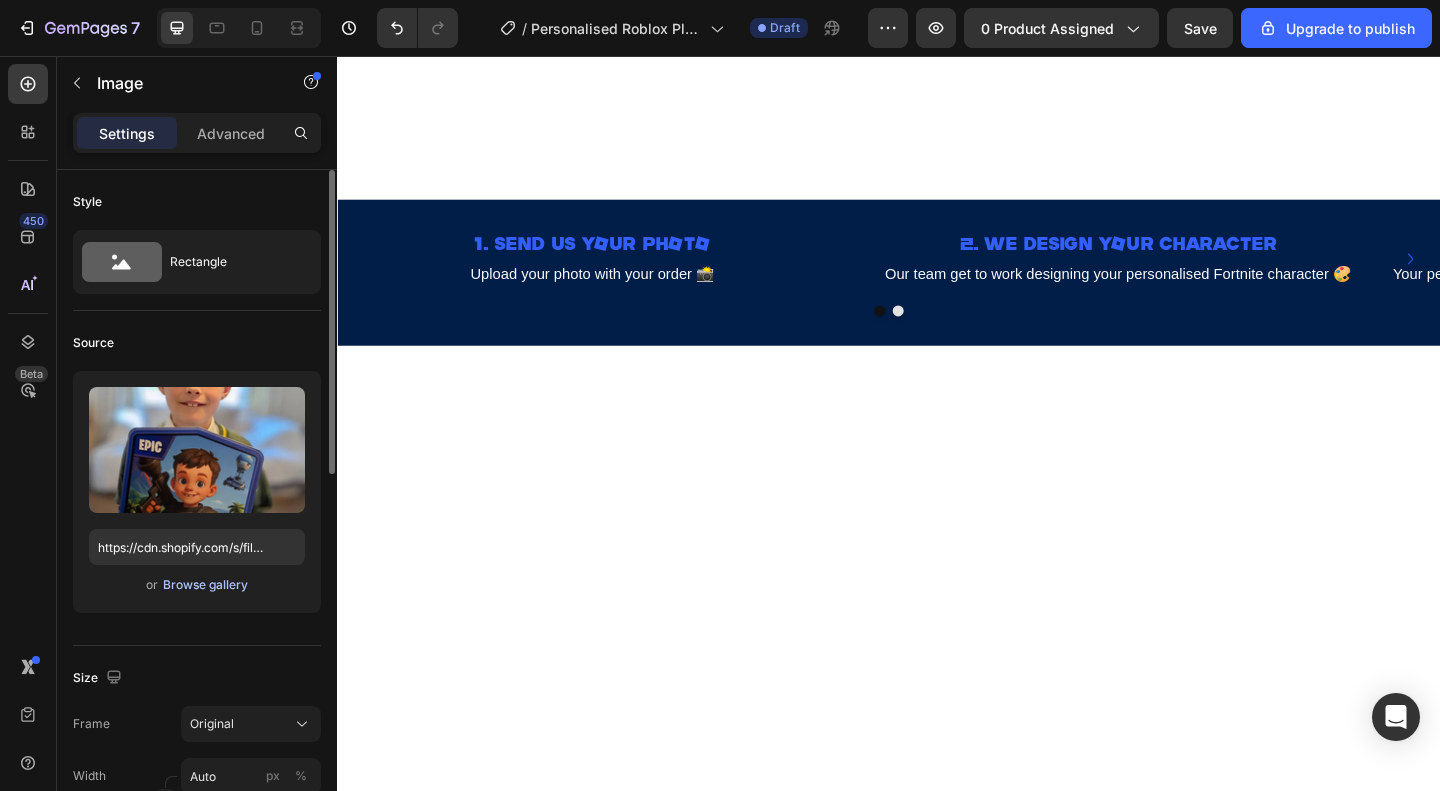 click on "Browse gallery" at bounding box center (205, 585) 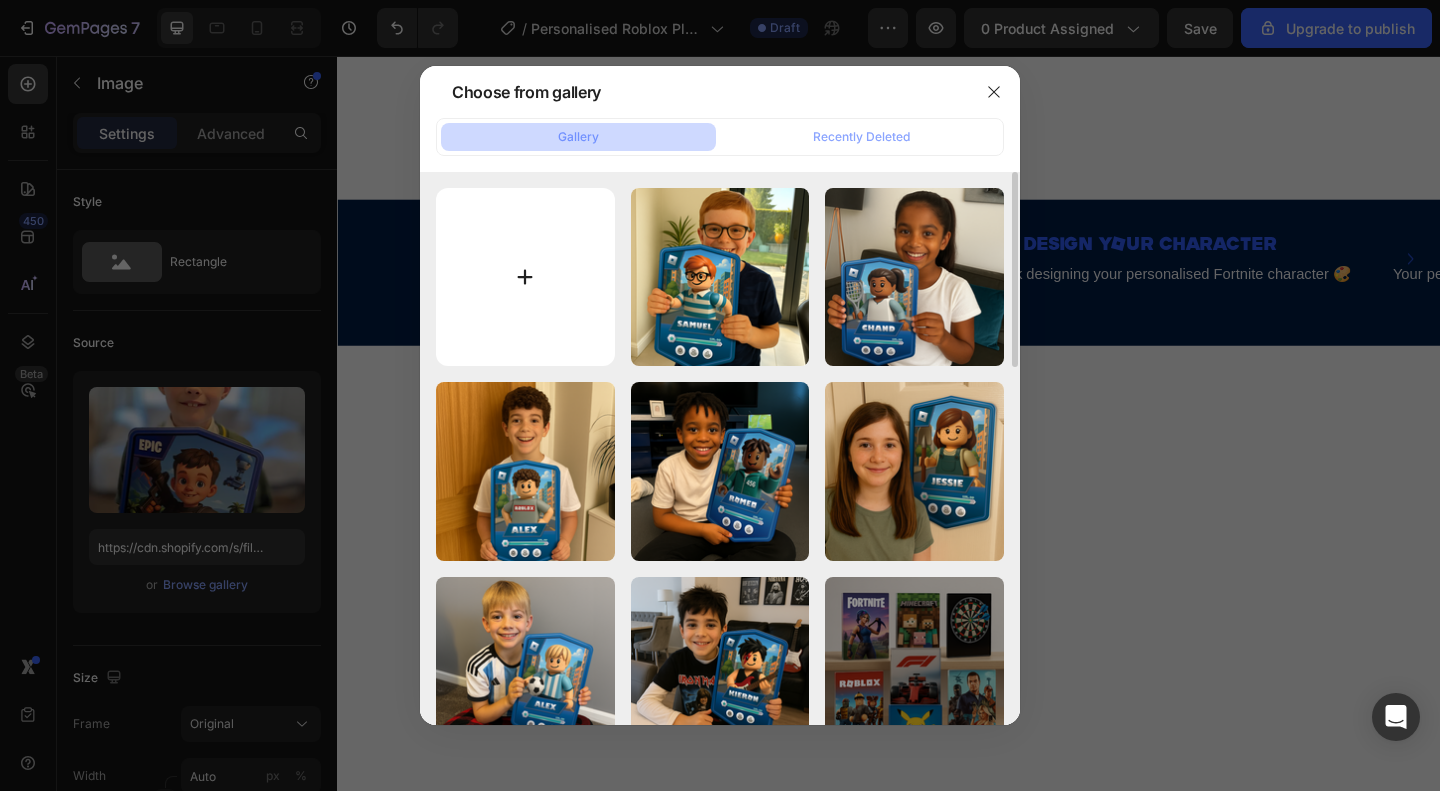 click at bounding box center (525, 277) 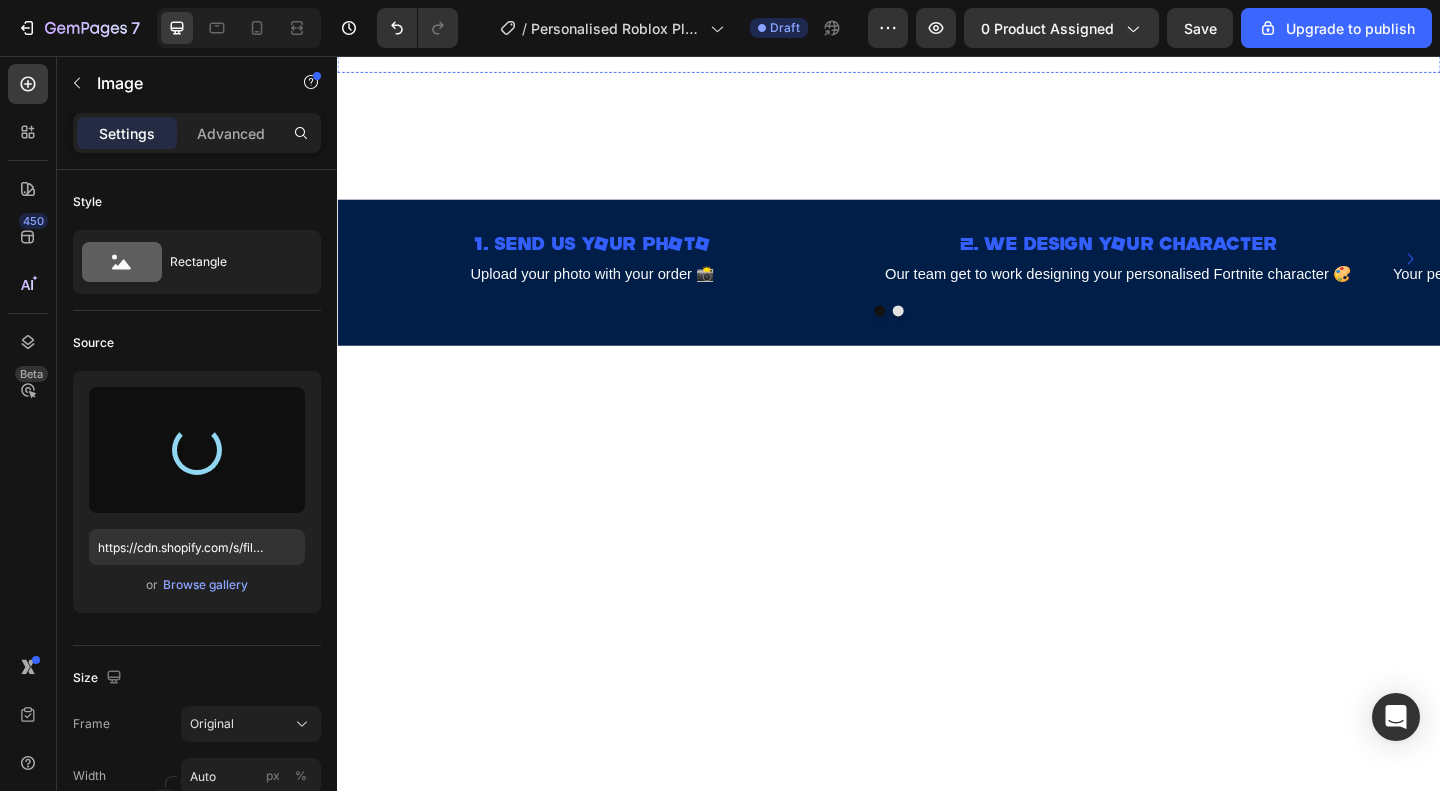 type on "https://cdn.shopify.com/s/files/1/0865/9320/8663/files/gempages_538353324240405651-5a3ad01a-3e7d-46f2-bf92-2bc70f1309c6.png" 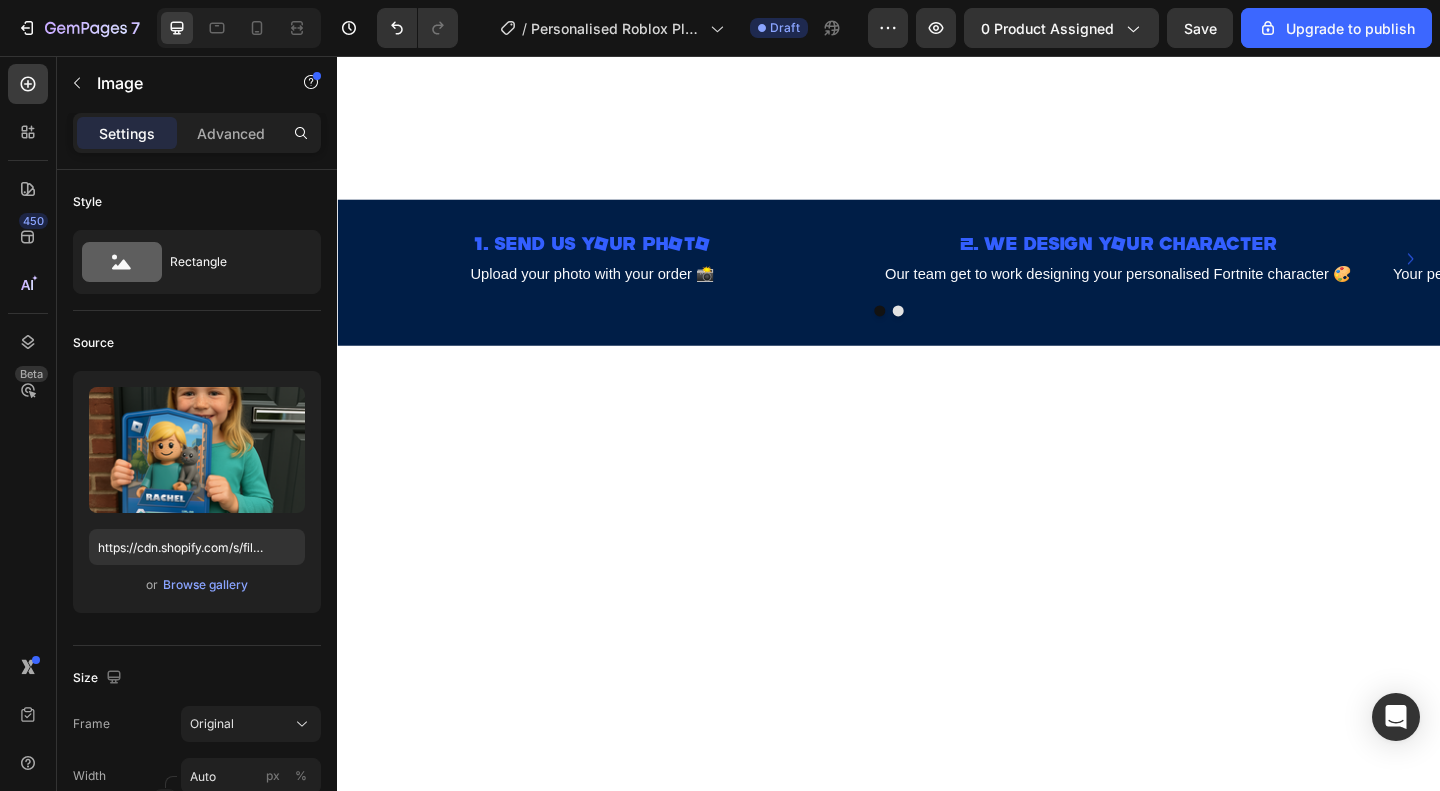 click at bounding box center (906, -73) 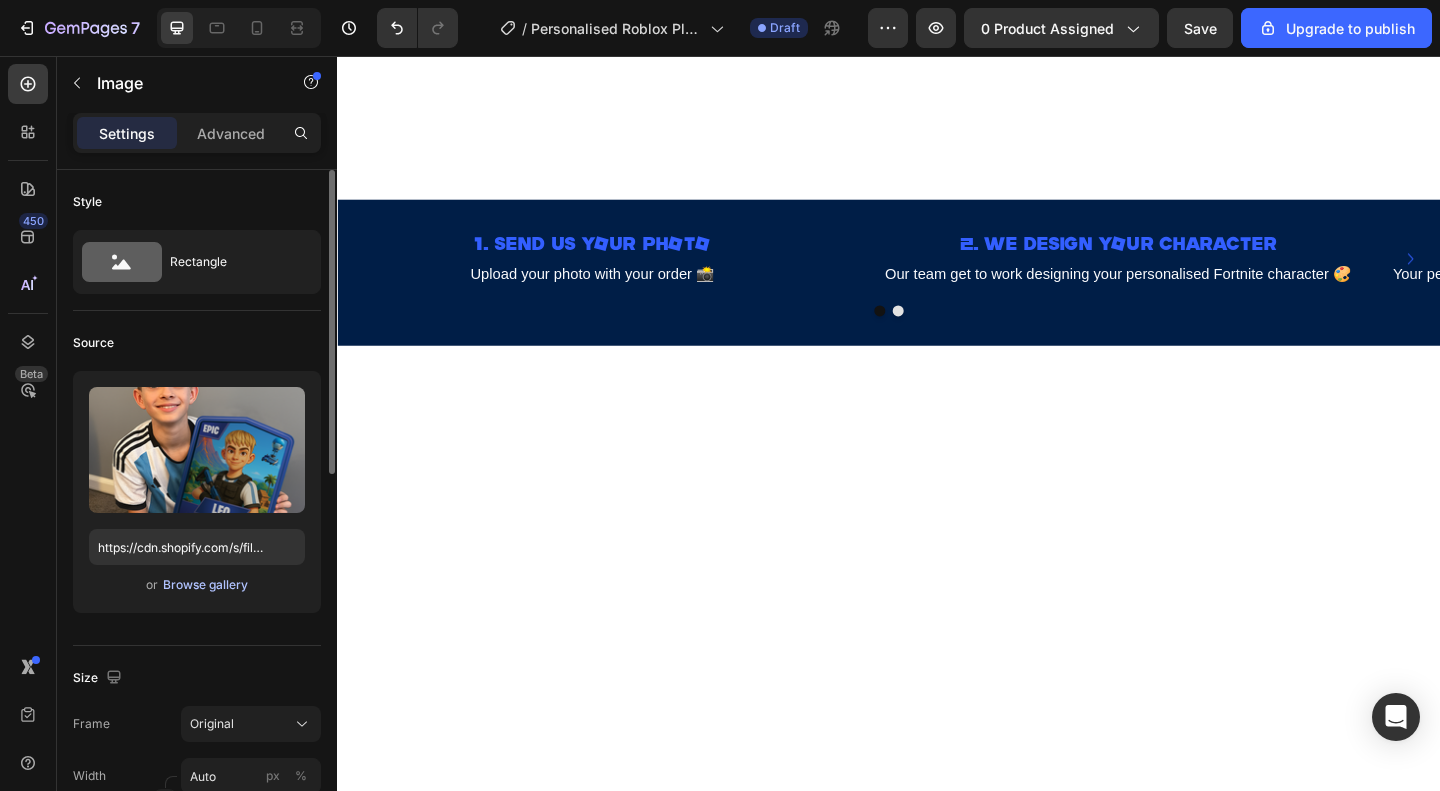click on "Browse gallery" at bounding box center (205, 585) 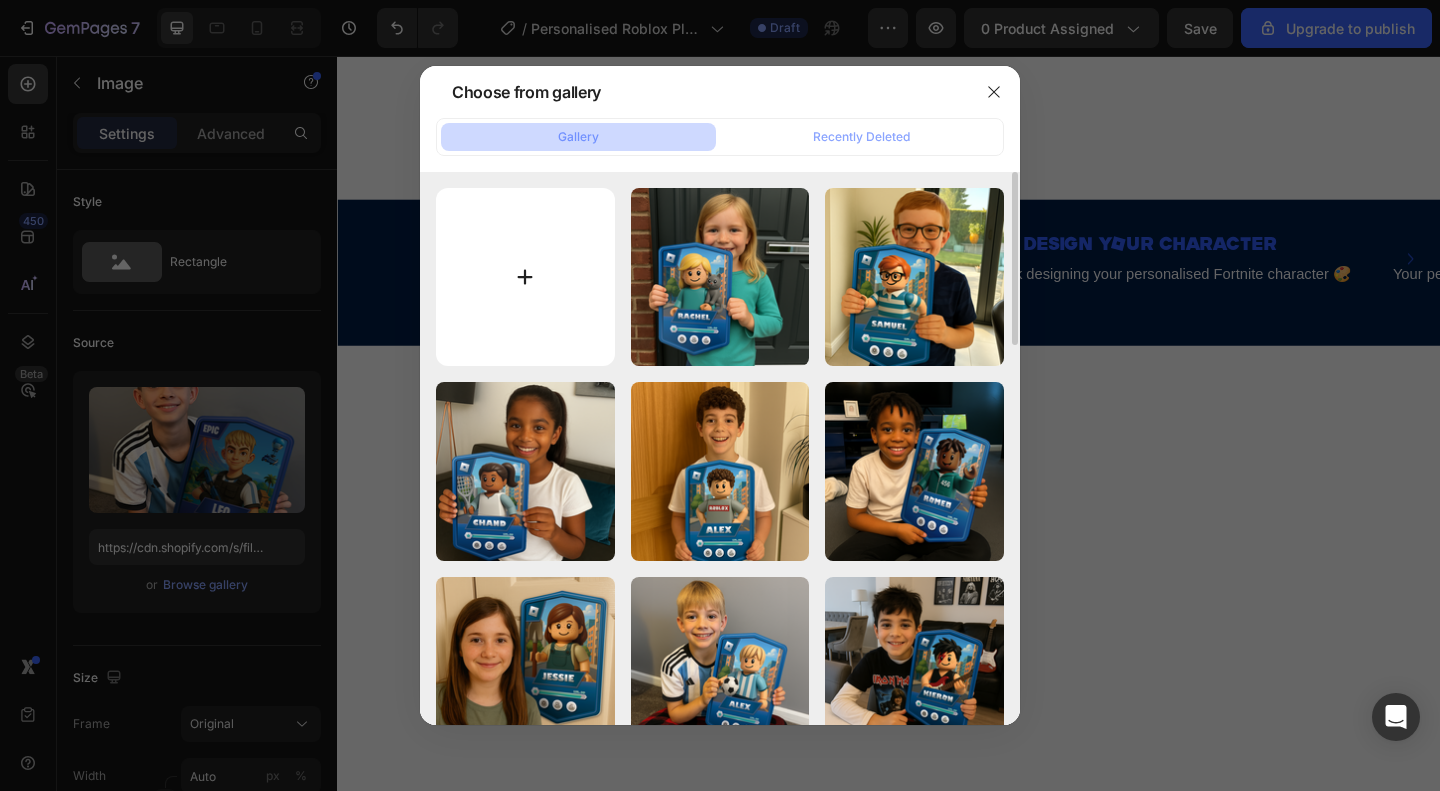click at bounding box center [525, 277] 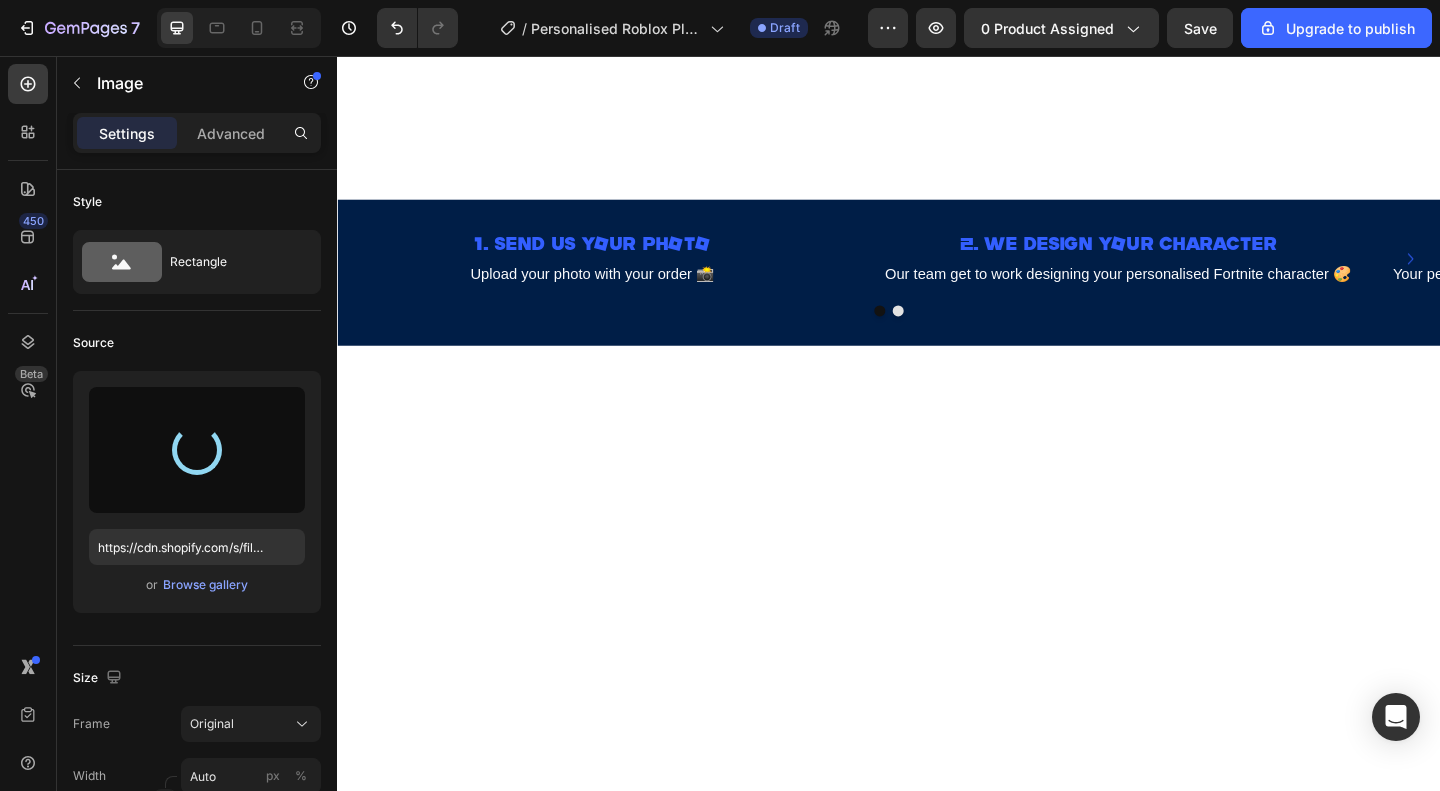 type on "https://cdn.shopify.com/s/files/1/0865/9320/8663/files/gempages_538353324240405651-d8d051e0-4458-4d64-80c7-fdaa70c91083.png" 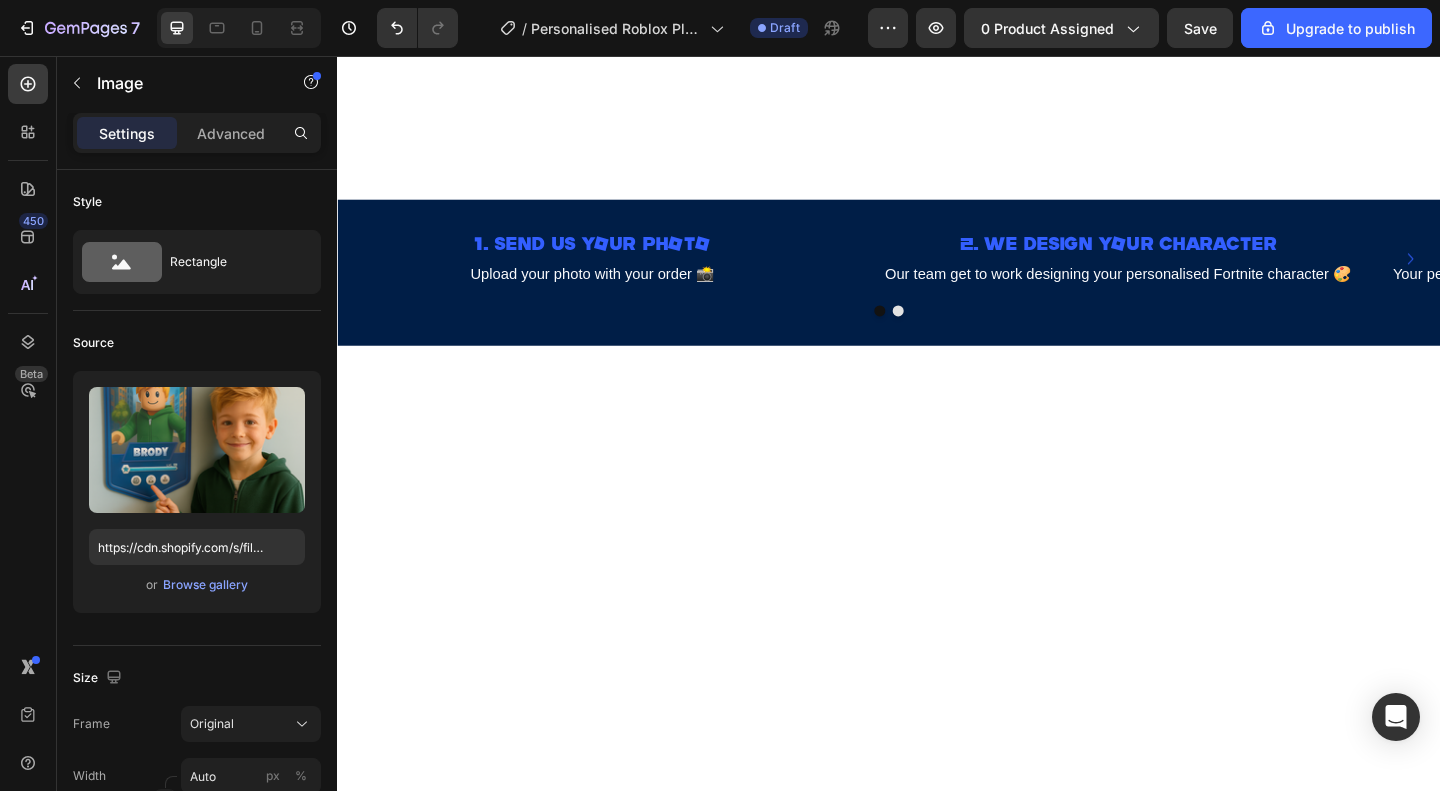 click at bounding box center [1075, -73] 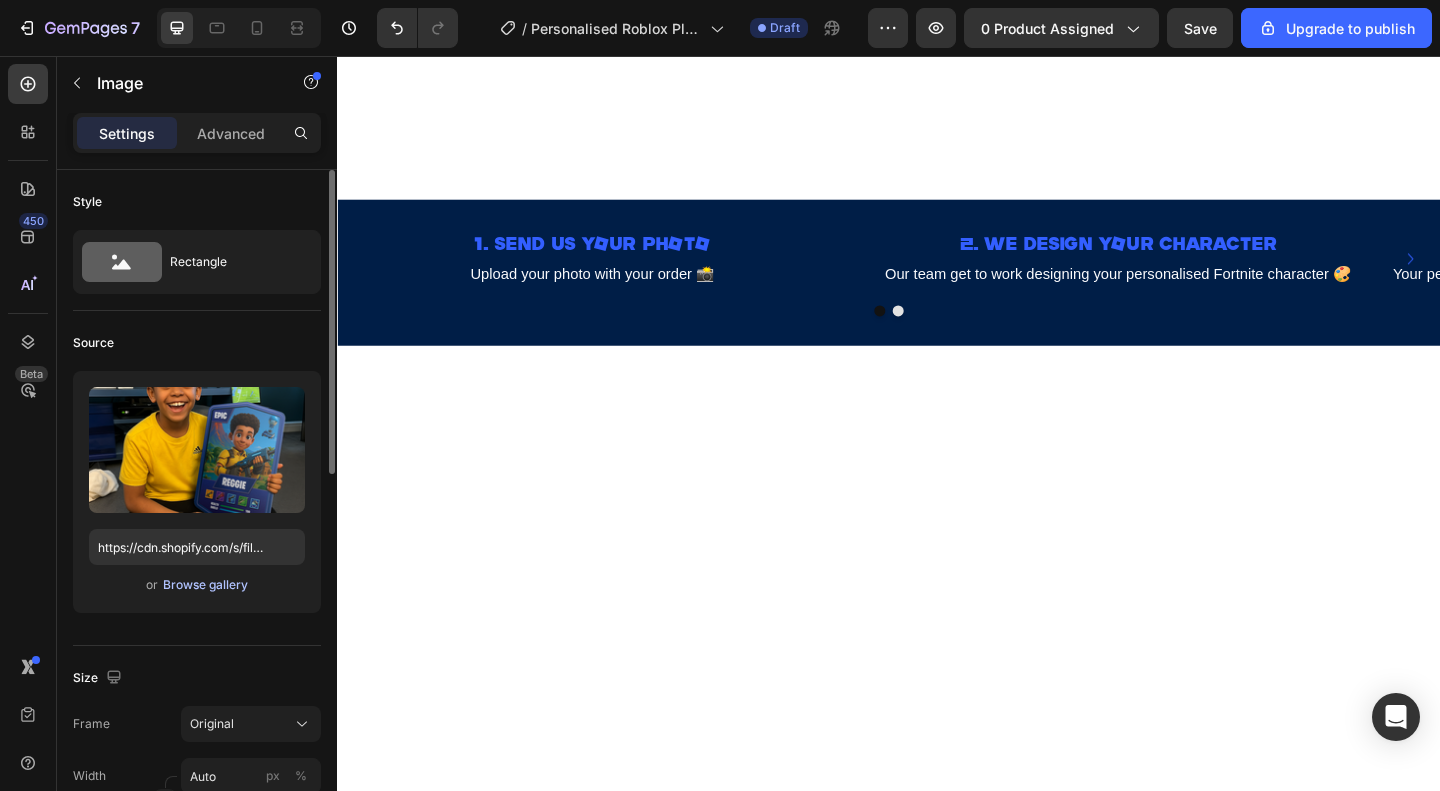 click on "Browse gallery" at bounding box center (205, 585) 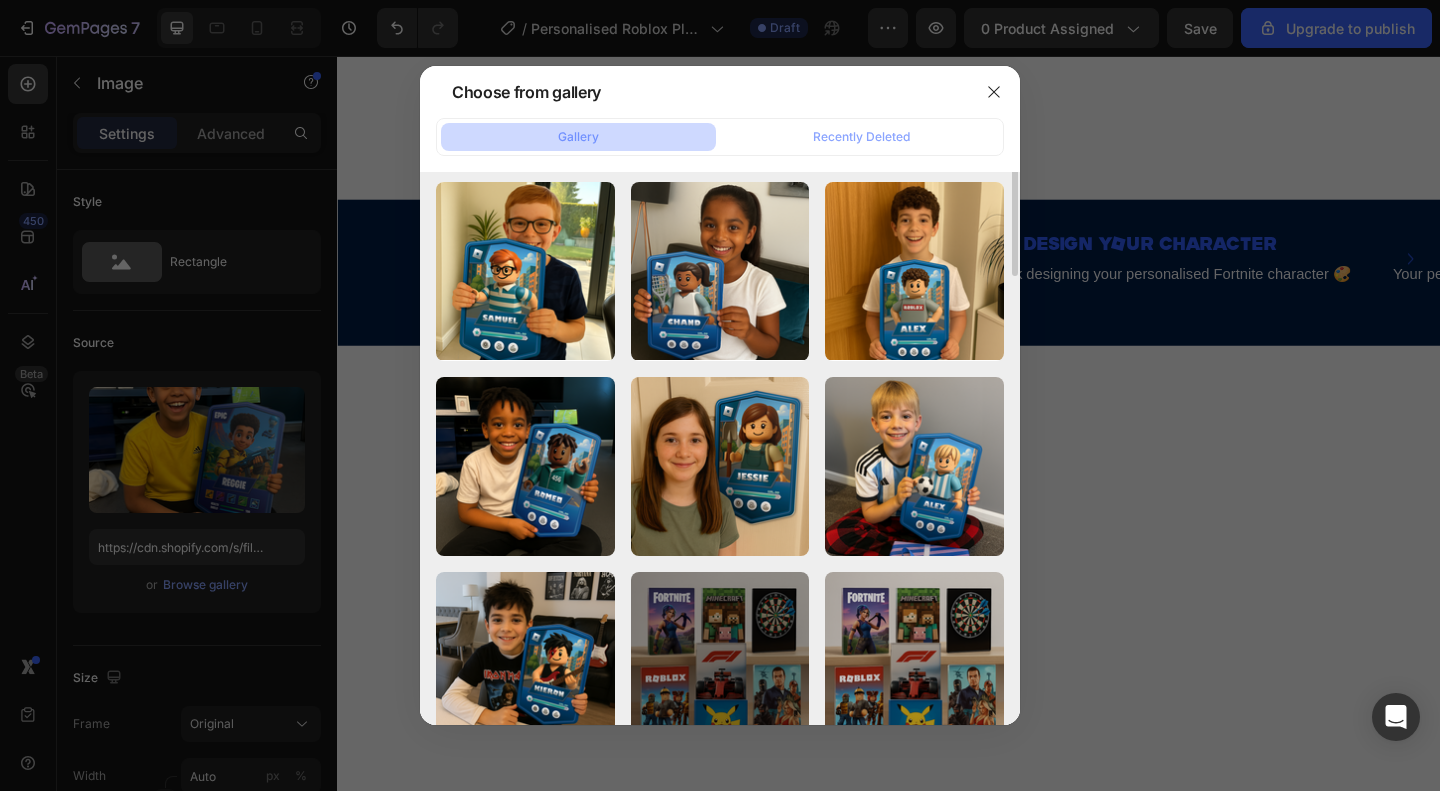 scroll, scrollTop: 0, scrollLeft: 0, axis: both 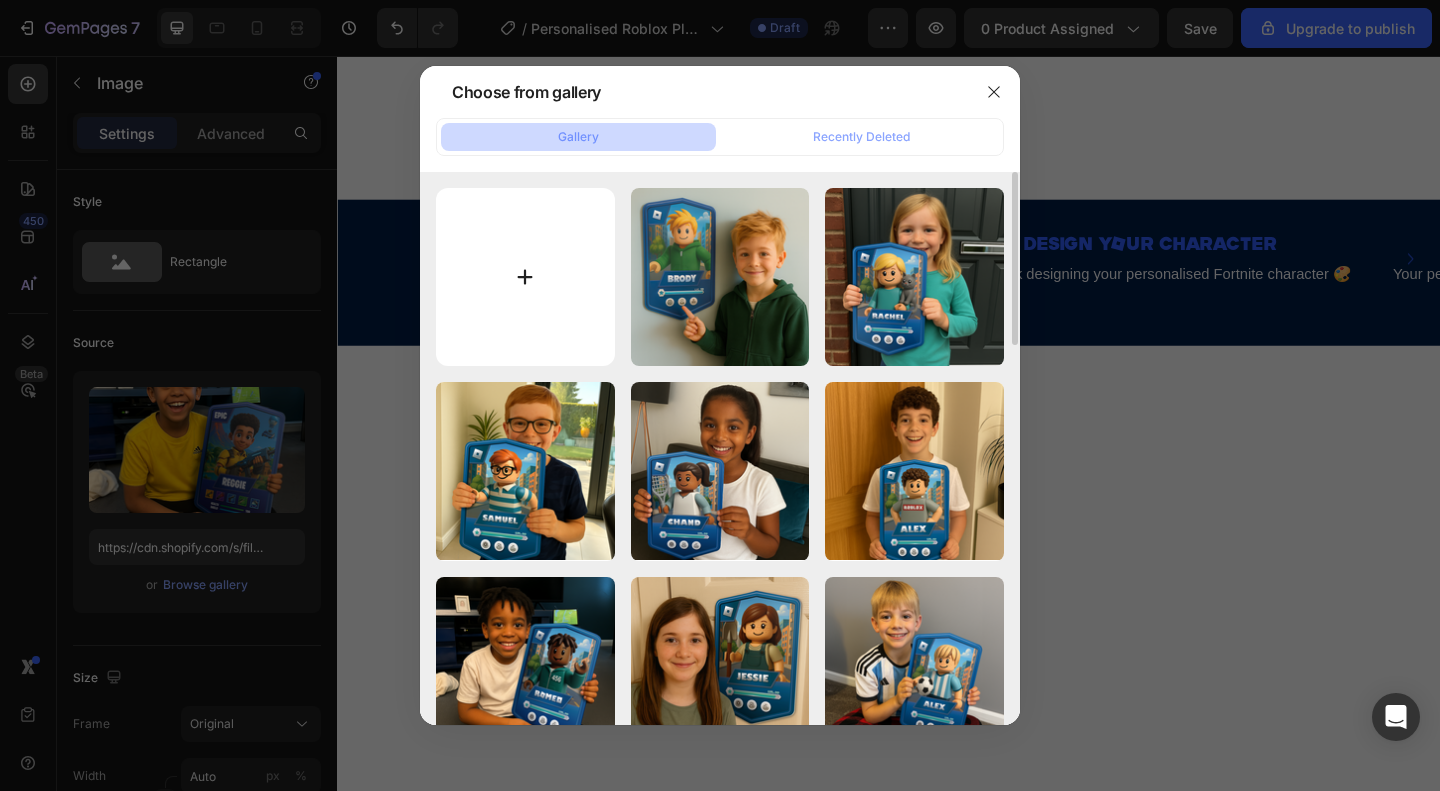 click at bounding box center [525, 277] 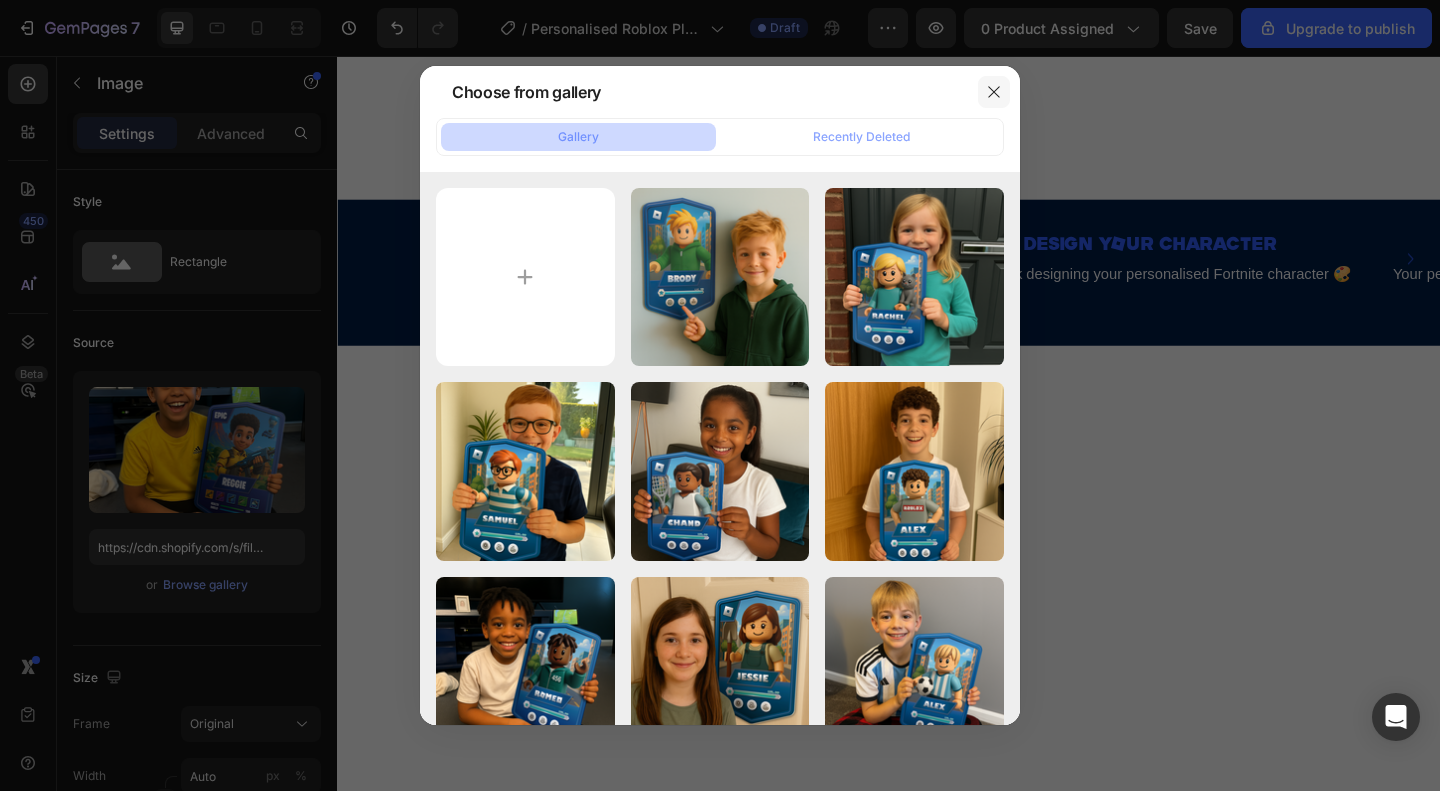 click at bounding box center [994, 92] 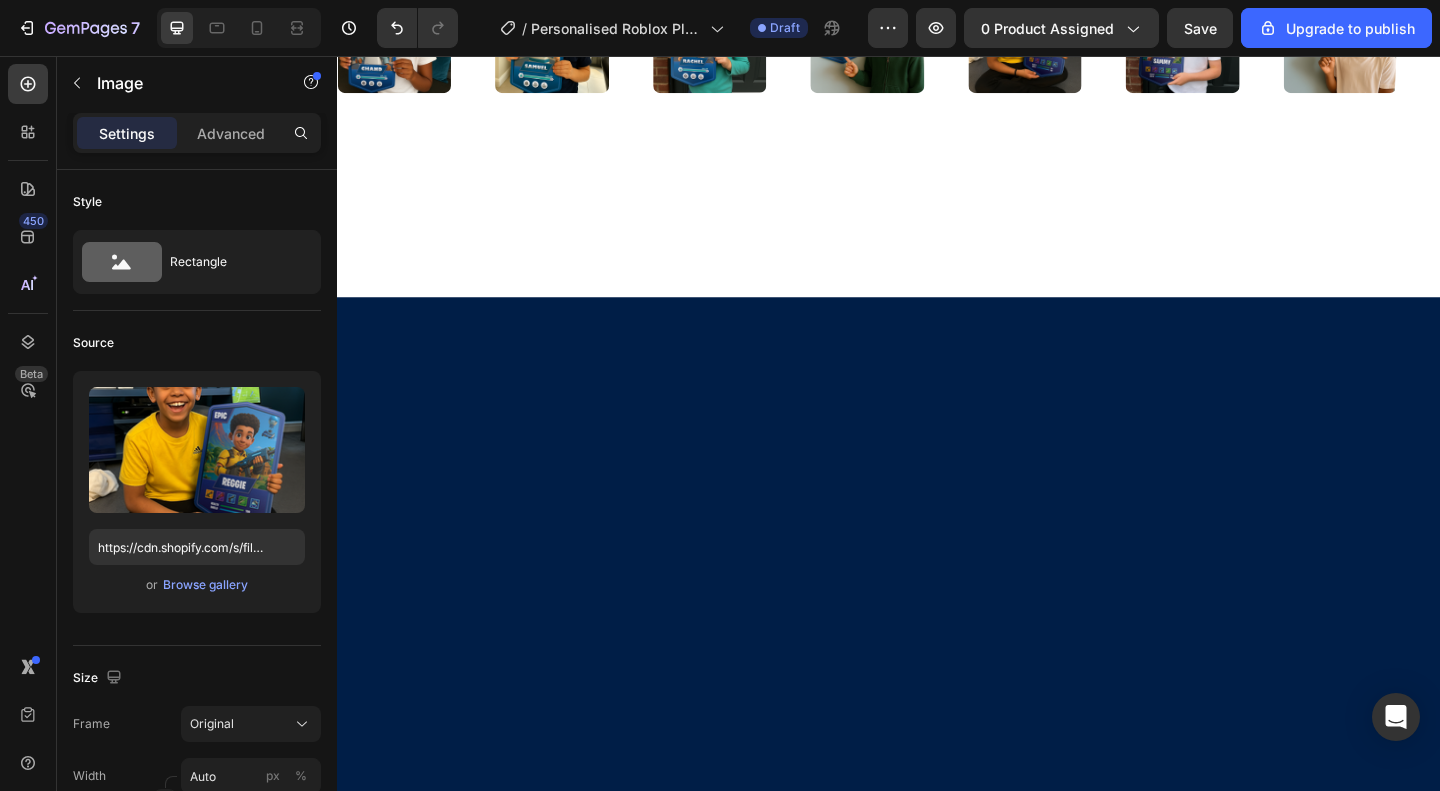 scroll, scrollTop: 2200, scrollLeft: 0, axis: vertical 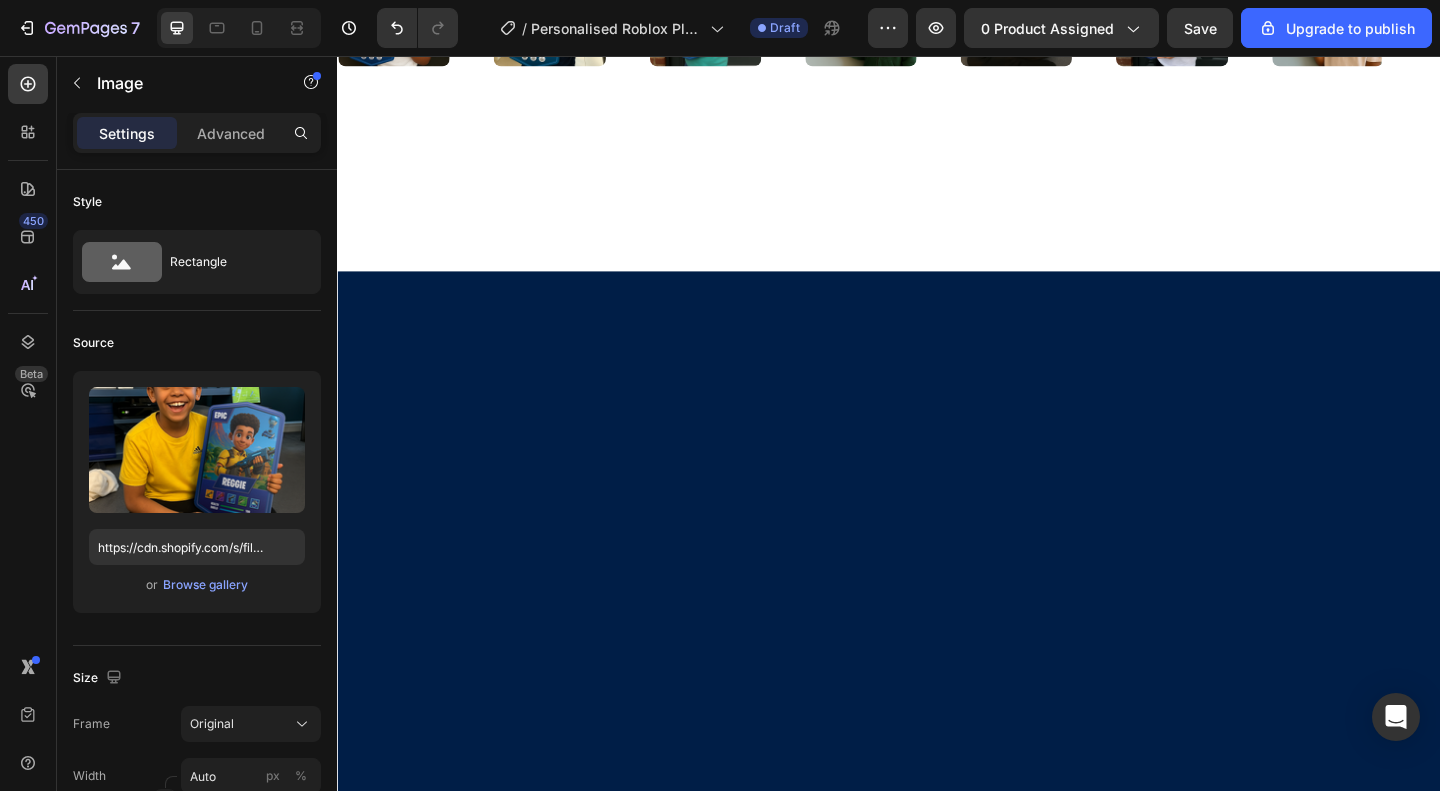 click at bounding box center (1075, 5) 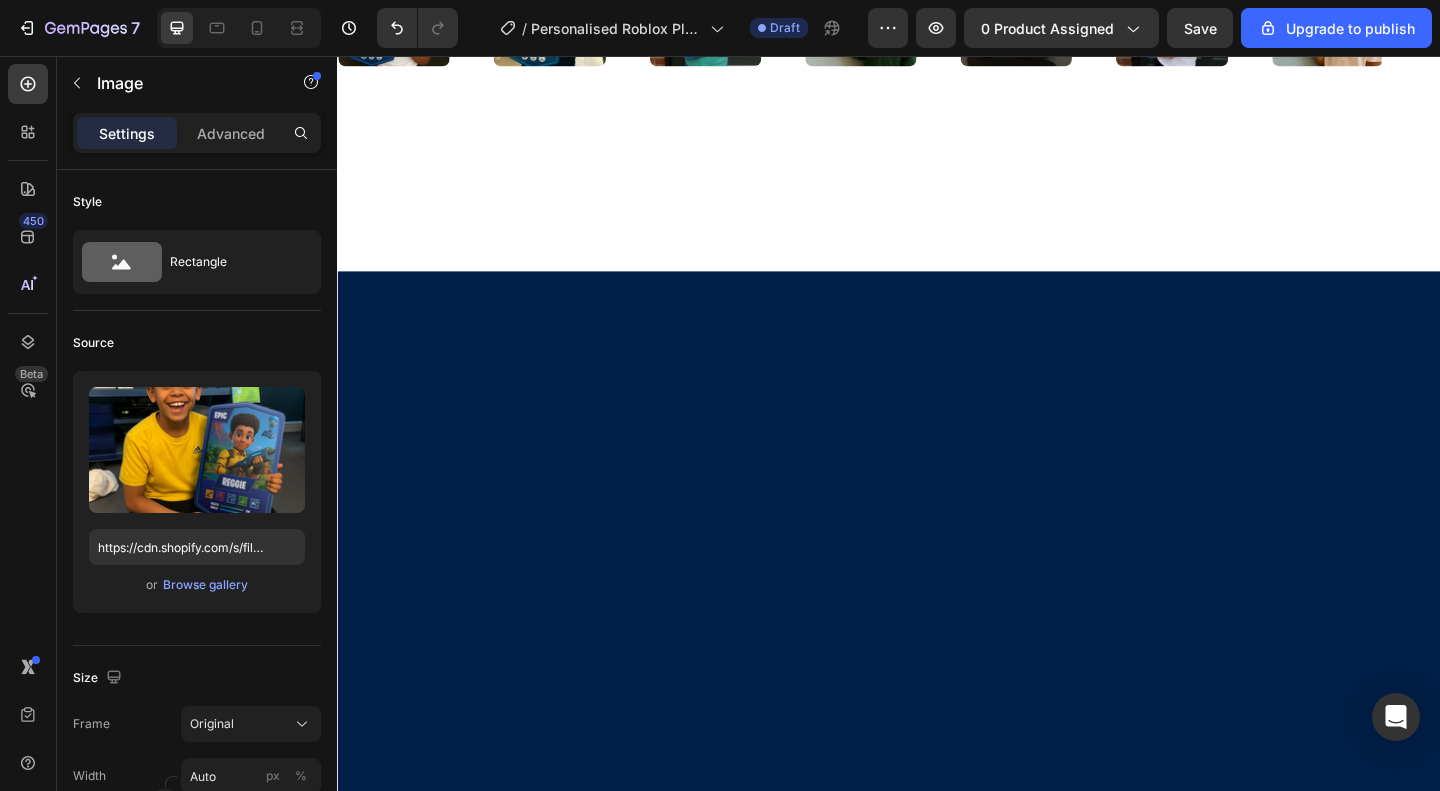 click at bounding box center (1075, 5) 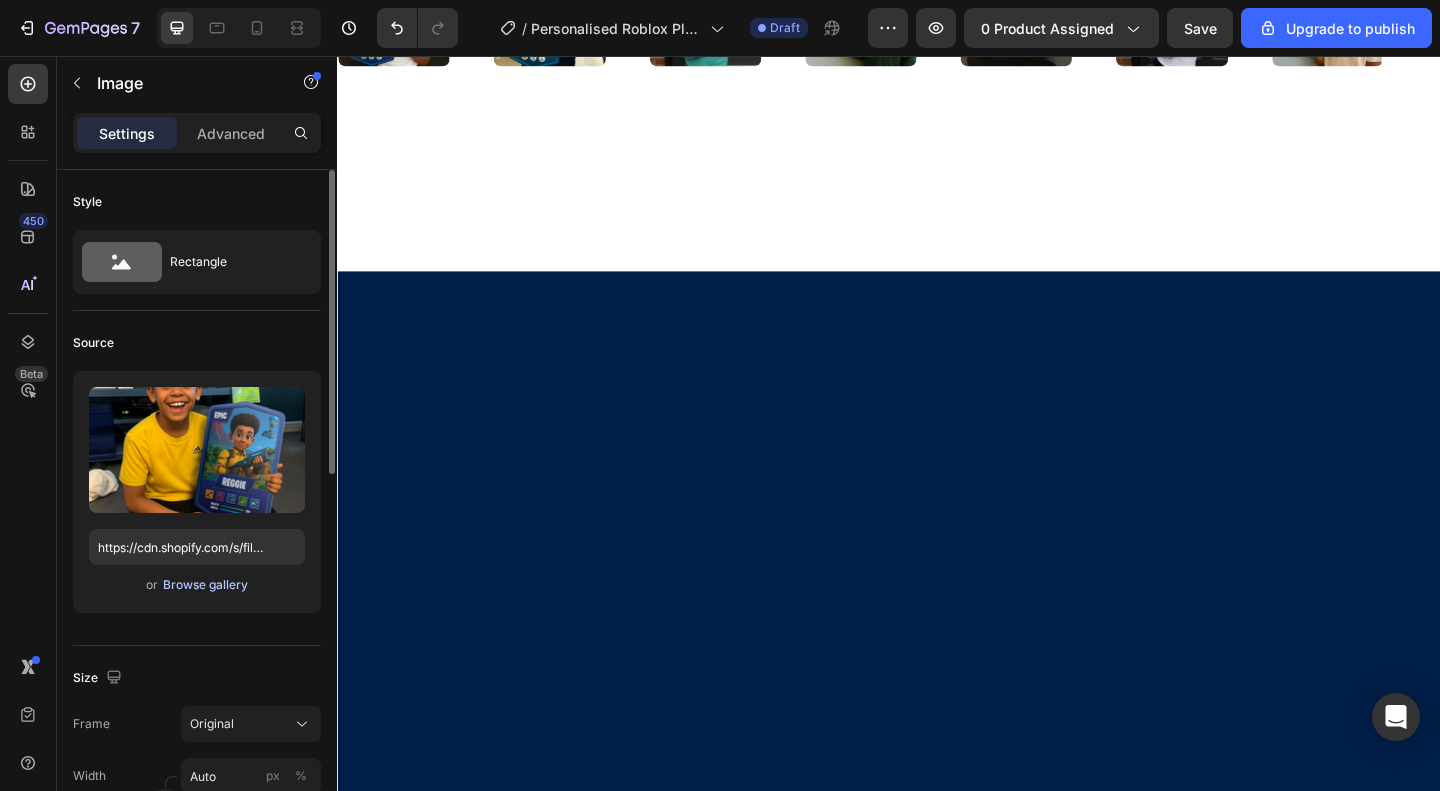 click on "Browse gallery" at bounding box center (205, 585) 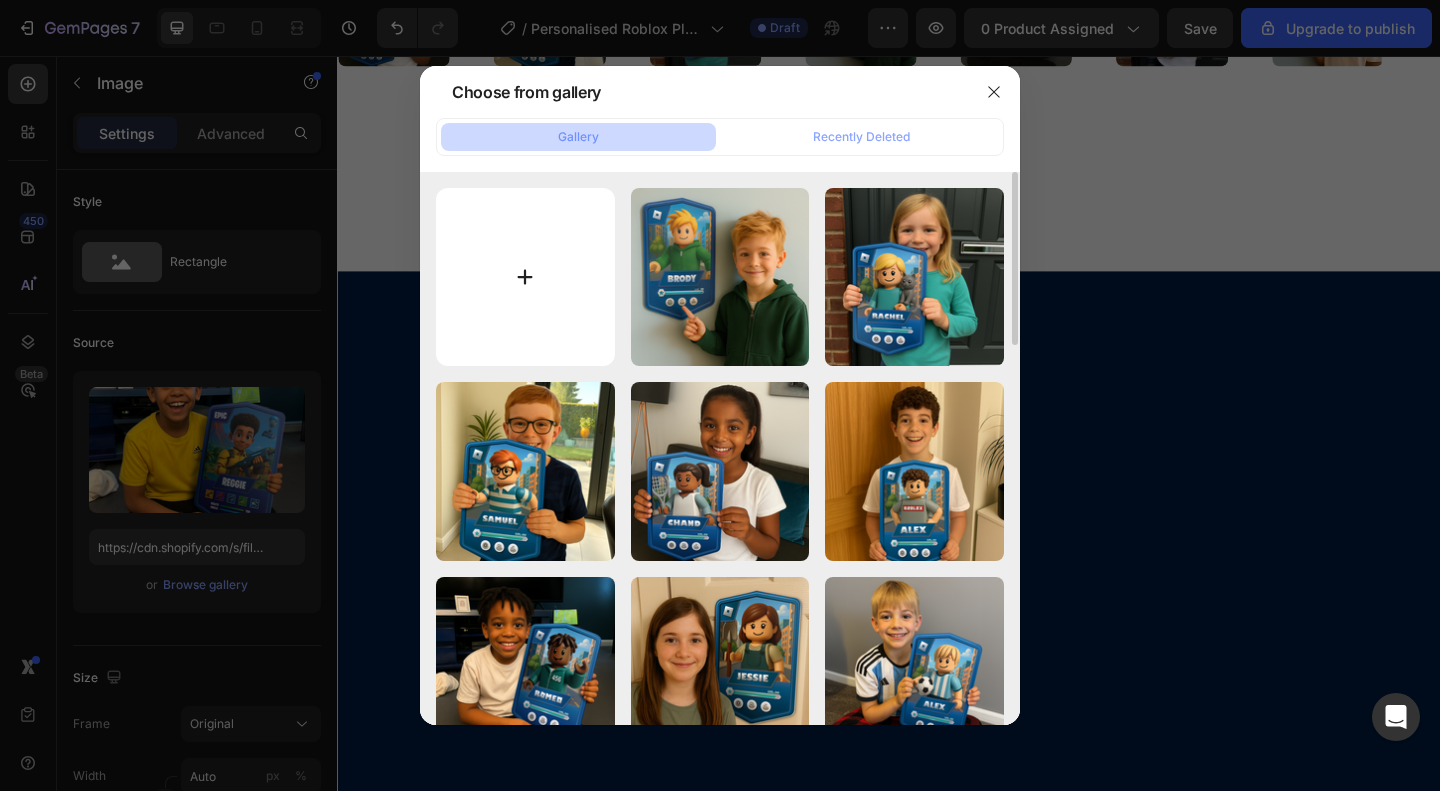 click at bounding box center [525, 277] 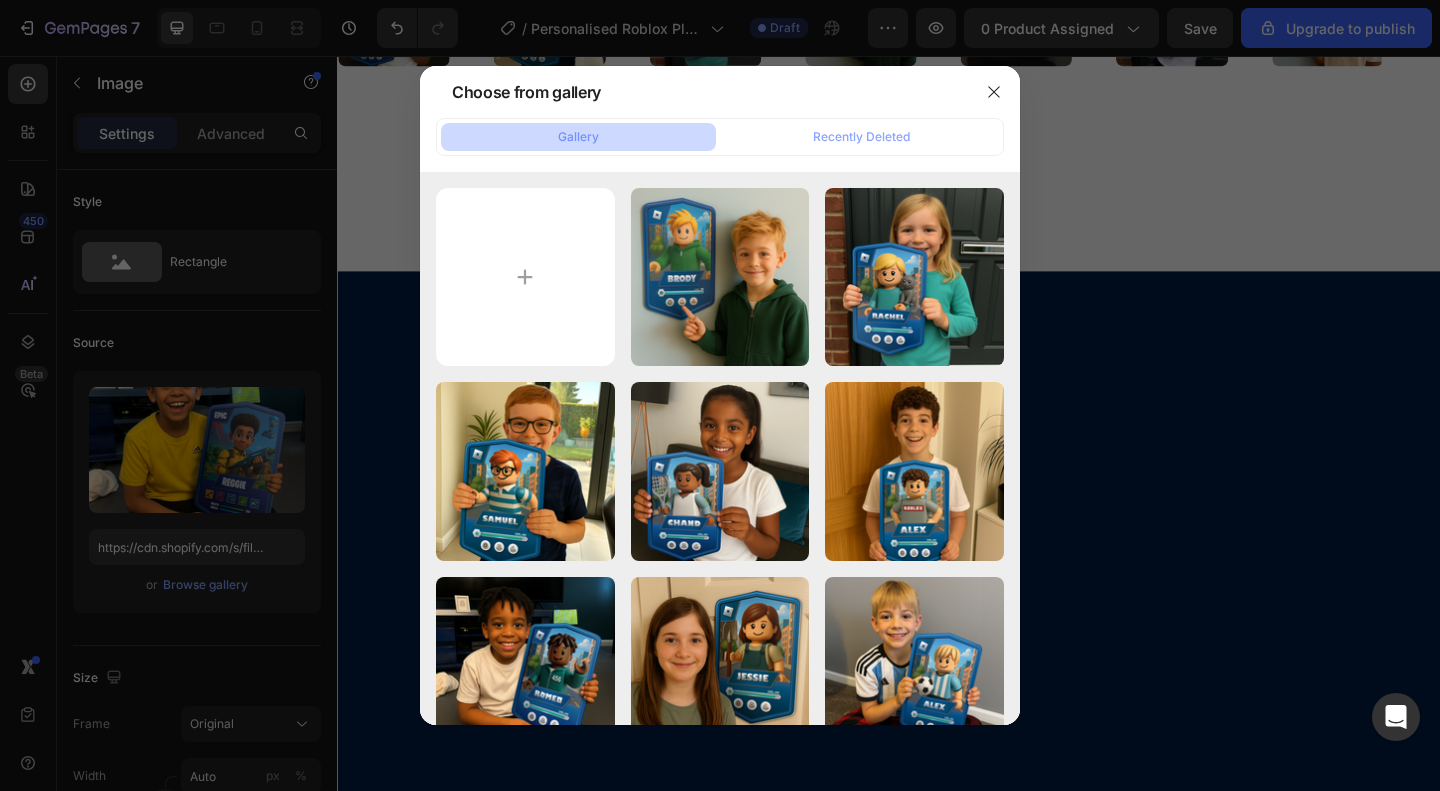 type on "C:\fakepath\[YEAR][MONTH][DAY]_[HOUR][MINUTE][SECOND]_iOS.png" 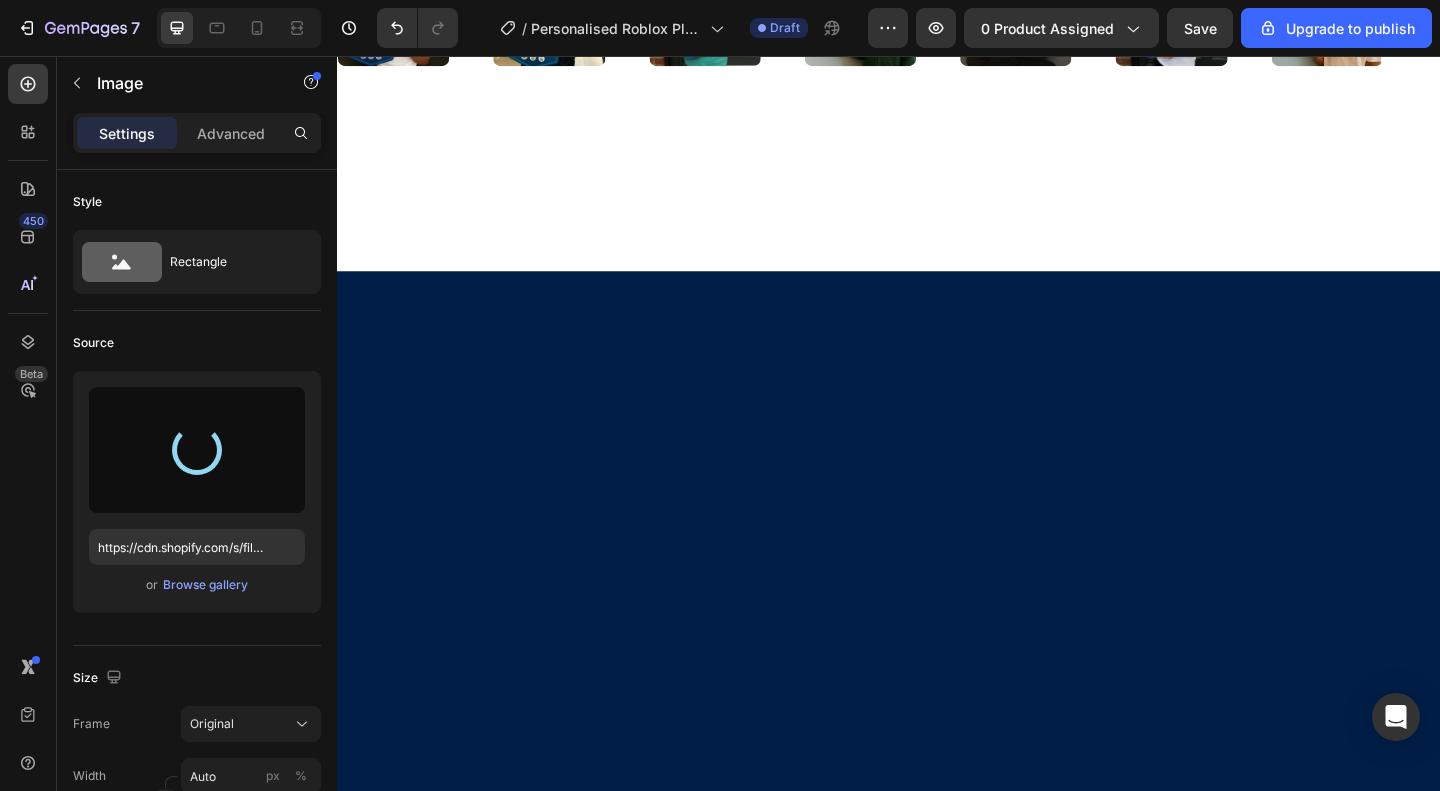 type on "https://cdn.shopify.com/s/files/1/0865/9320/8663/files/gempages_538353324240405651-a9bceaf5-1f04-4c1b-b39e-7db9008cd30d.png" 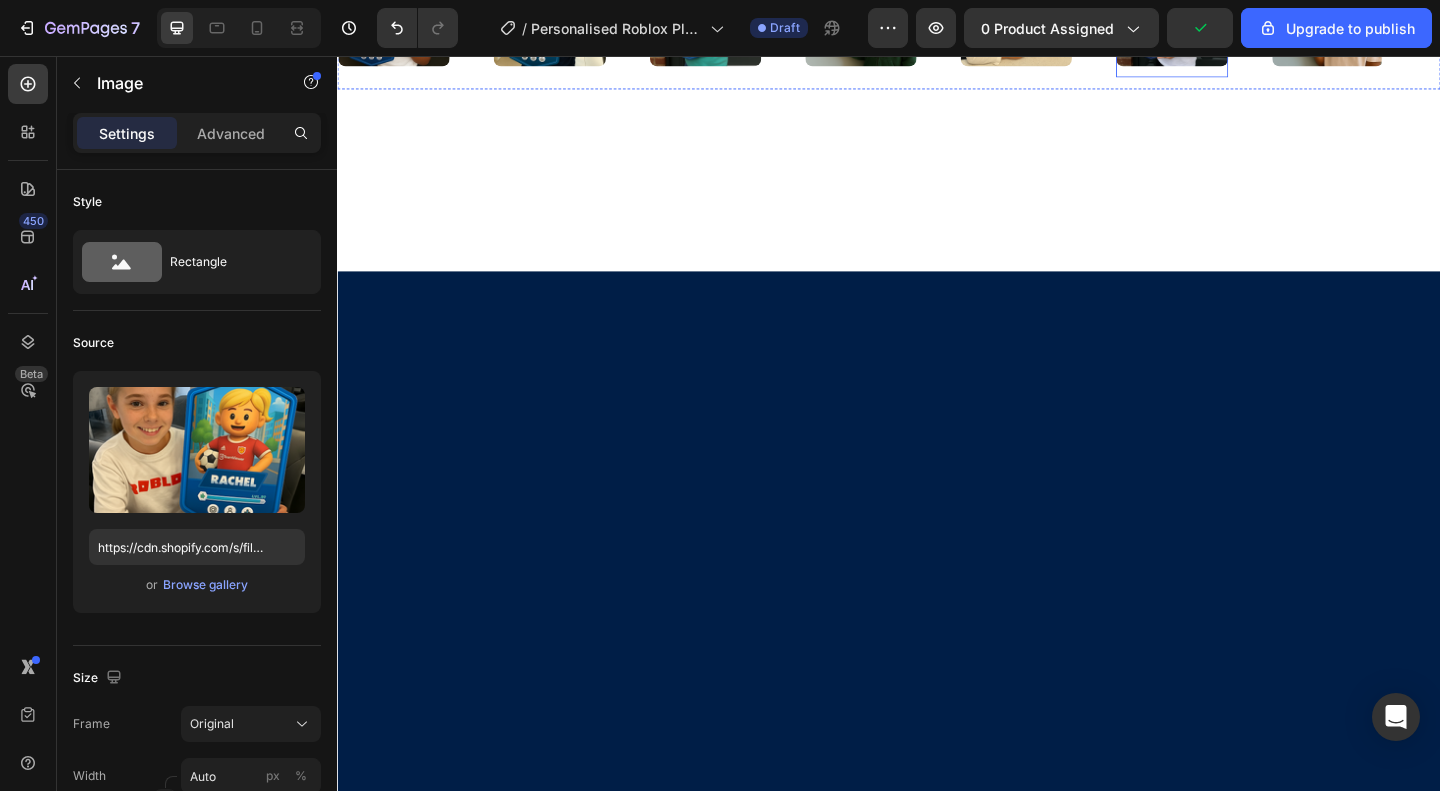 click at bounding box center [1244, 5] 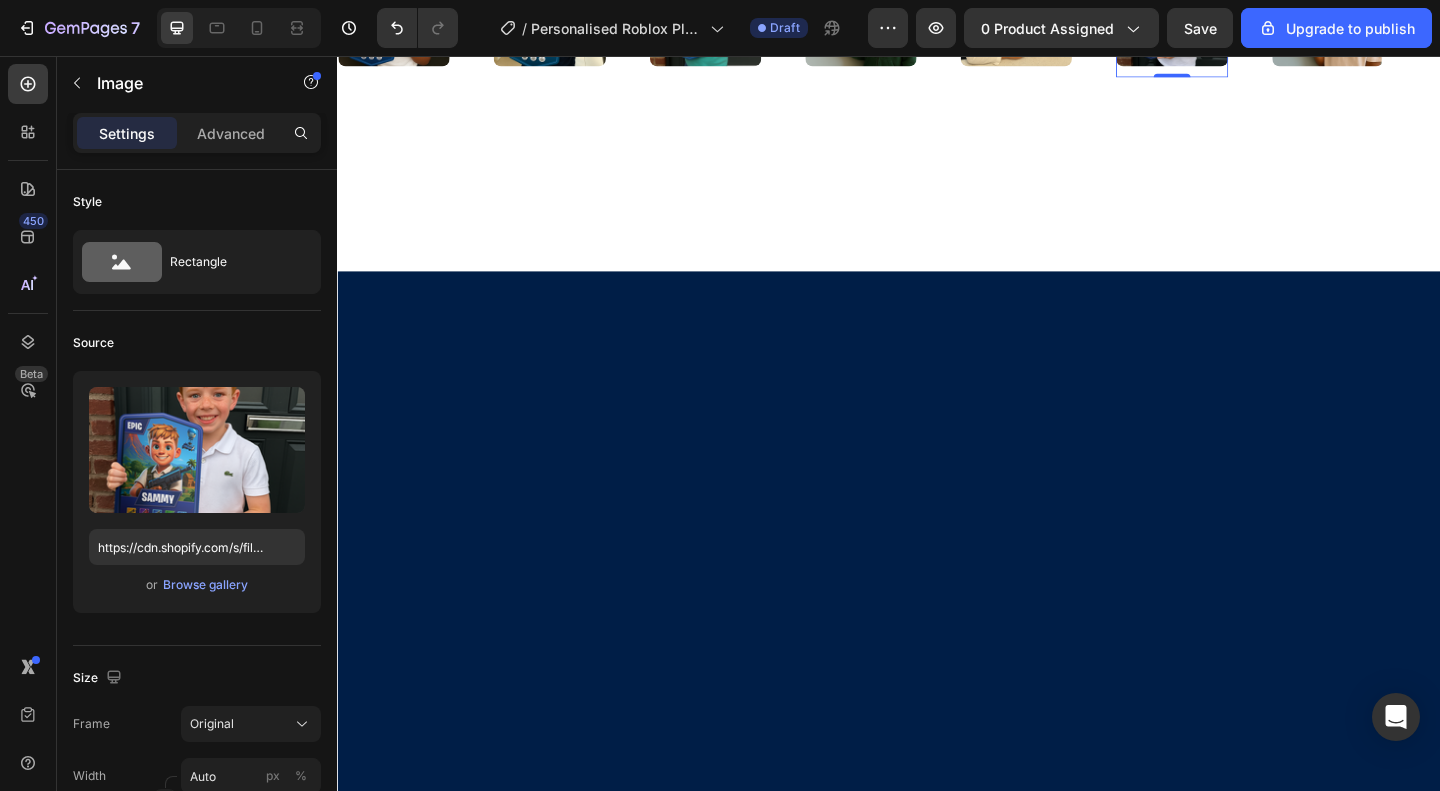 click on "Image" at bounding box center (1230, -47) 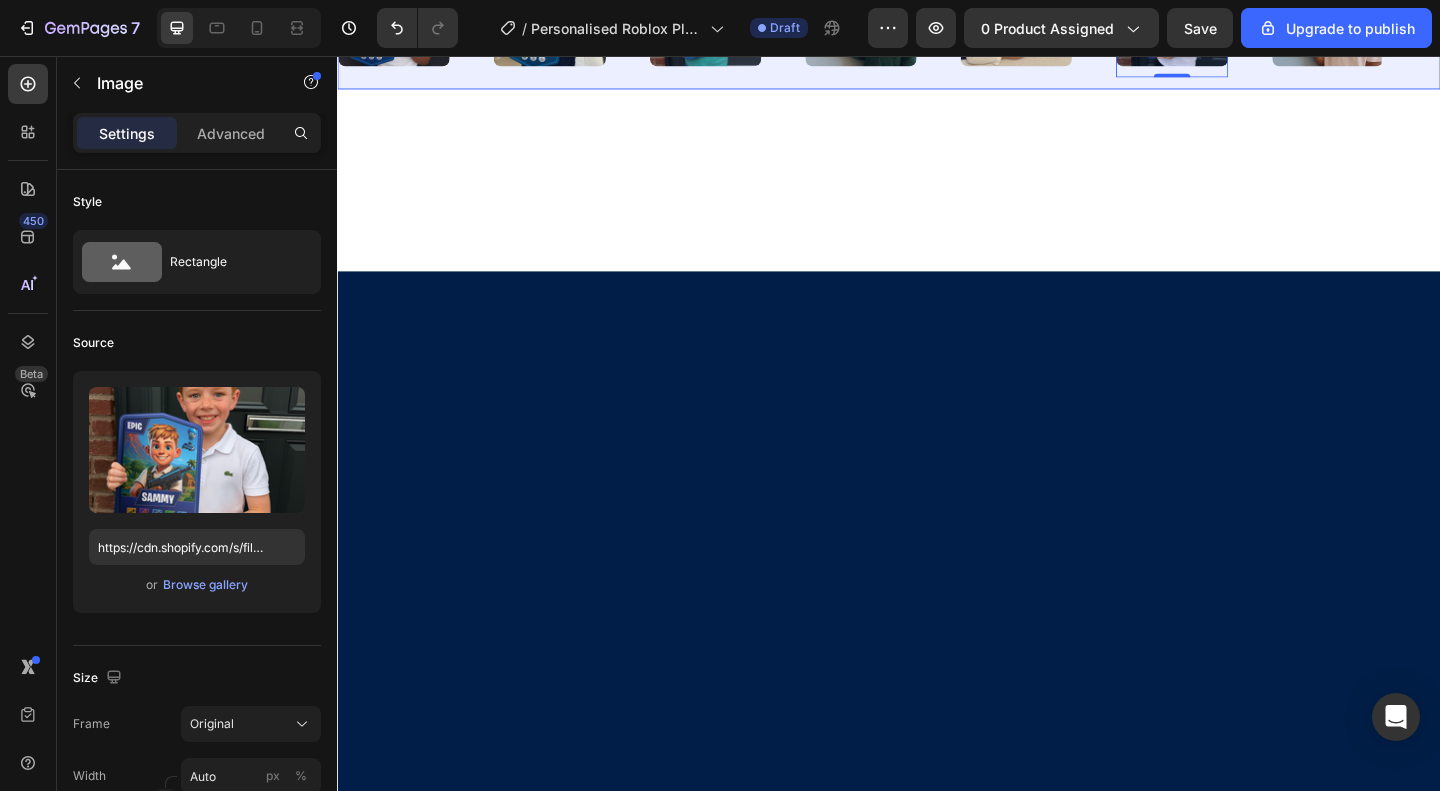 click on "Marquee" at bounding box center [1222, -10] 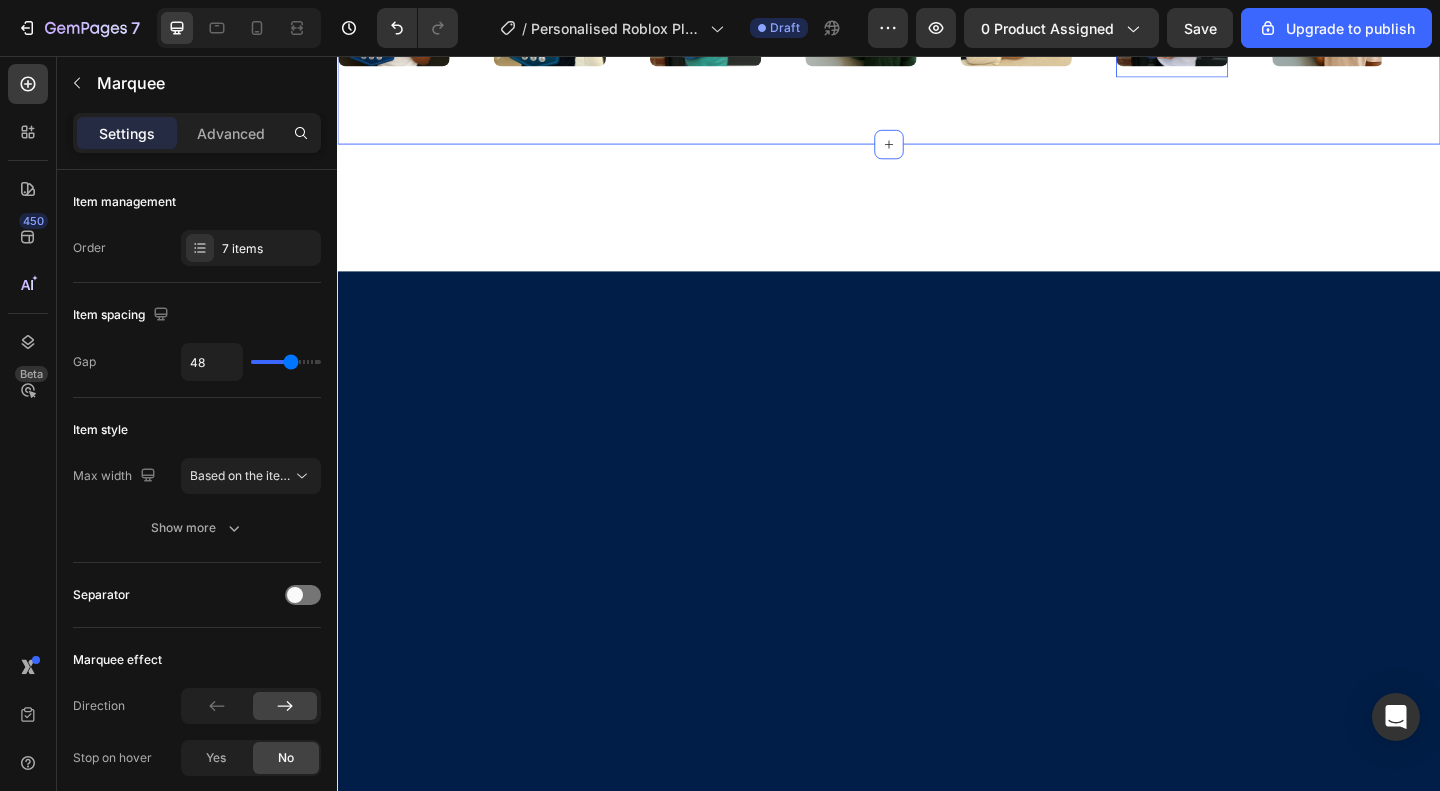 click on "Image Image Image Image Image Image Image Image Image Image Image Image Image Image Marquee   0" at bounding box center (937, 42) 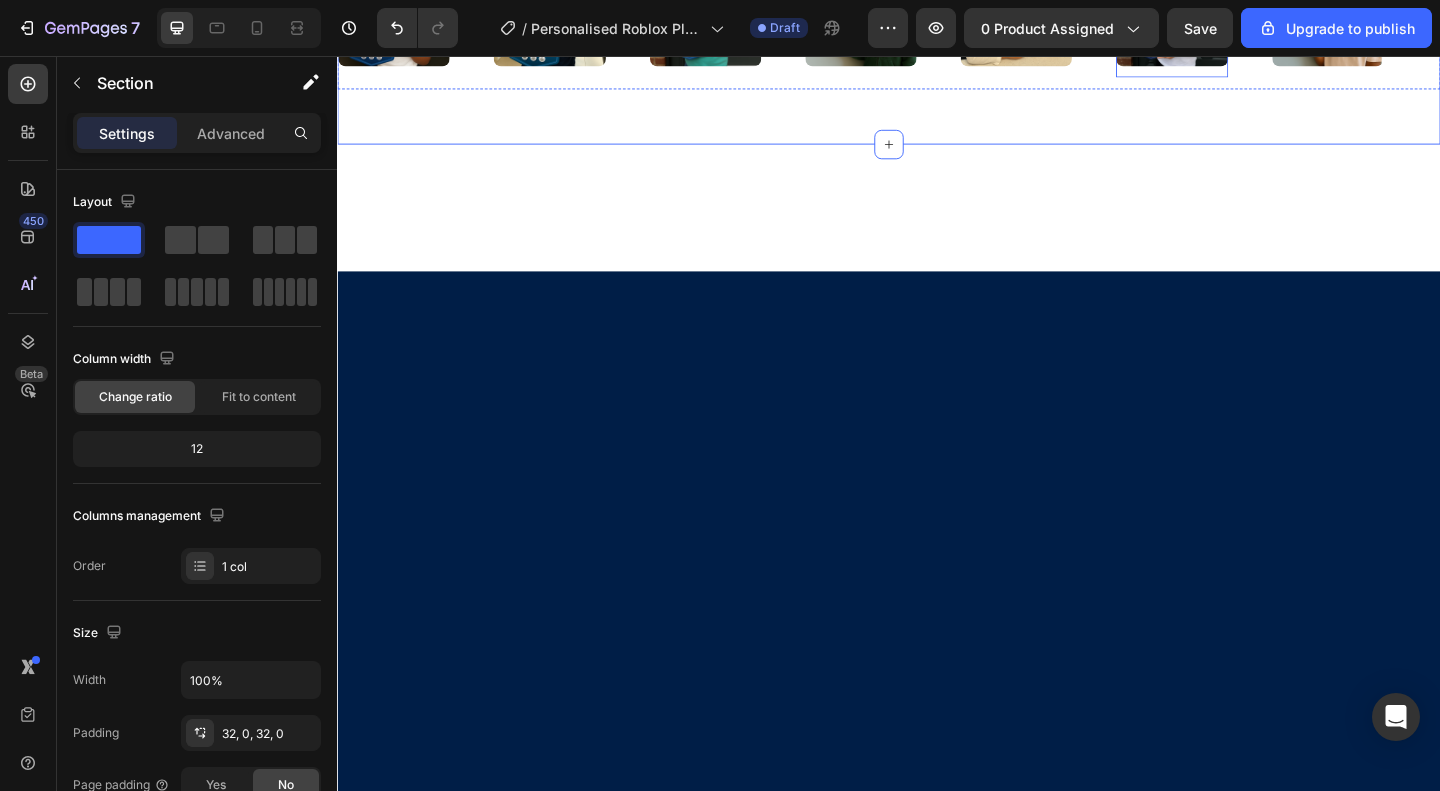 click at bounding box center [1244, 5] 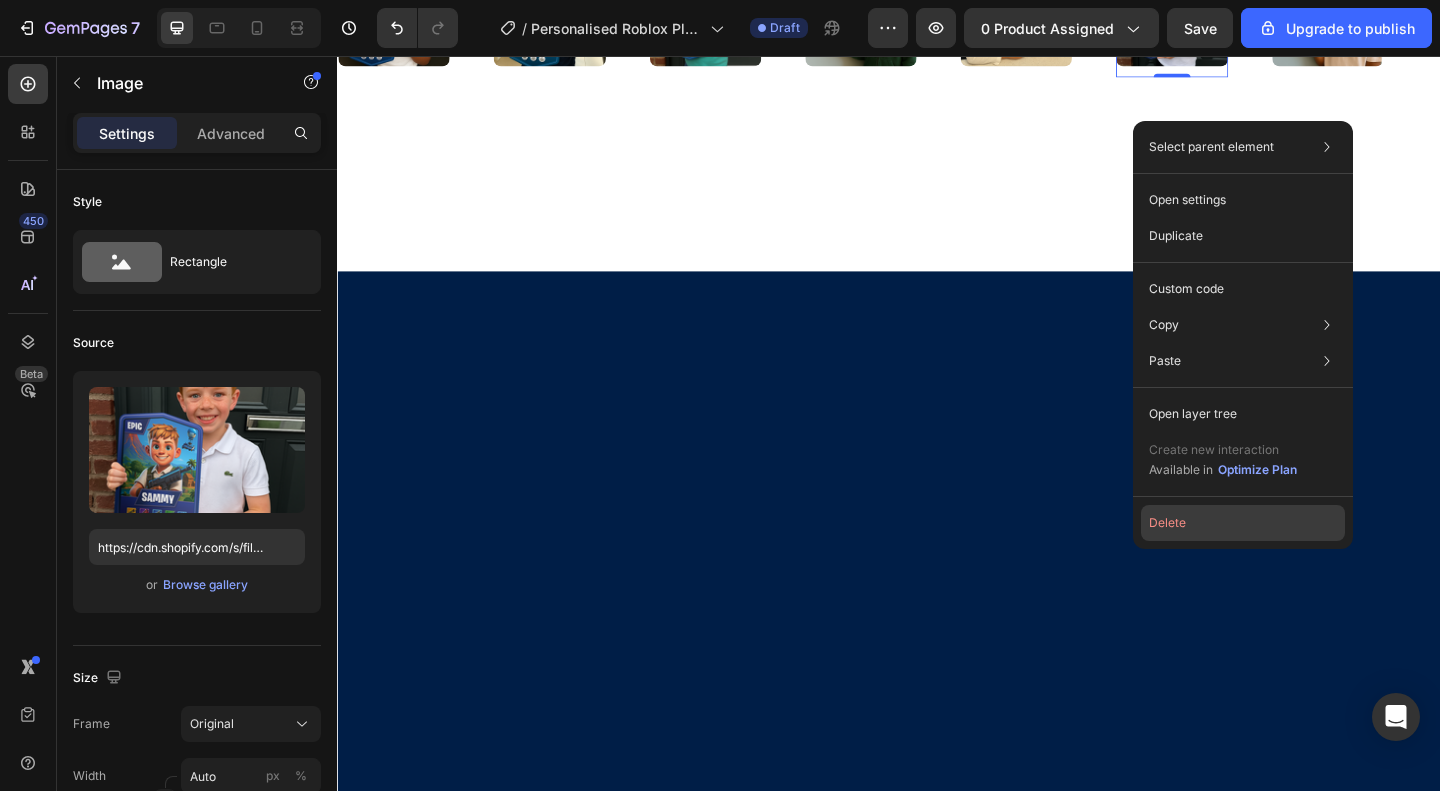 click on "Delete" 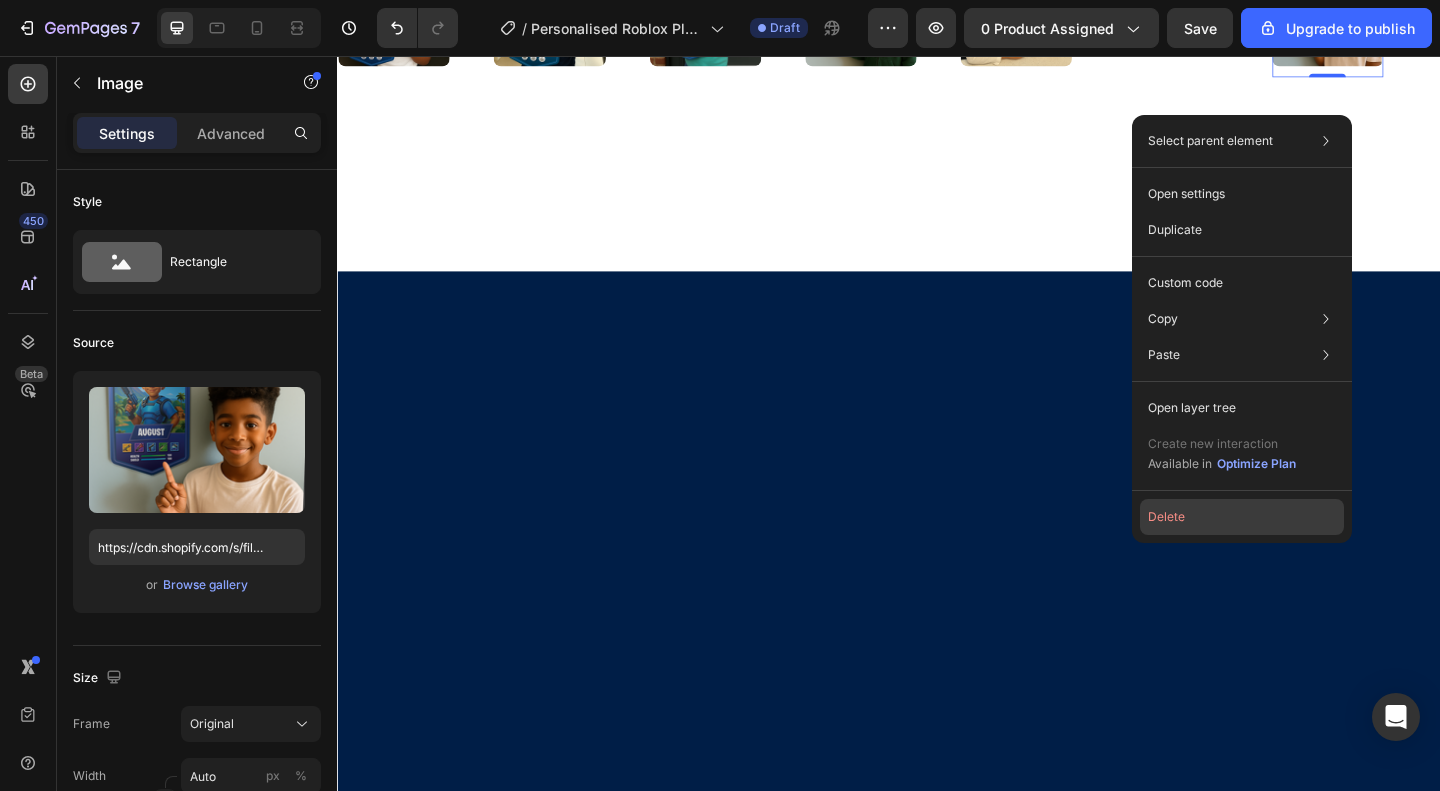 click on "Delete" 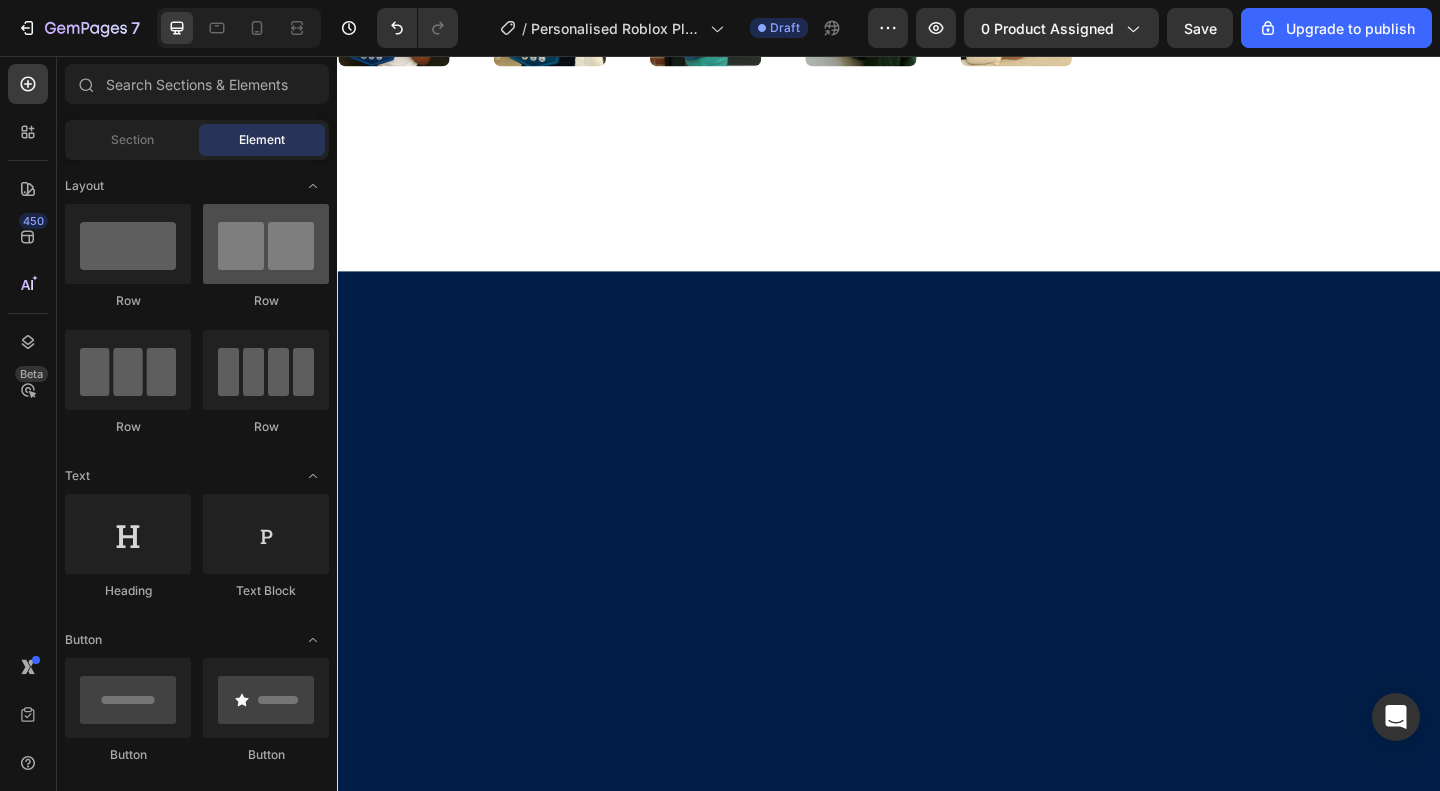 click at bounding box center [266, 244] 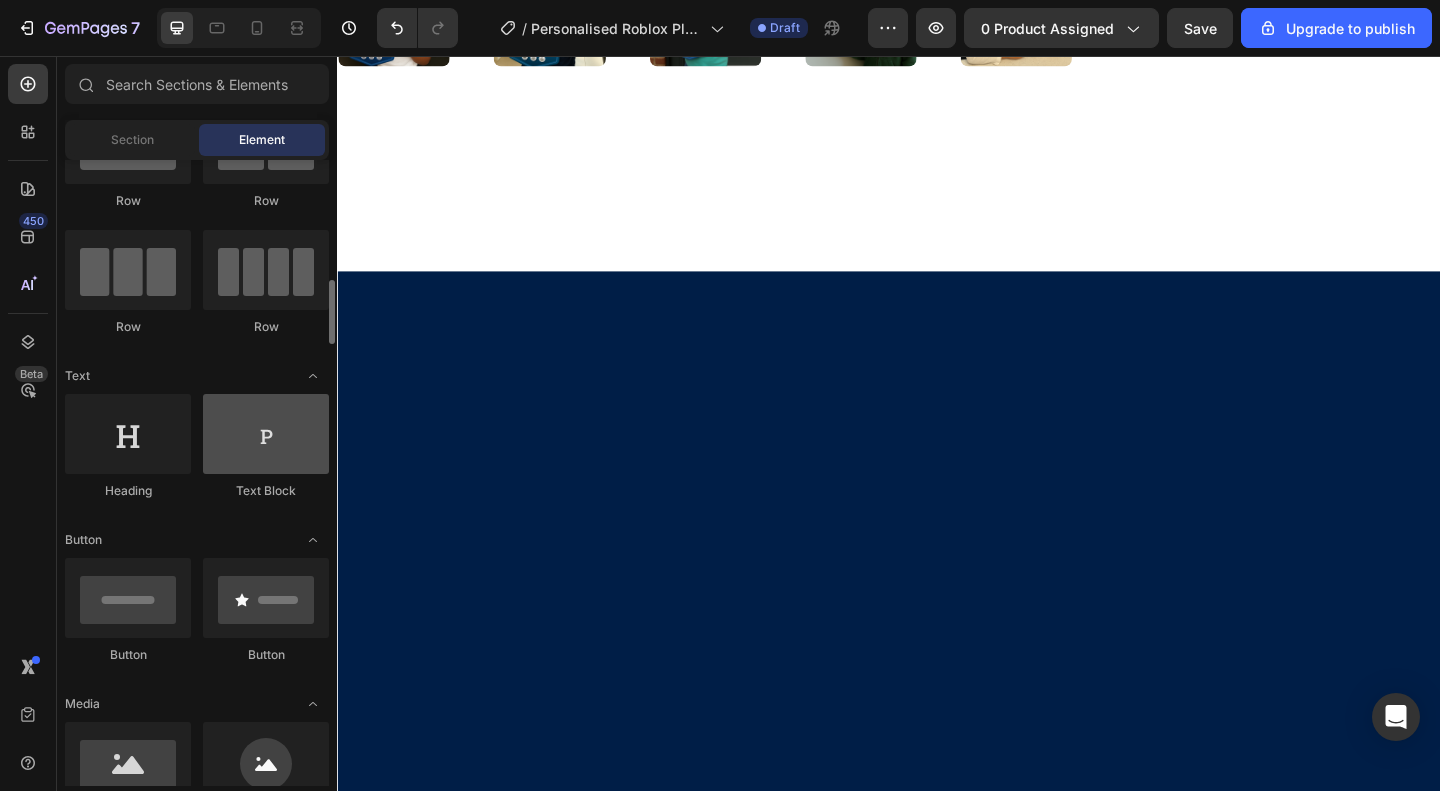 scroll, scrollTop: 300, scrollLeft: 0, axis: vertical 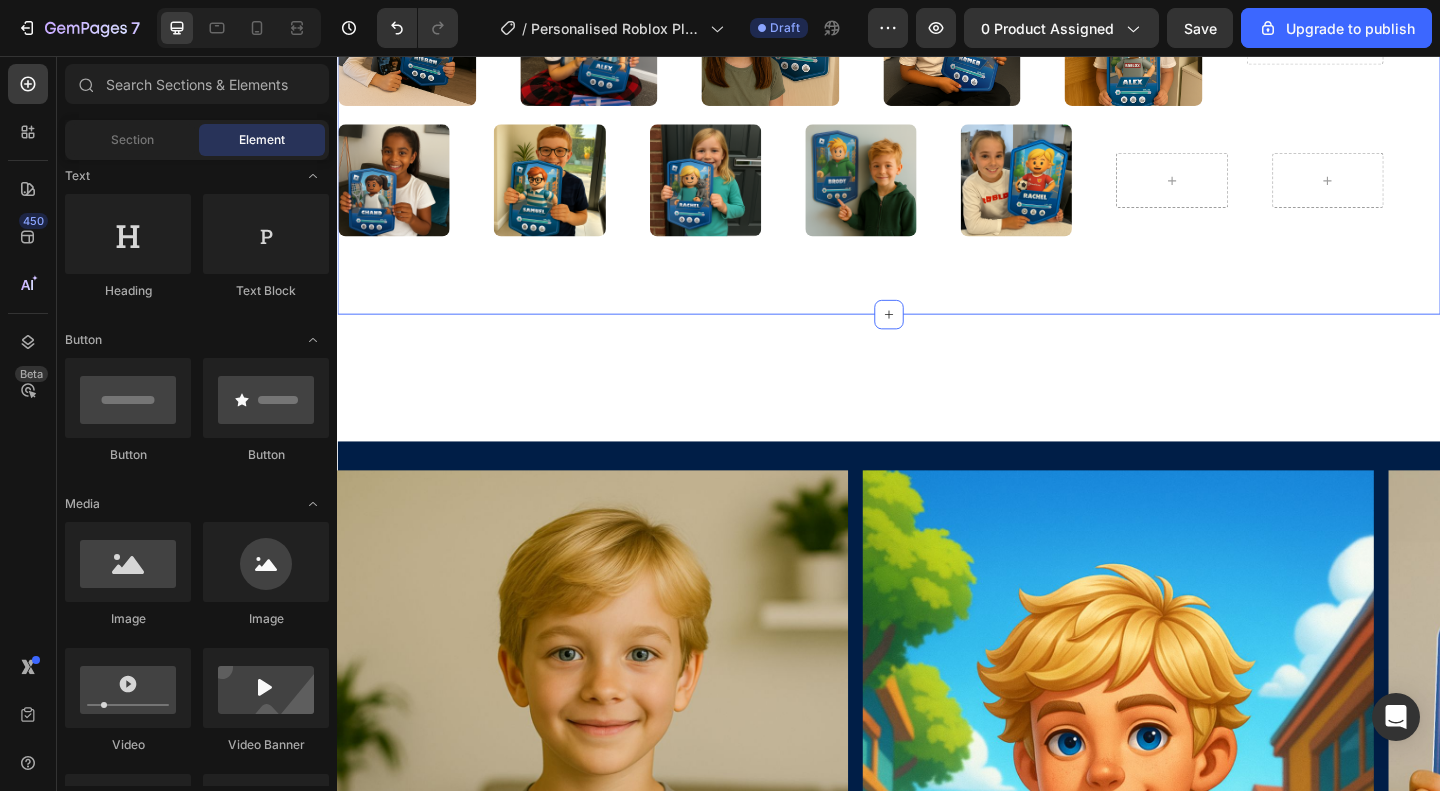 click on "700+ happy custOmers Heading Image Image Image Image Image
Image Image Image Image Image
Marquee Image Image Image Image Image
Image Image Image Image Image
Marquee Section 2" at bounding box center (937, 87) 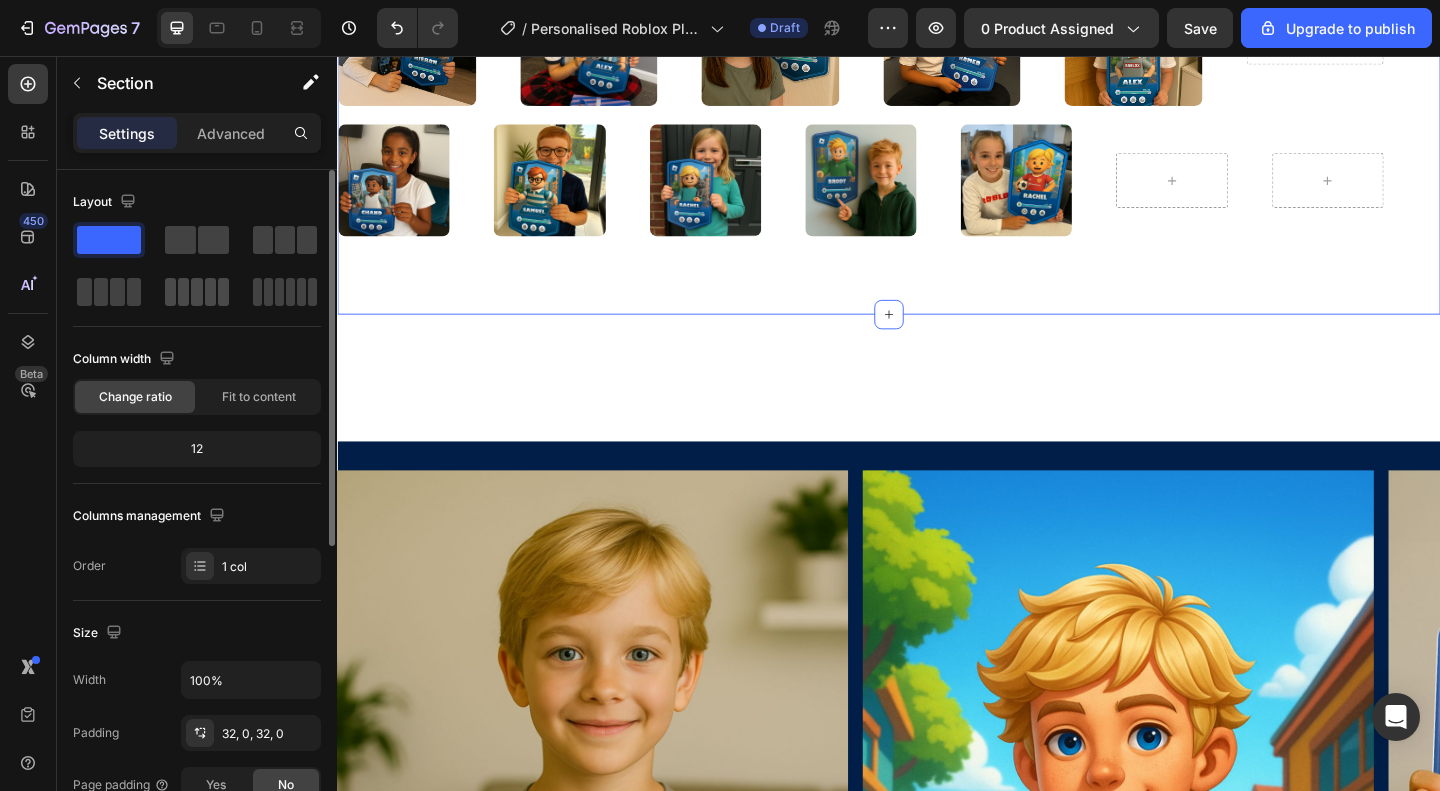 click 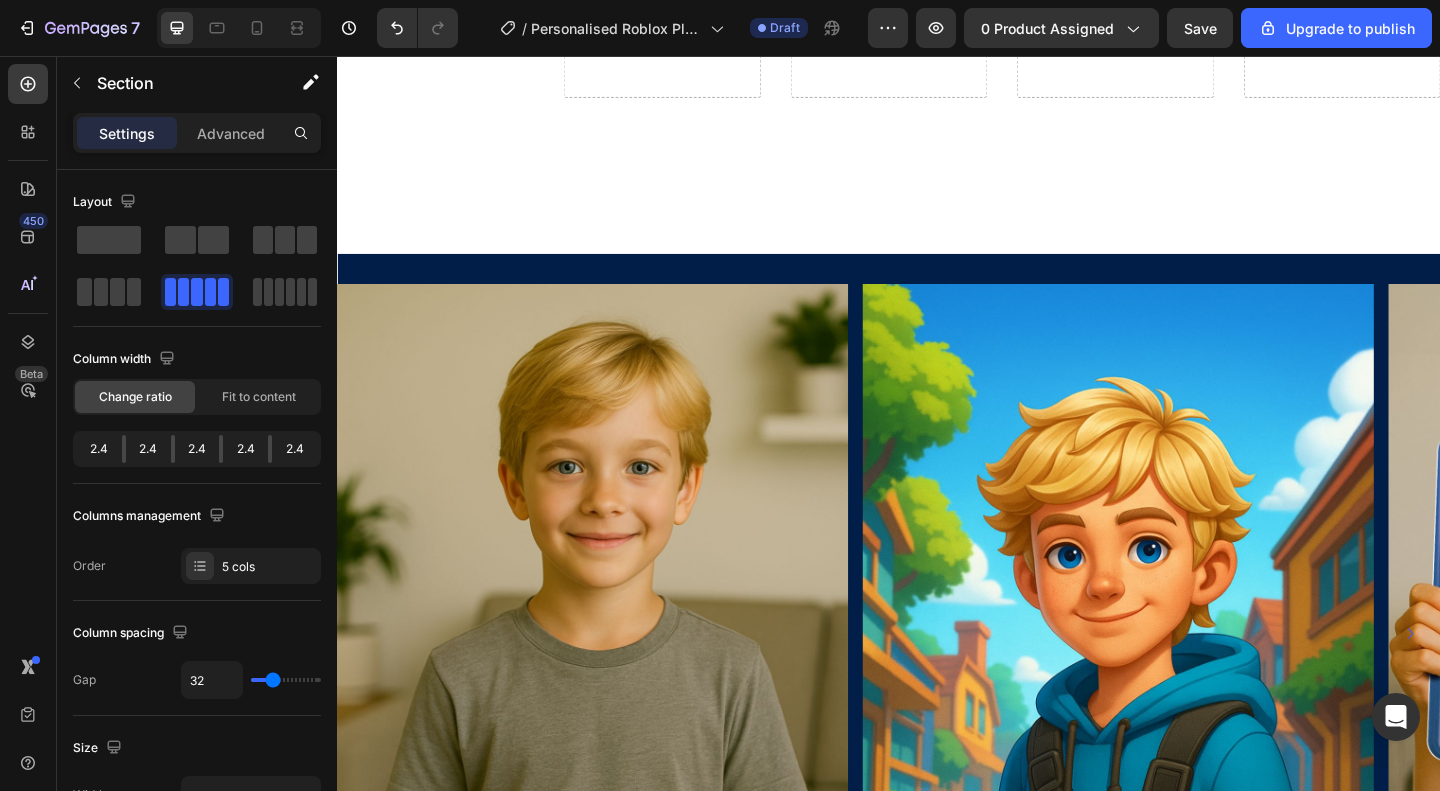 scroll, scrollTop: 2211, scrollLeft: 0, axis: vertical 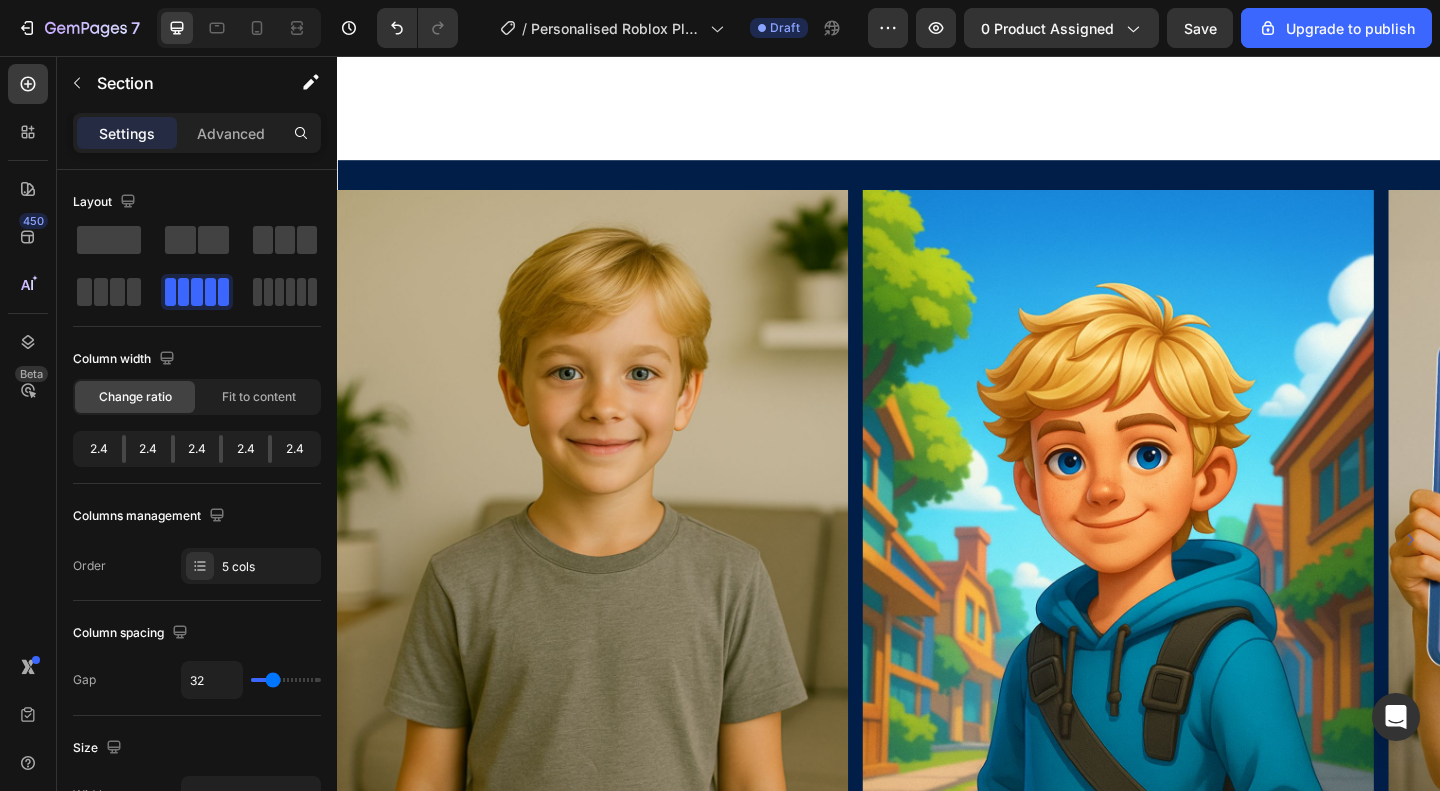 click on "700+ happy custOmers" at bounding box center (444, -255) 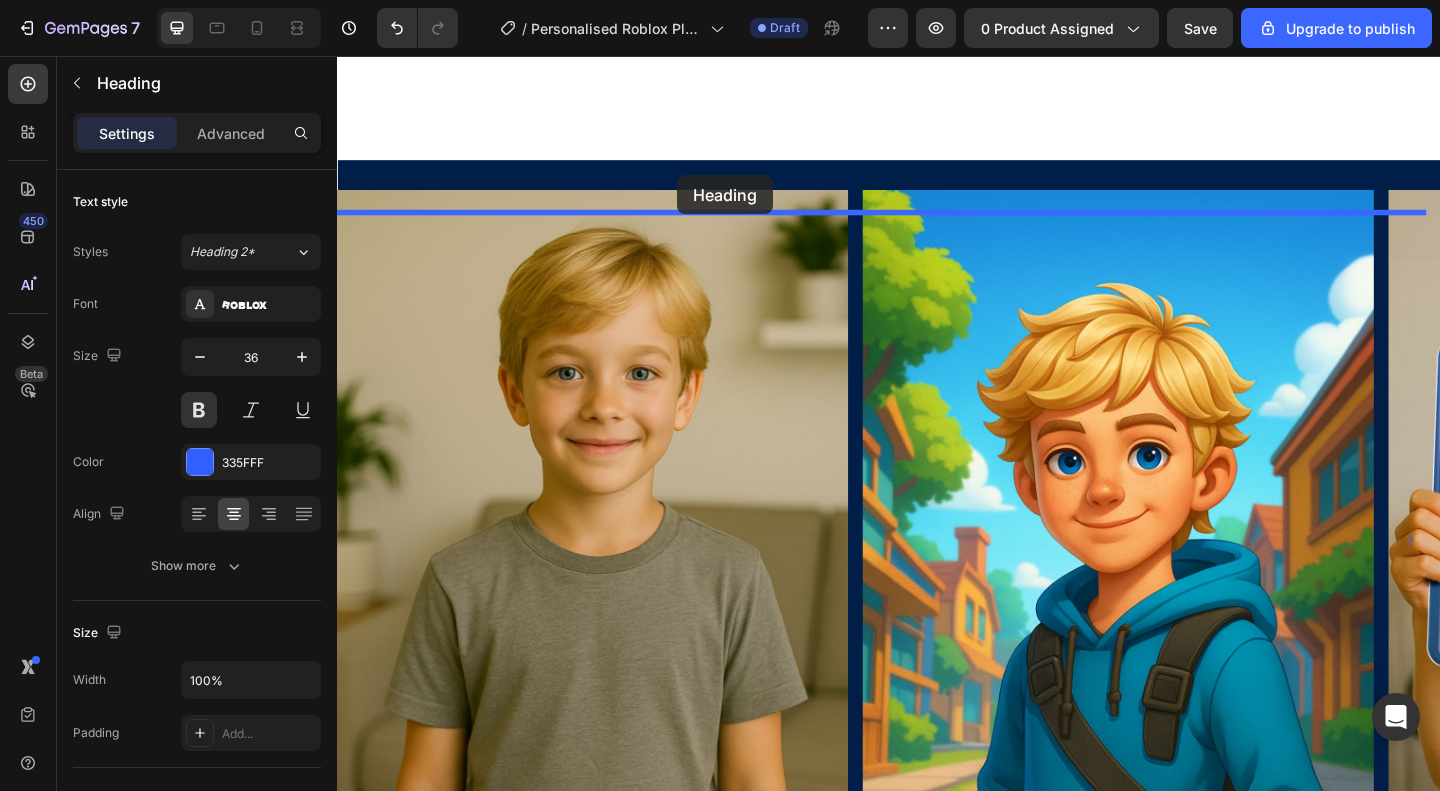 drag, startPoint x: 492, startPoint y: 350, endPoint x: 707, endPoint y: 186, distance: 270.40894 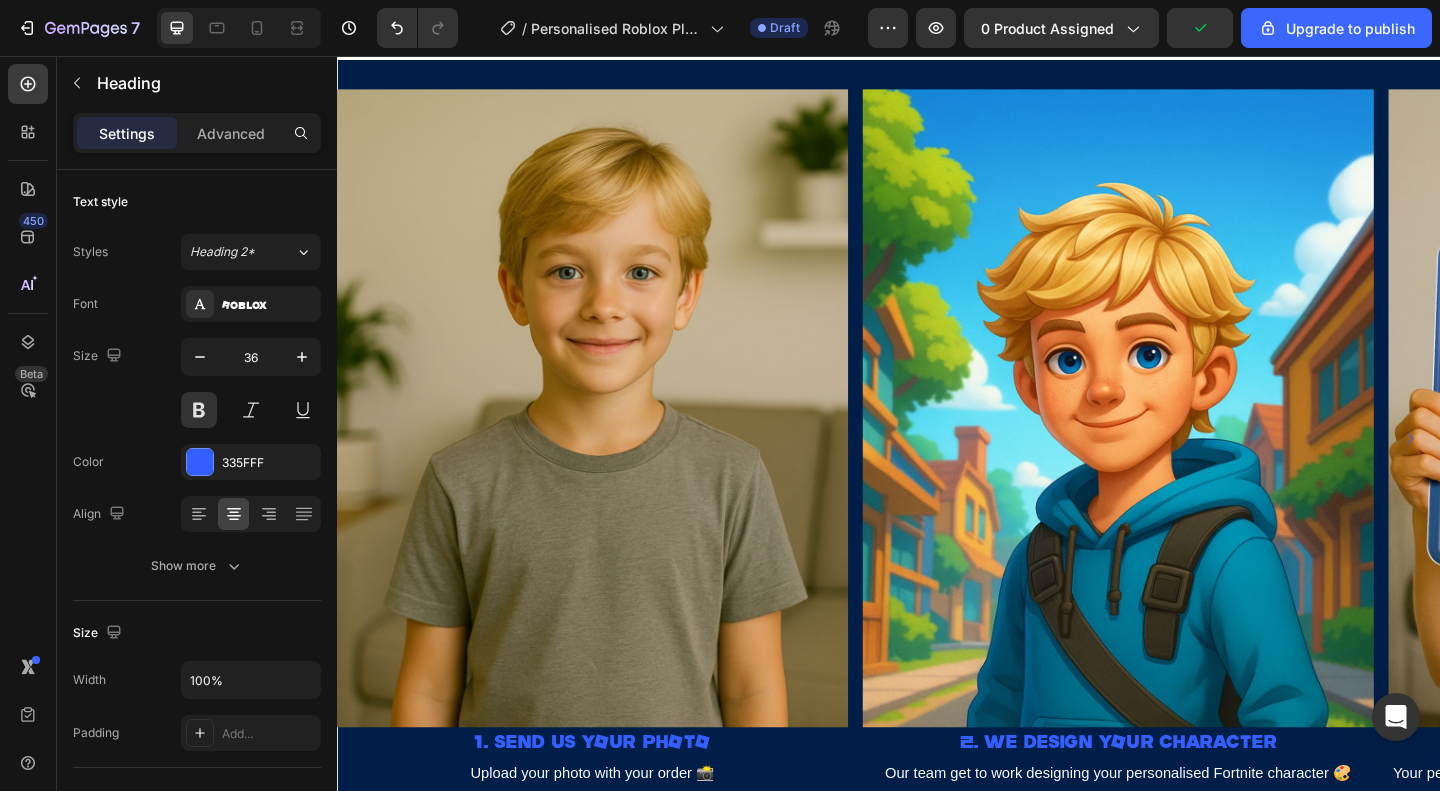 click on "Image" at bounding box center (458, -181) 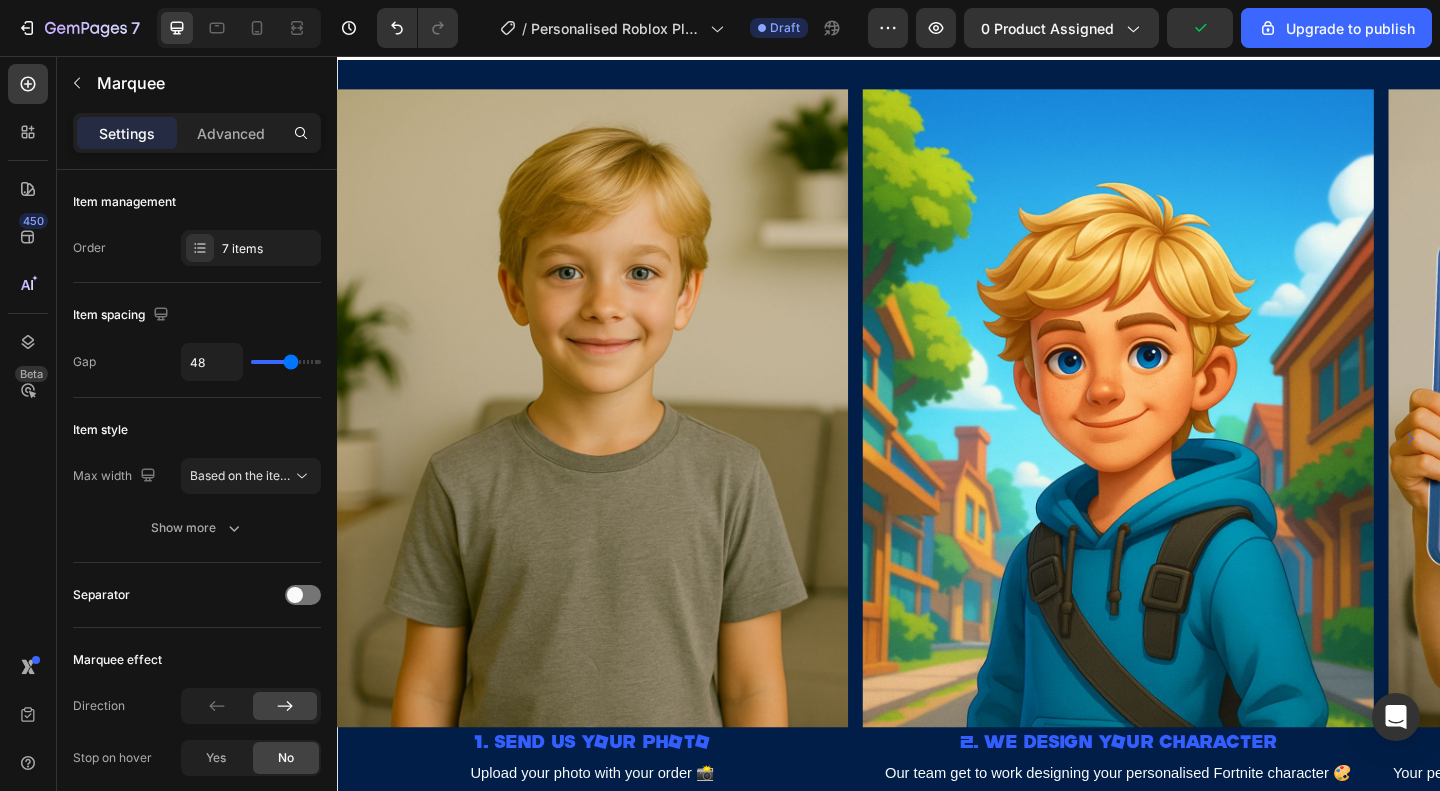 click 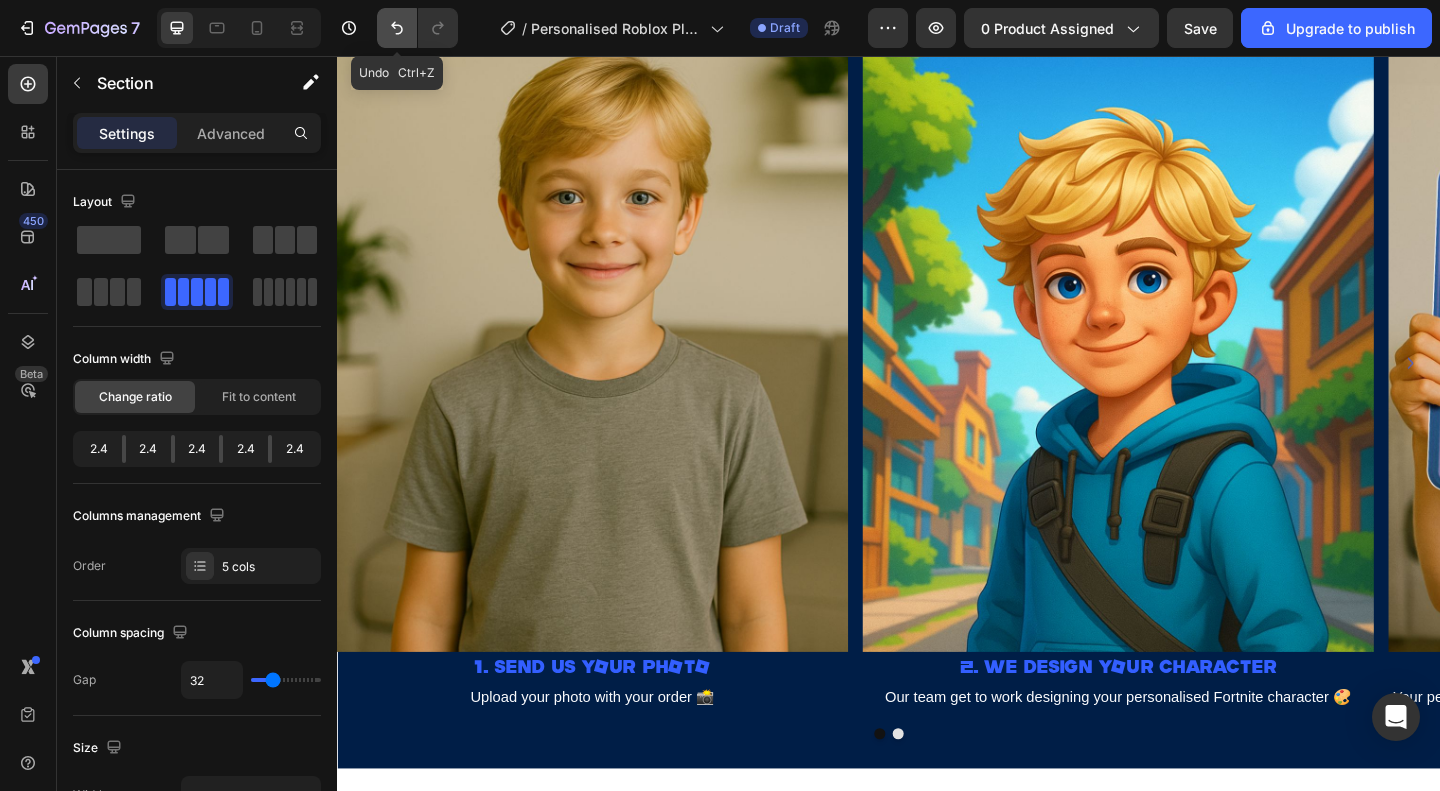 click 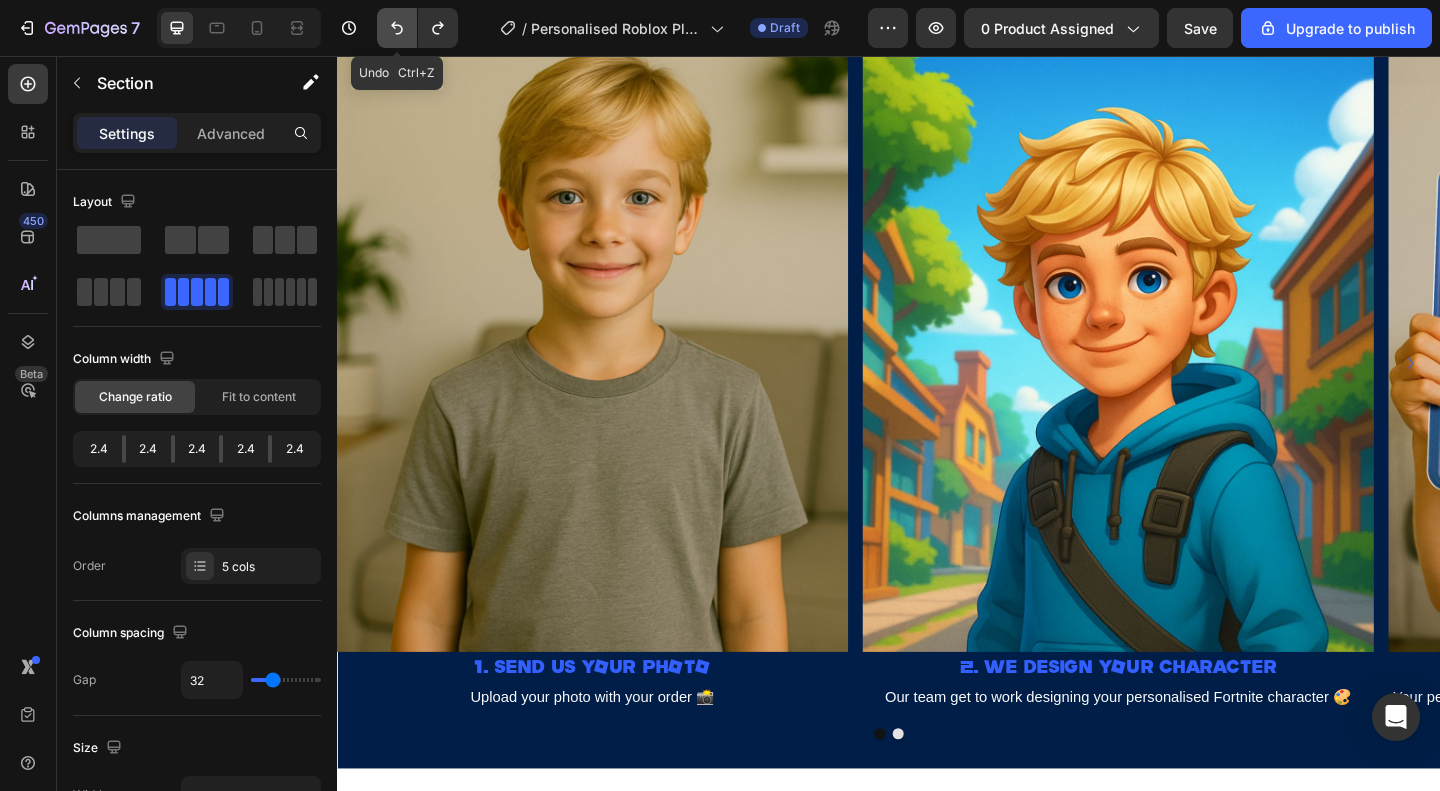 click 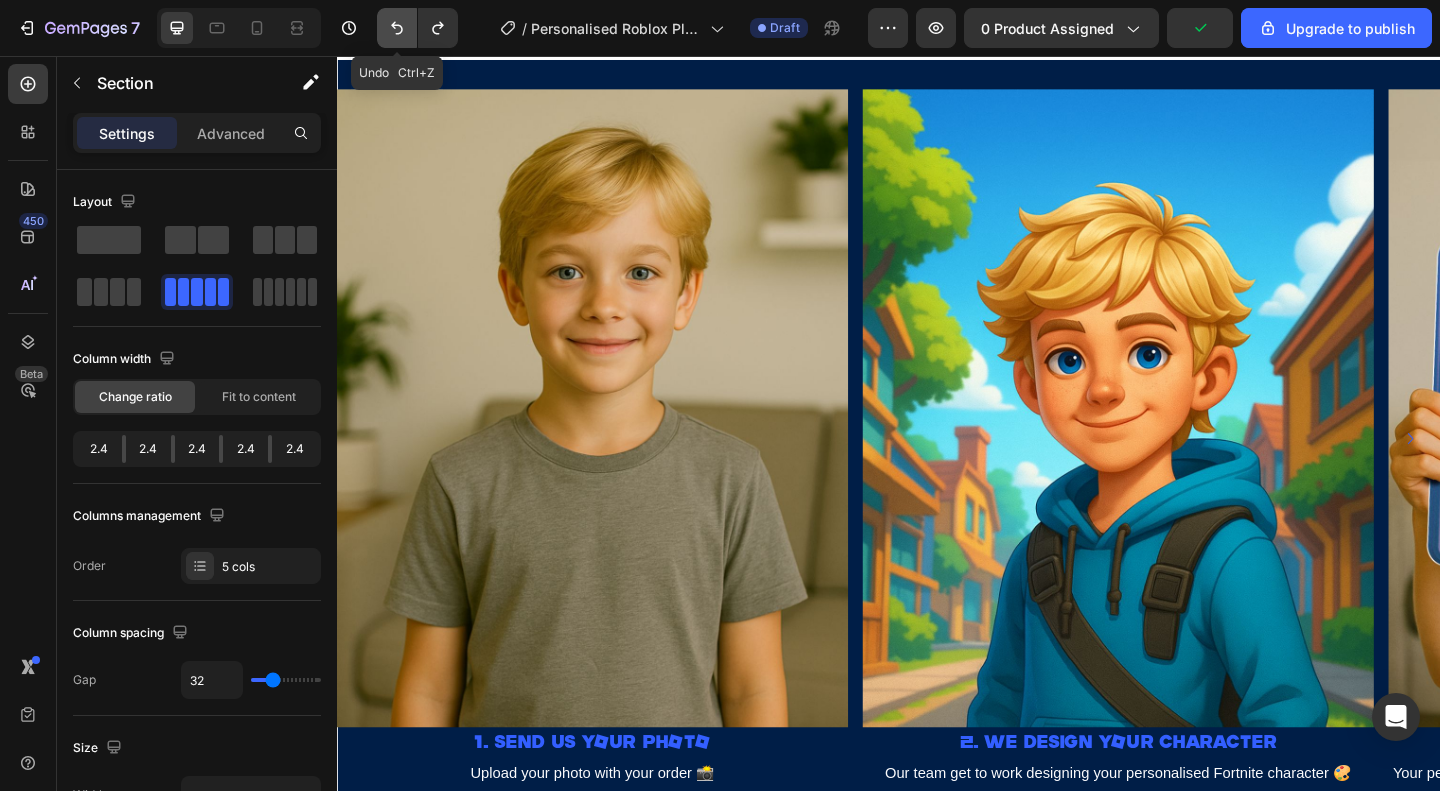 click 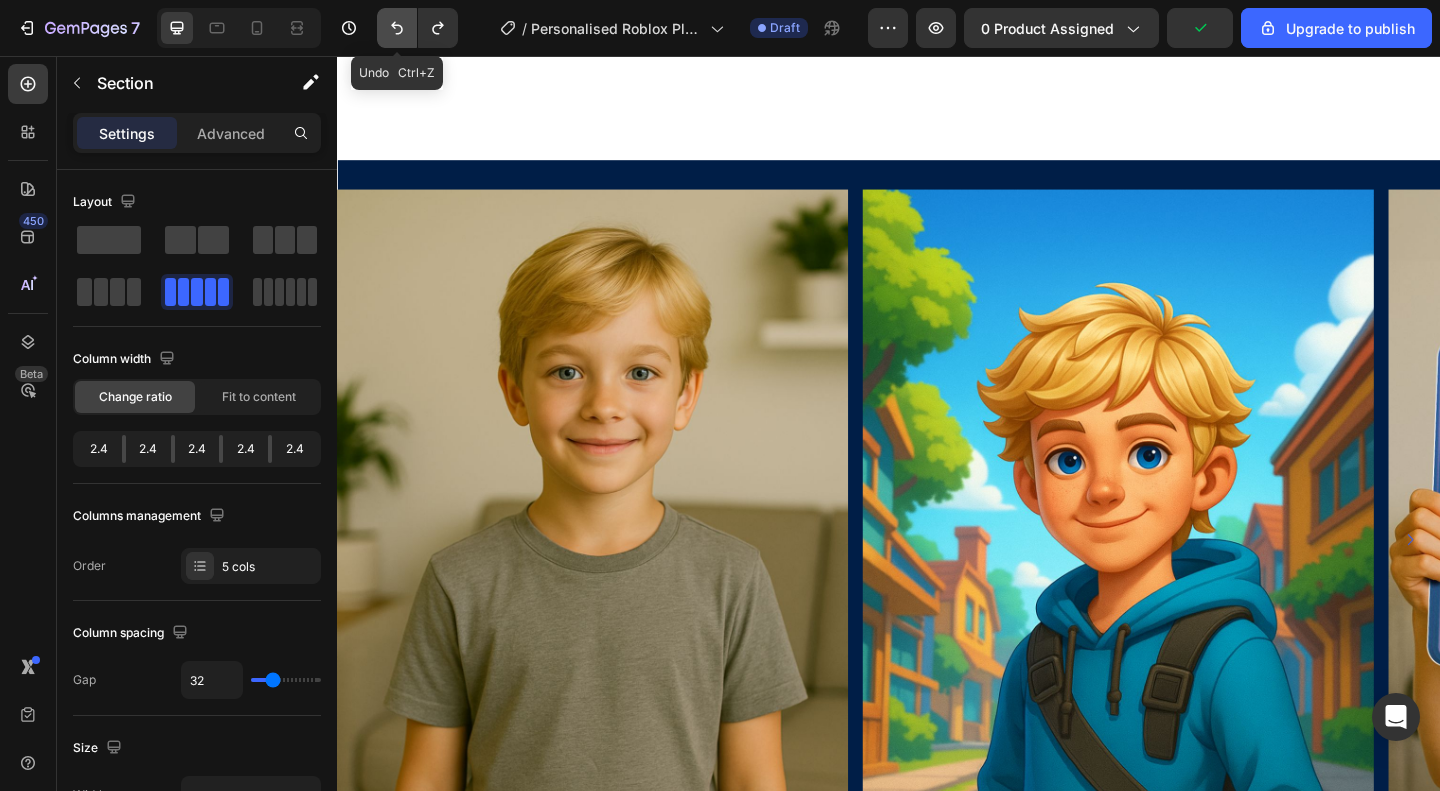 click 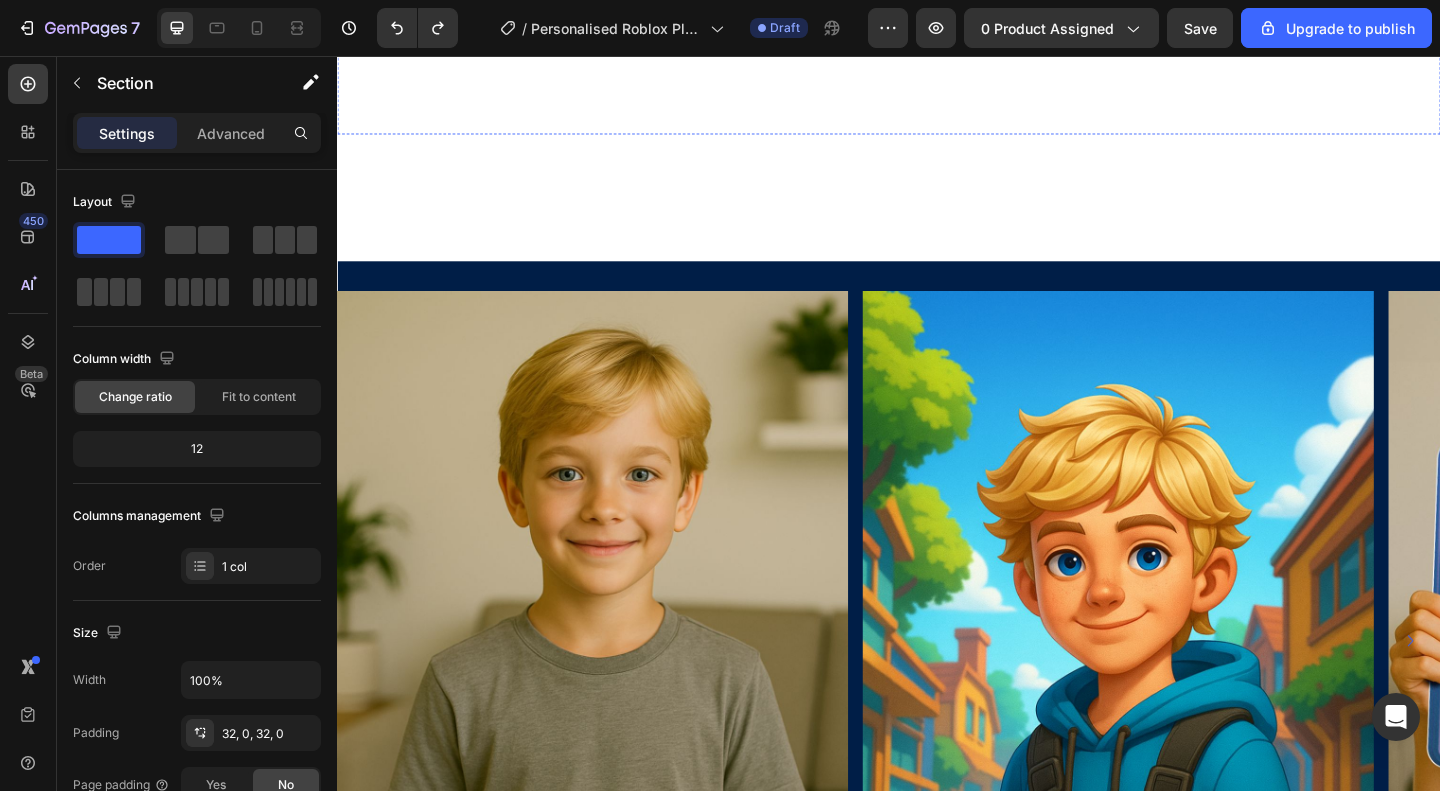 click on "Image Image Image Image Image
Image Image Image Image Image
Marquee" at bounding box center [937, -161] 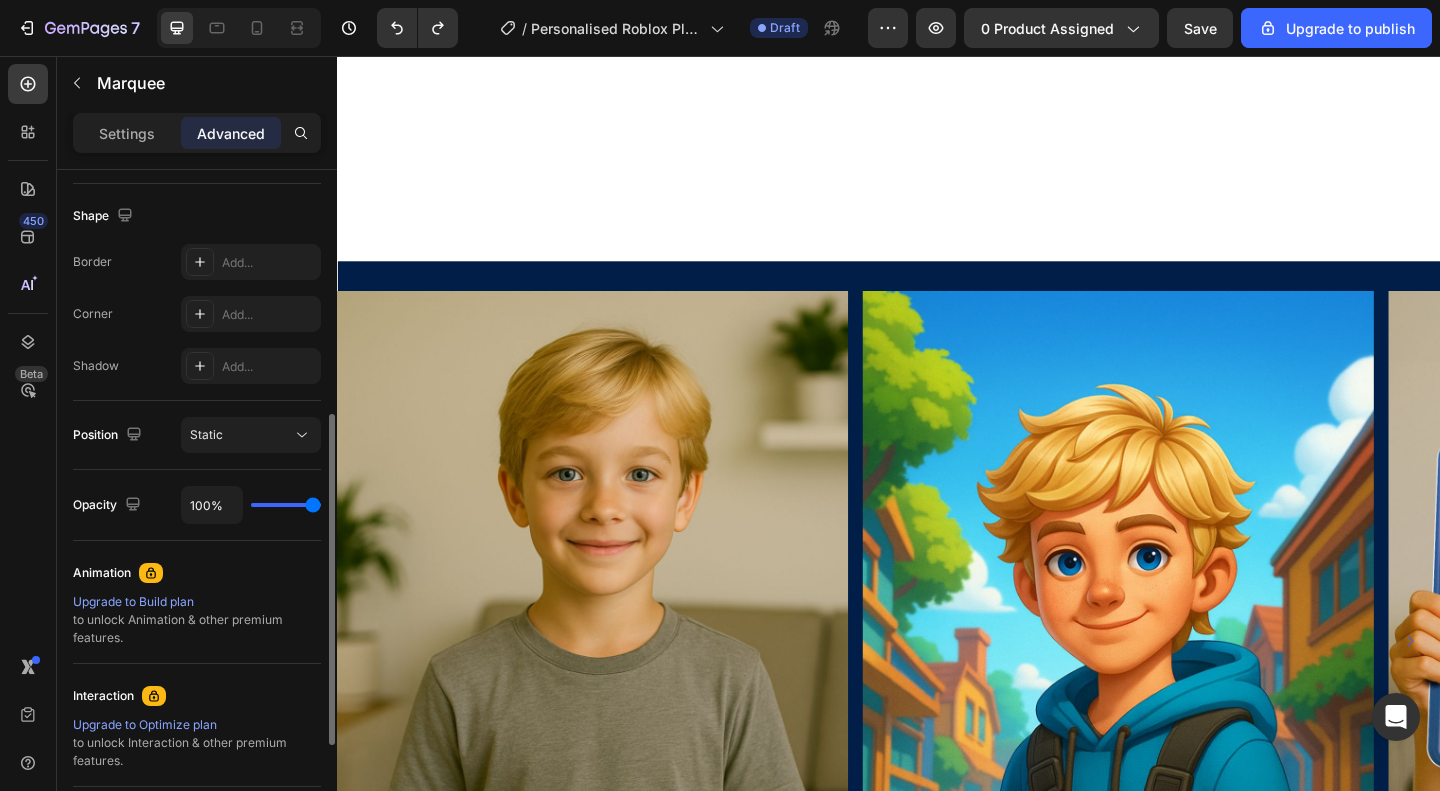 scroll, scrollTop: 600, scrollLeft: 0, axis: vertical 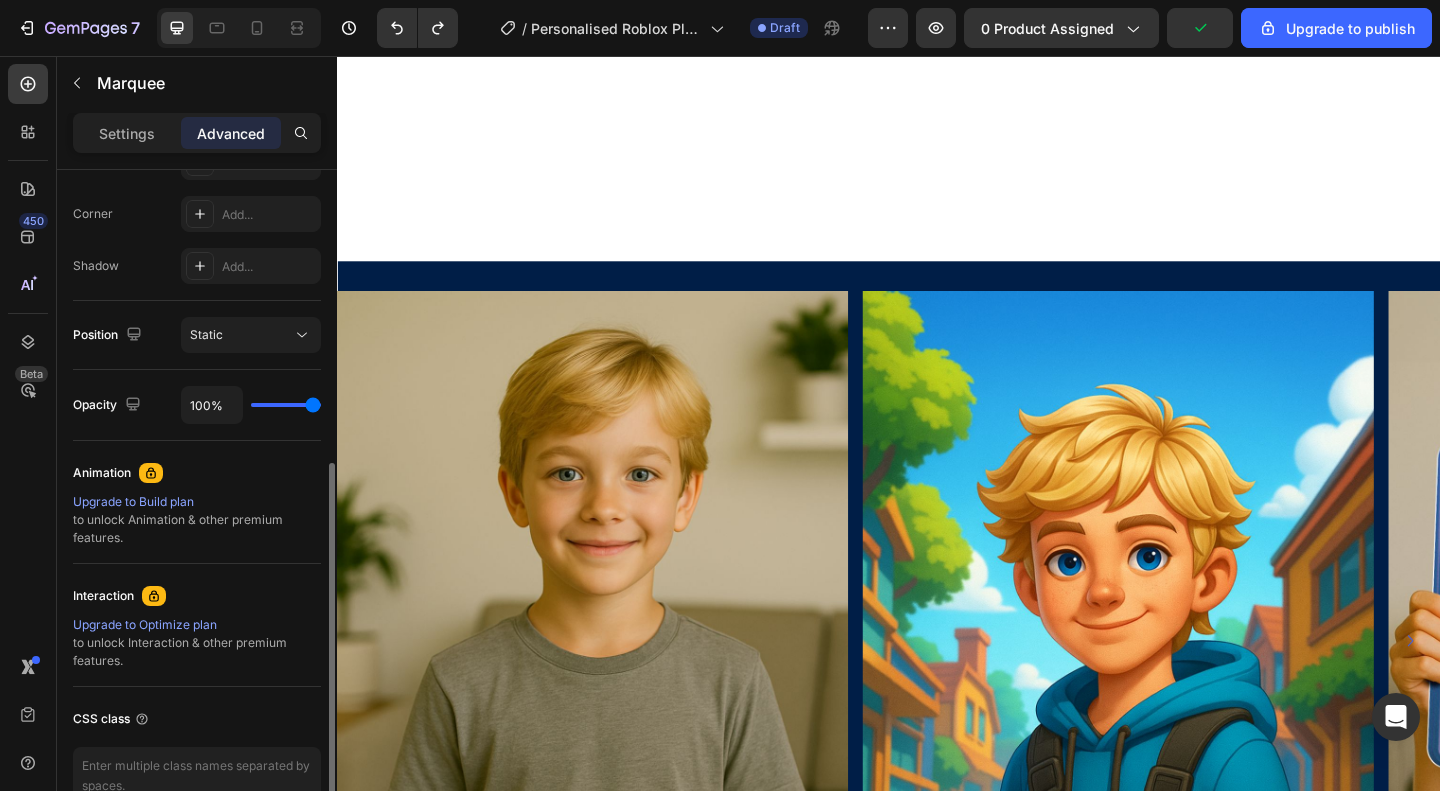 click on "Settings Advanced" at bounding box center [197, 133] 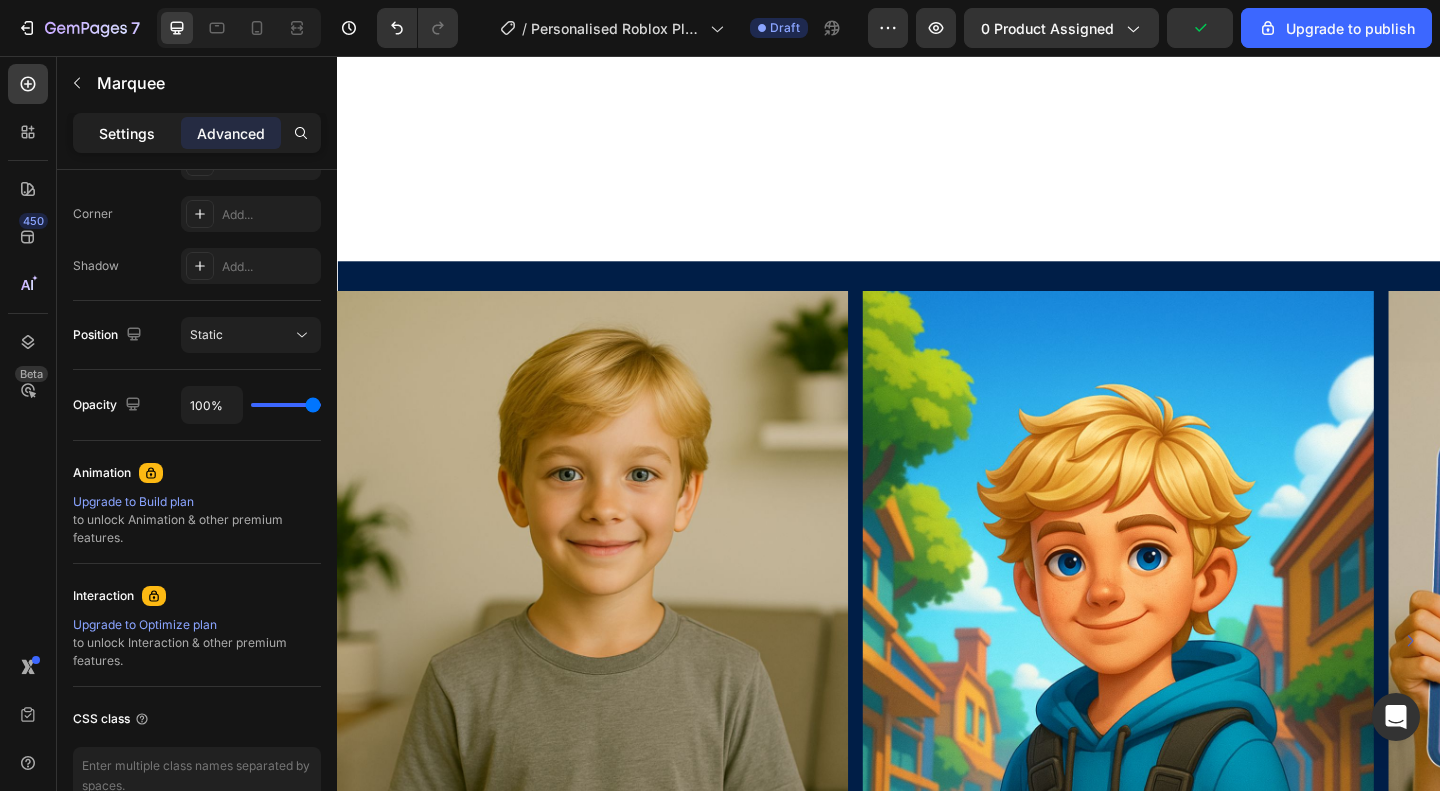 click on "Settings" 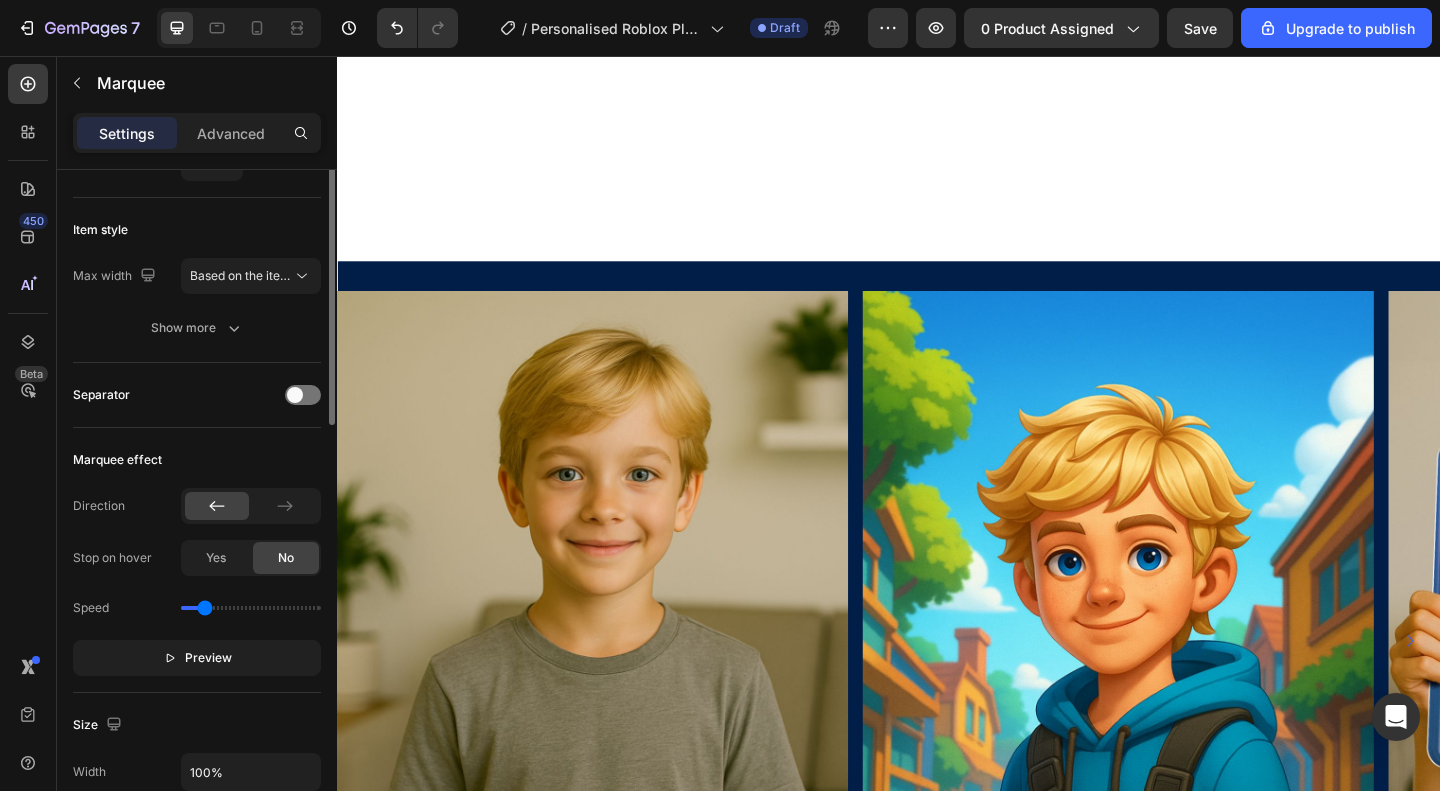 scroll, scrollTop: 0, scrollLeft: 0, axis: both 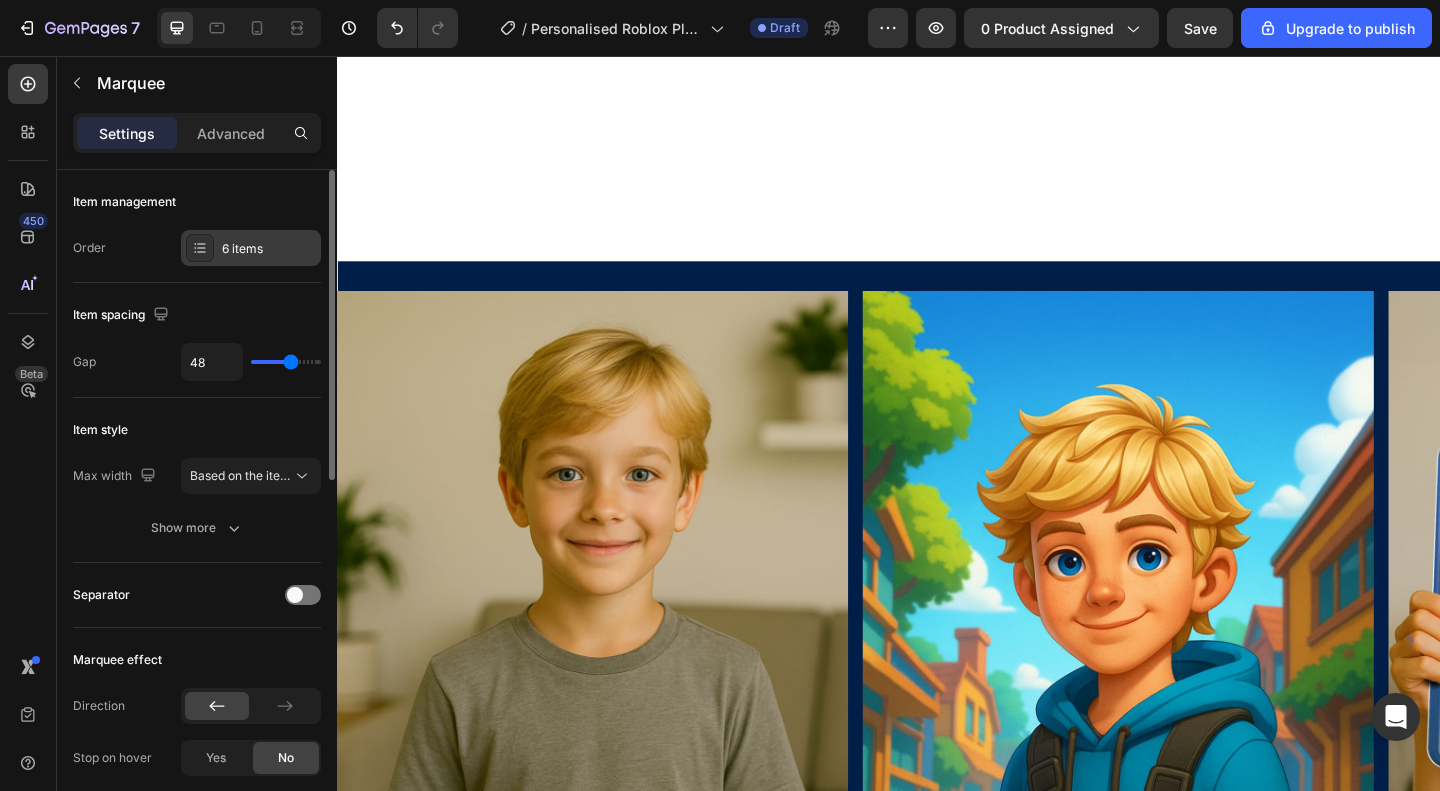 click at bounding box center (200, 248) 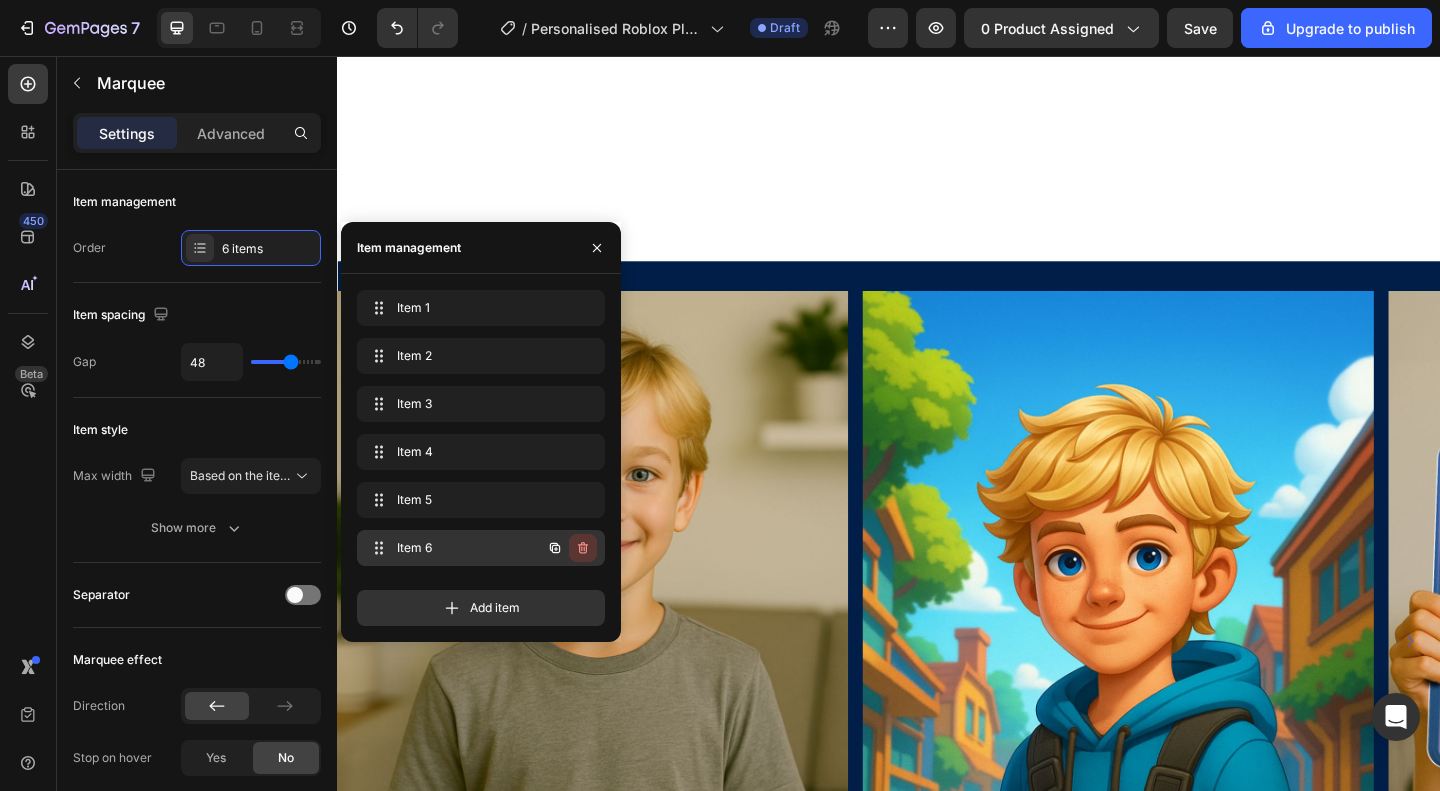 click 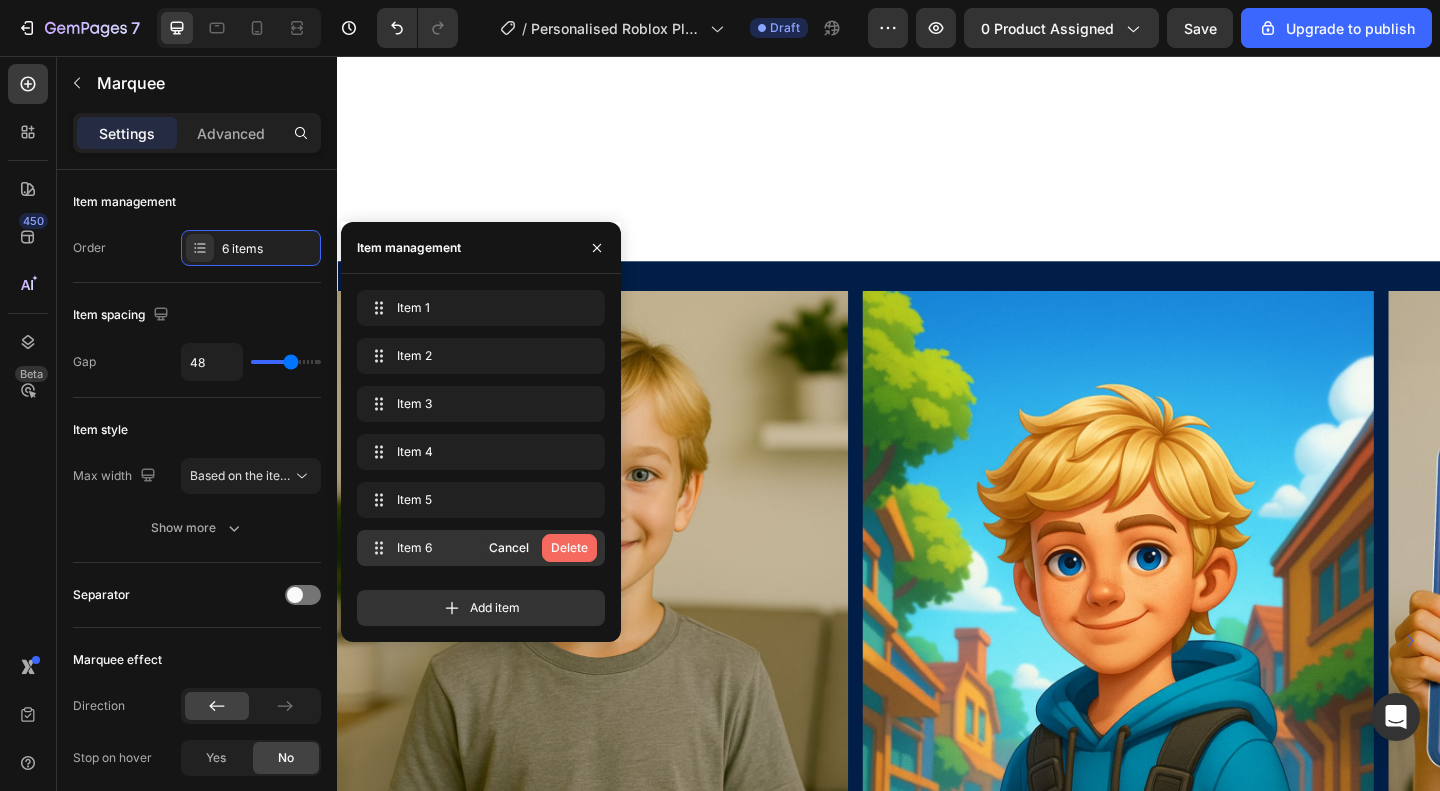 click on "Delete" at bounding box center [569, 548] 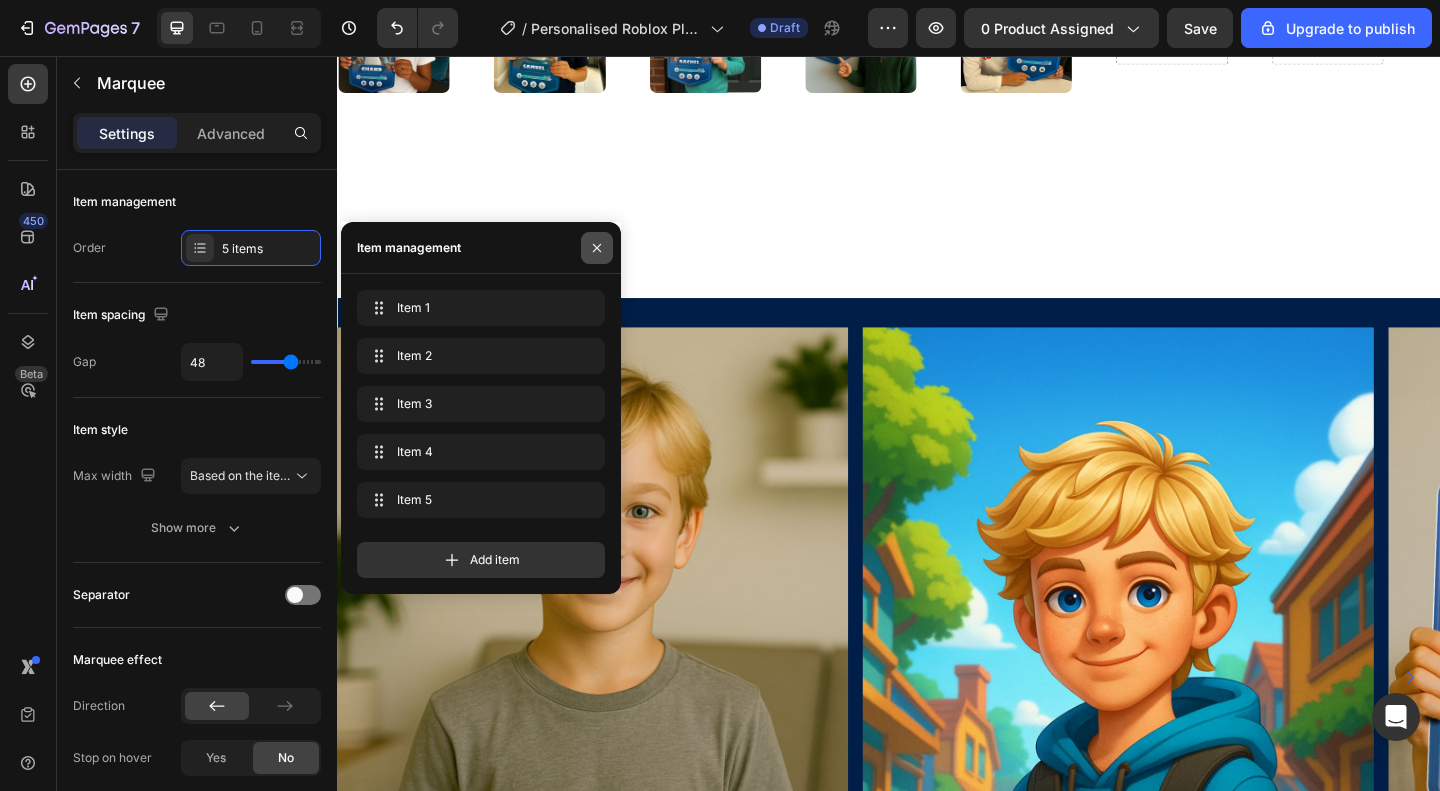 drag, startPoint x: 595, startPoint y: 245, endPoint x: 282, endPoint y: 208, distance: 315.17932 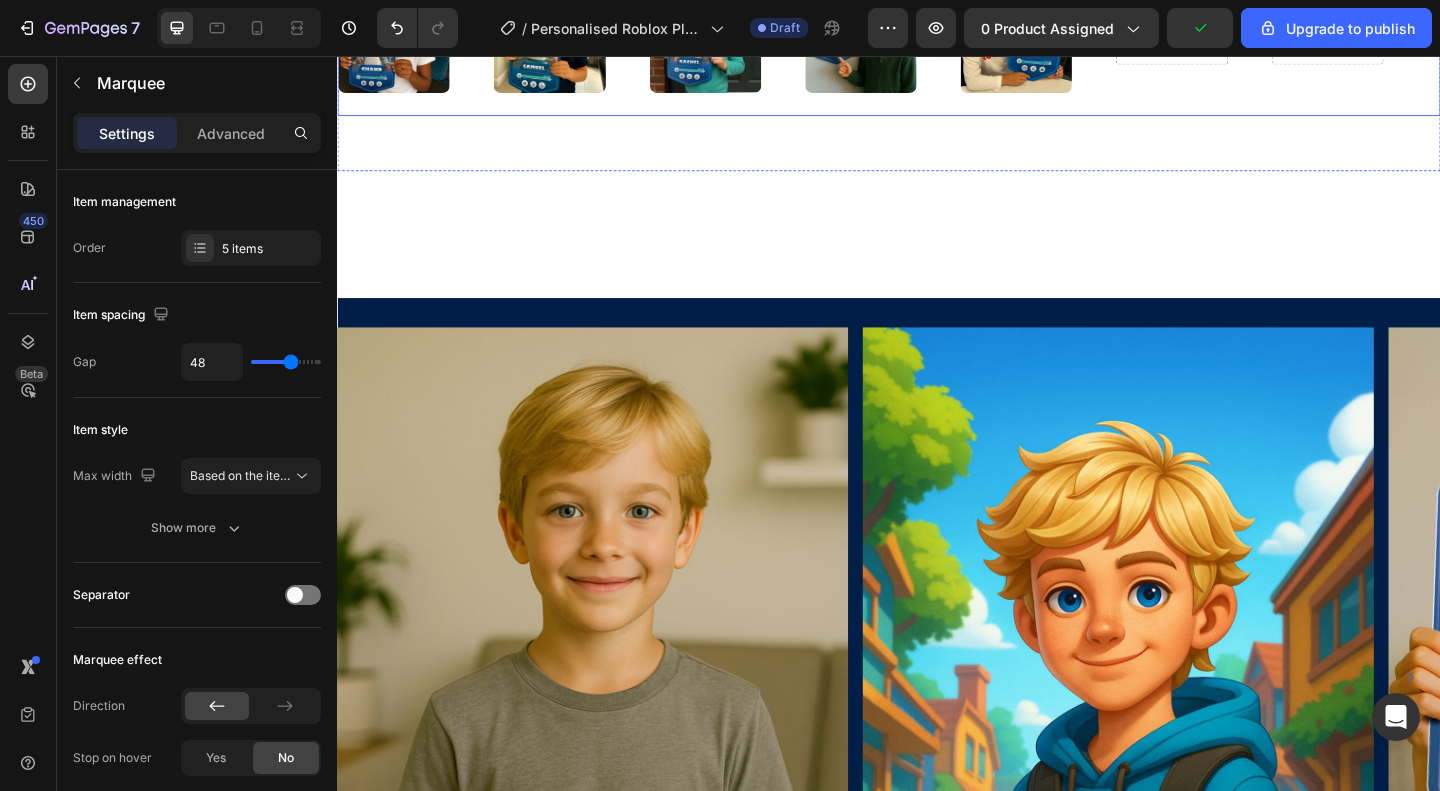click at bounding box center (1244, 35) 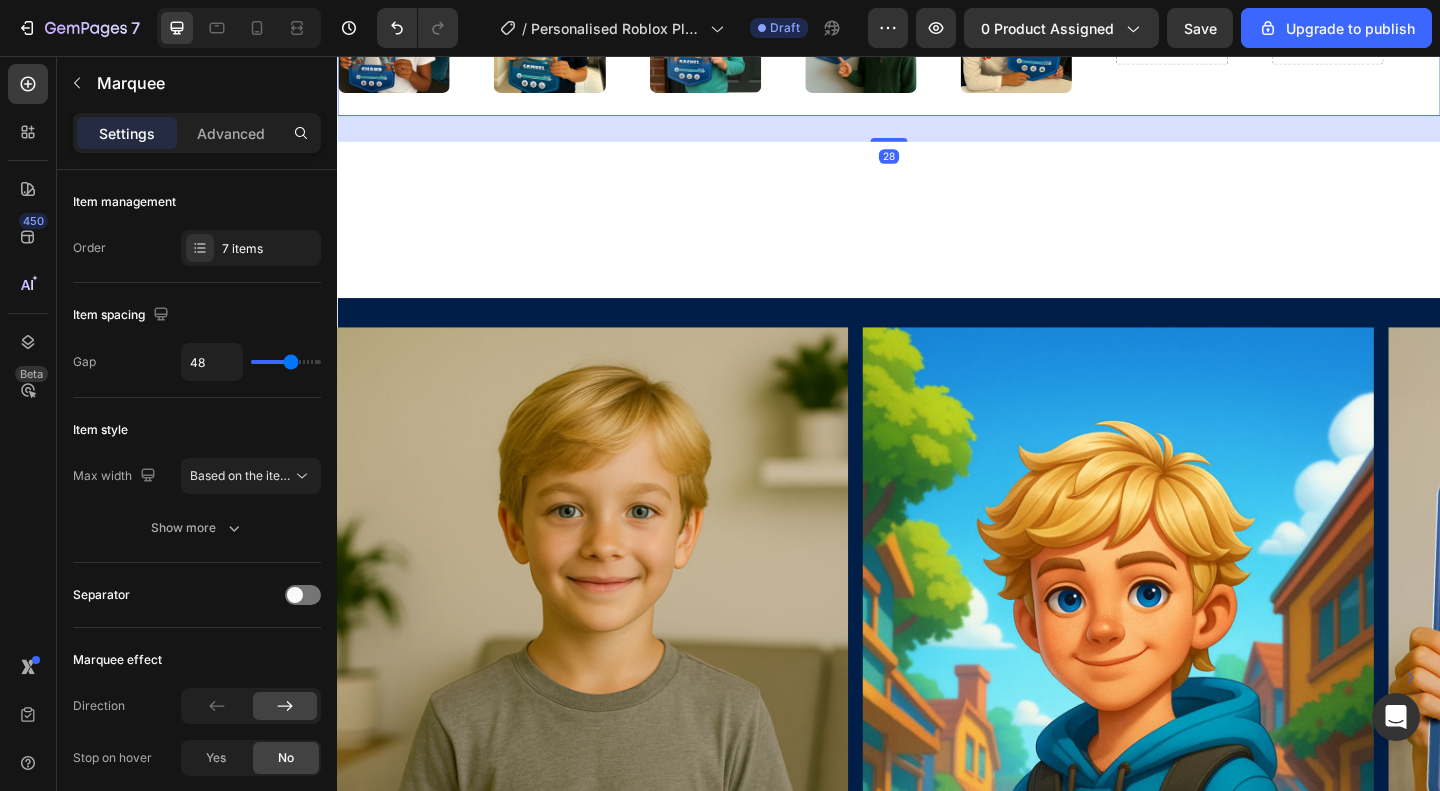 click at bounding box center (1244, 35) 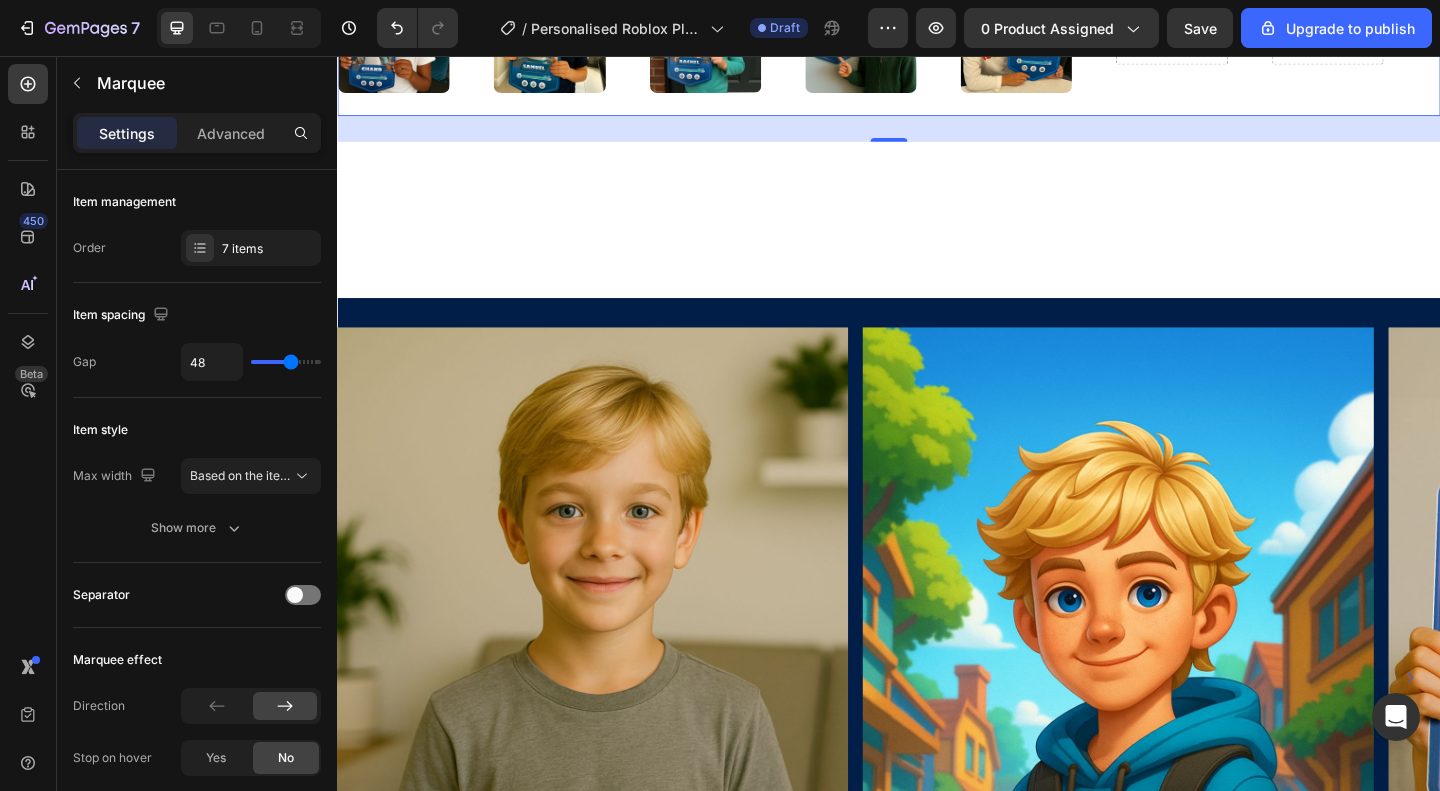 click at bounding box center (1244, 35) 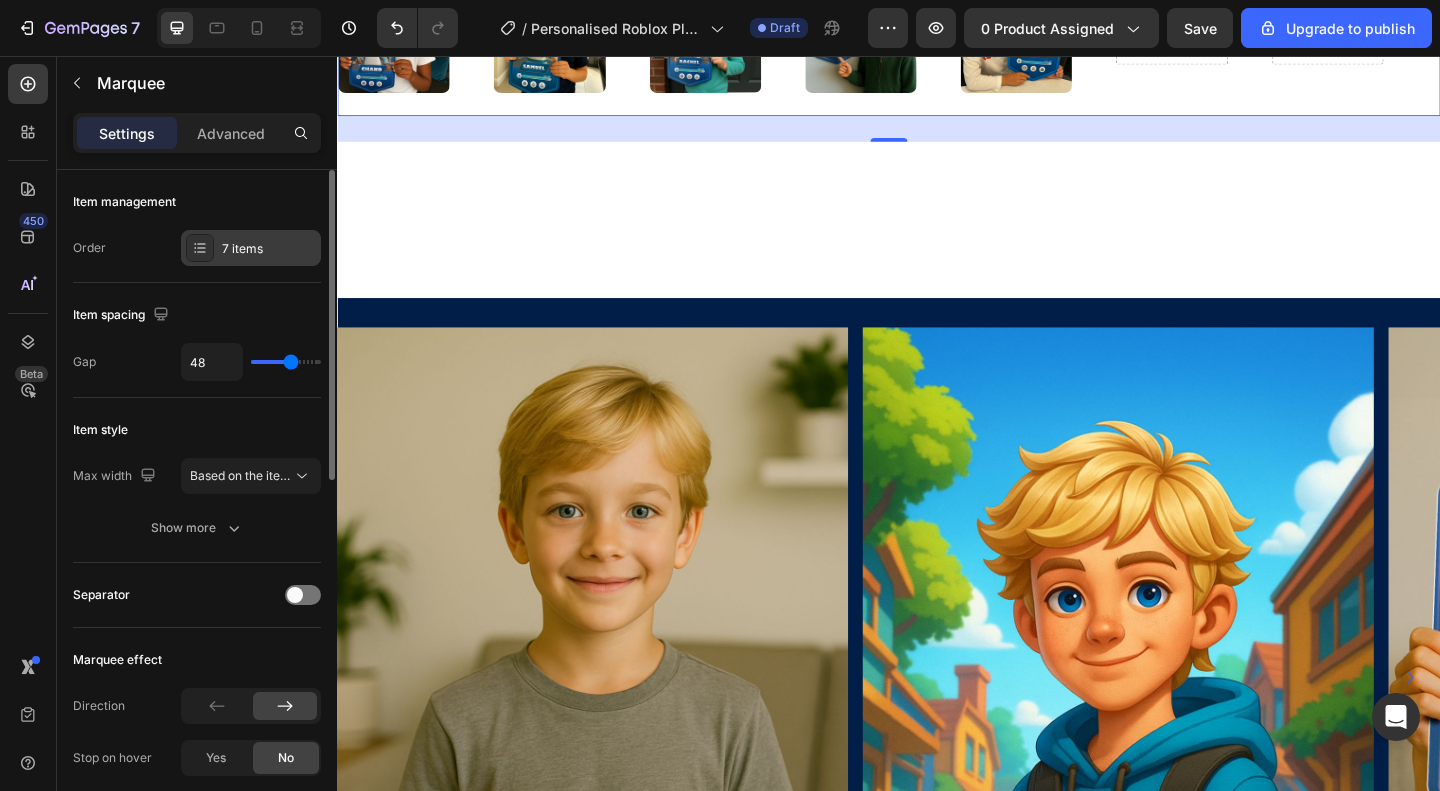 click 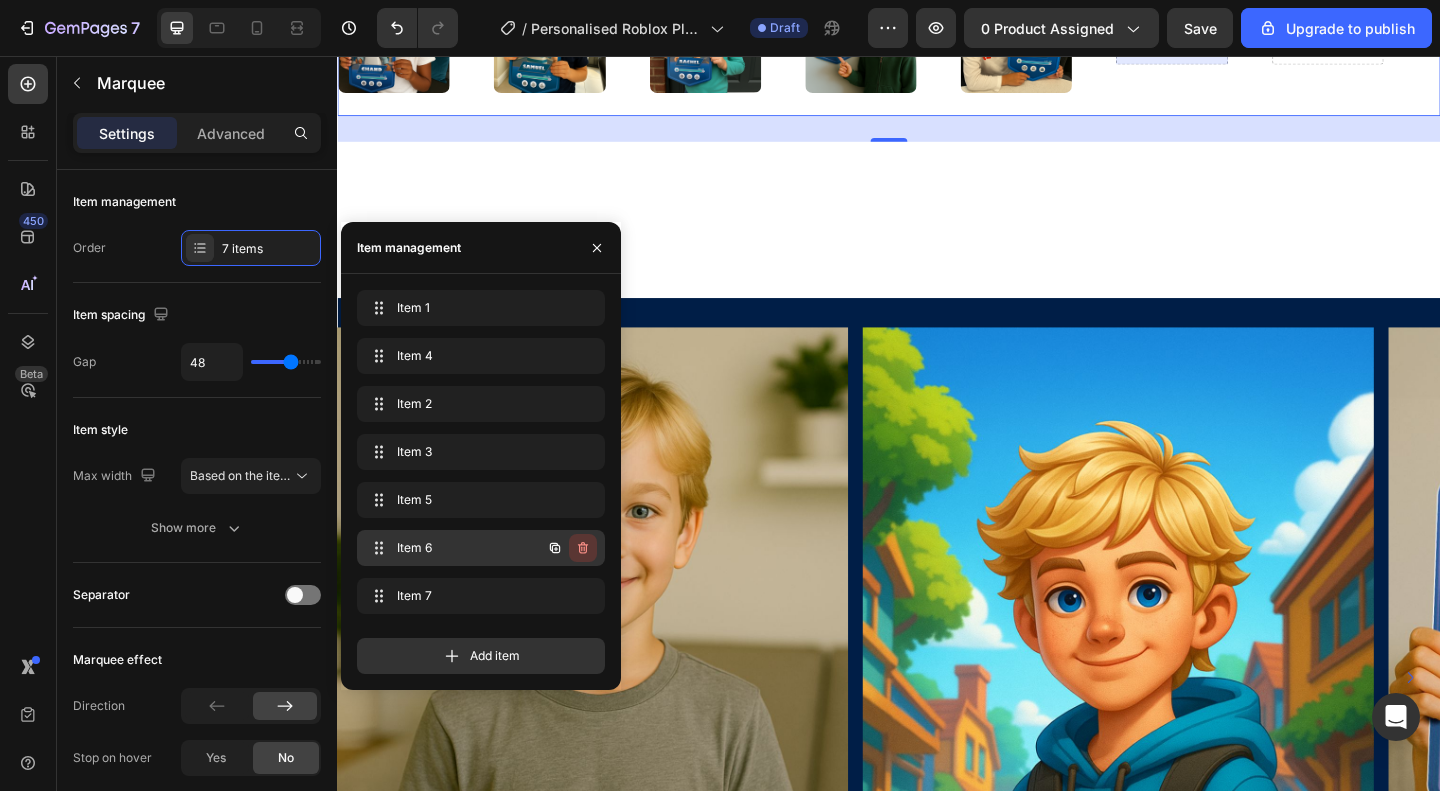 click 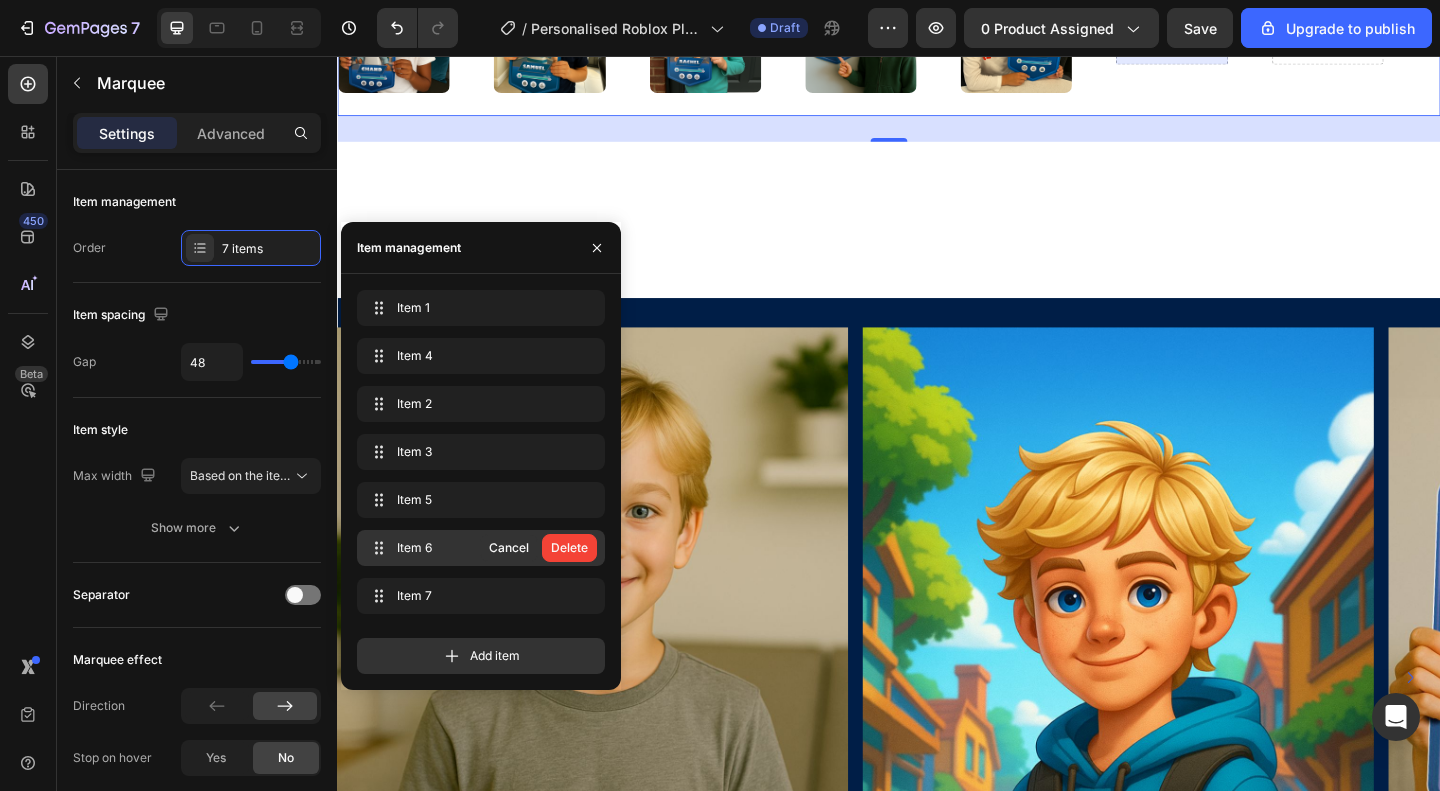click on "Delete" at bounding box center (569, 548) 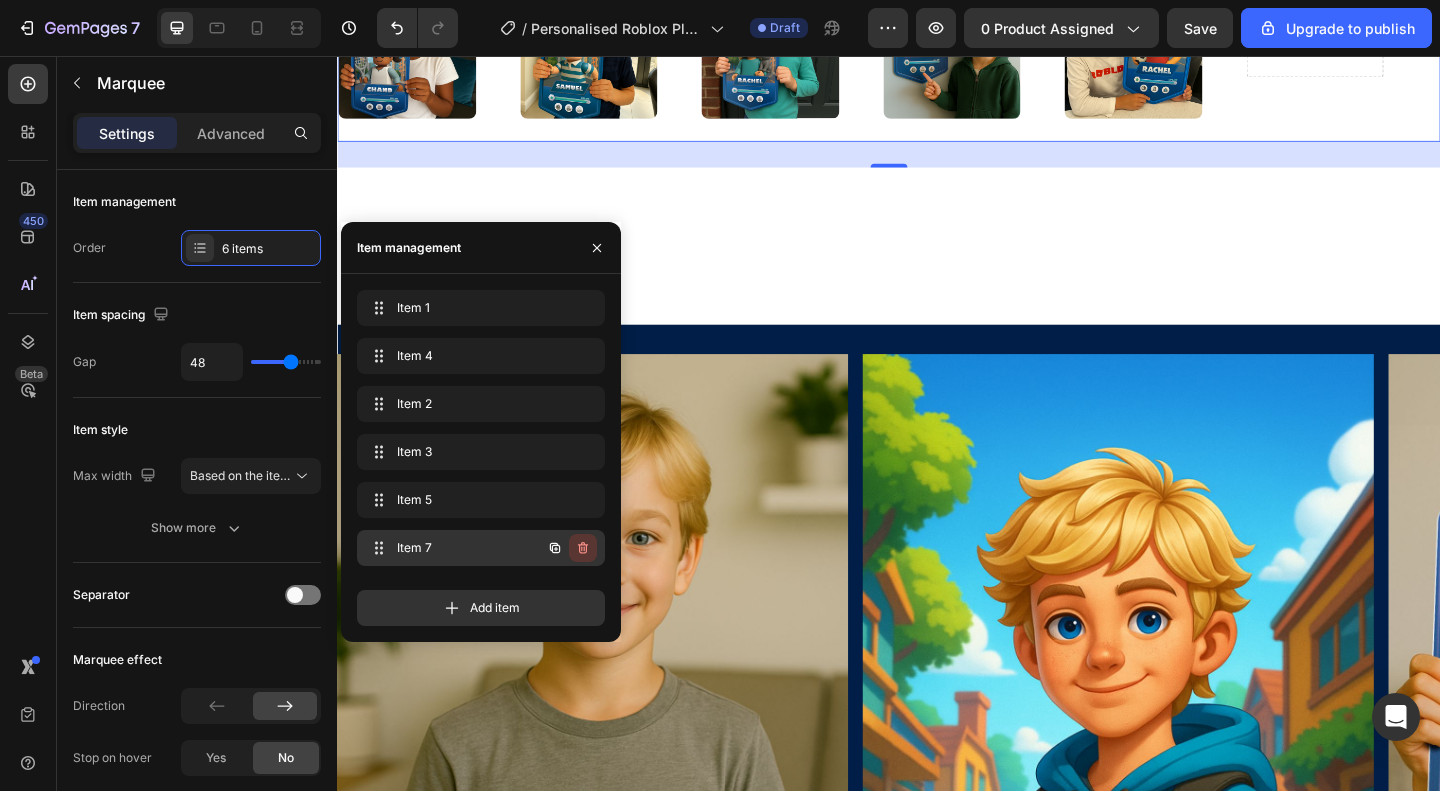 click 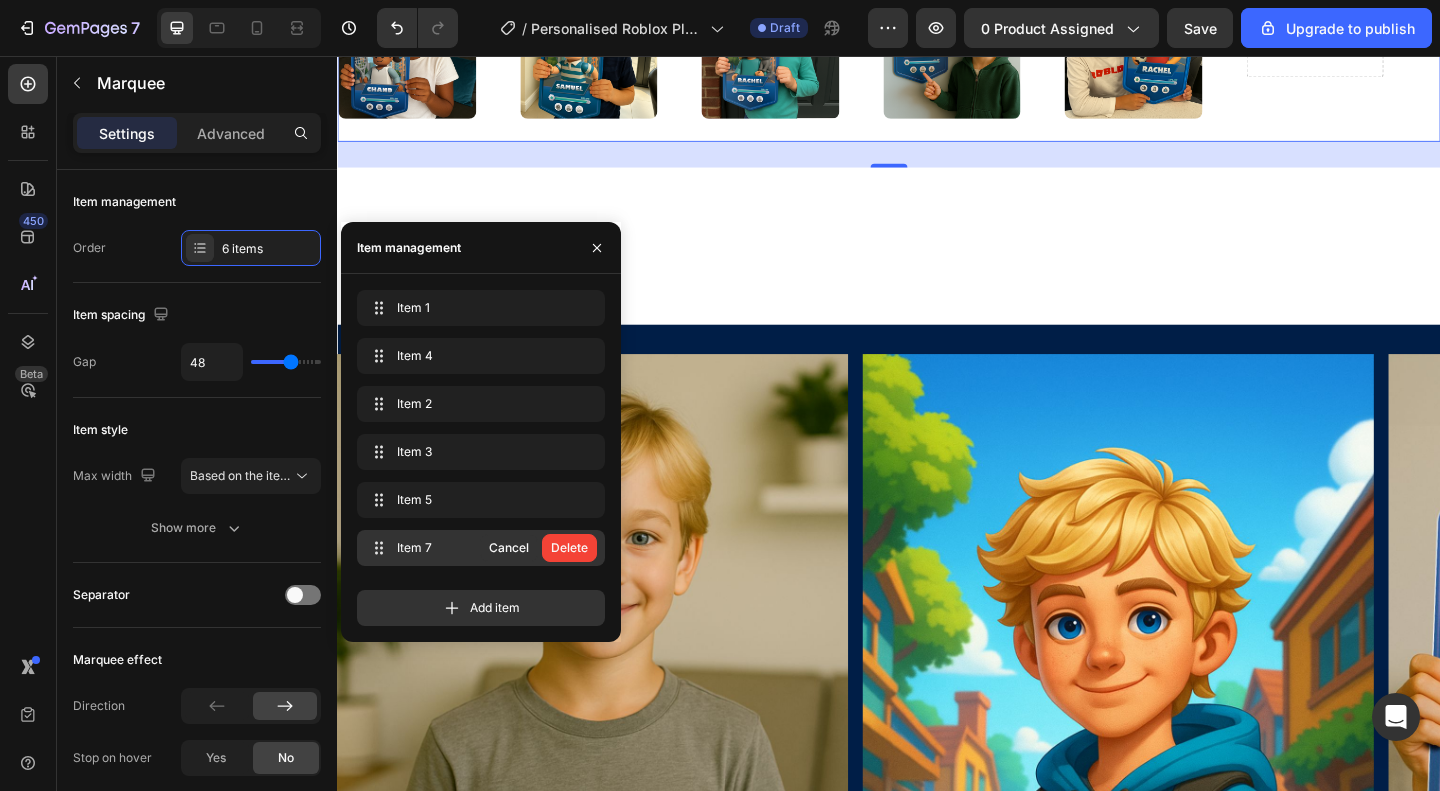 click on "Delete" at bounding box center [569, 548] 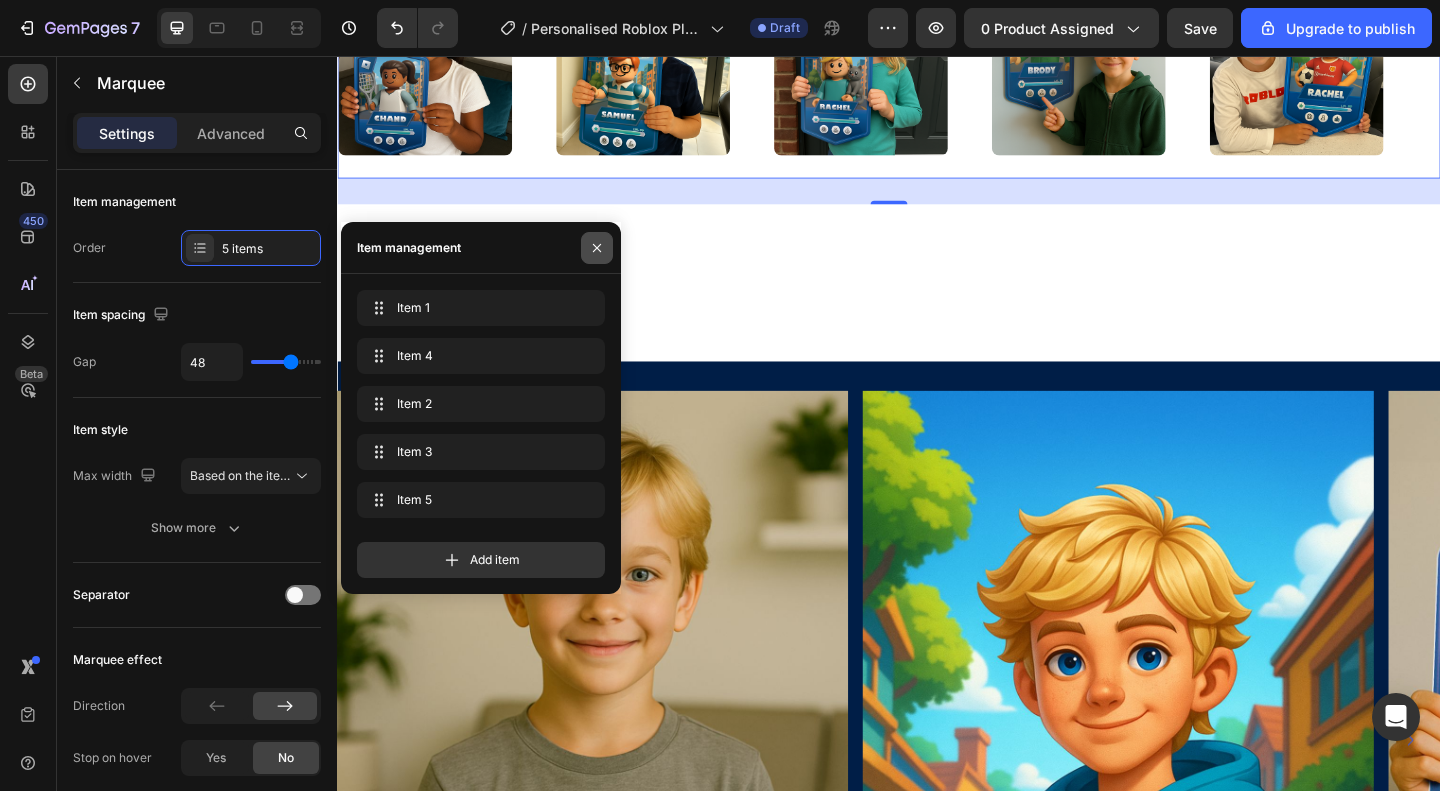 click 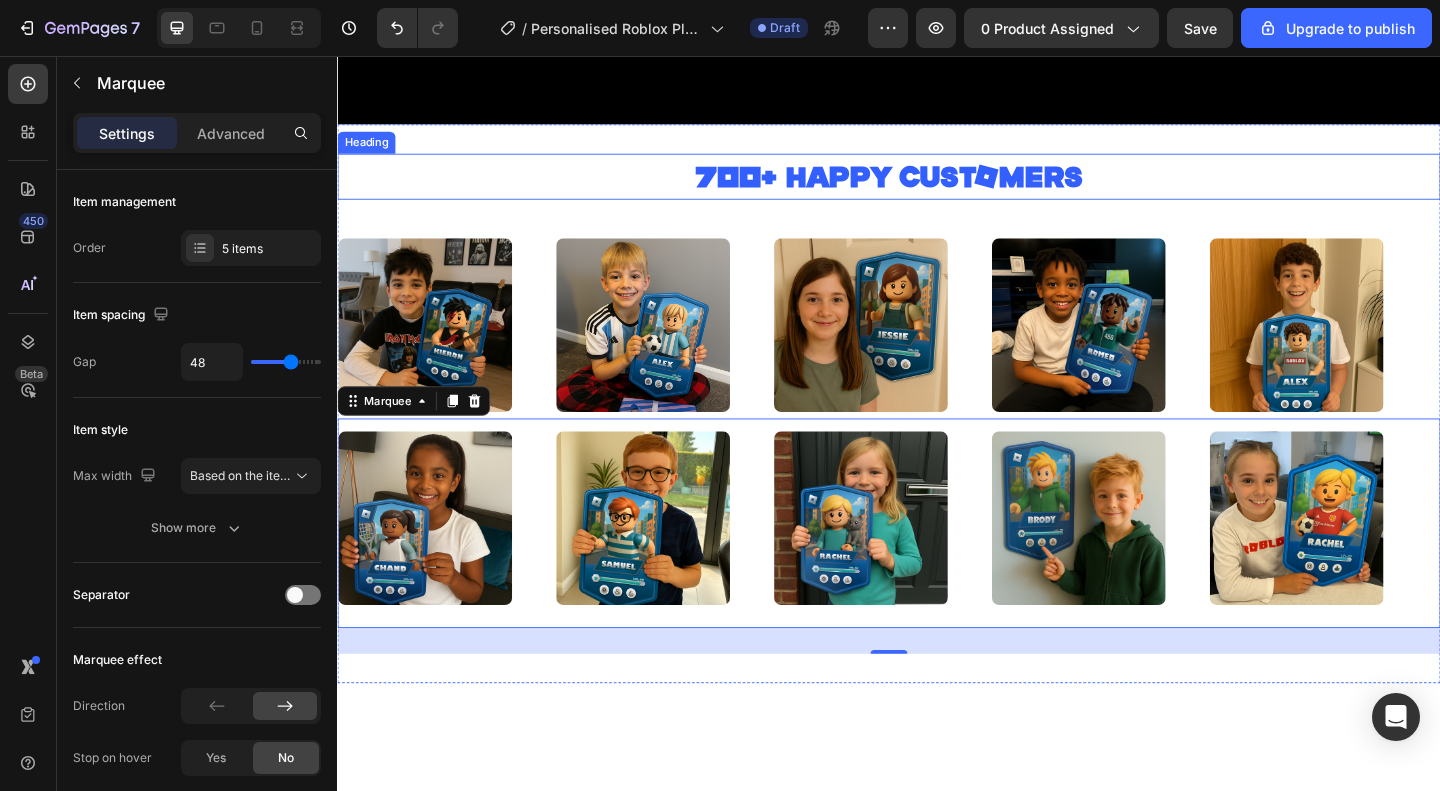 scroll, scrollTop: 1711, scrollLeft: 0, axis: vertical 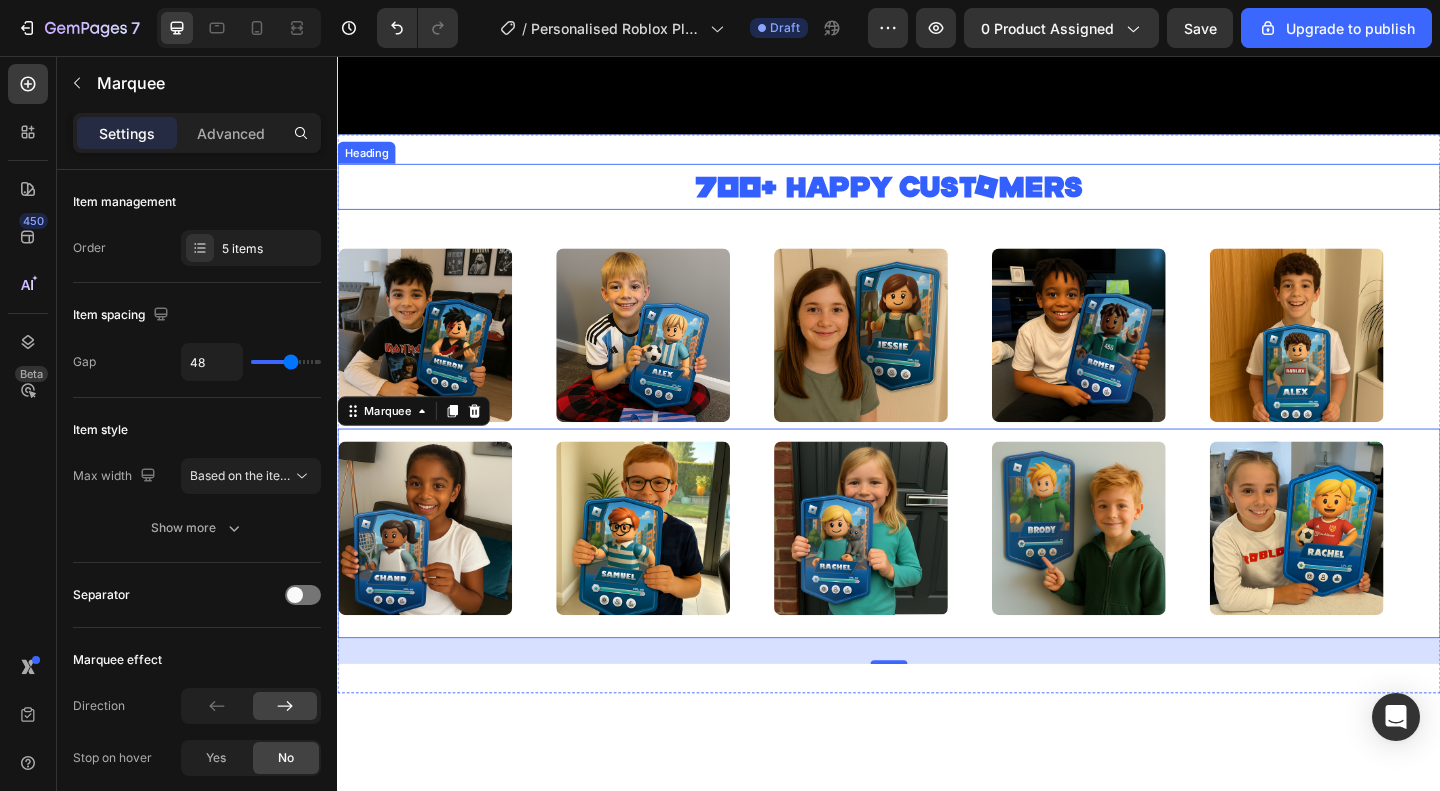 click at bounding box center [937, -159] 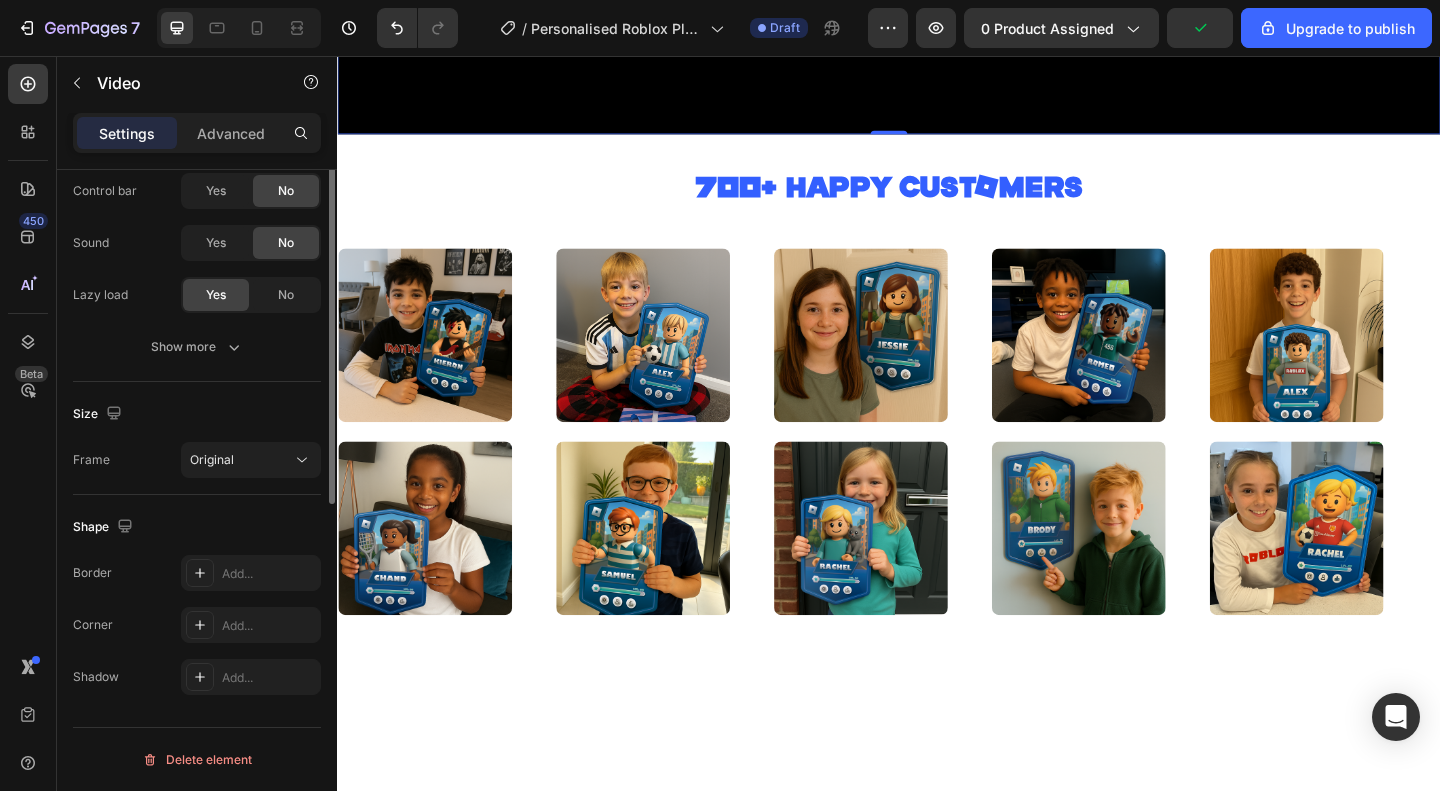 scroll, scrollTop: 0, scrollLeft: 0, axis: both 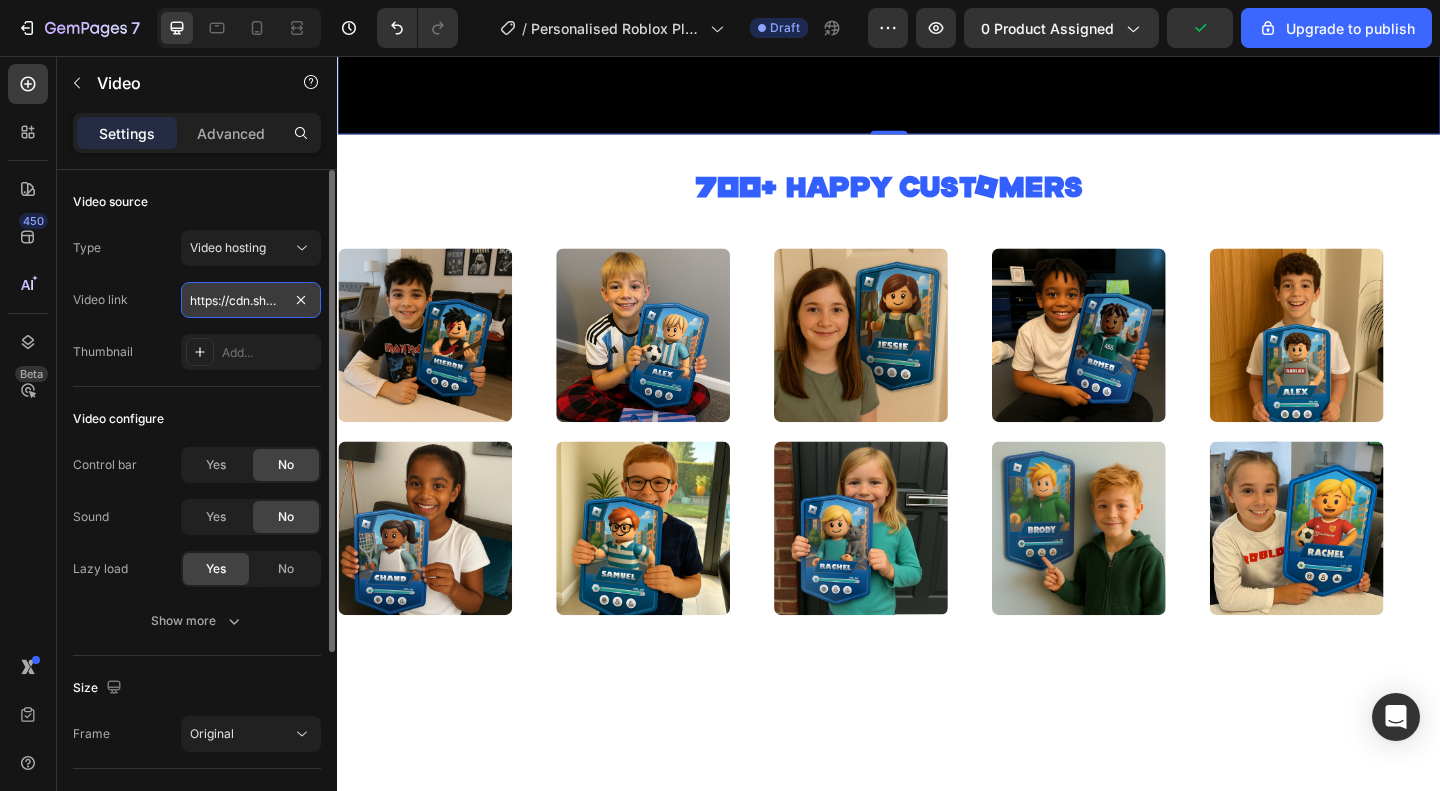 click on "https://cdn.shopify.com/videos/c/o/v/e9e748c8455546faac5d8c54aebd82b4.mp4" at bounding box center [251, 300] 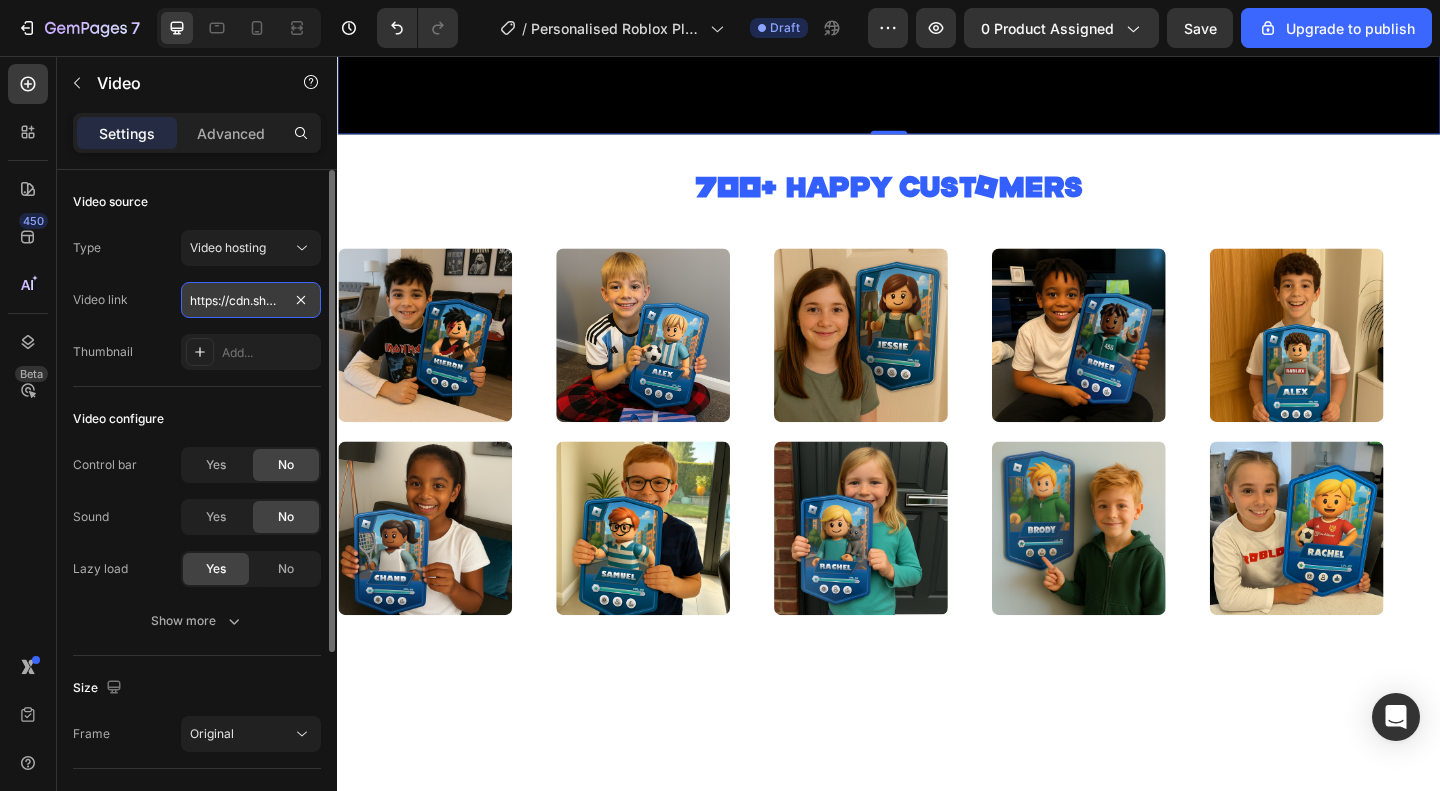 click on "https://cdn.shopify.com/videos/c/o/v/e9e748c8455546faac5d8c54aebd82b4.mp4" at bounding box center [251, 300] 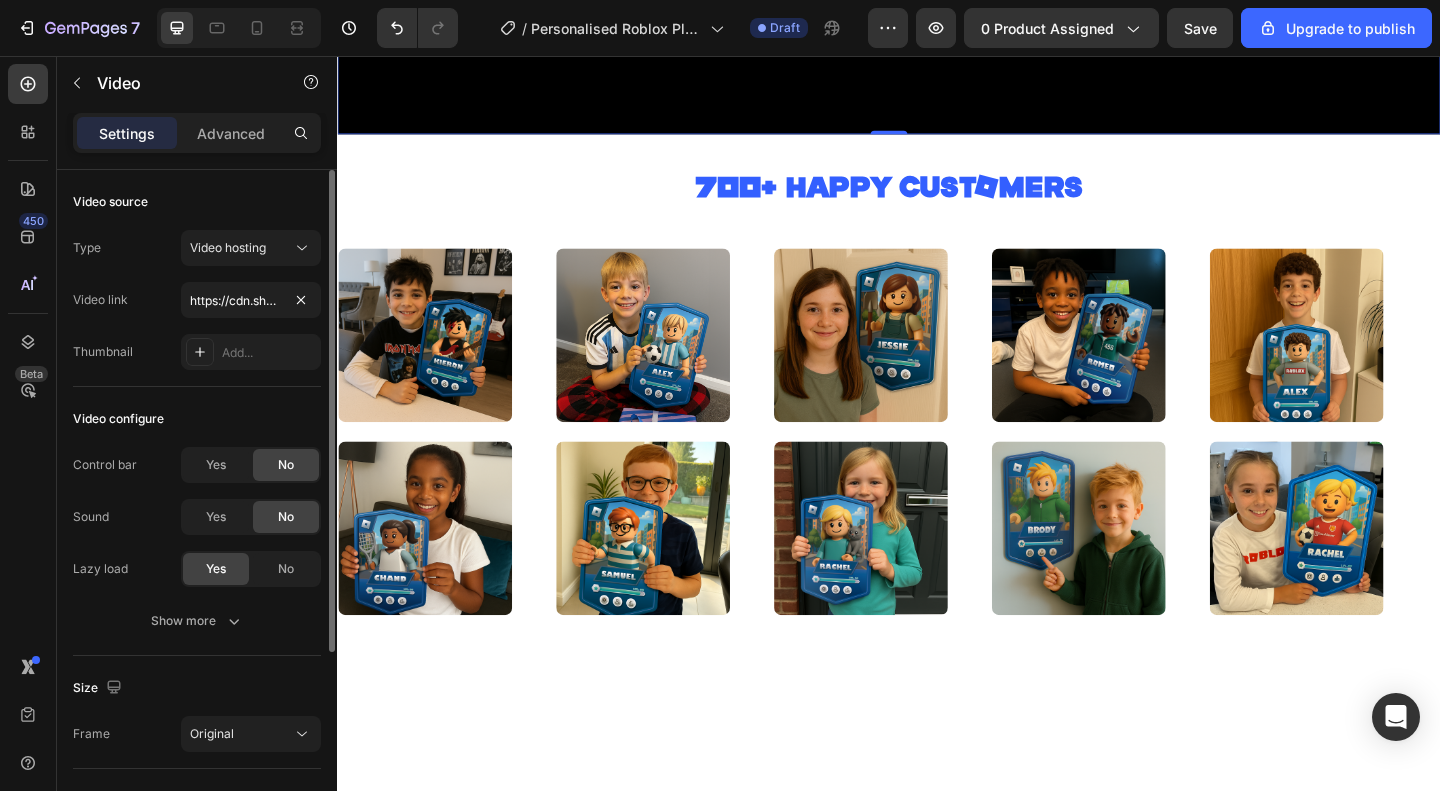 click on "Video link https://cdn.shopify.com/videos/c/o/v/[UUID].mp4" at bounding box center (197, 300) 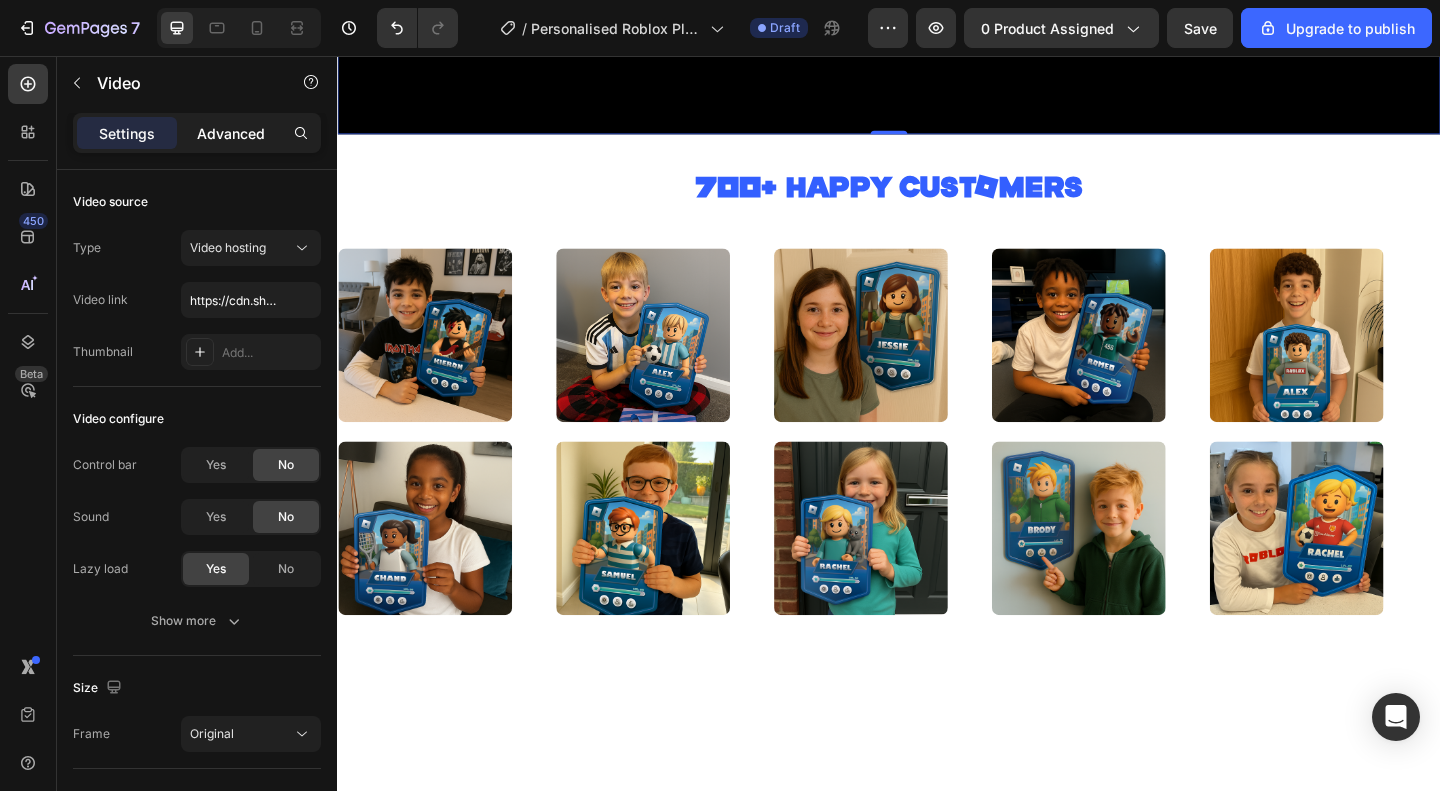 click on "Advanced" at bounding box center (231, 133) 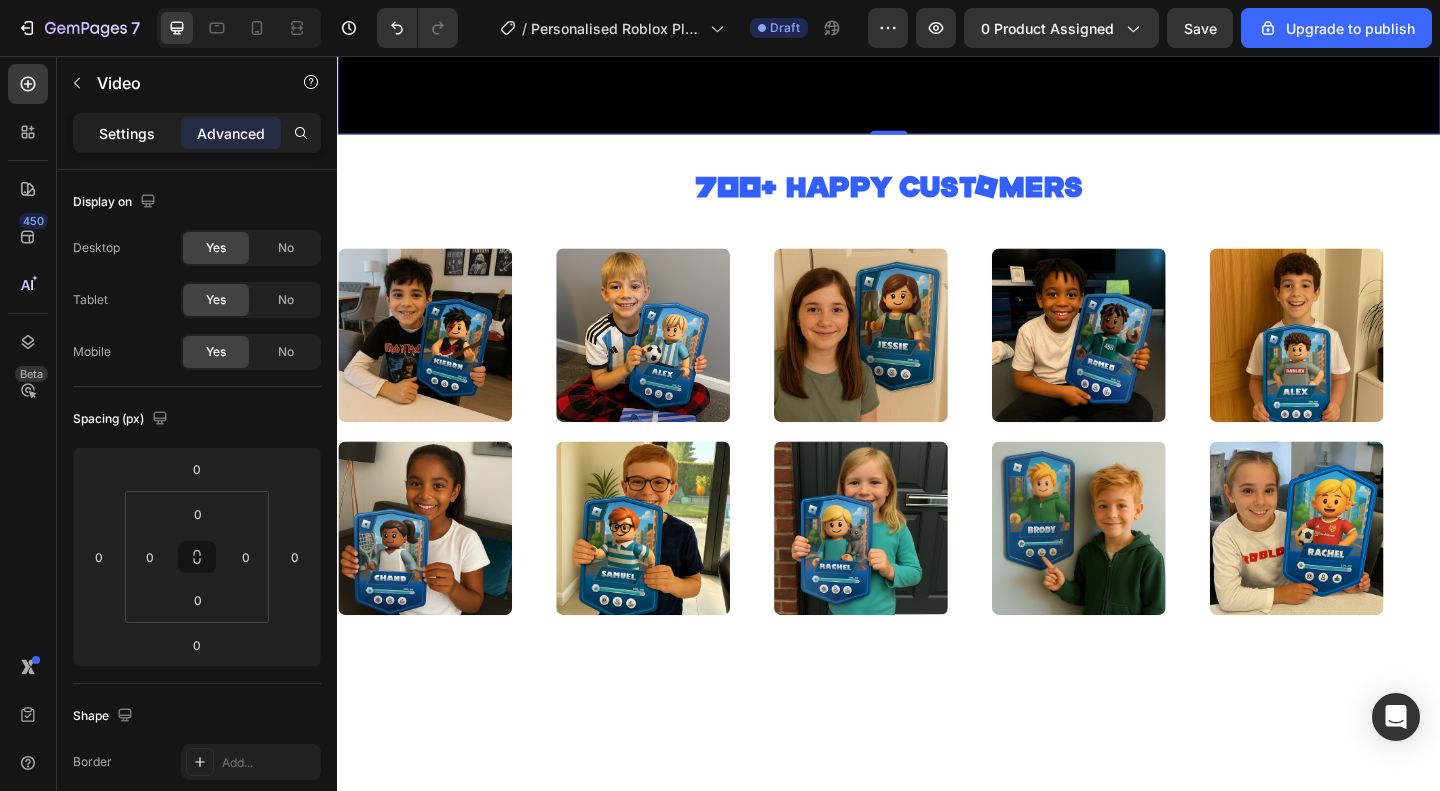click on "Settings" 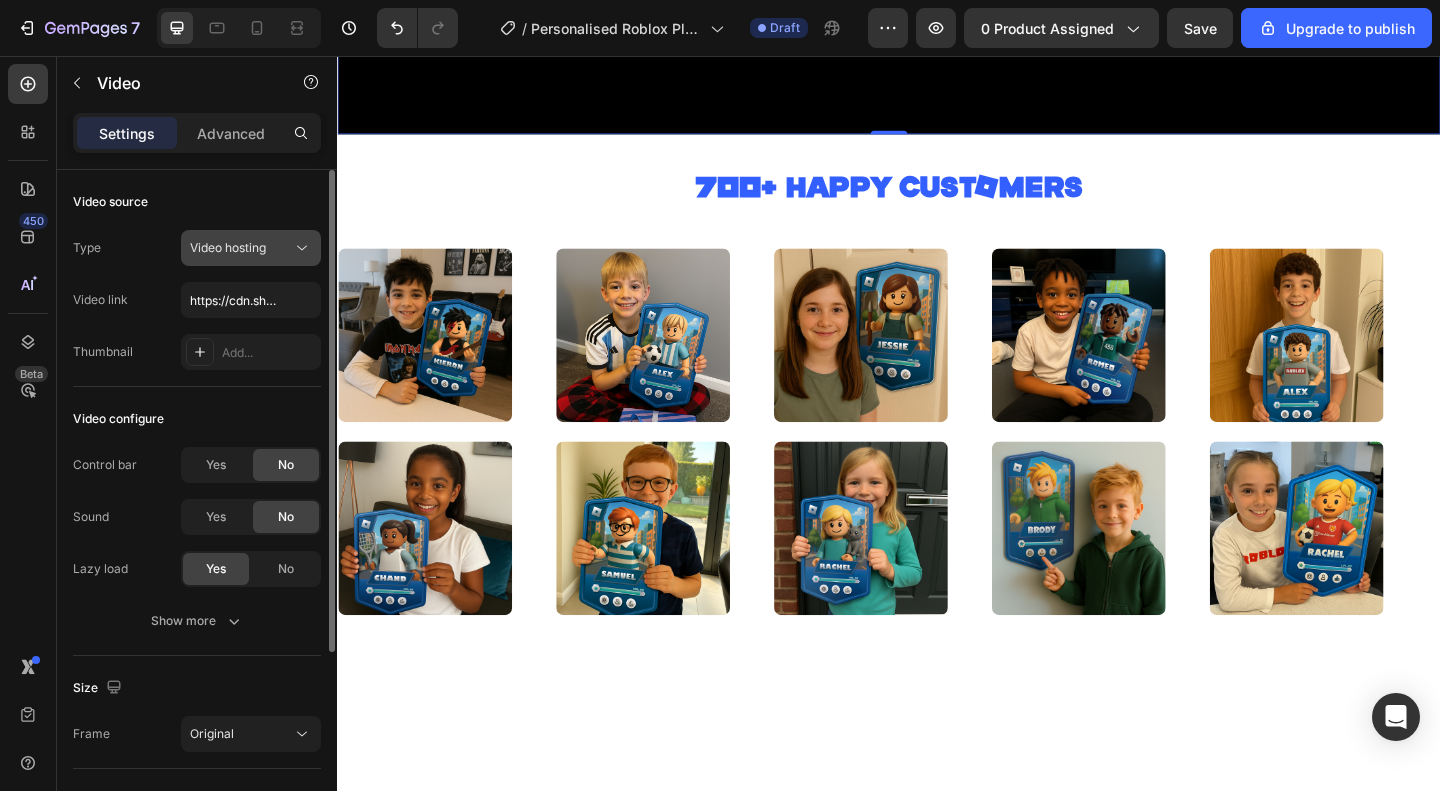 click on "Video hosting" at bounding box center (228, 247) 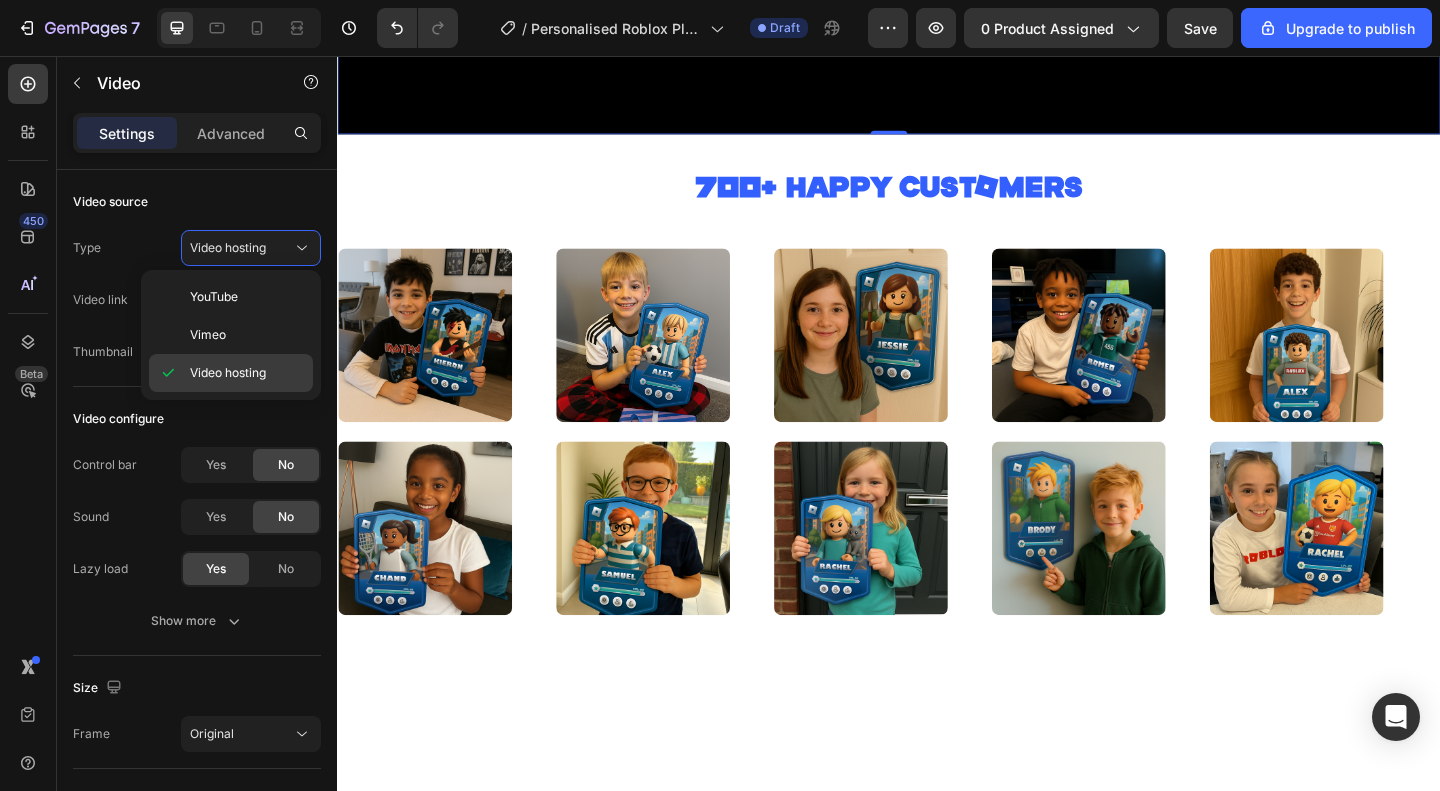 click on "Video hosting" at bounding box center [228, 373] 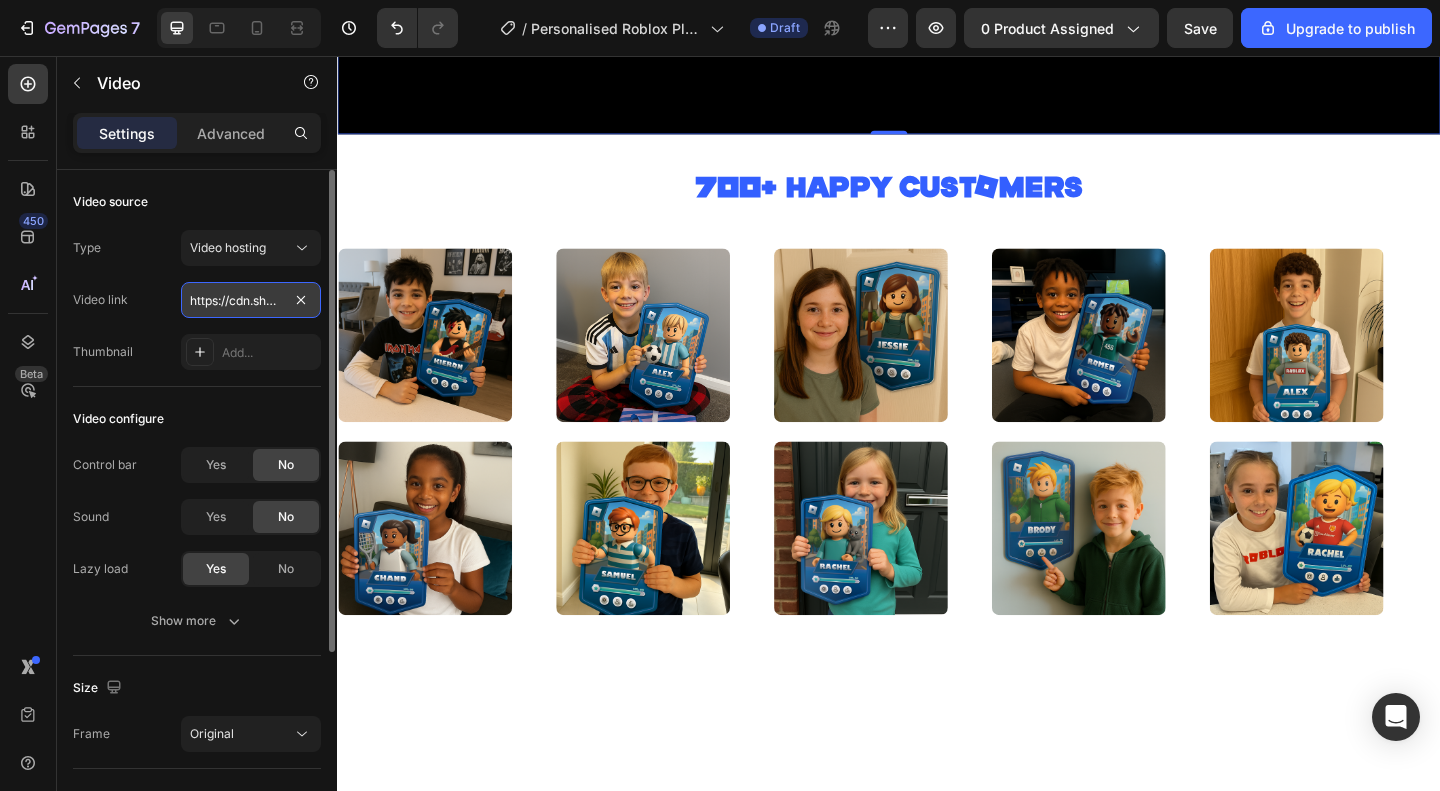 click on "https://cdn.shopify.com/videos/c/o/v/e9e748c8455546faac5d8c54aebd82b4.mp4" at bounding box center [251, 300] 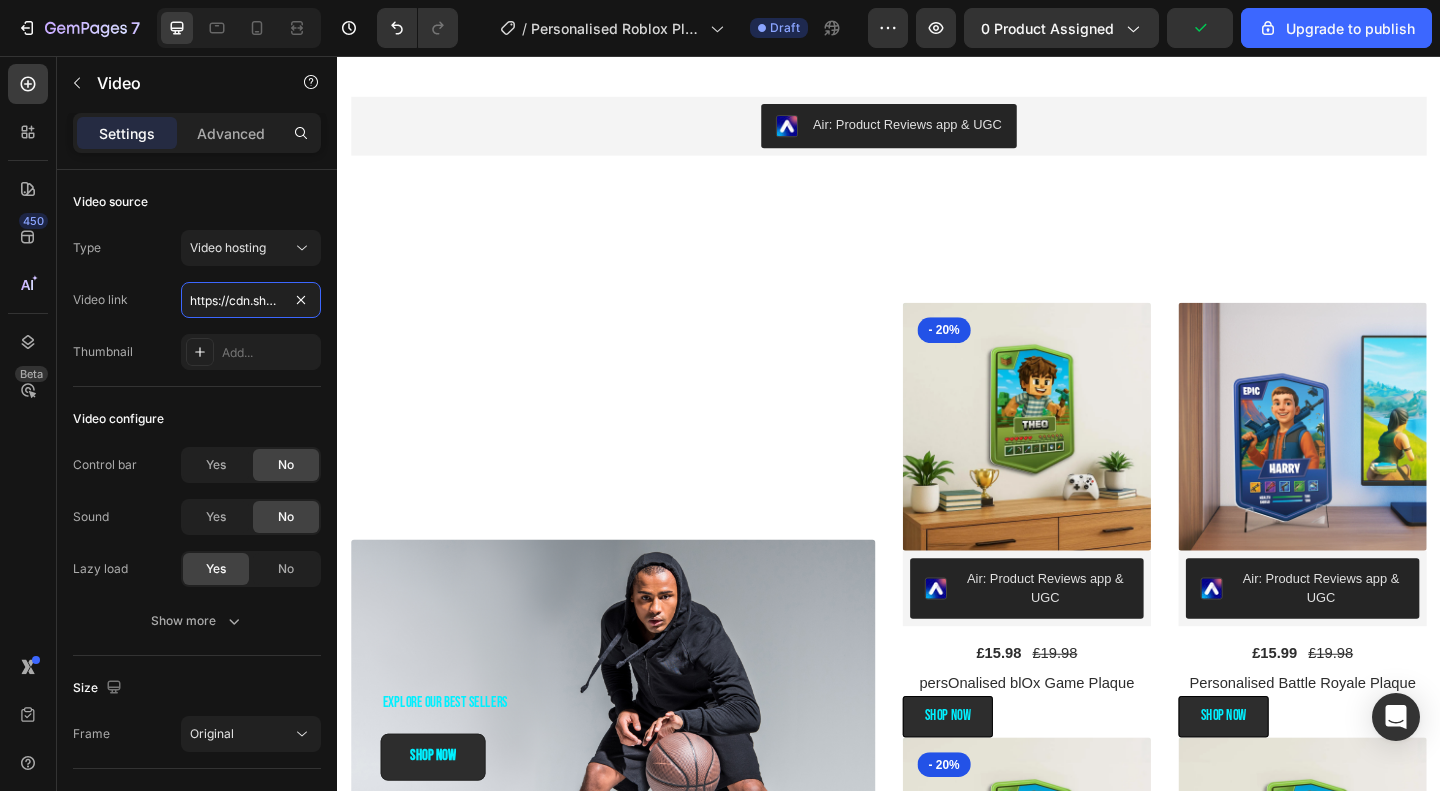 scroll, scrollTop: 3911, scrollLeft: 0, axis: vertical 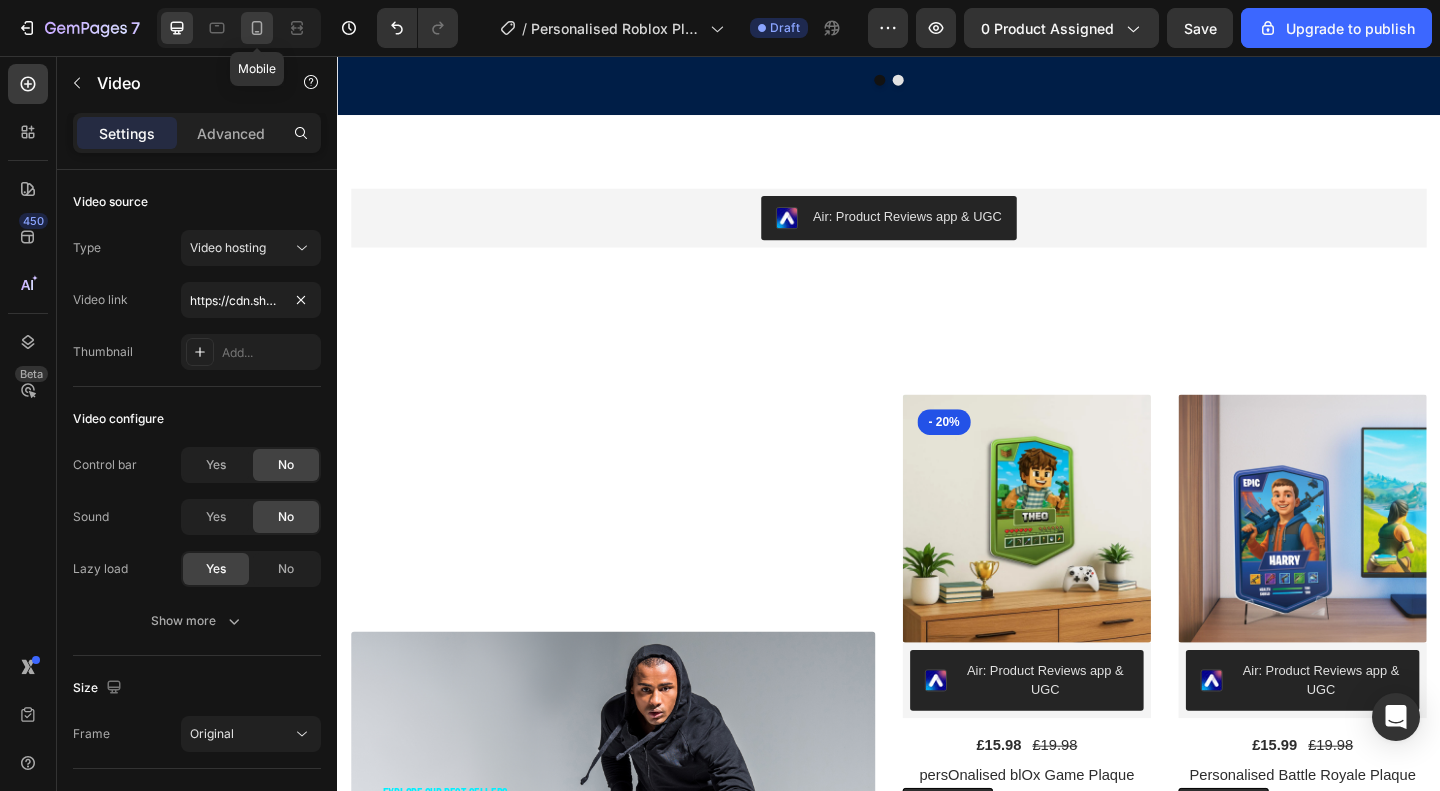 click 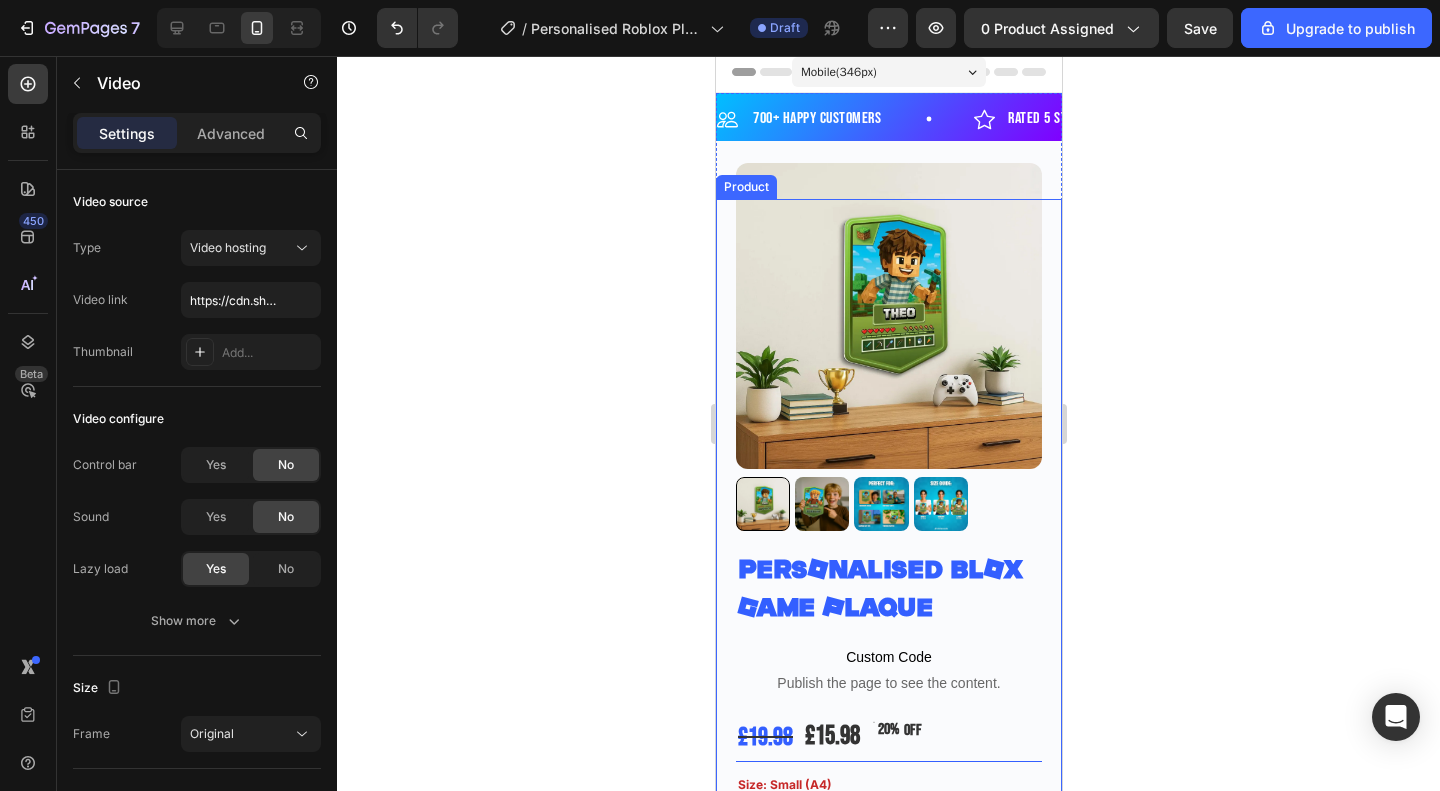 scroll, scrollTop: 0, scrollLeft: 0, axis: both 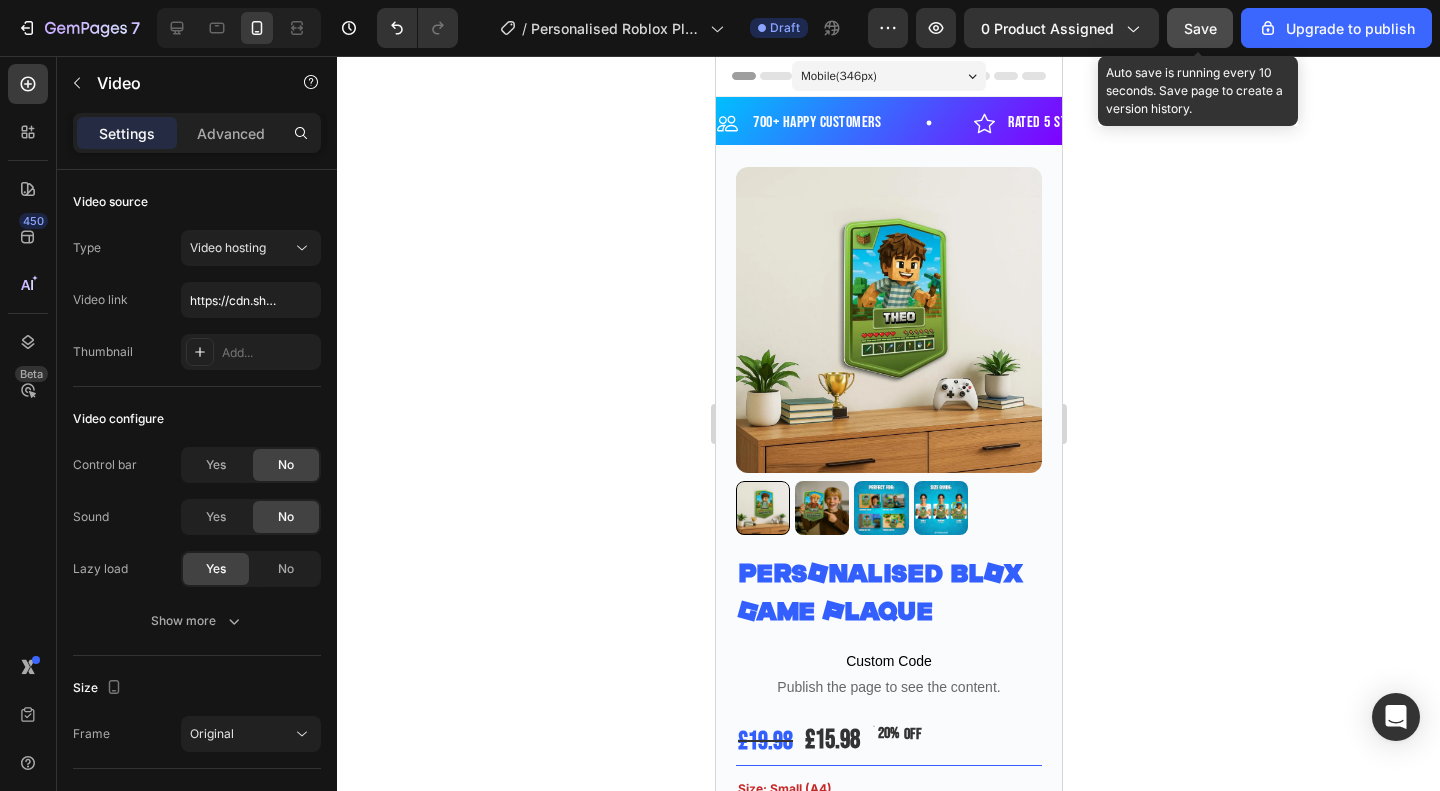 click on "Save" 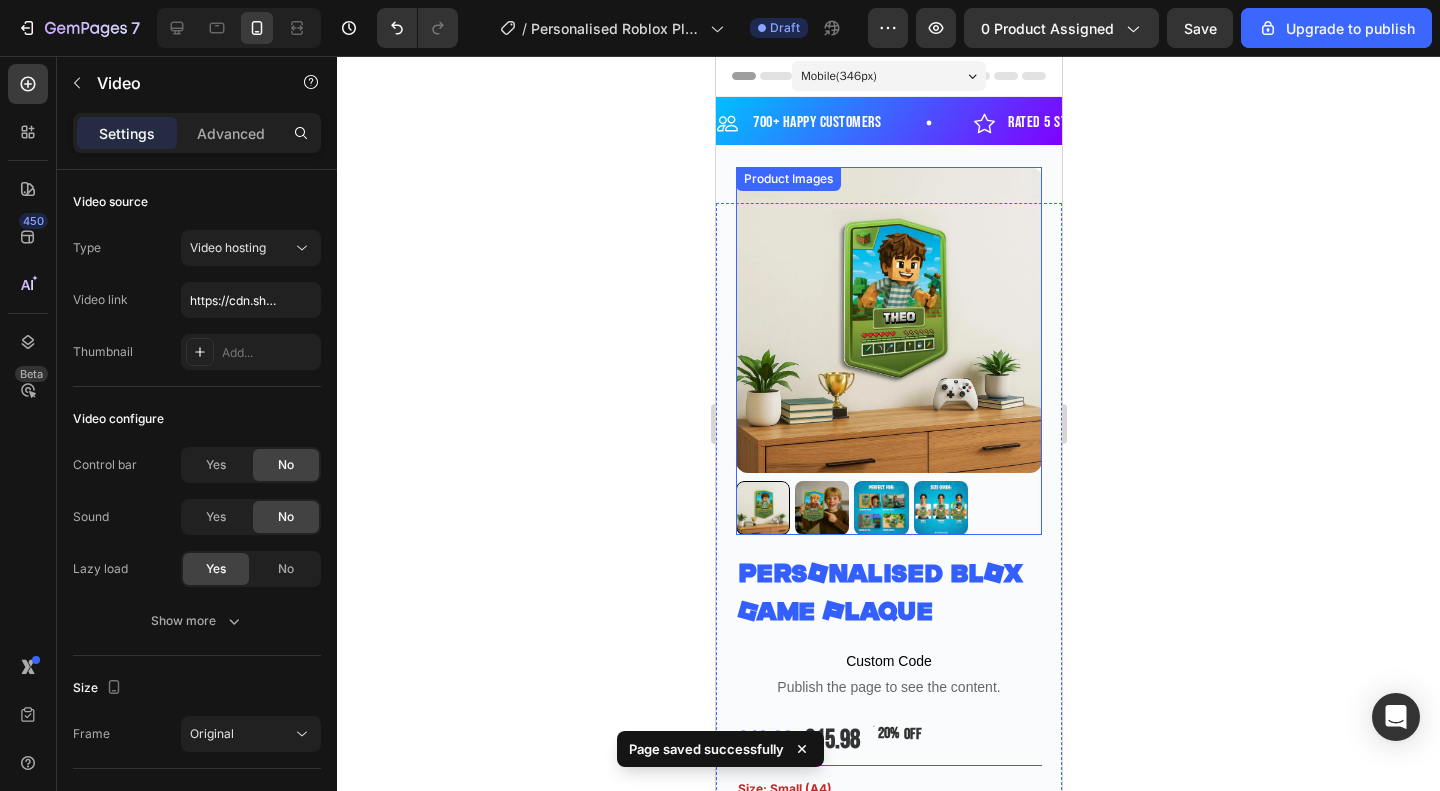 click at bounding box center [888, 320] 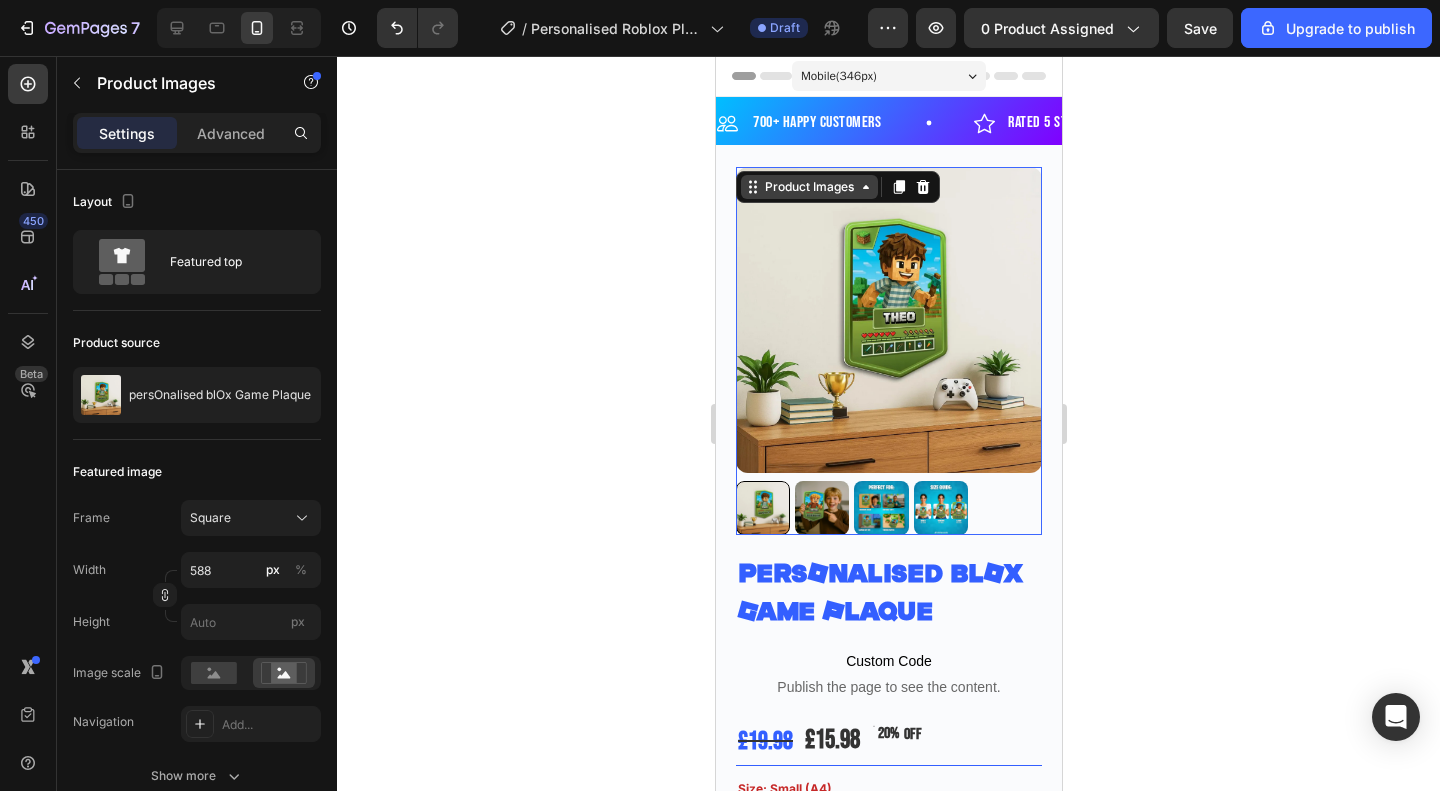 click on "Product Images" at bounding box center [808, 187] 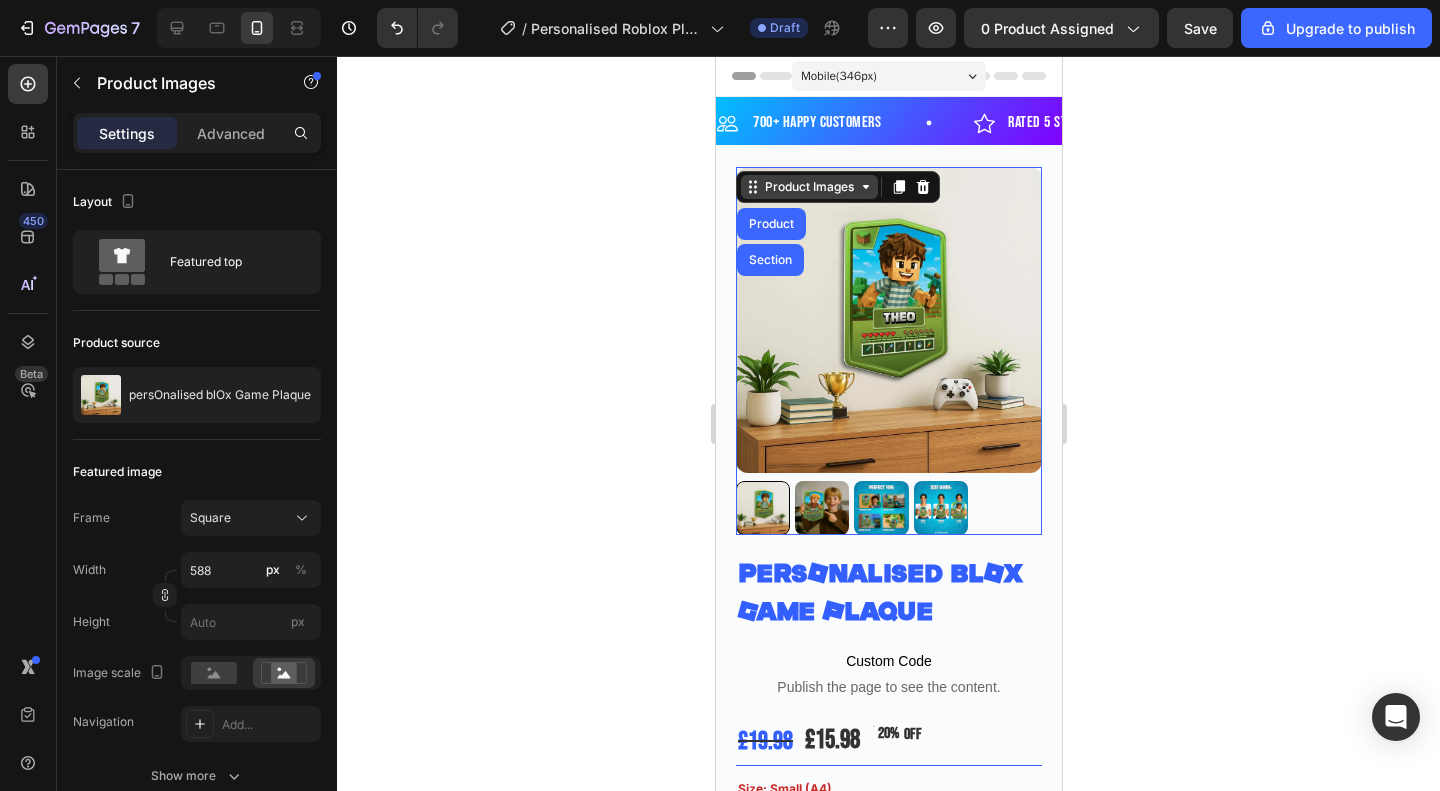 click on "Product Images" at bounding box center (808, 187) 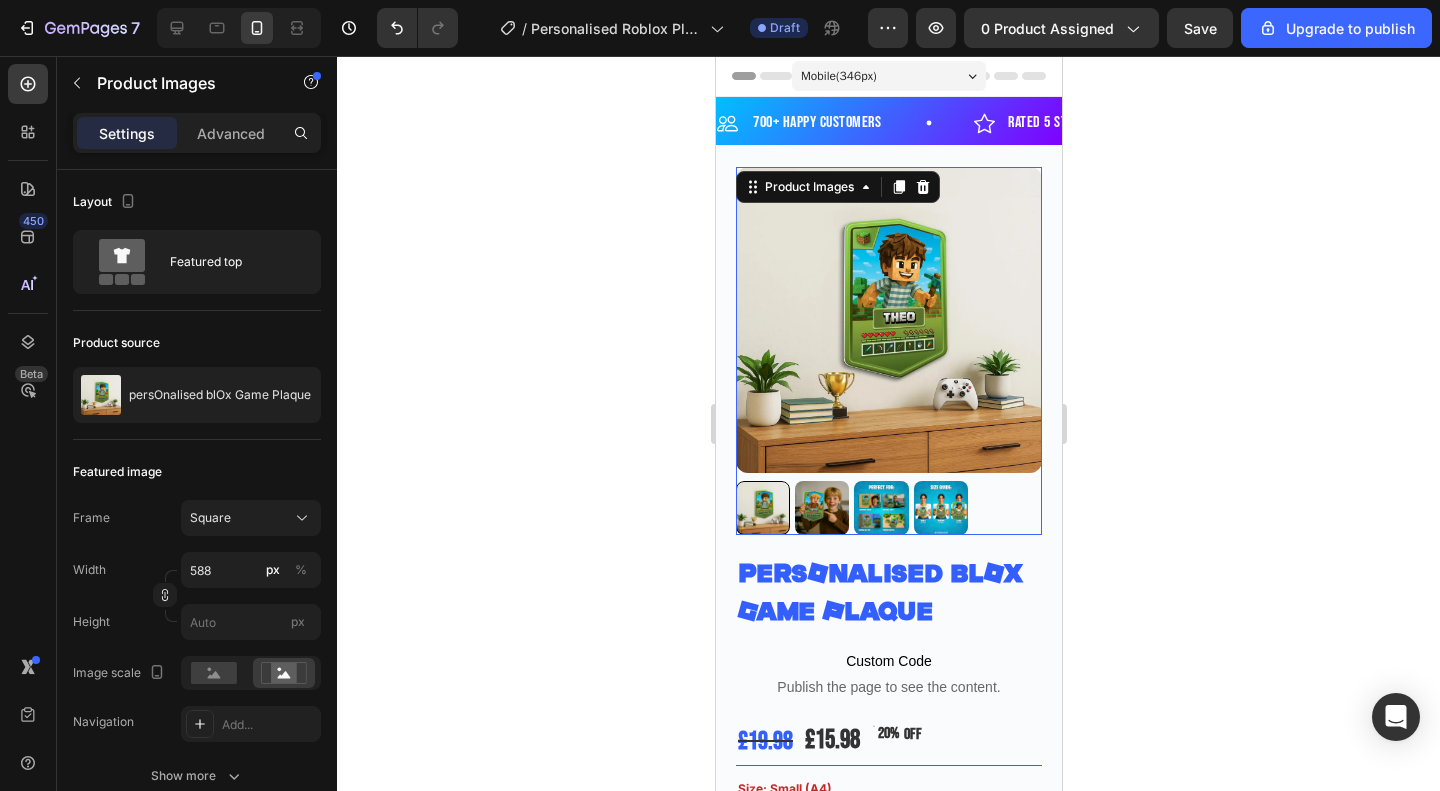 click at bounding box center (888, 320) 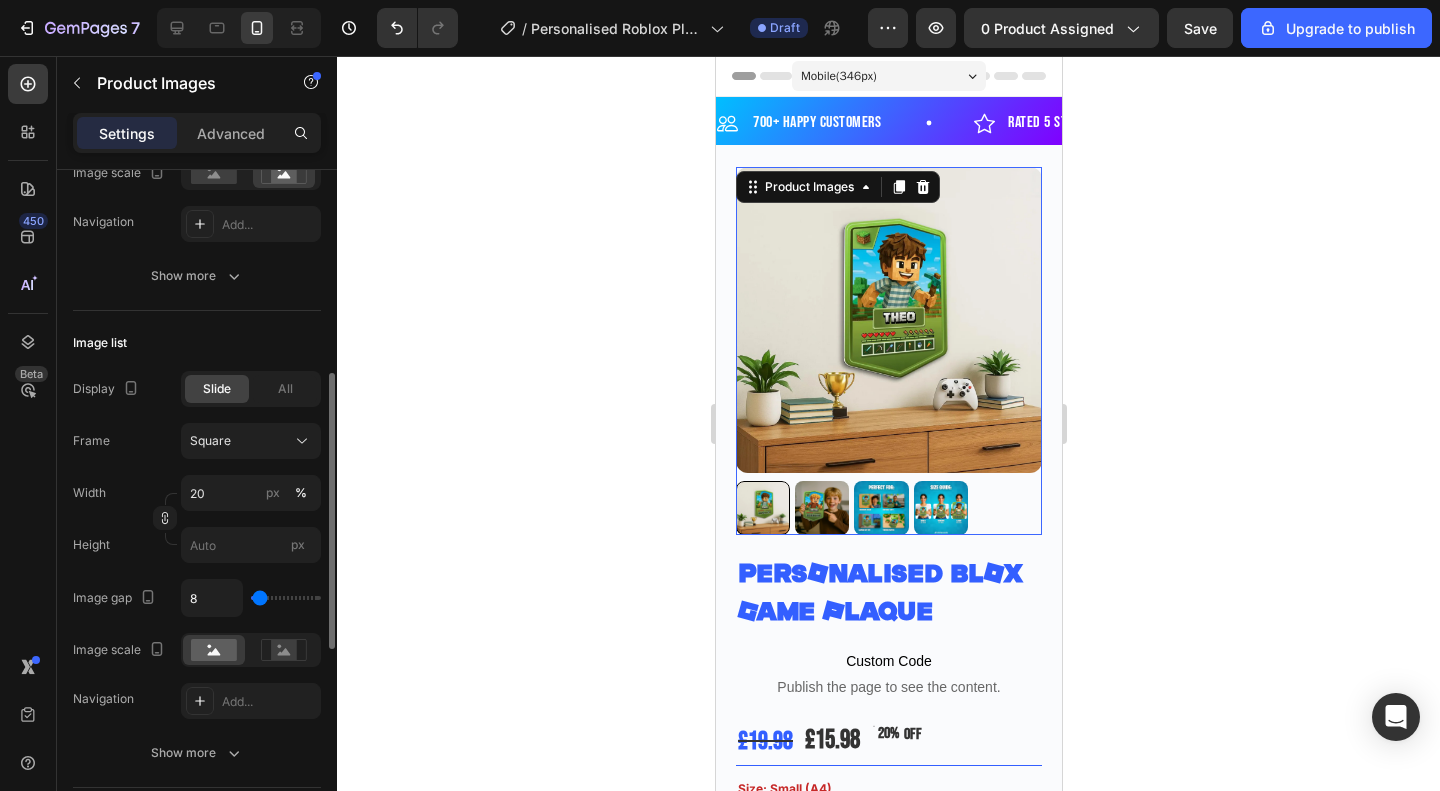 scroll, scrollTop: 0, scrollLeft: 0, axis: both 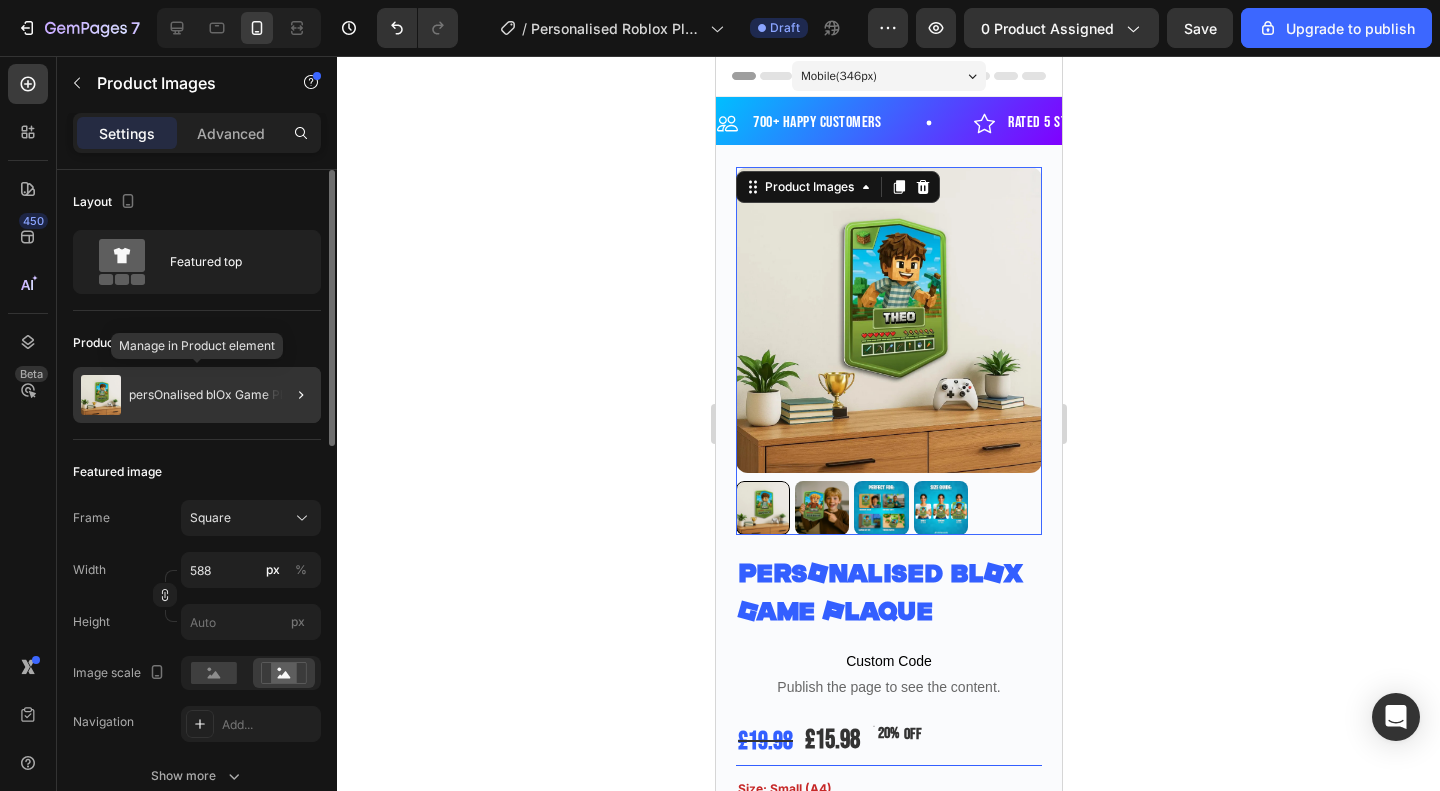 click on "persOnalised blOx Game Plaque" 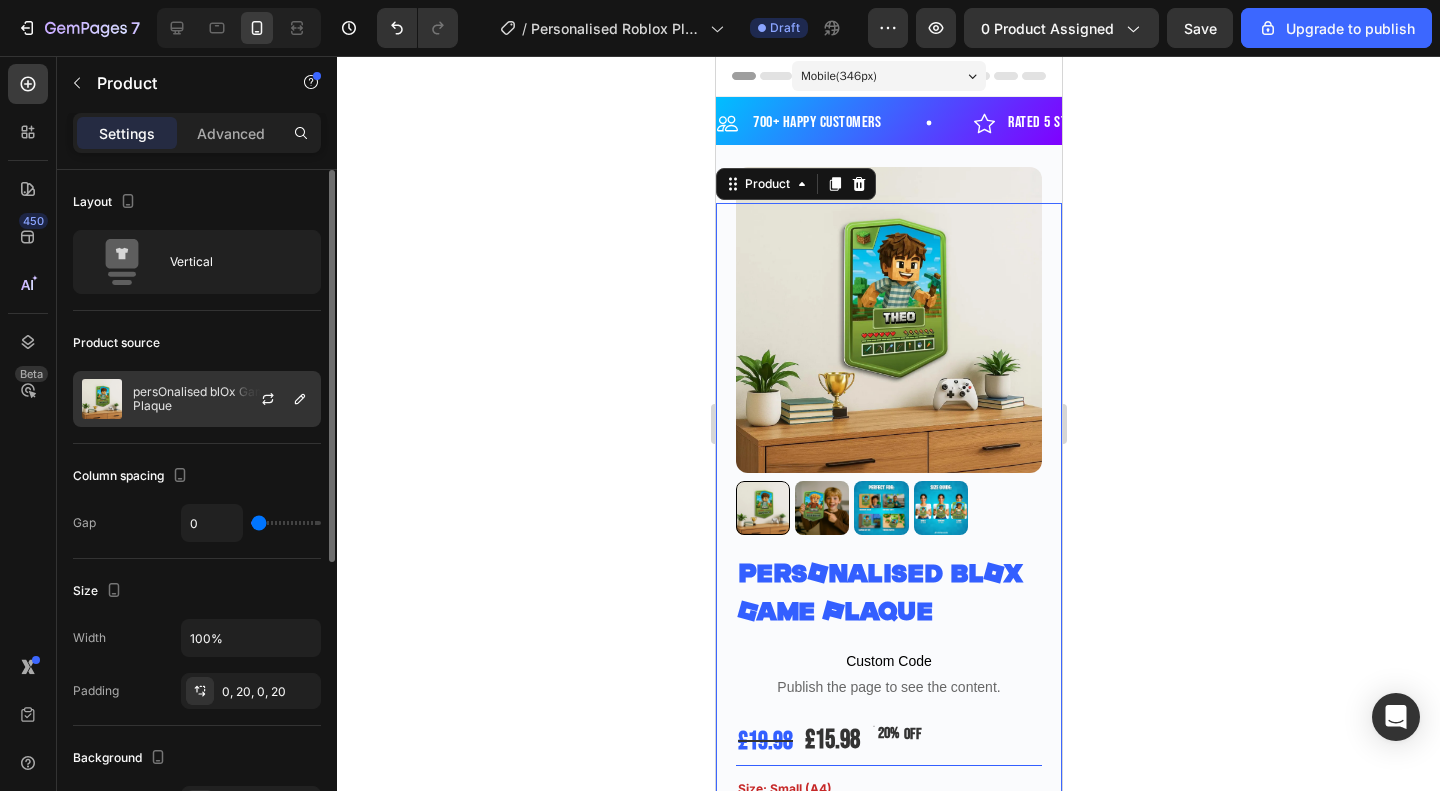 click at bounding box center [276, 399] 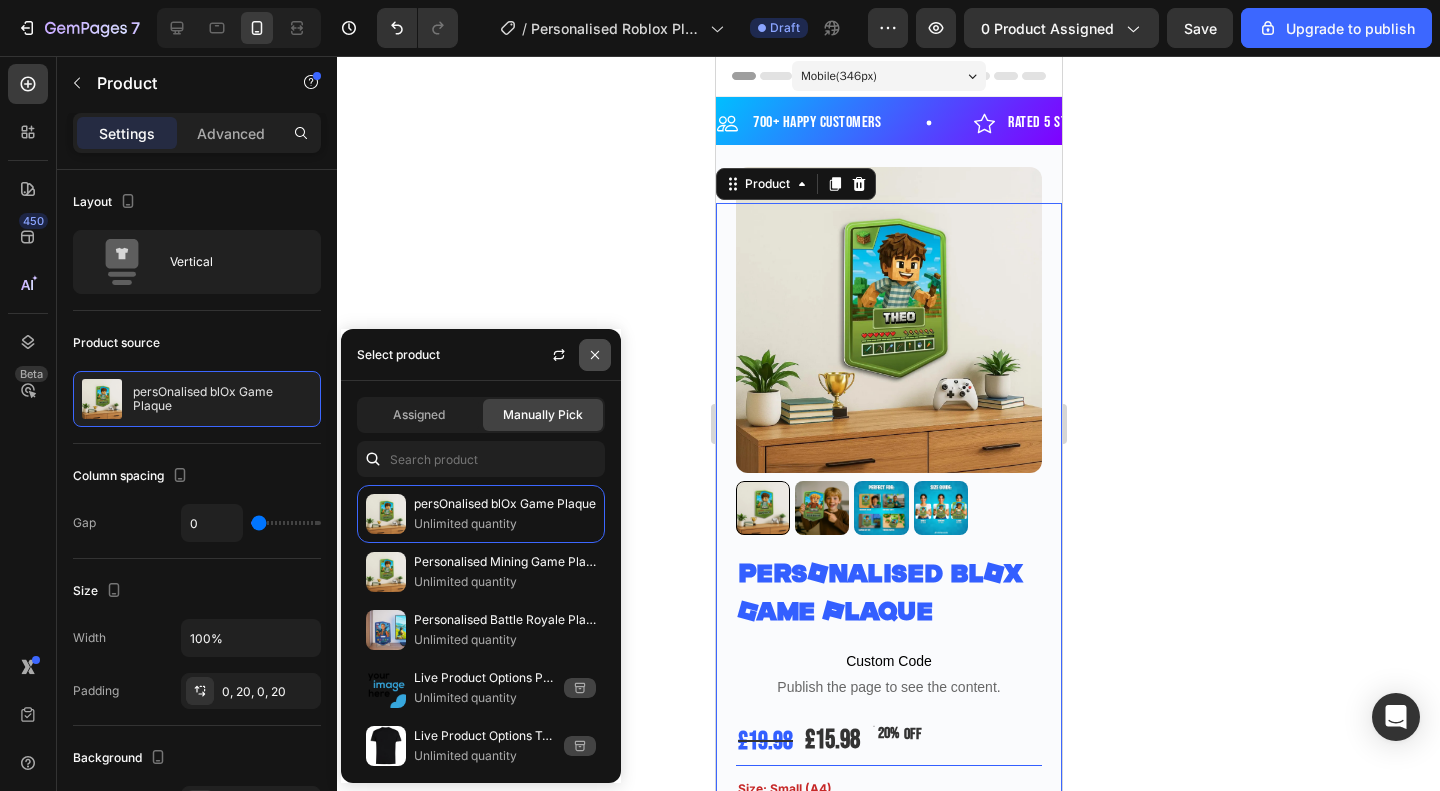click 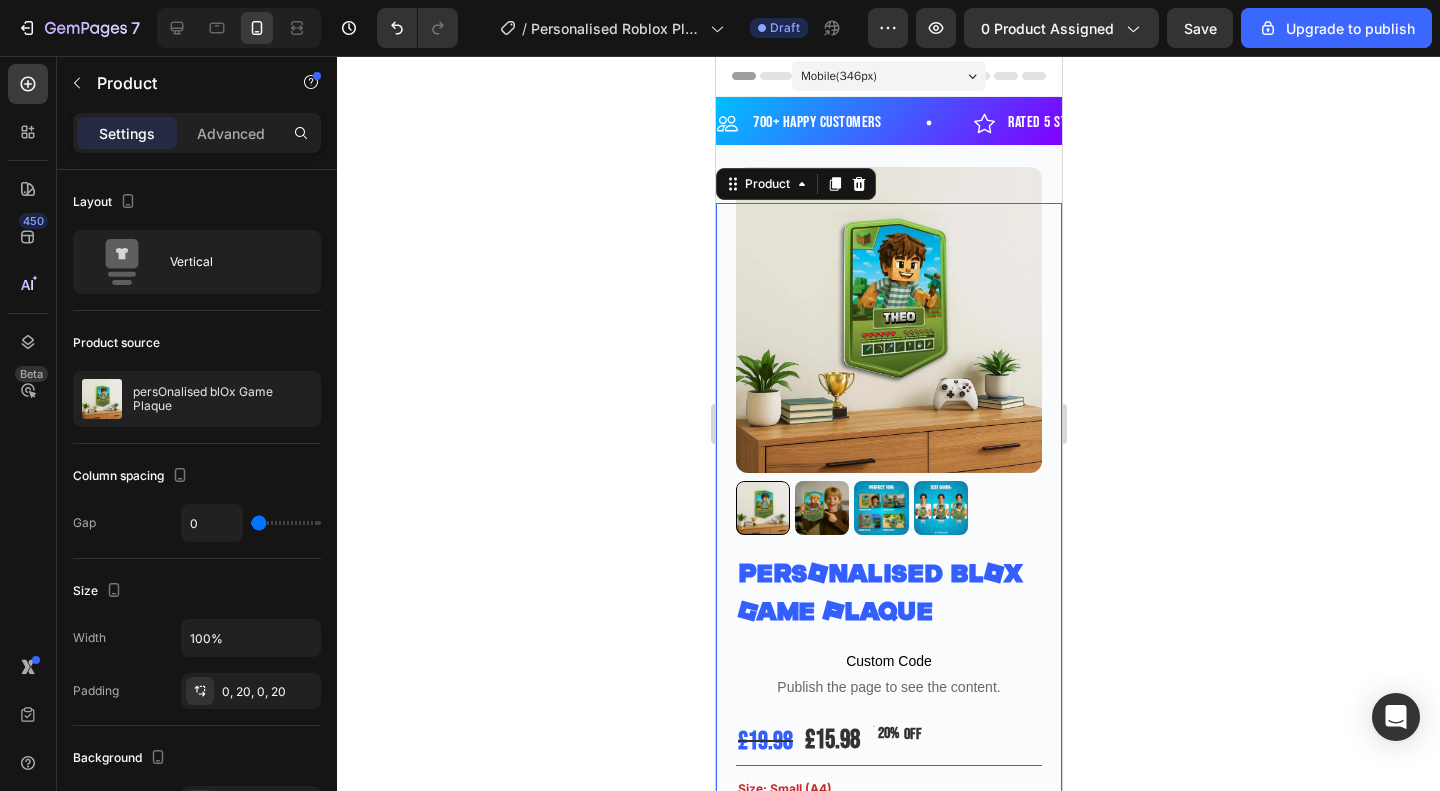 click 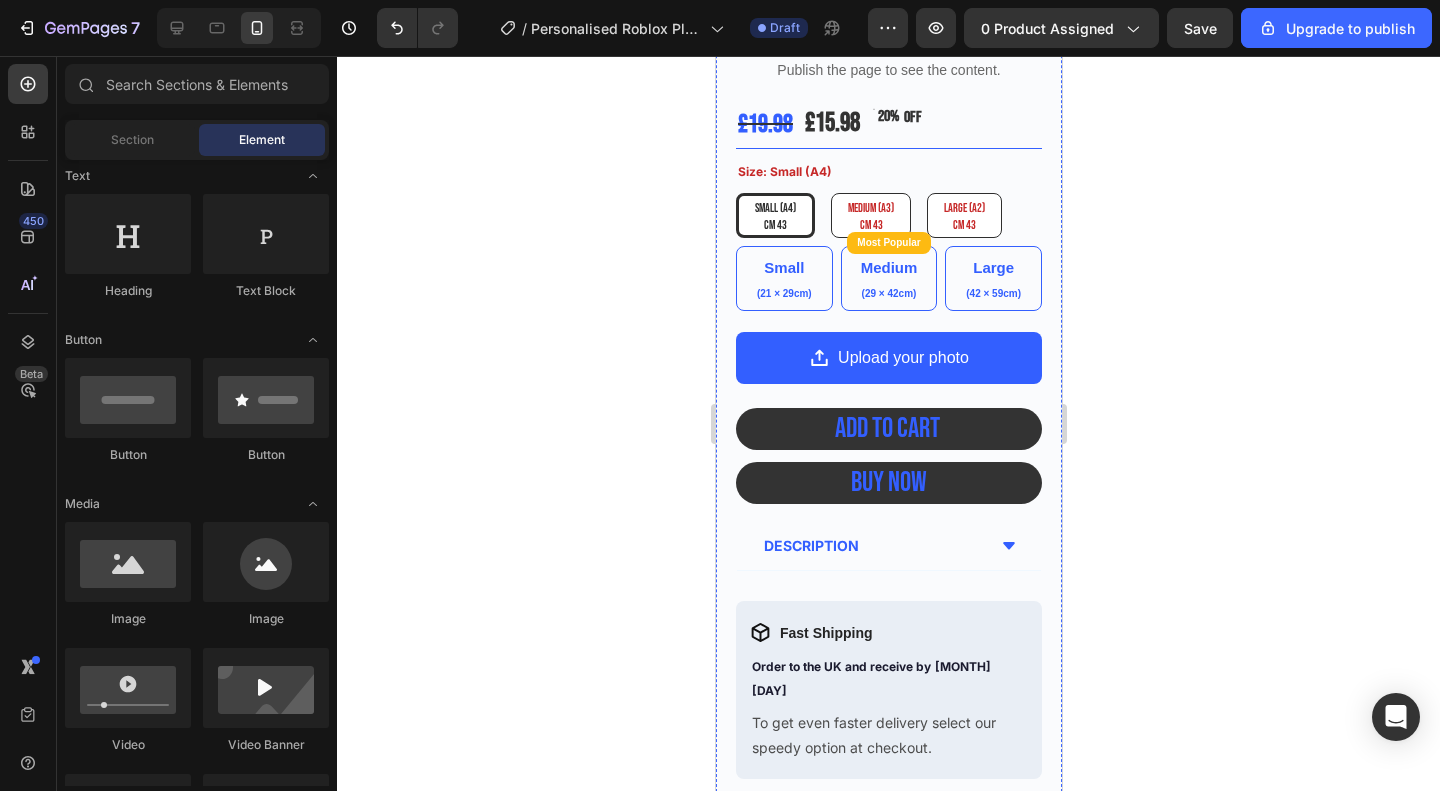 scroll, scrollTop: 700, scrollLeft: 0, axis: vertical 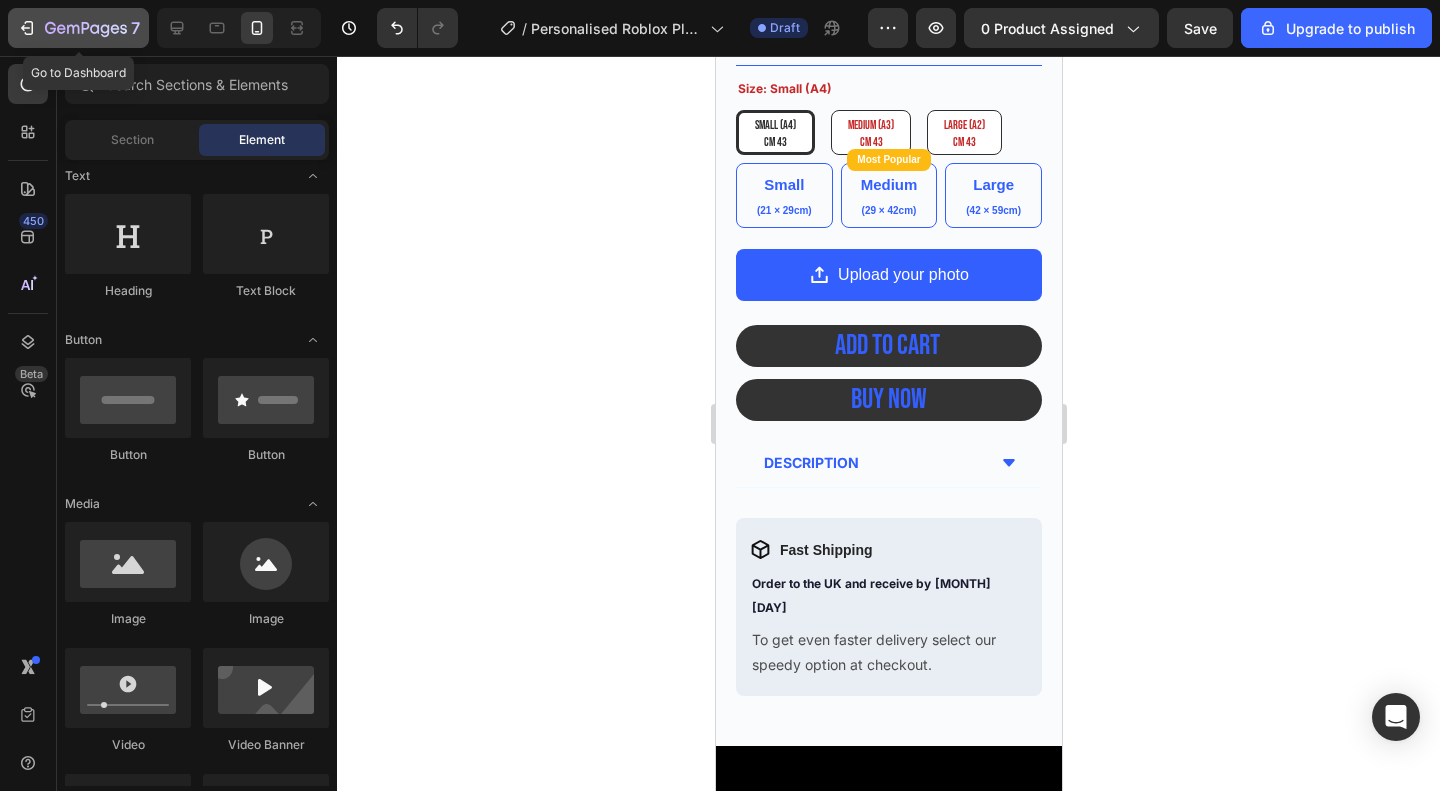 click on "7" 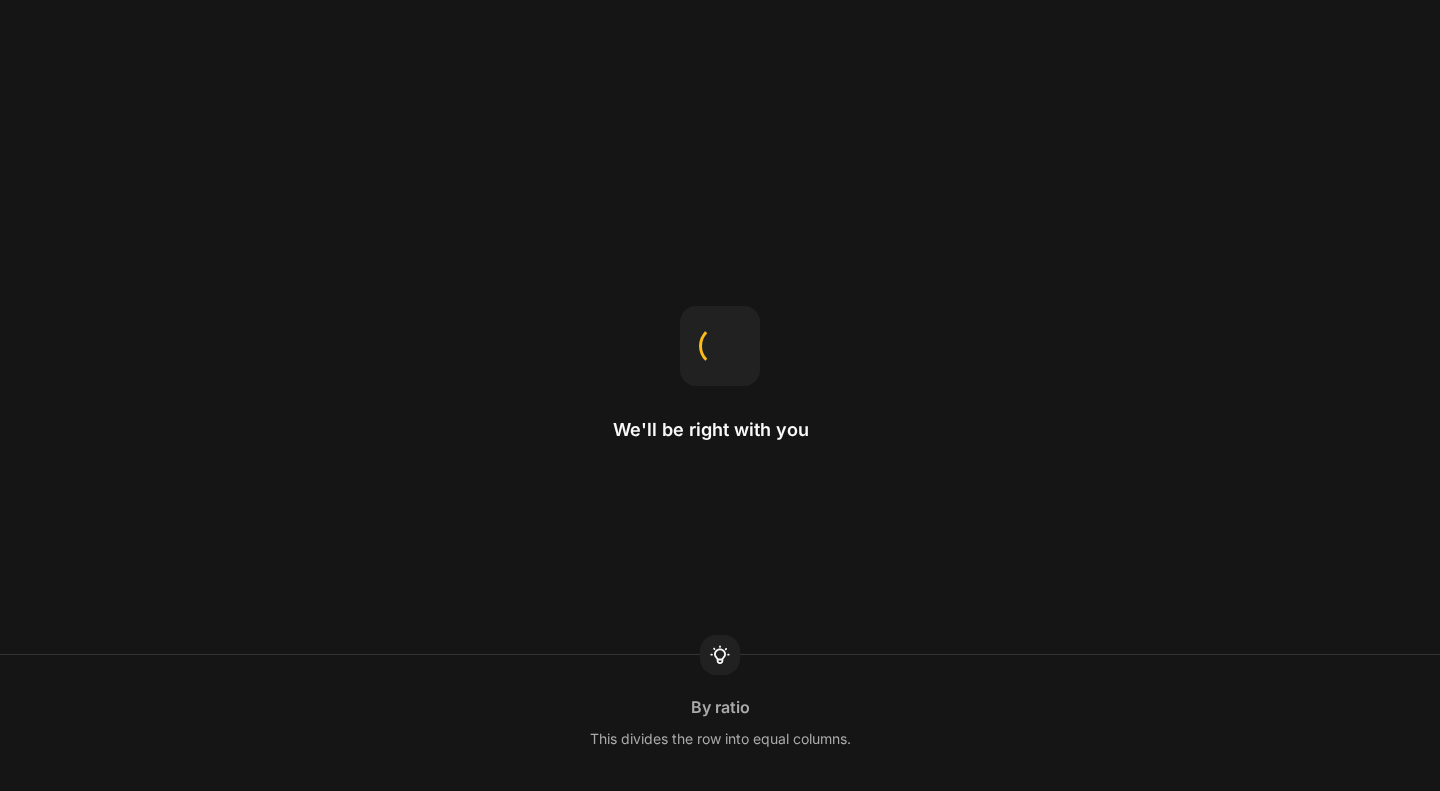 scroll, scrollTop: 0, scrollLeft: 0, axis: both 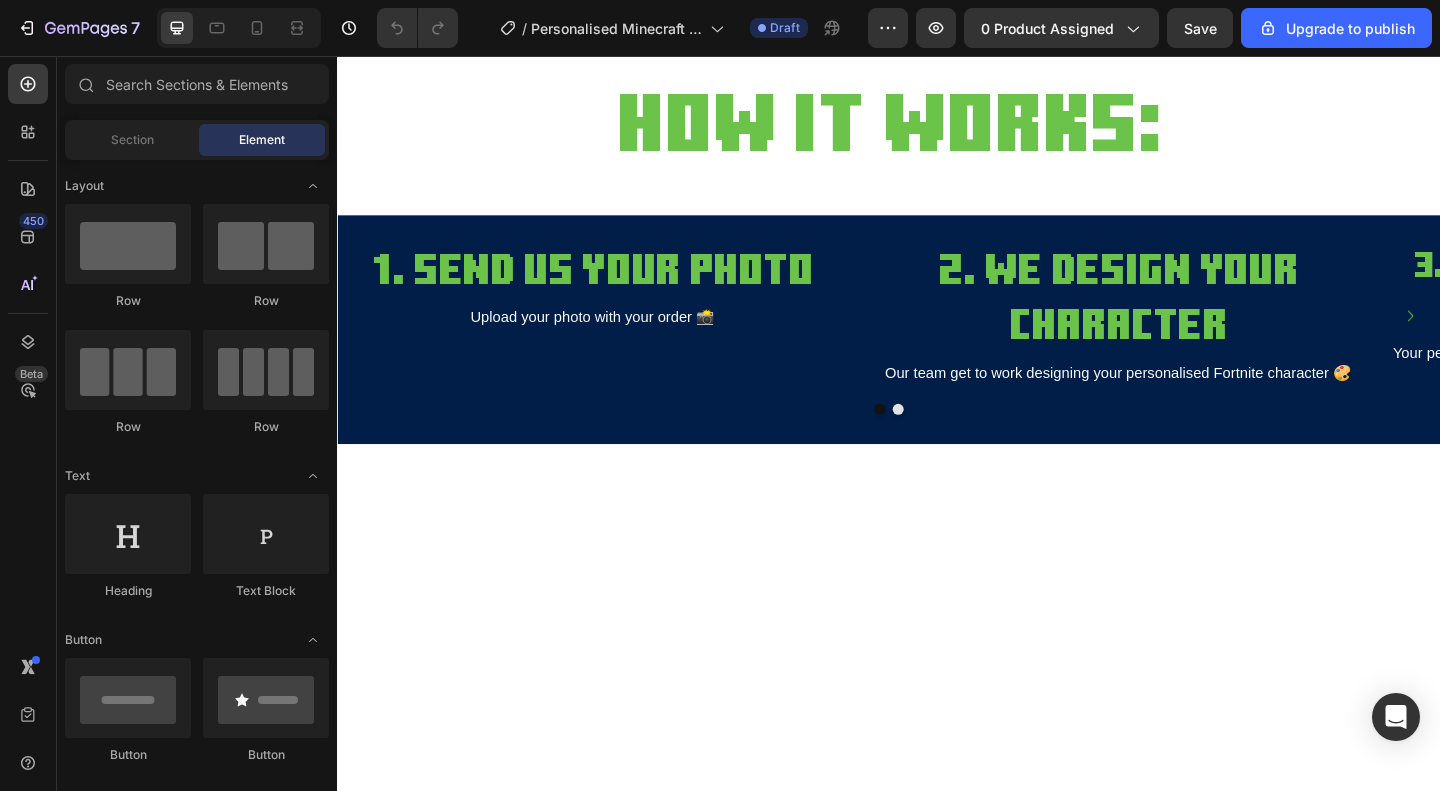 click on "Image Image Image Image Image Image Image Image Image Image Image Image Marquee" at bounding box center [937, -290] 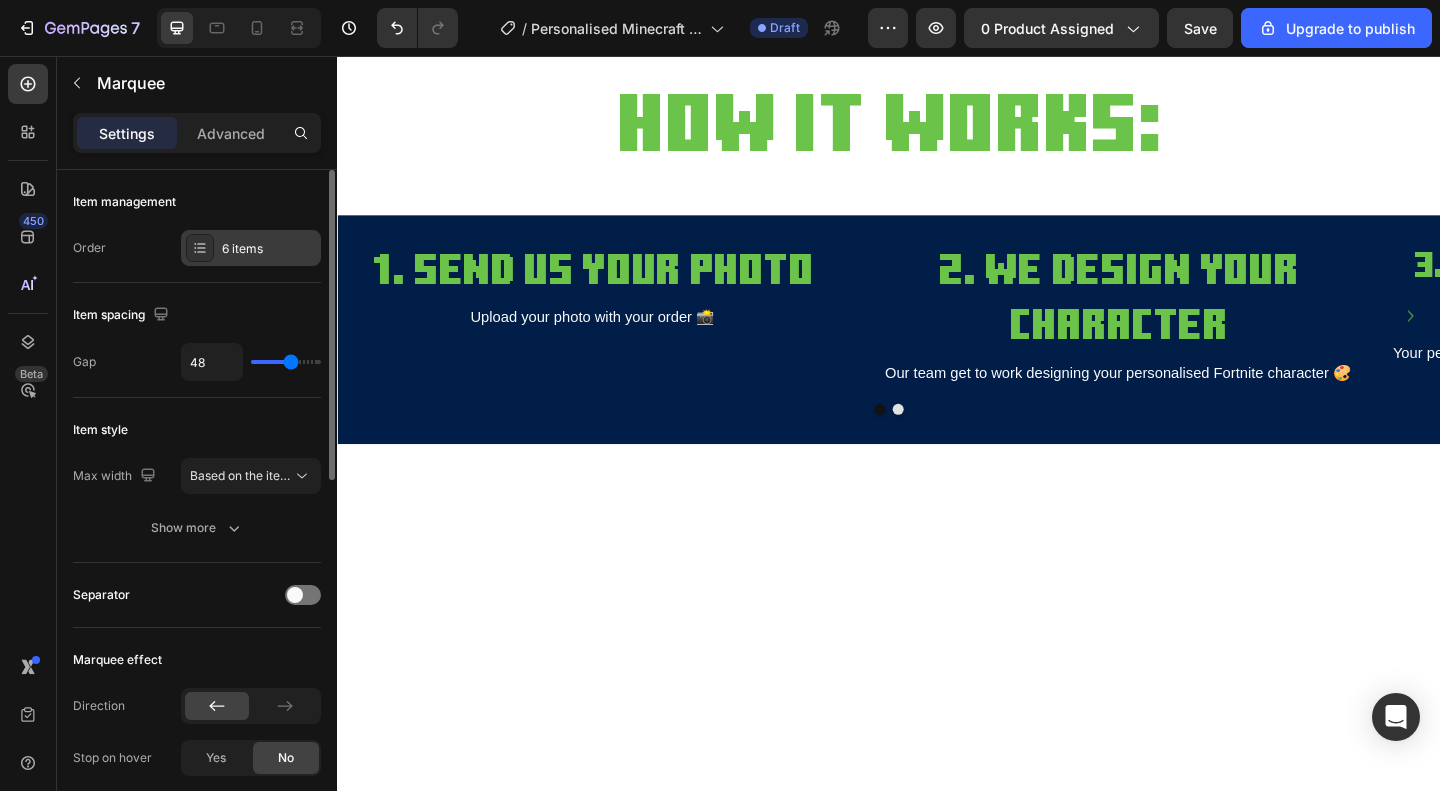 click at bounding box center (200, 248) 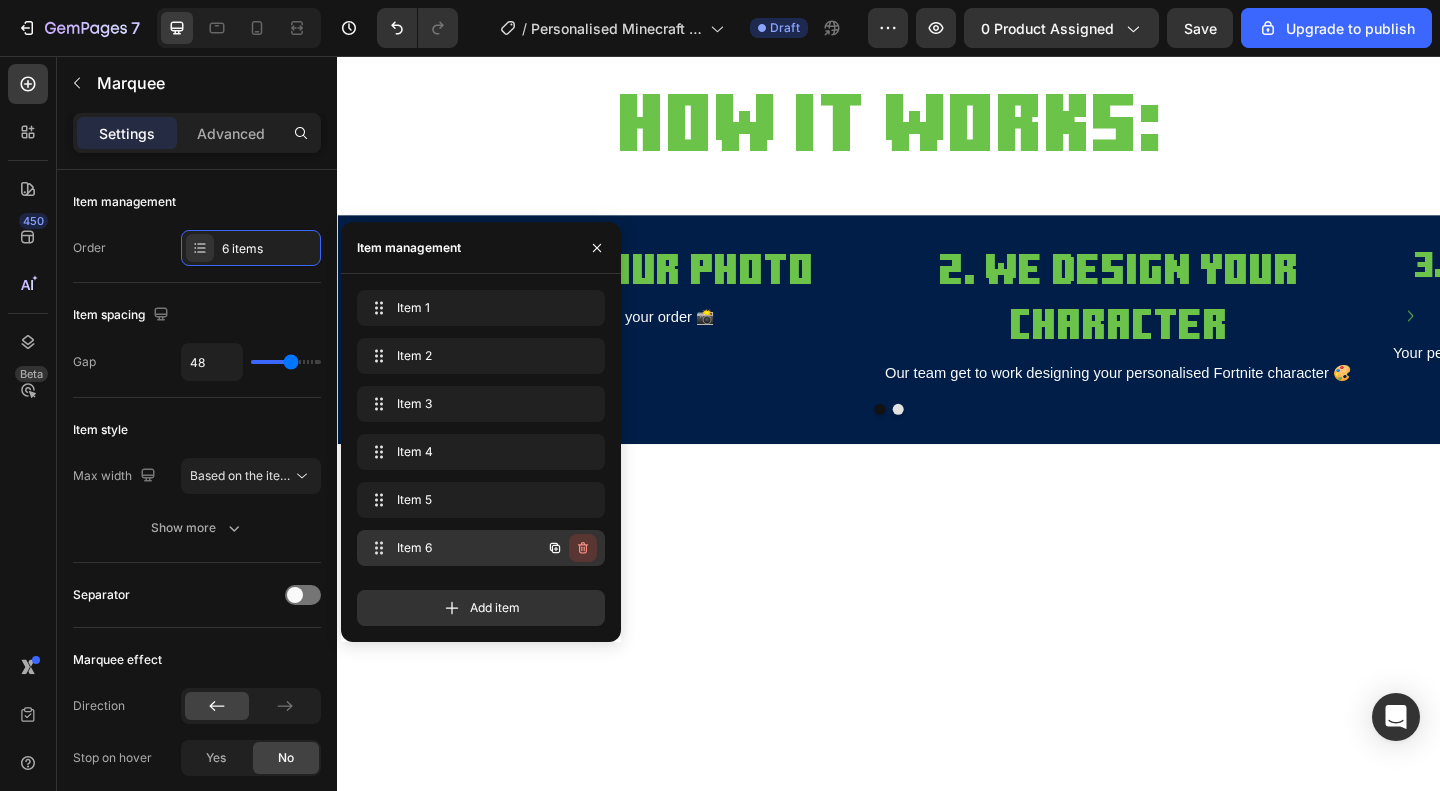 click 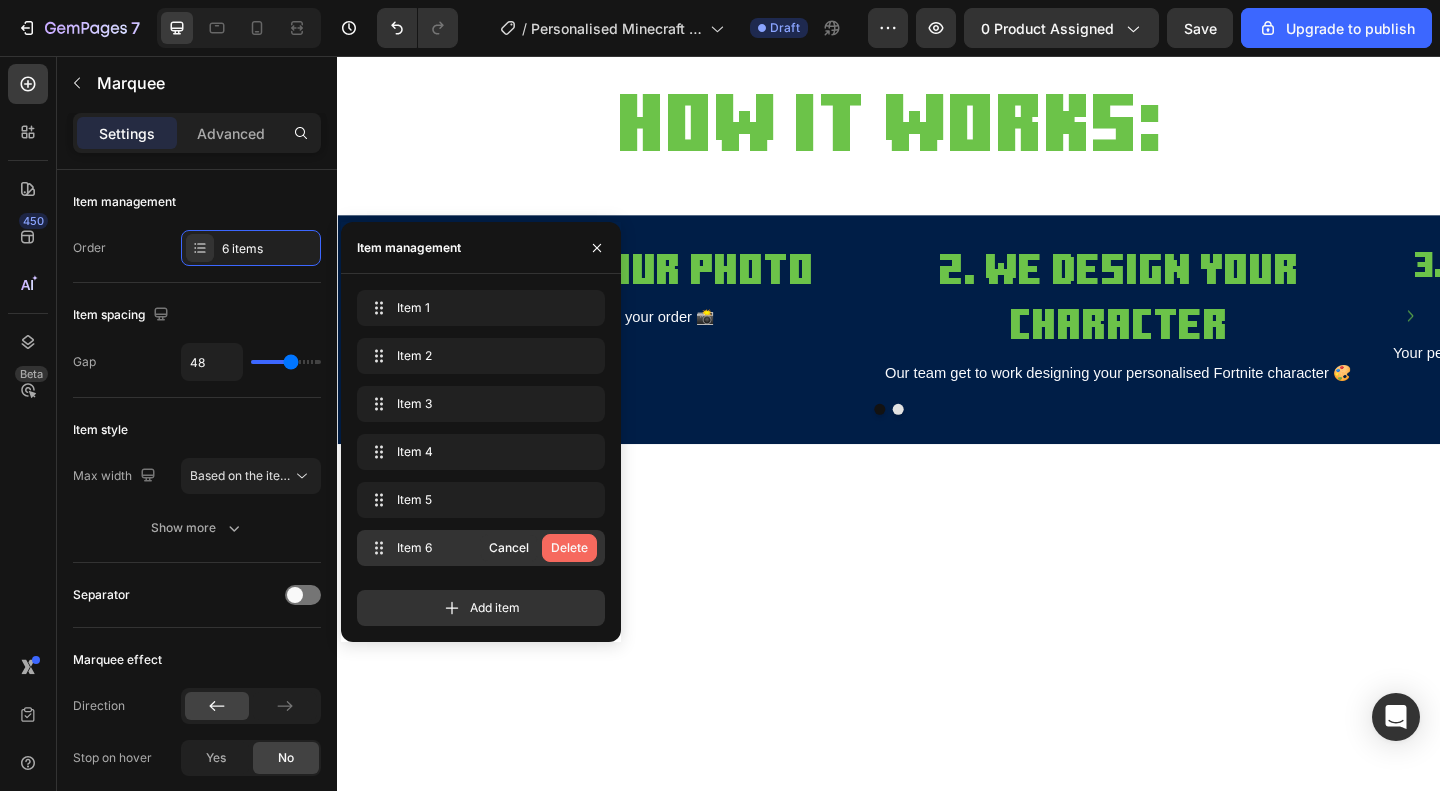 click on "Delete" at bounding box center (569, 548) 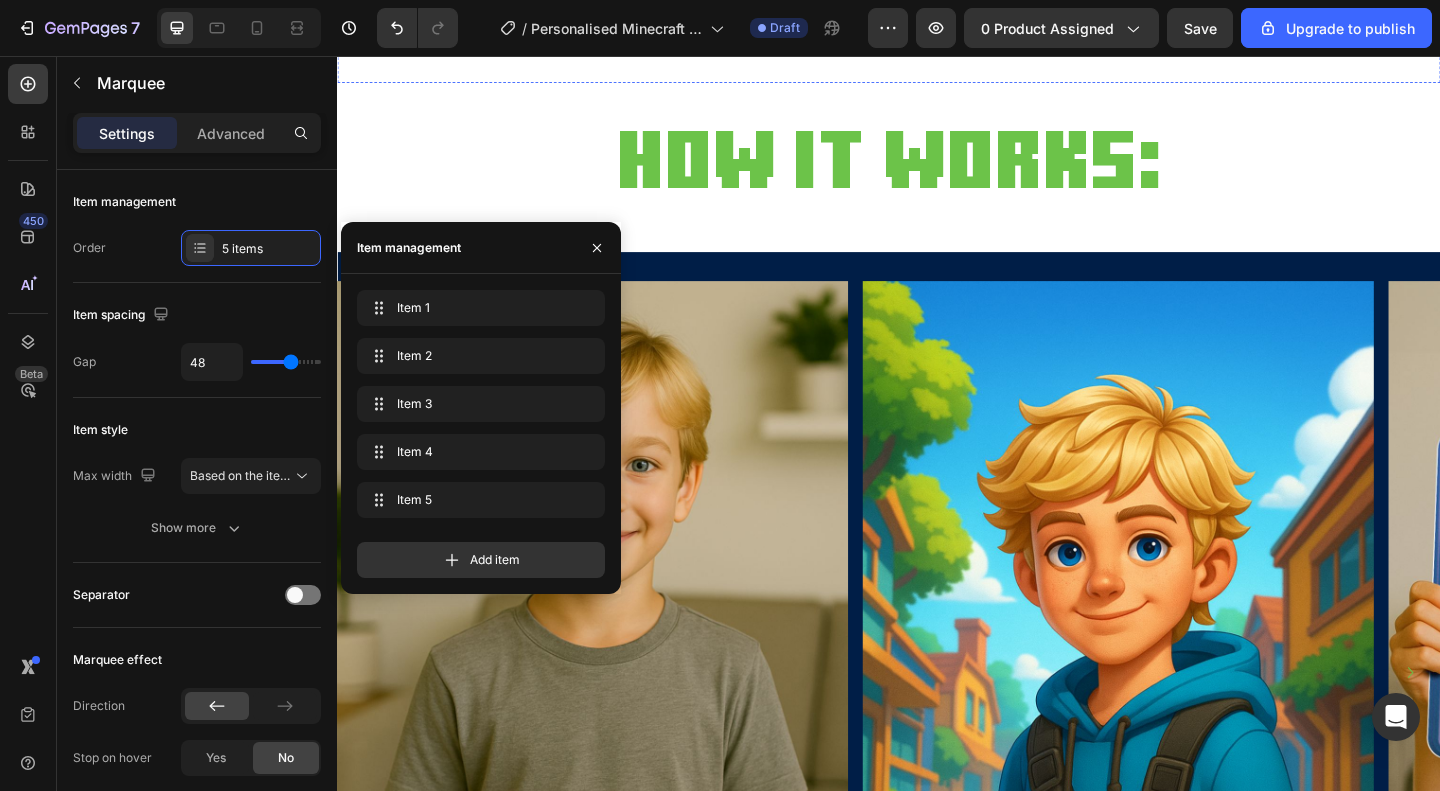 click on "Image Image Image Image Image Image Image Image Image Image Image Image Image Image Marquee" at bounding box center (937, -49) 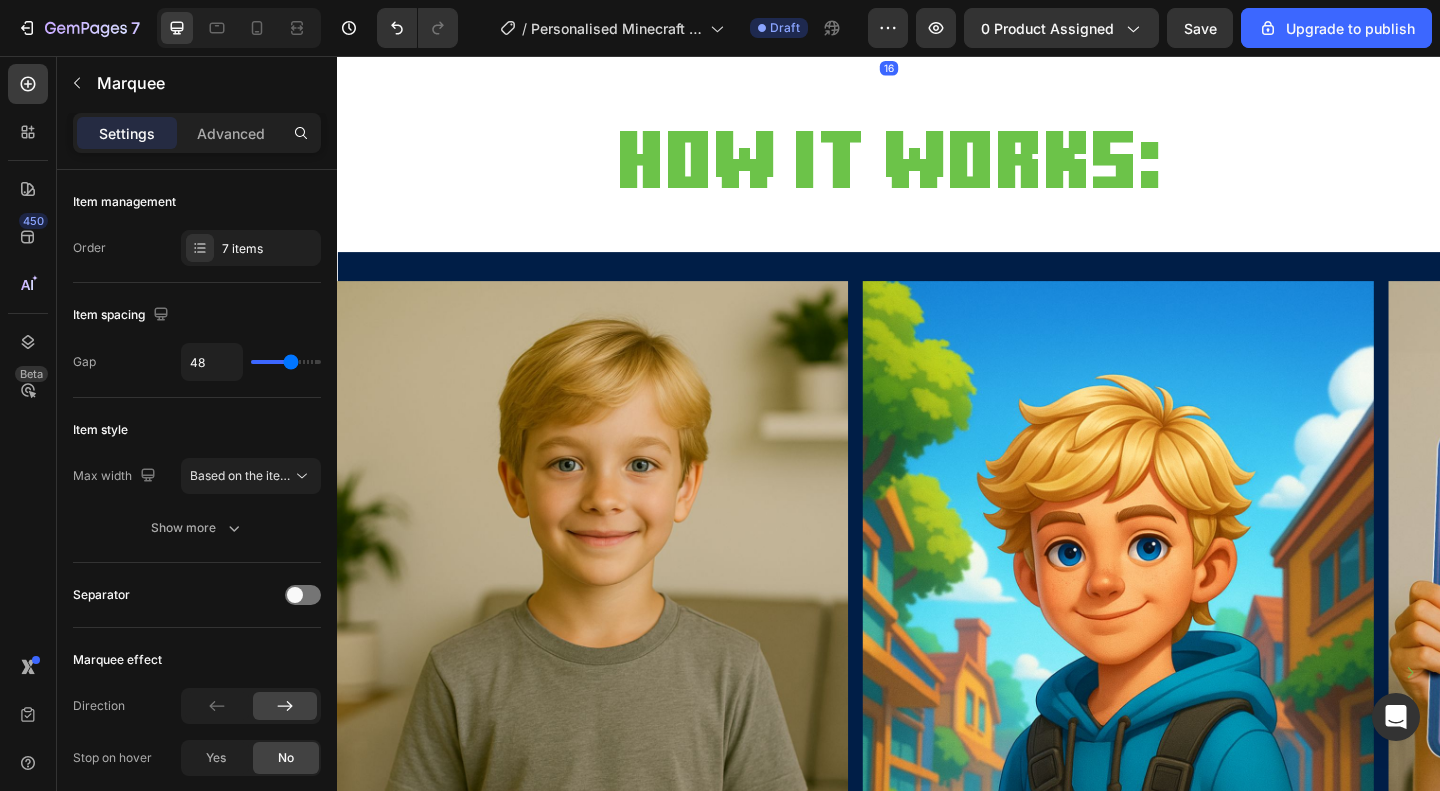 click on "Image Image Image Image Image Image Image Image Image Image Image Image Image Image Marquee   16" at bounding box center (937, -49) 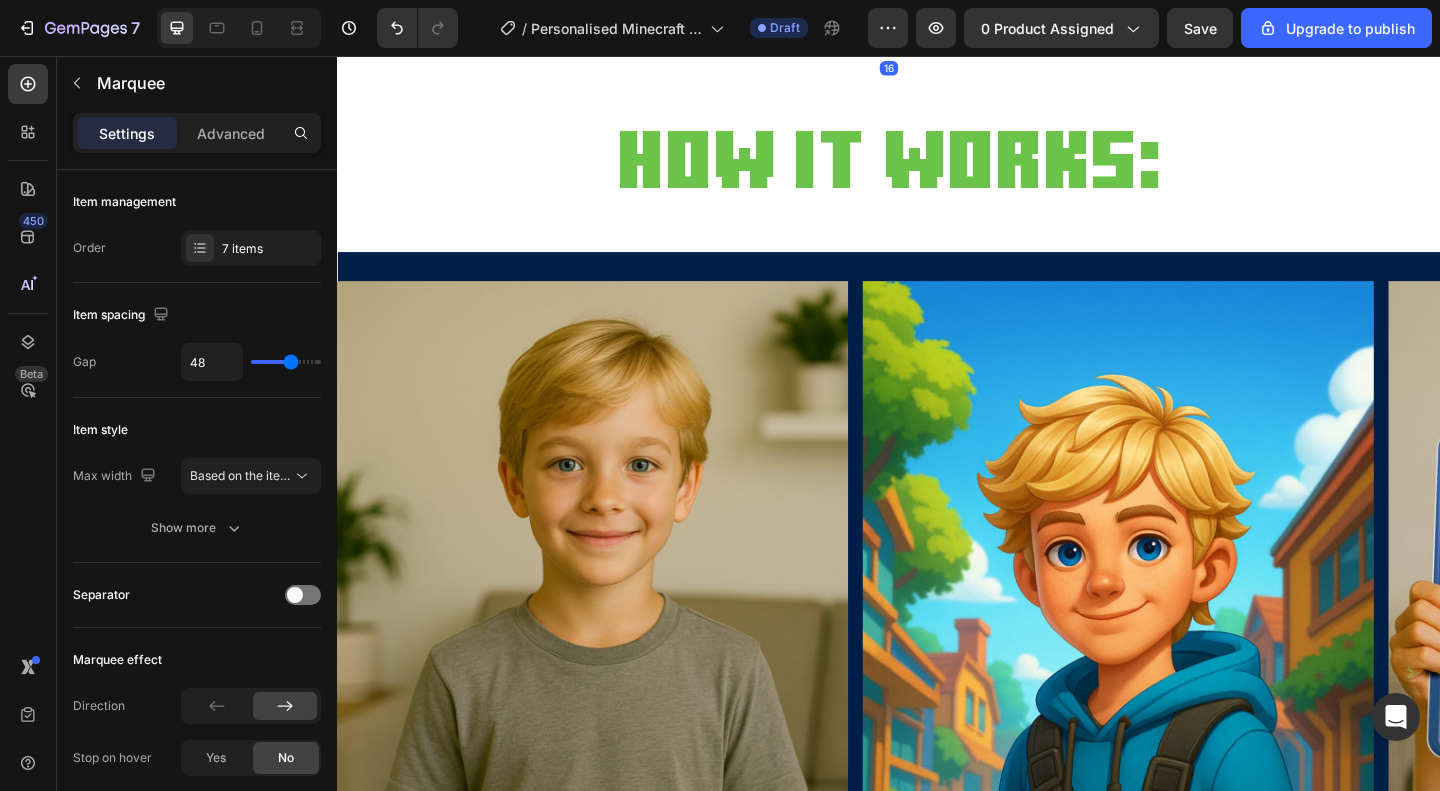 click on "Image" at bounding box center [591, -49] 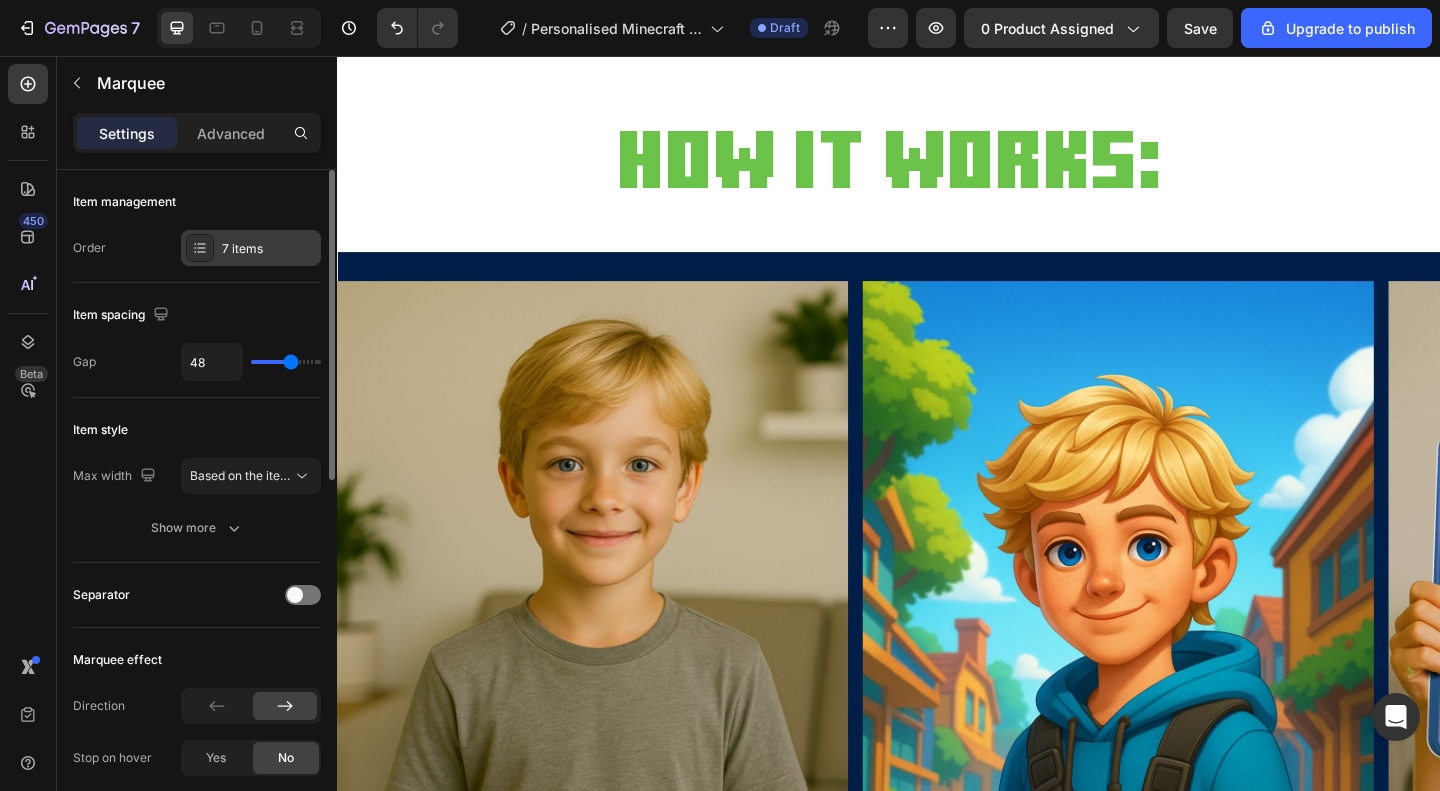 click on "7 items" at bounding box center [269, 249] 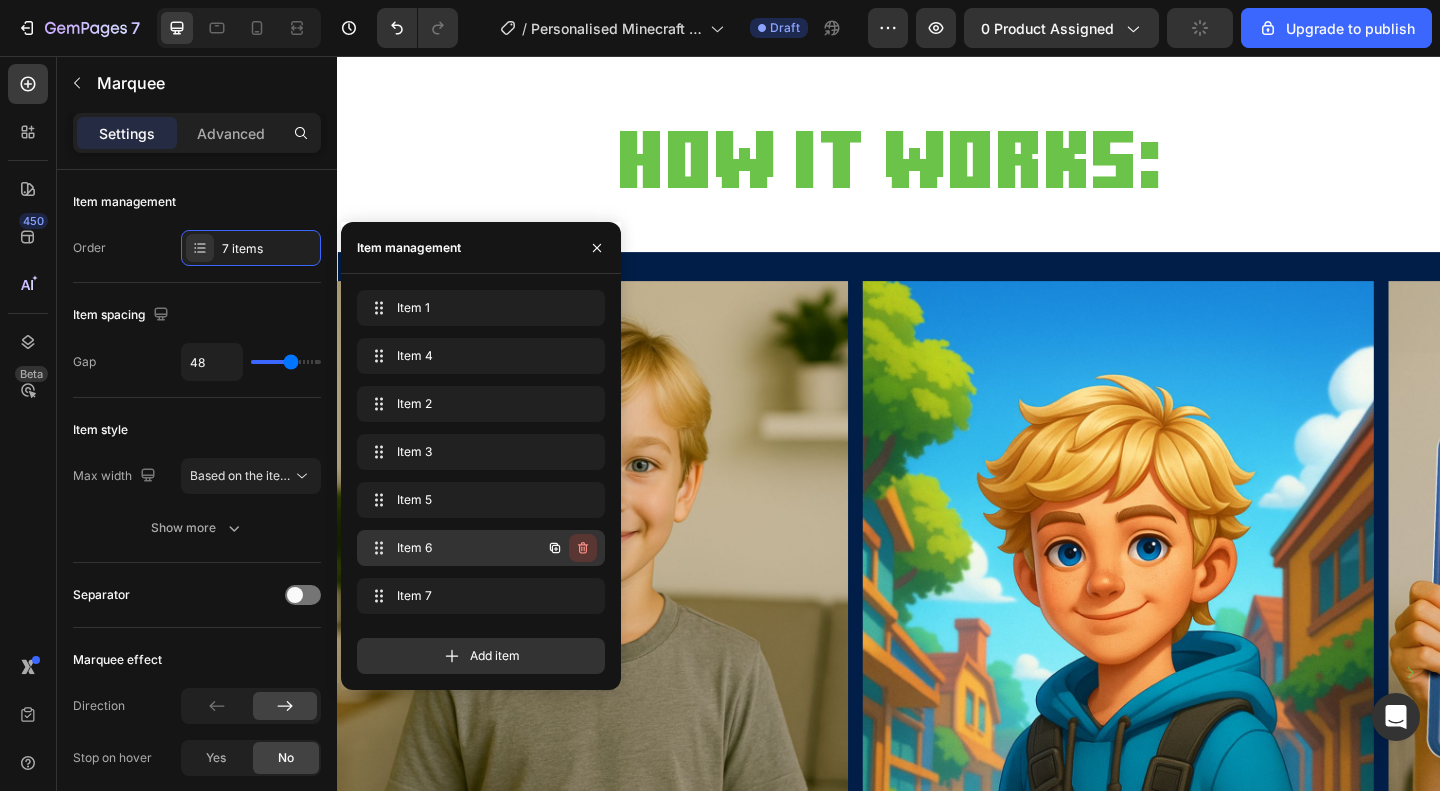 click 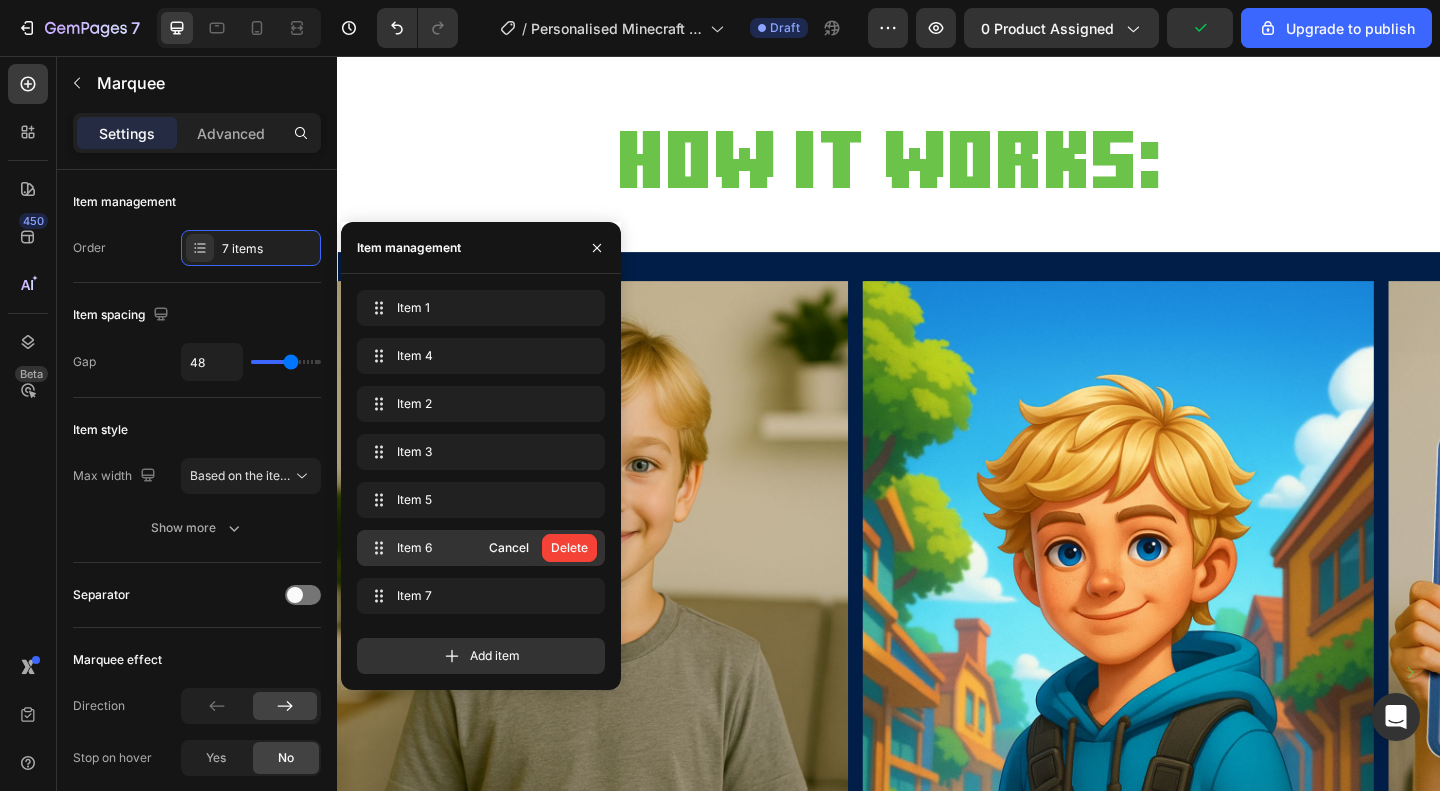 click on "Delete" at bounding box center [569, 548] 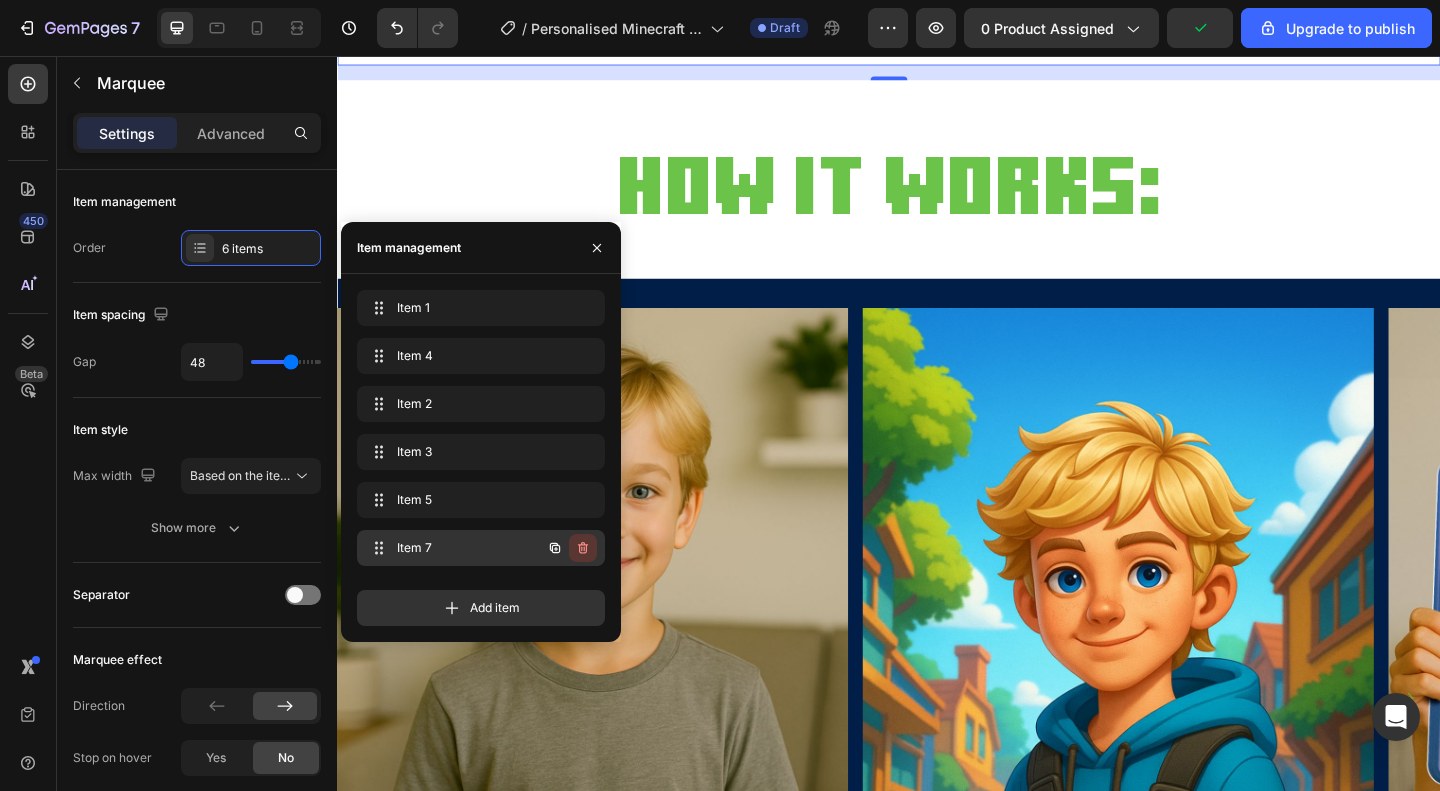 click 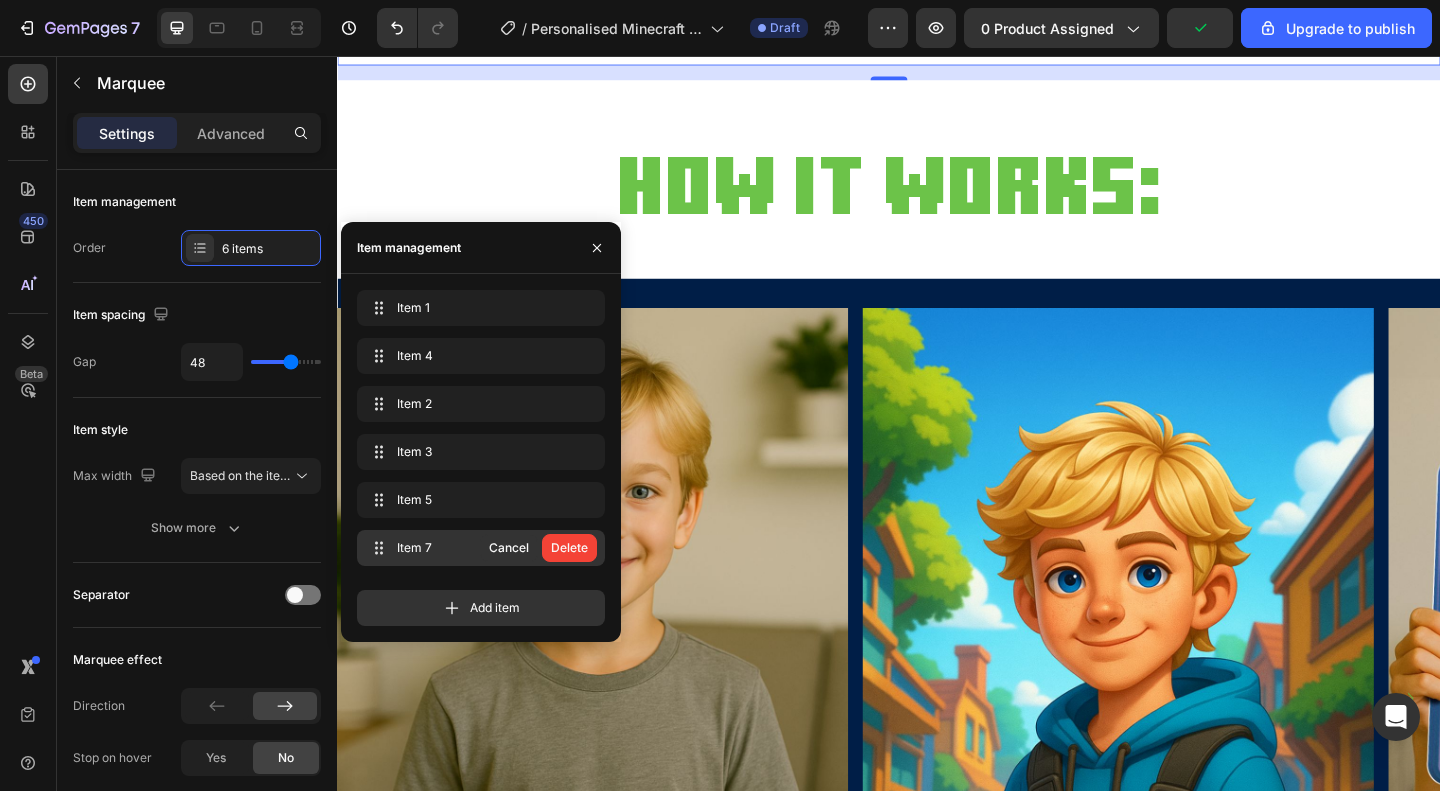 click on "Delete" at bounding box center (569, 548) 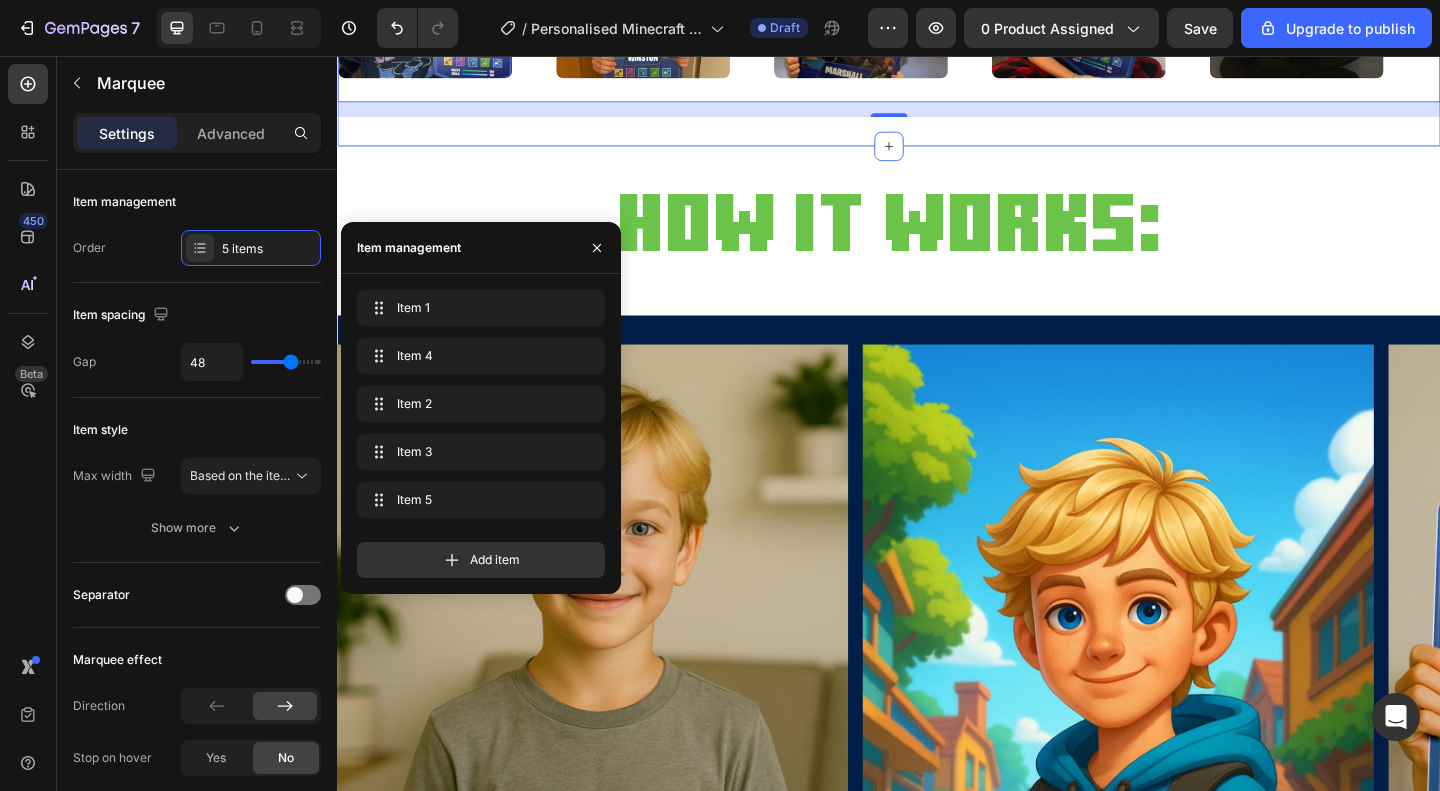click on "700+ Happy Customers Heading Image Image Image Image Image Image Image Image Image Image Marquee Image Image Image Image Image Image Image Image Image Image Marquee   16" at bounding box center (937, -174) 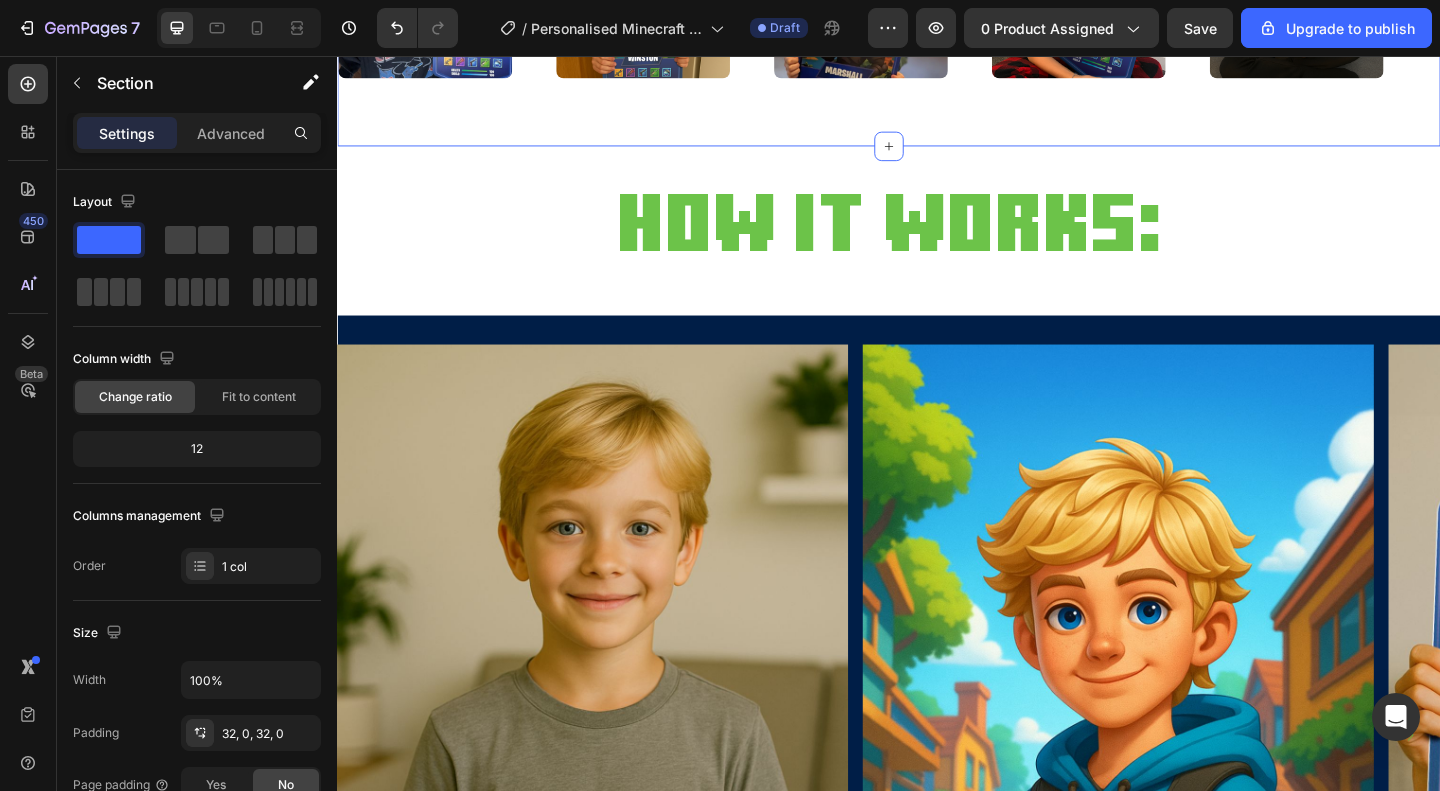 click at bounding box center (432, -271) 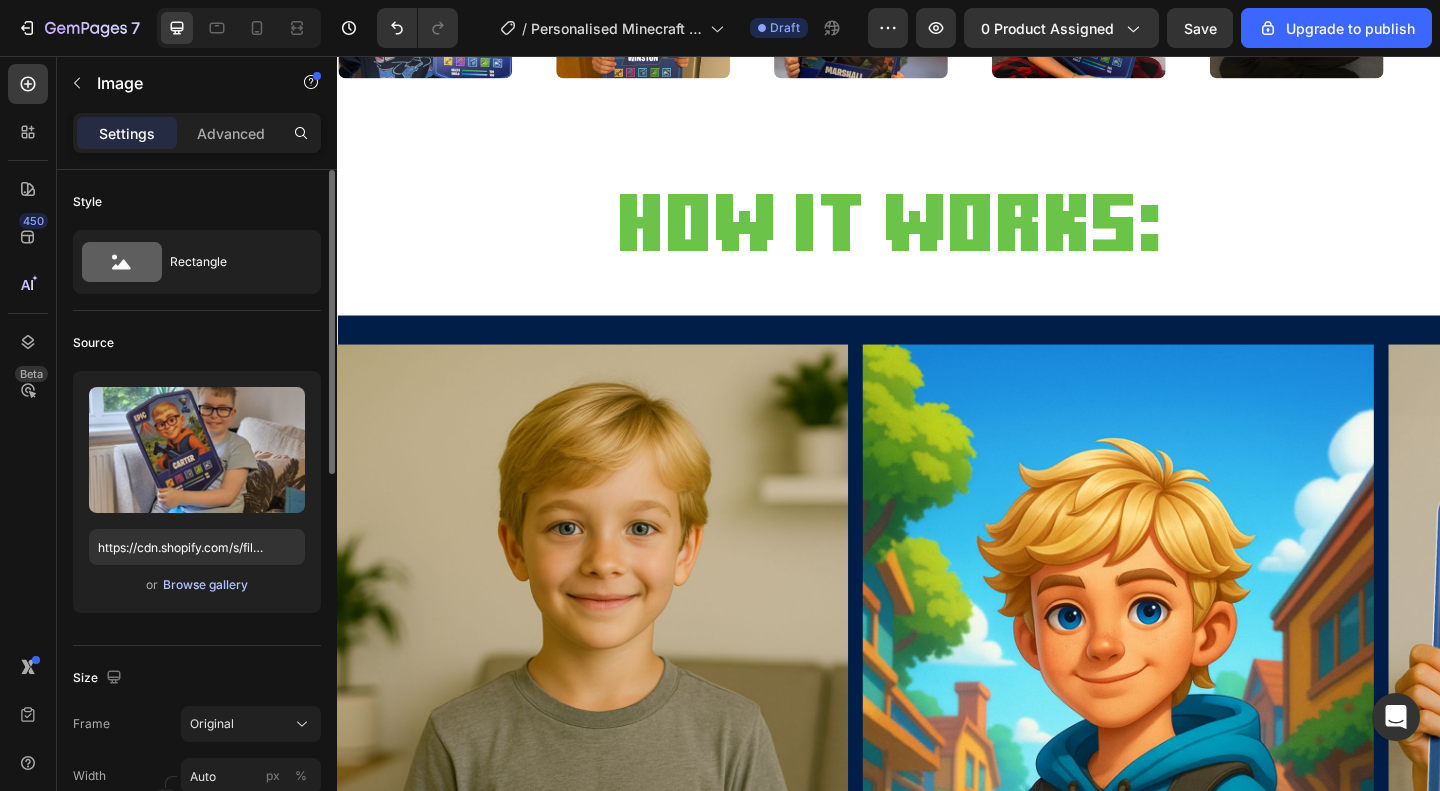 click on "Browse gallery" at bounding box center [205, 585] 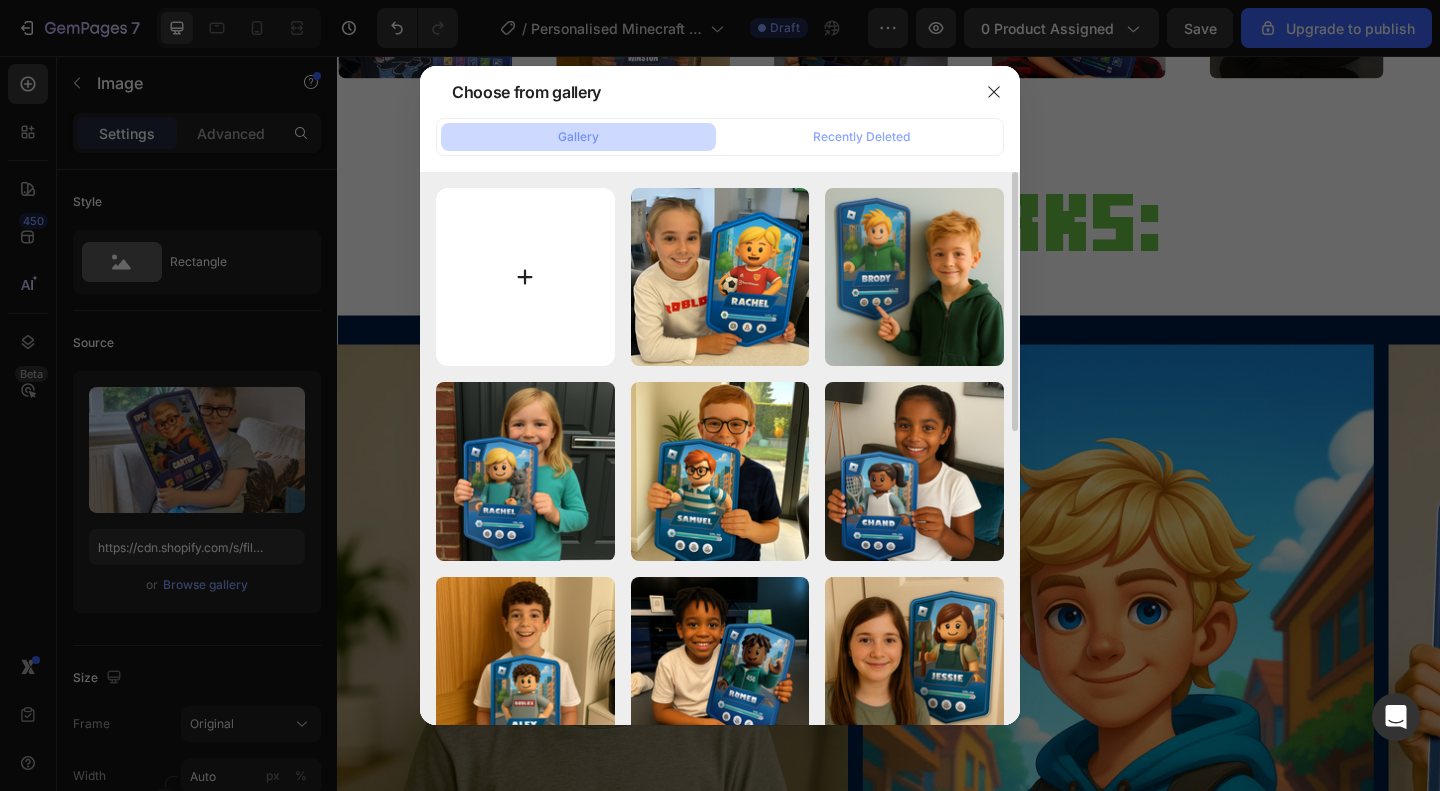 click at bounding box center [525, 277] 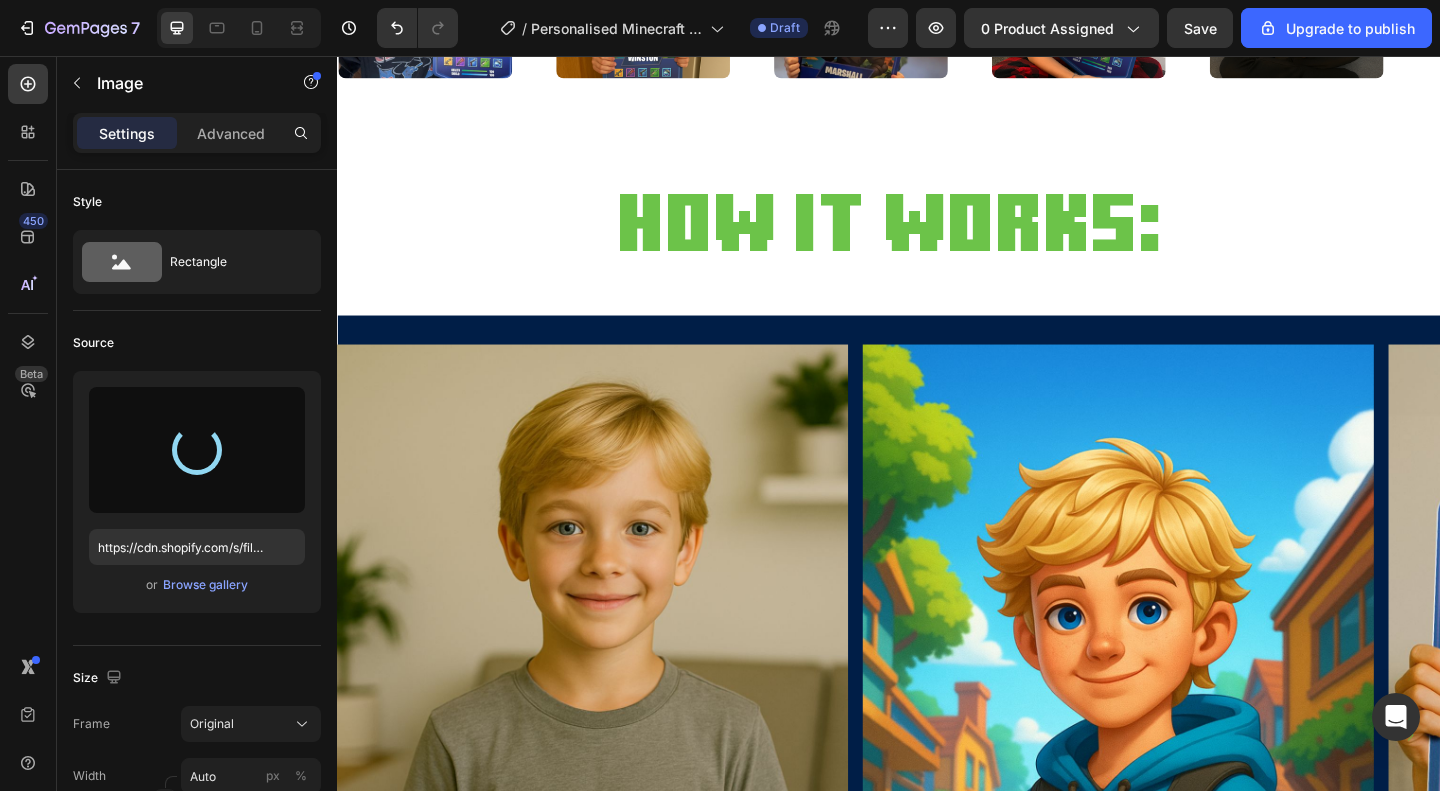 click at bounding box center [669, -271] 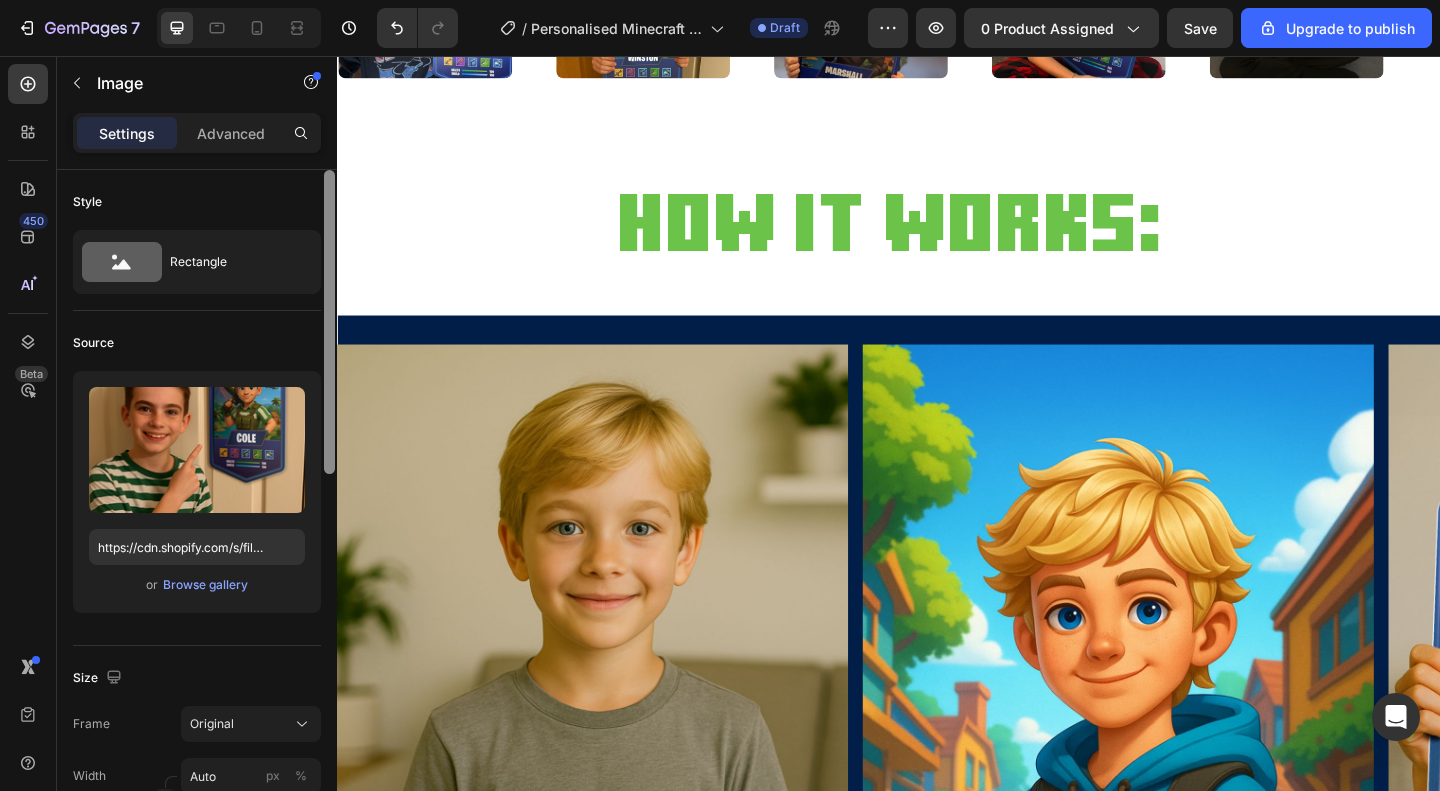 click at bounding box center (329, 509) 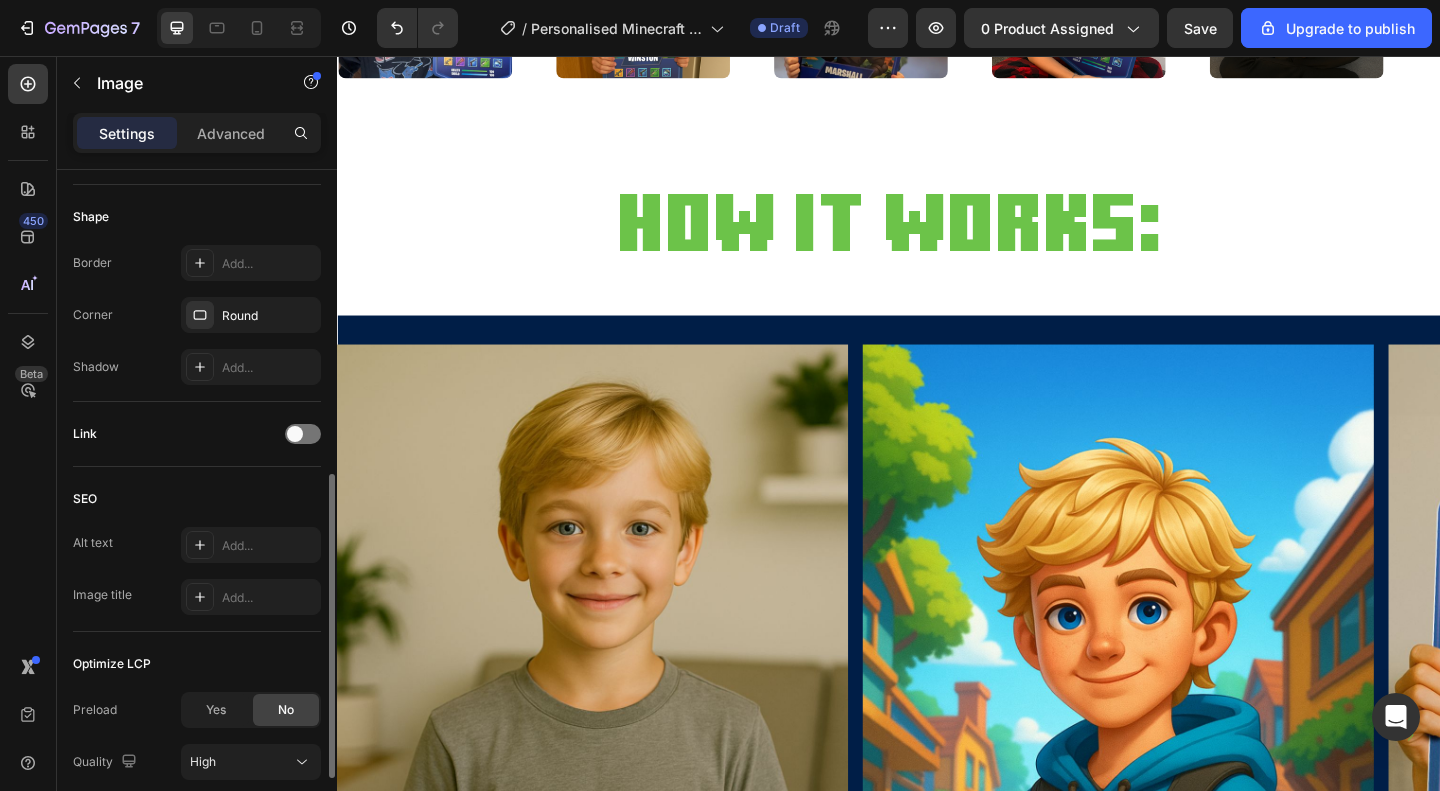 click at bounding box center [432, -271] 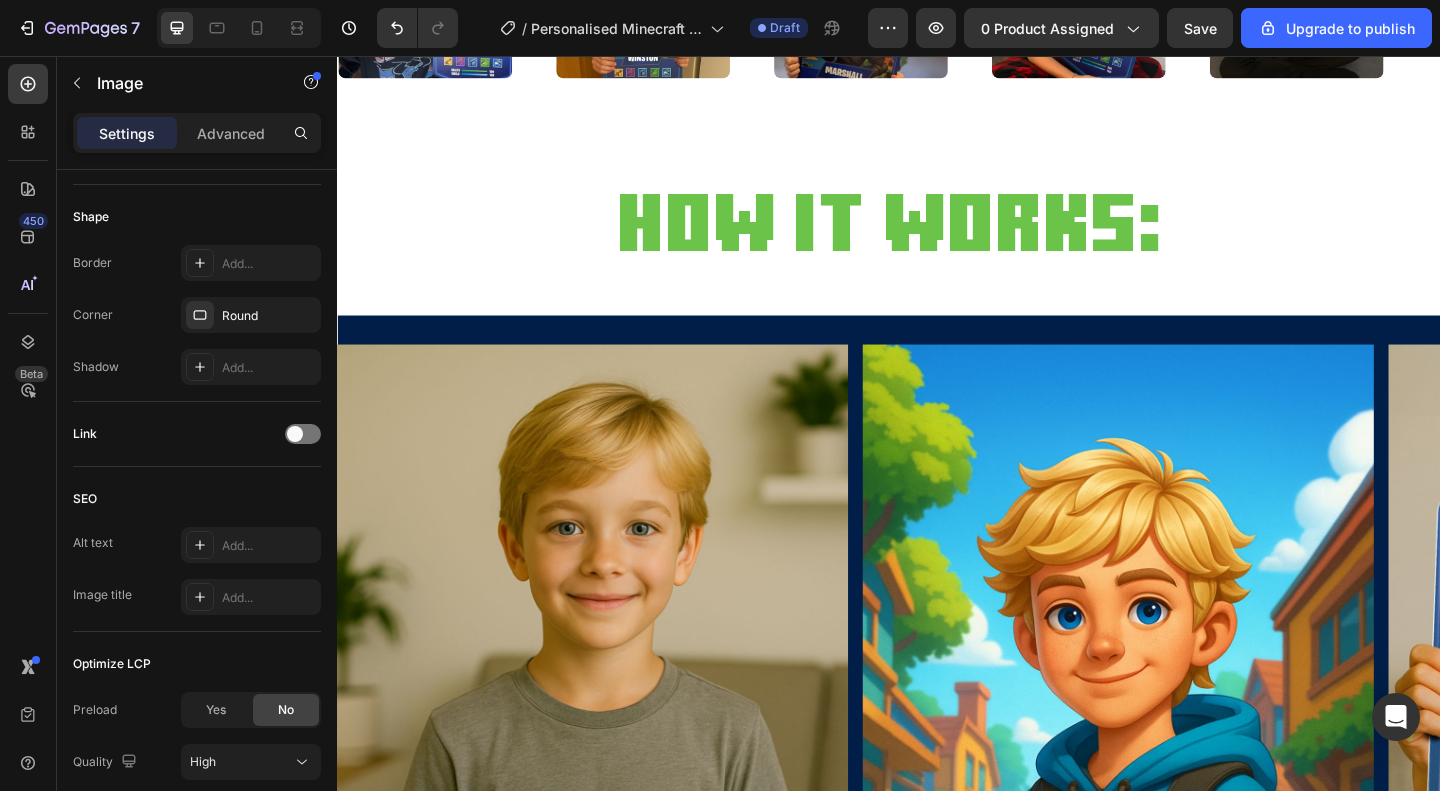 click at bounding box center [432, -271] 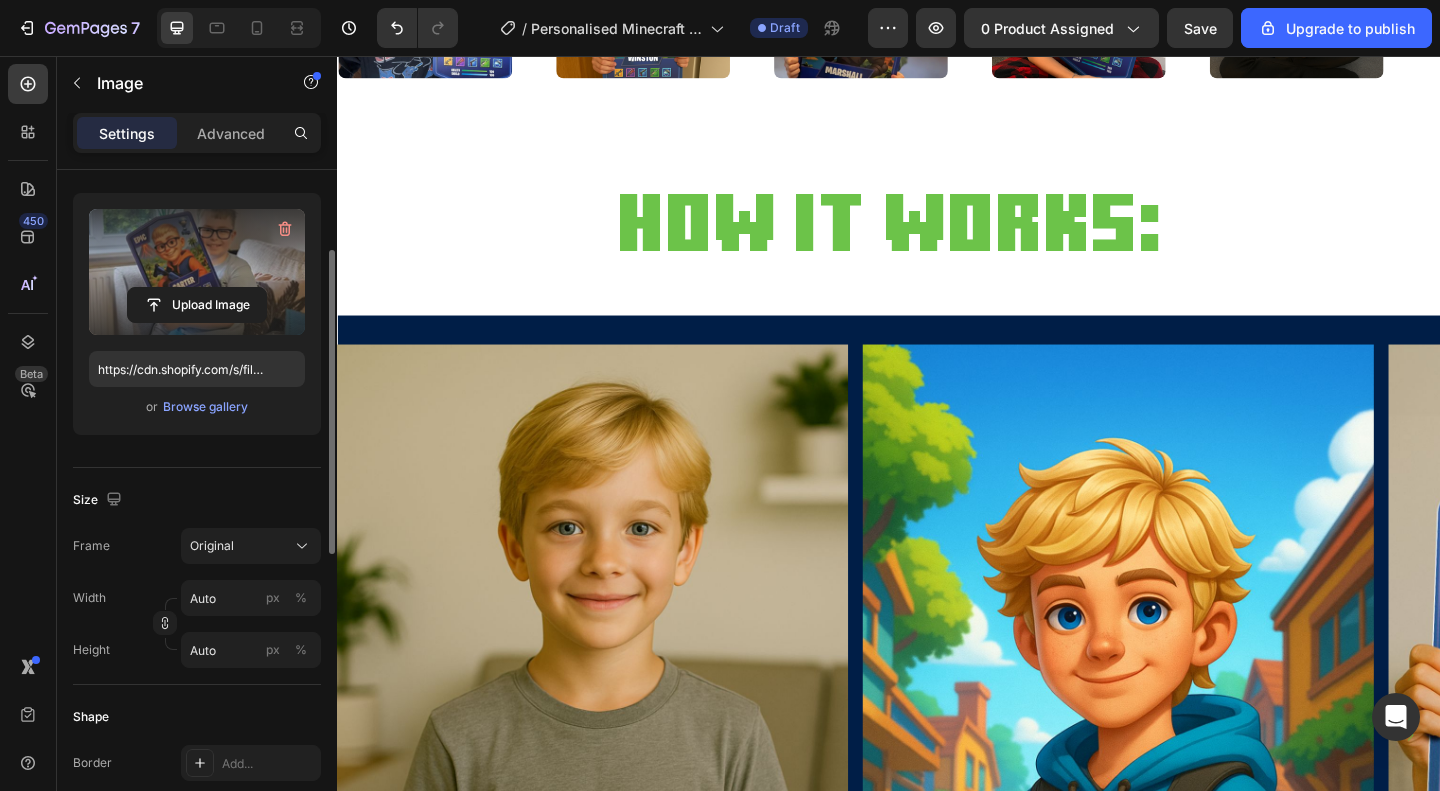 scroll, scrollTop: 0, scrollLeft: 0, axis: both 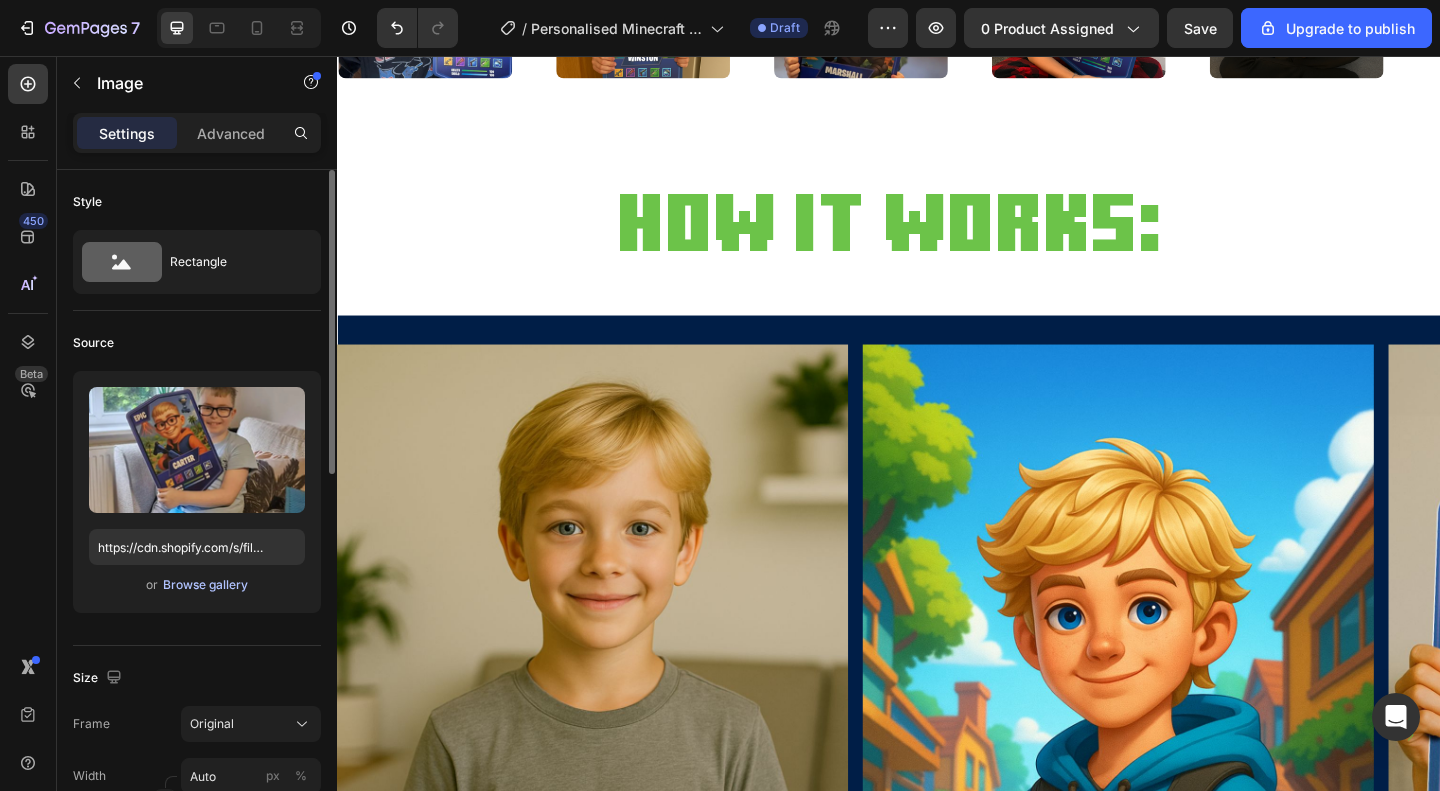 click on "Browse gallery" at bounding box center [205, 585] 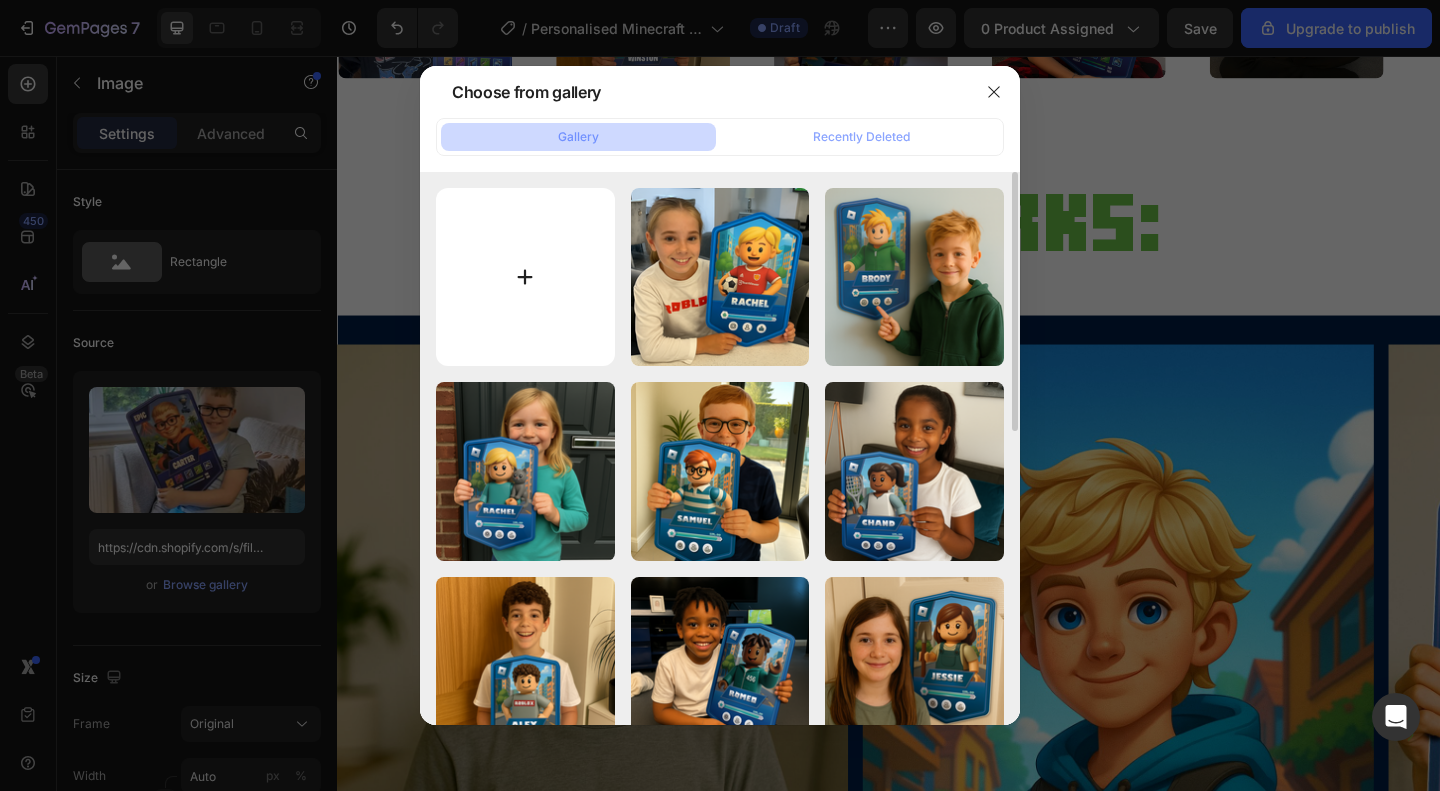 click at bounding box center [525, 277] 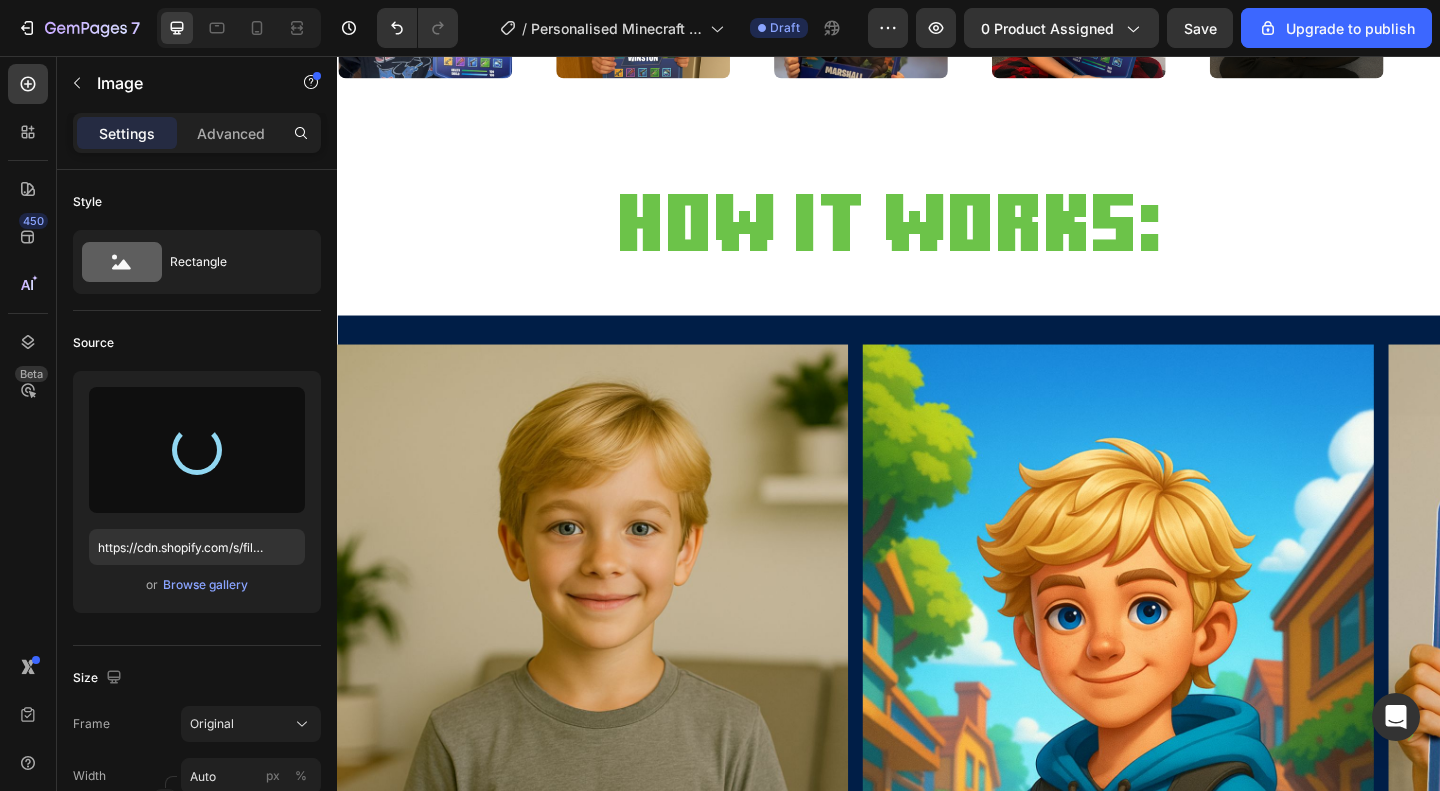 type on "https://cdn.shopify.com/s/files/1/0865/9320/8663/files/gempages_538353324240405651-d57b79af-9232-436d-9e17-ad627d4238d3.png" 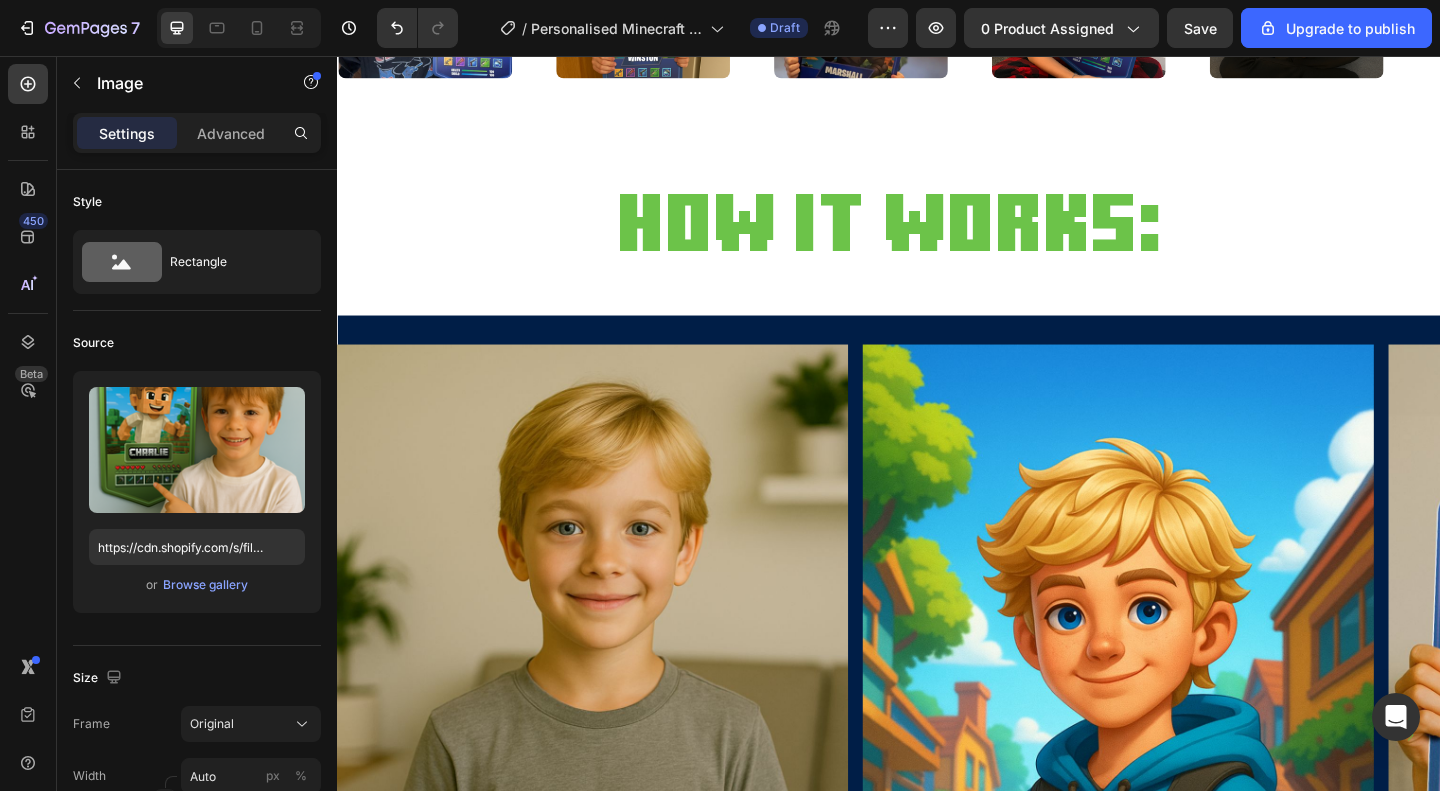 click at bounding box center (669, -271) 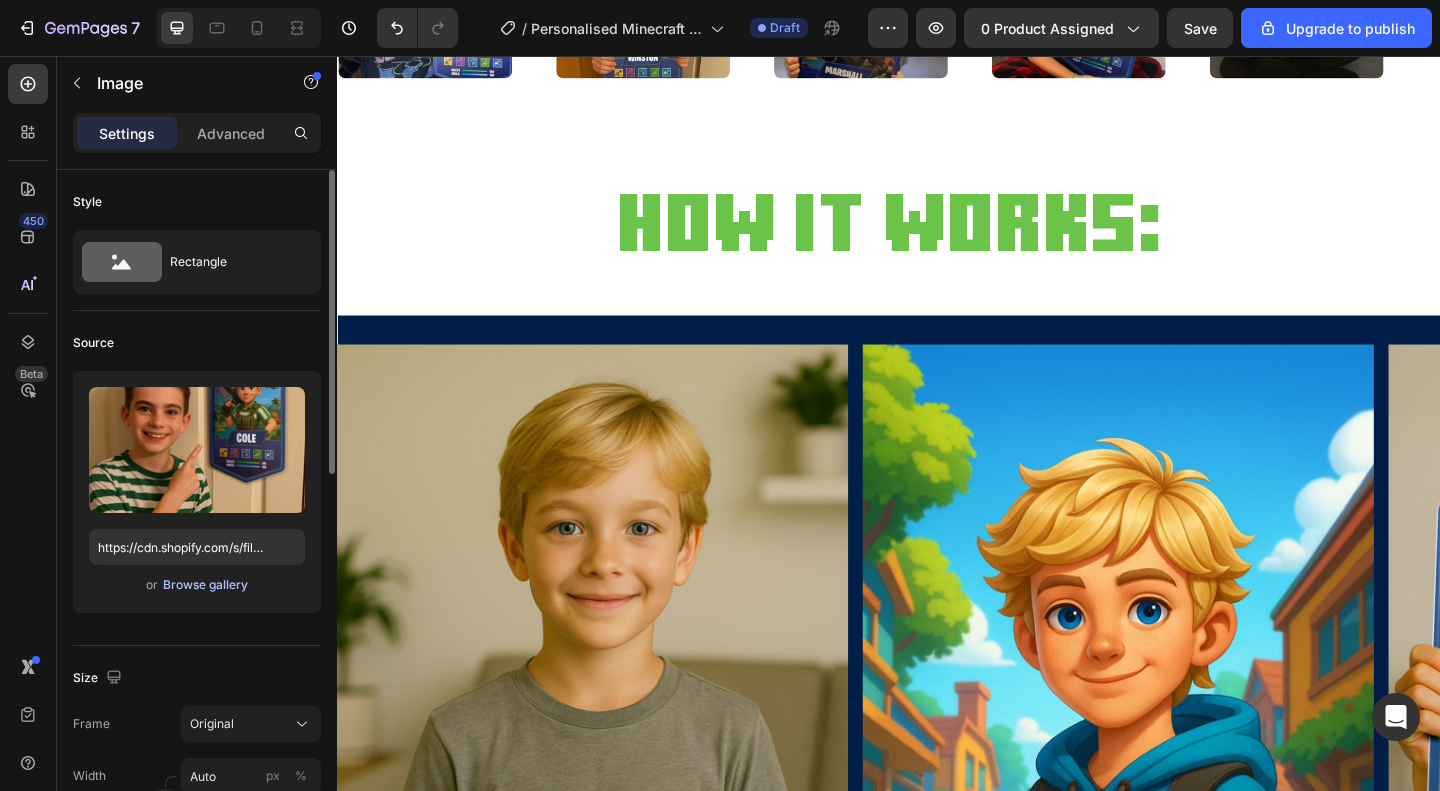click on "Browse gallery" at bounding box center [205, 585] 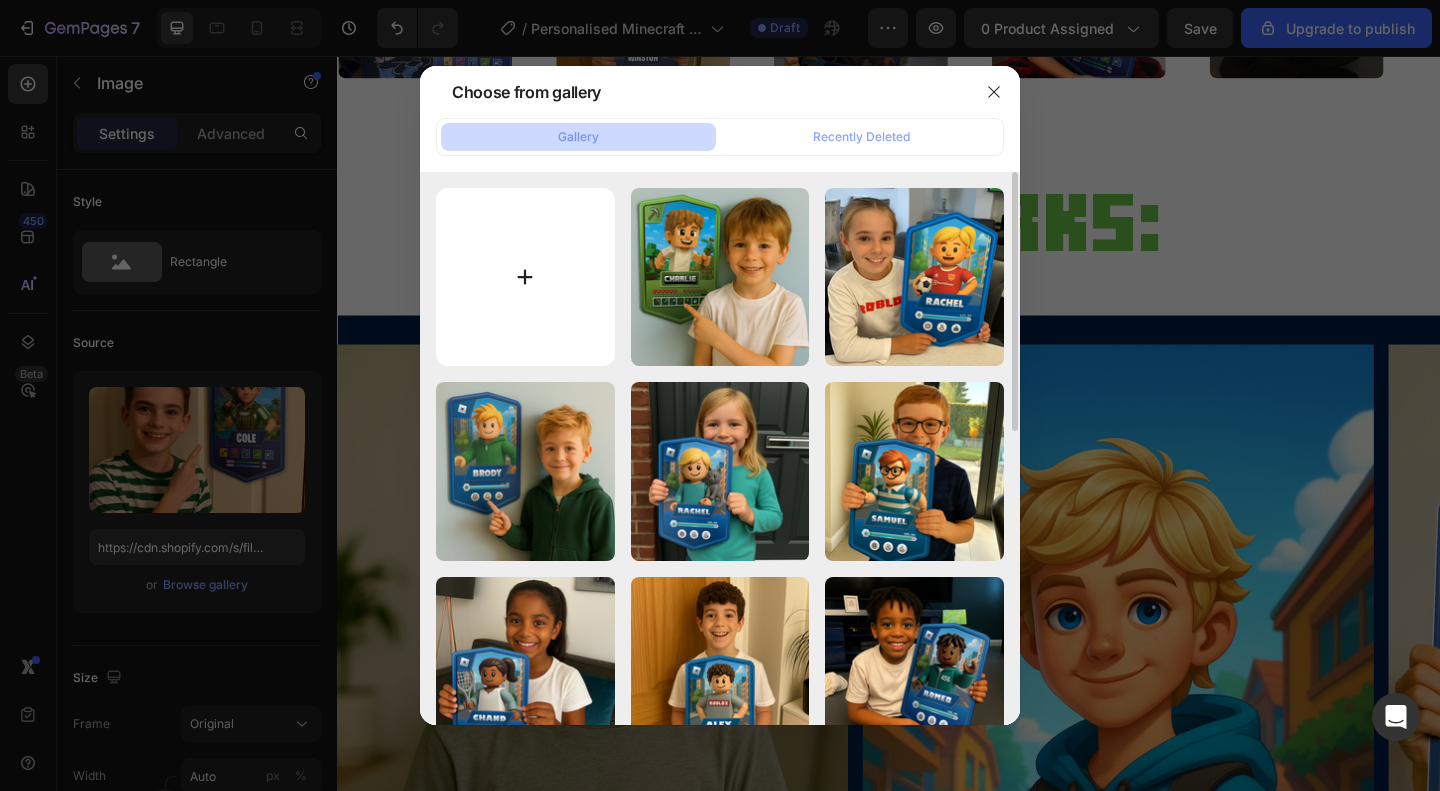 click at bounding box center [525, 277] 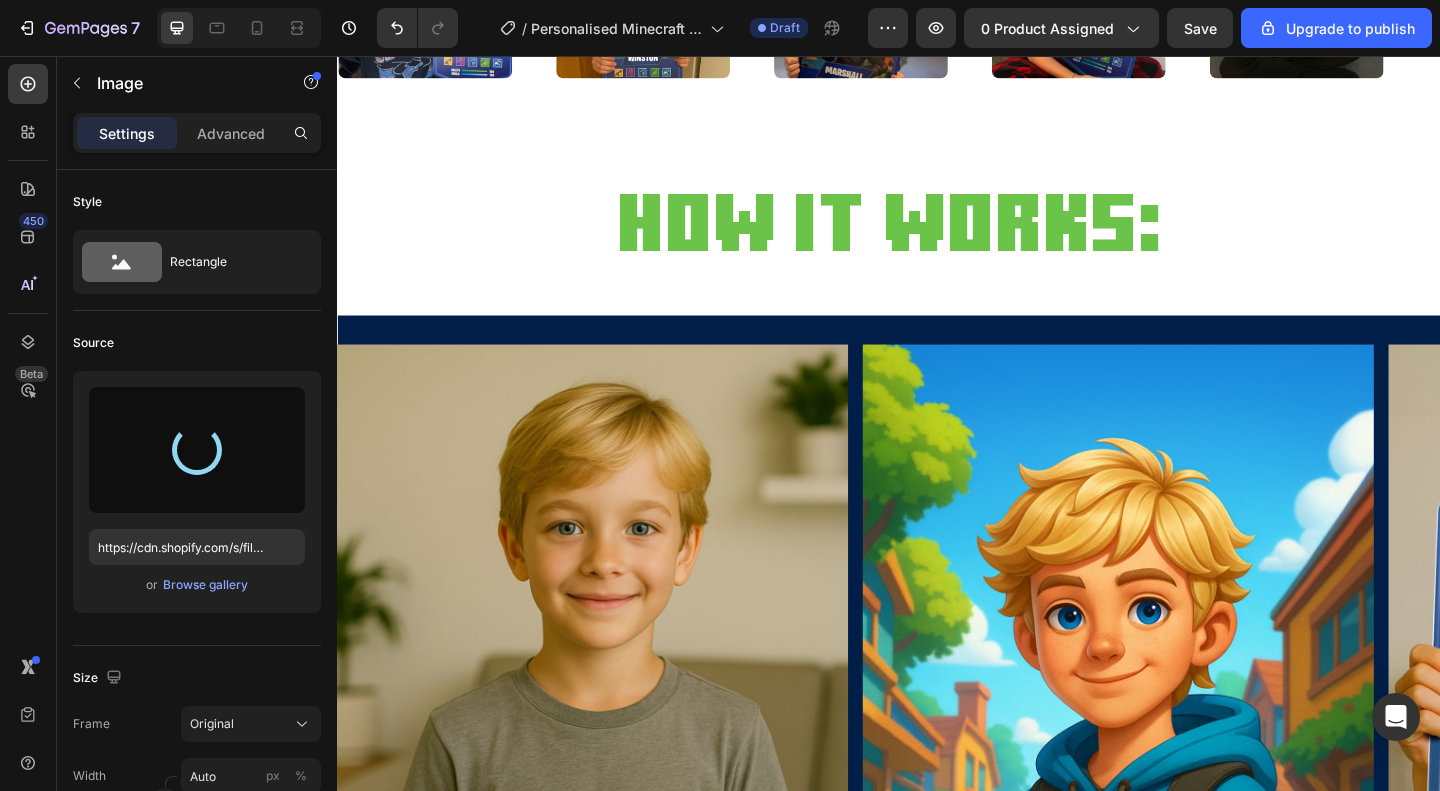 type on "https://cdn.shopify.com/s/files/1/0865/9320/8663/files/gempages_538353324240405651-67a62101-0b49-4dc9-931c-7985ca42a19a.png" 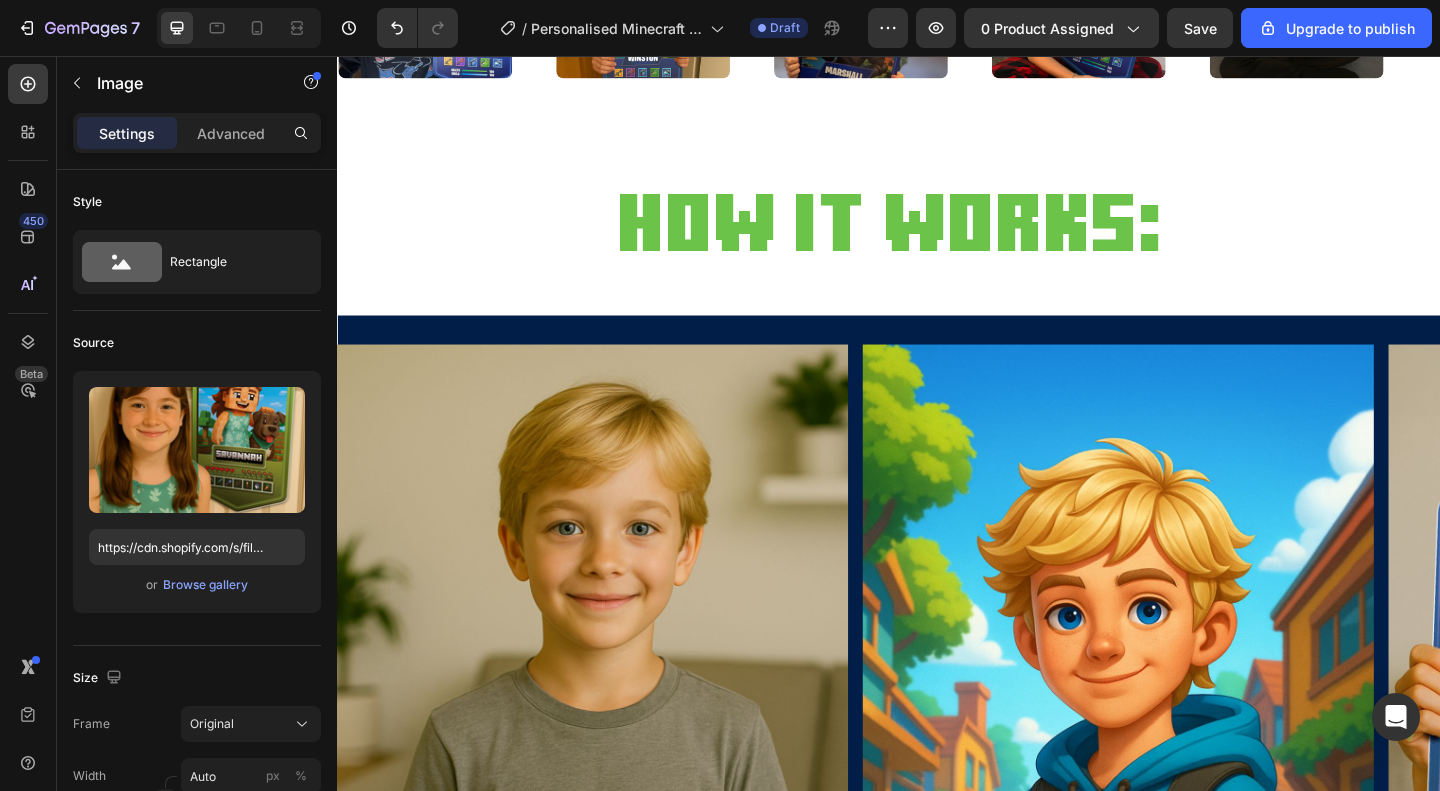 click at bounding box center (906, -271) 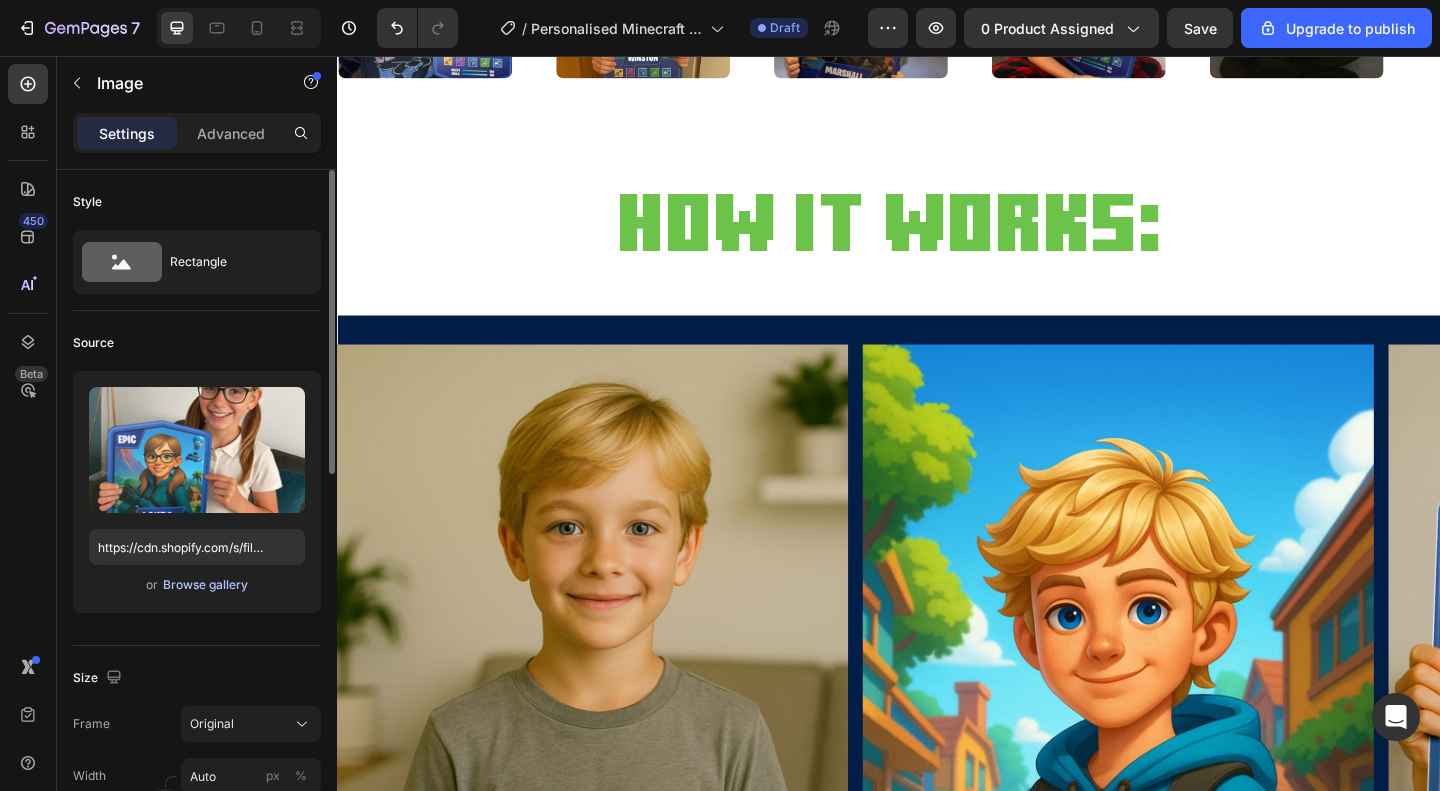 click on "Browse gallery" at bounding box center [205, 585] 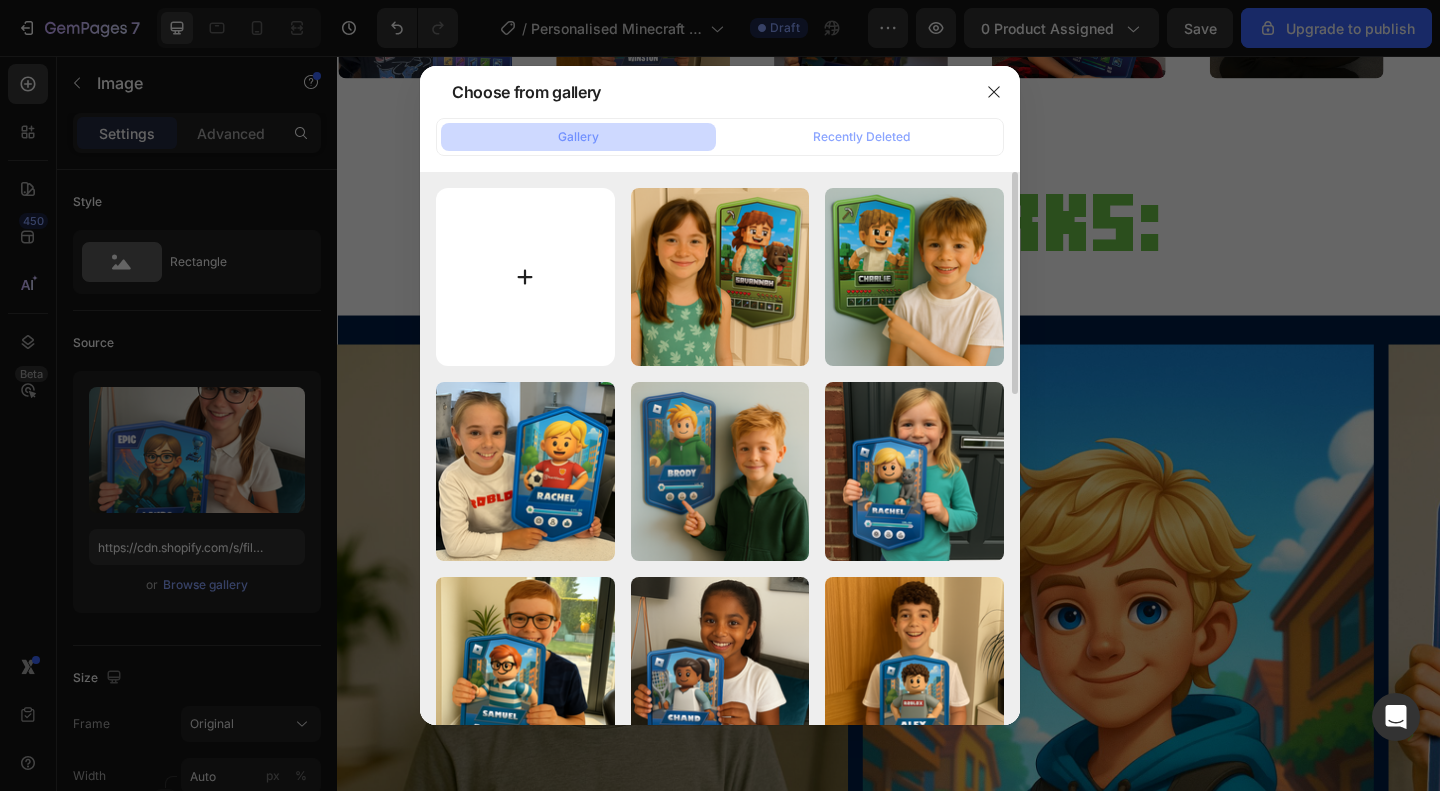 click at bounding box center (525, 277) 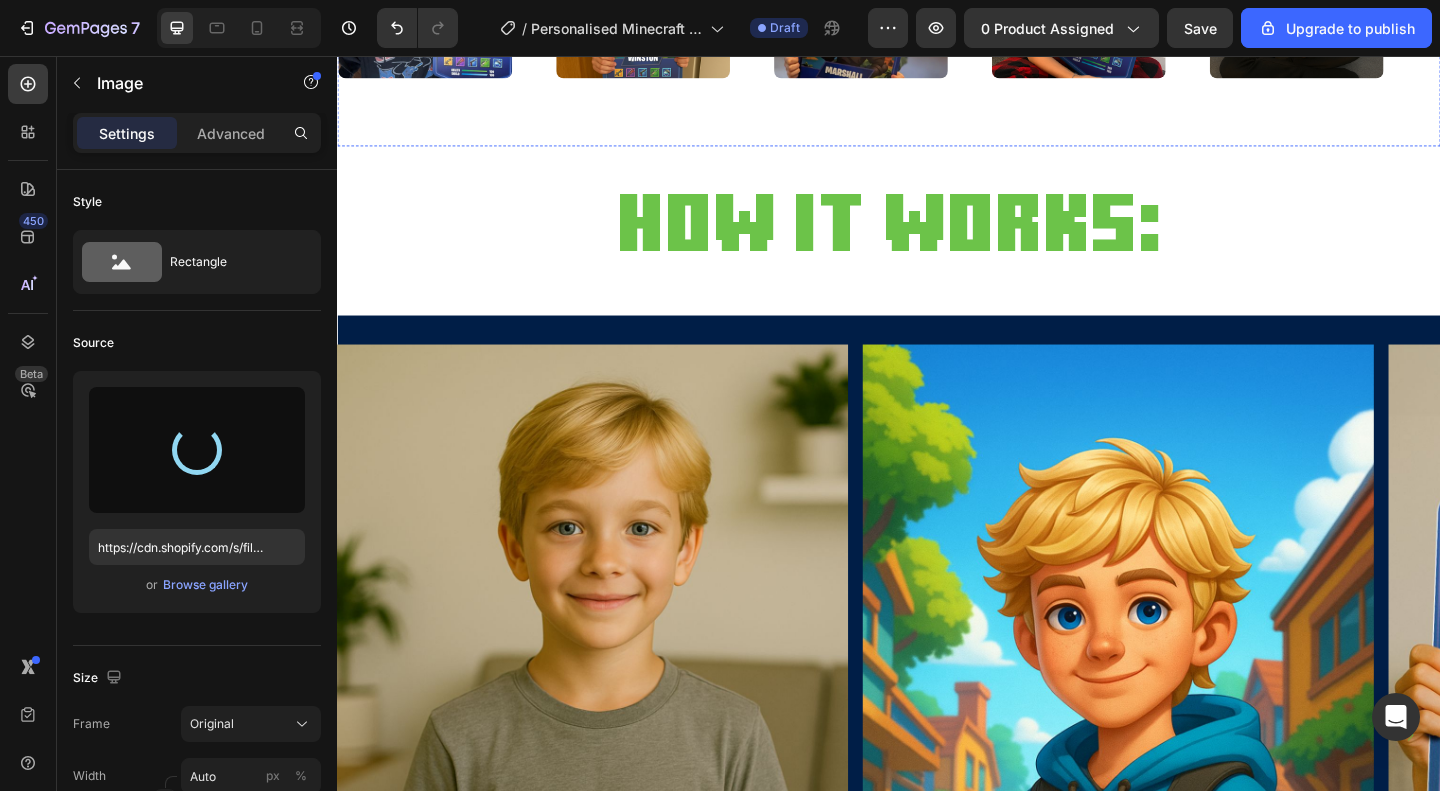 type on "https://cdn.shopify.com/s/files/1/0865/9320/8663/files/gempages_538353324240405651-e728b37a-7575-4124-b902-9be80e17b962.png" 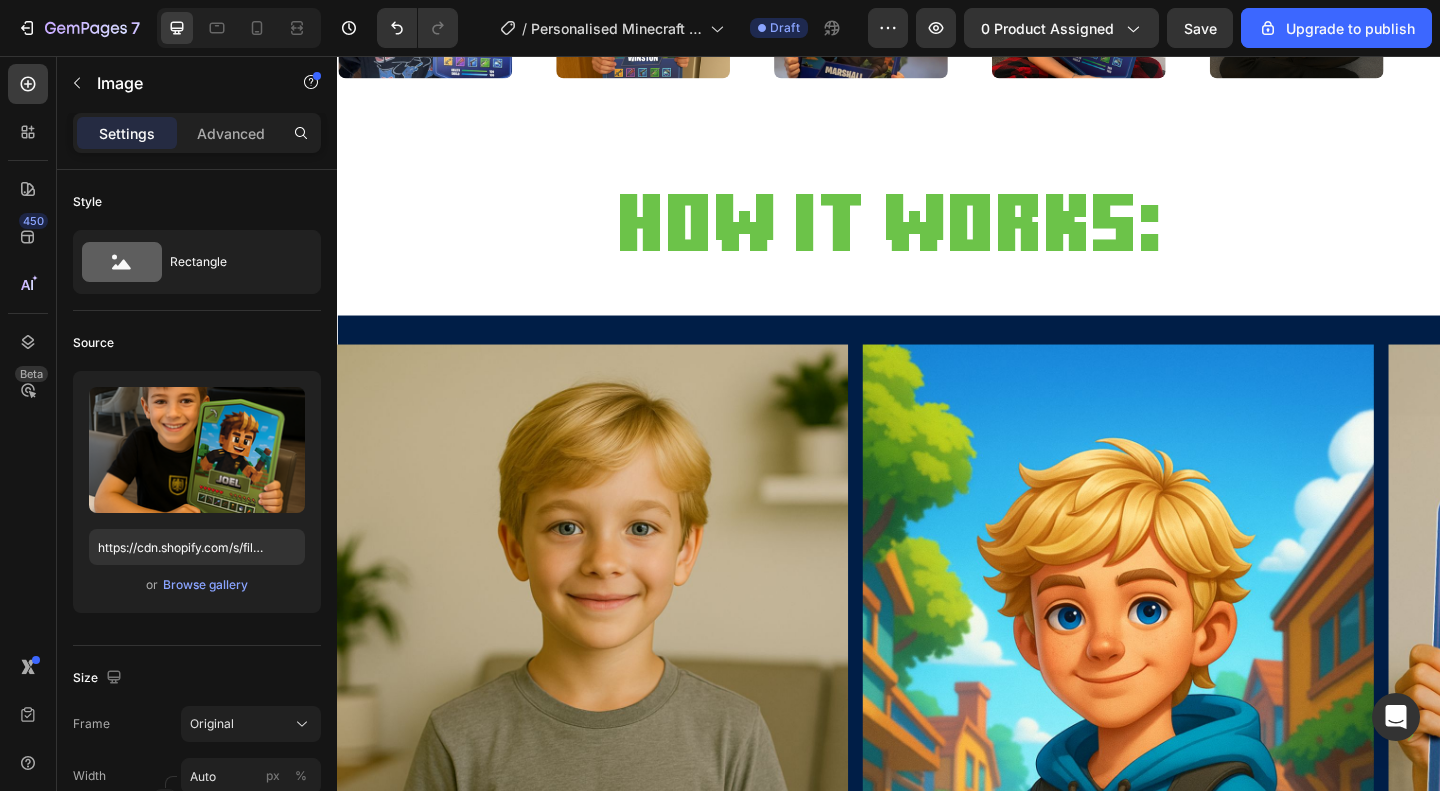 click at bounding box center (1143, -271) 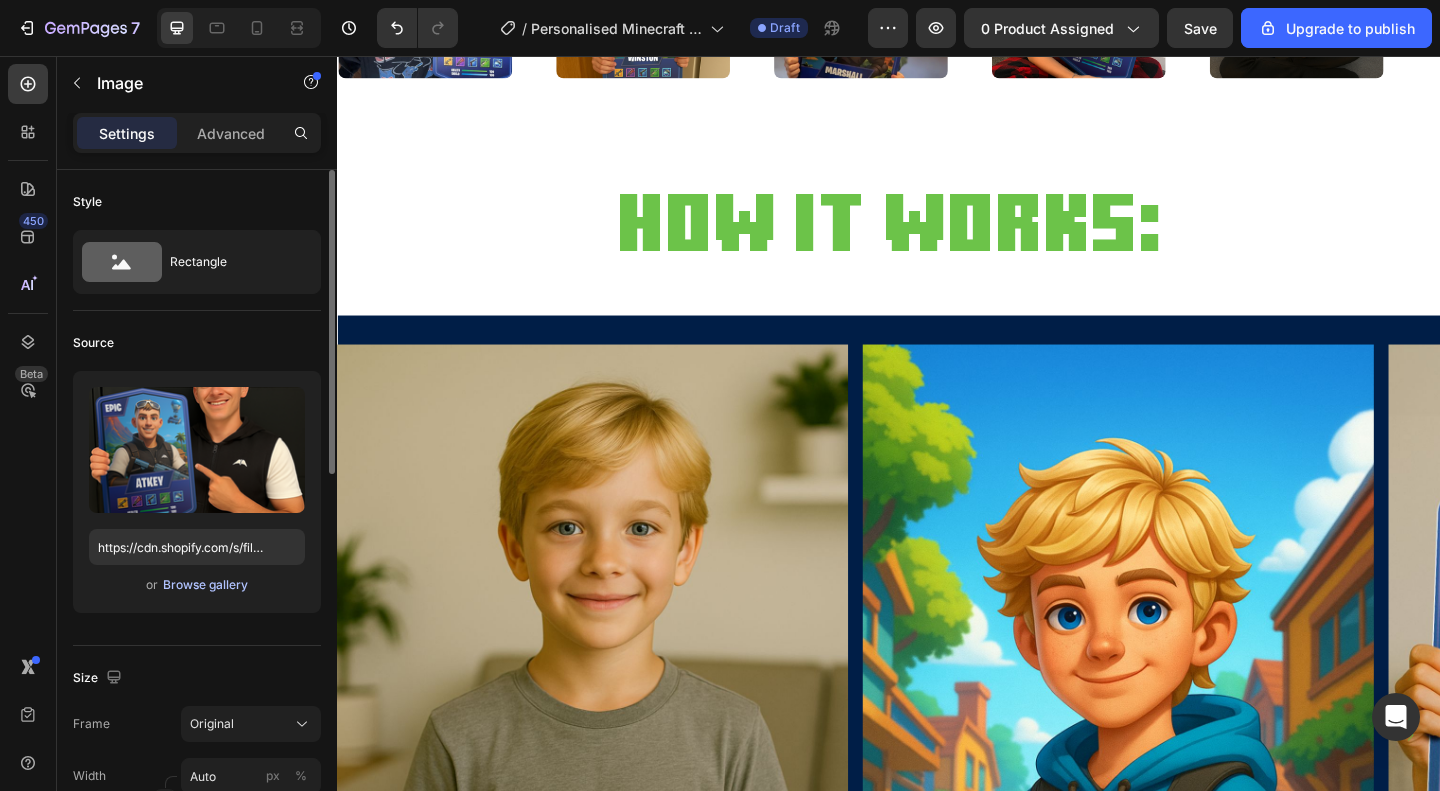 click on "Browse gallery" at bounding box center [205, 585] 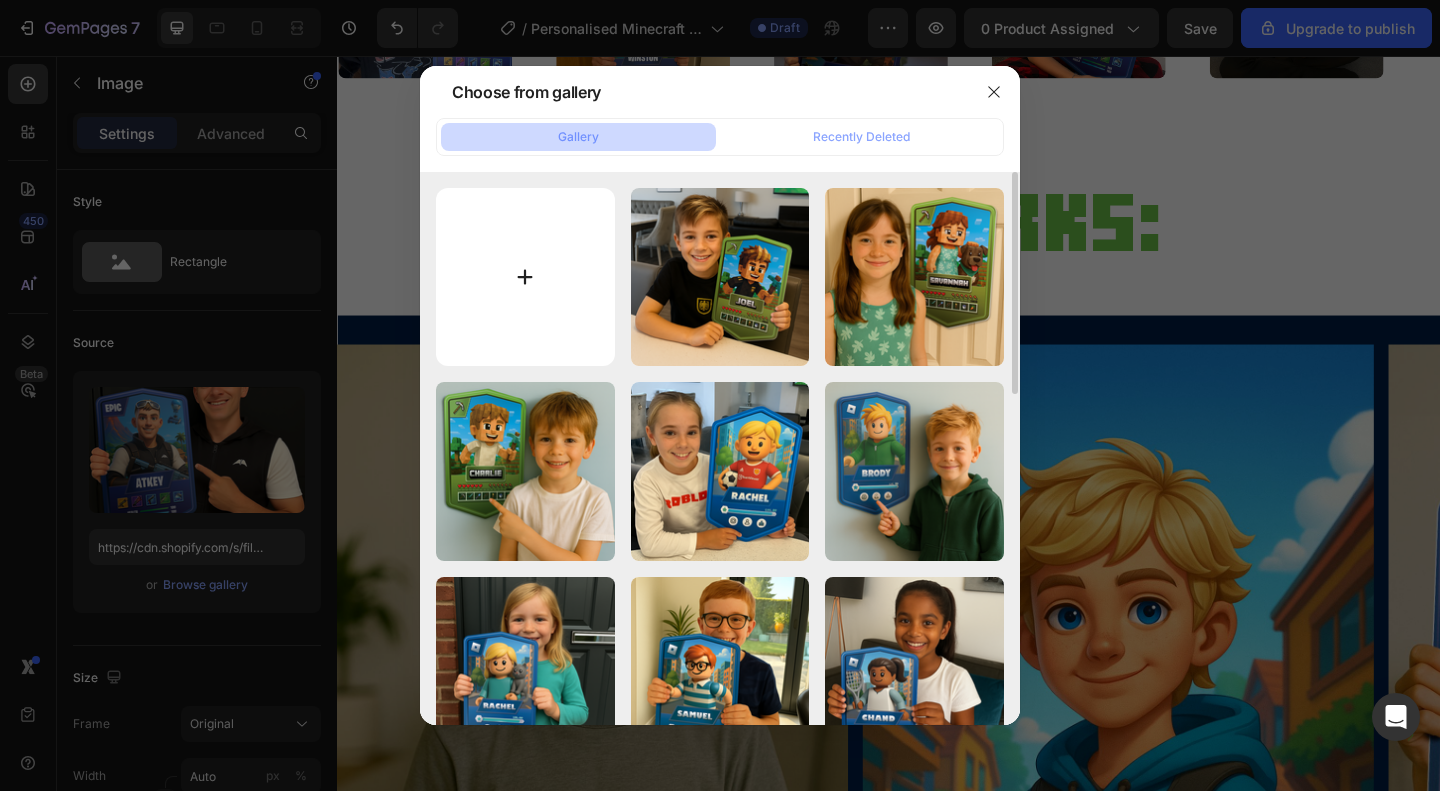 click at bounding box center (525, 277) 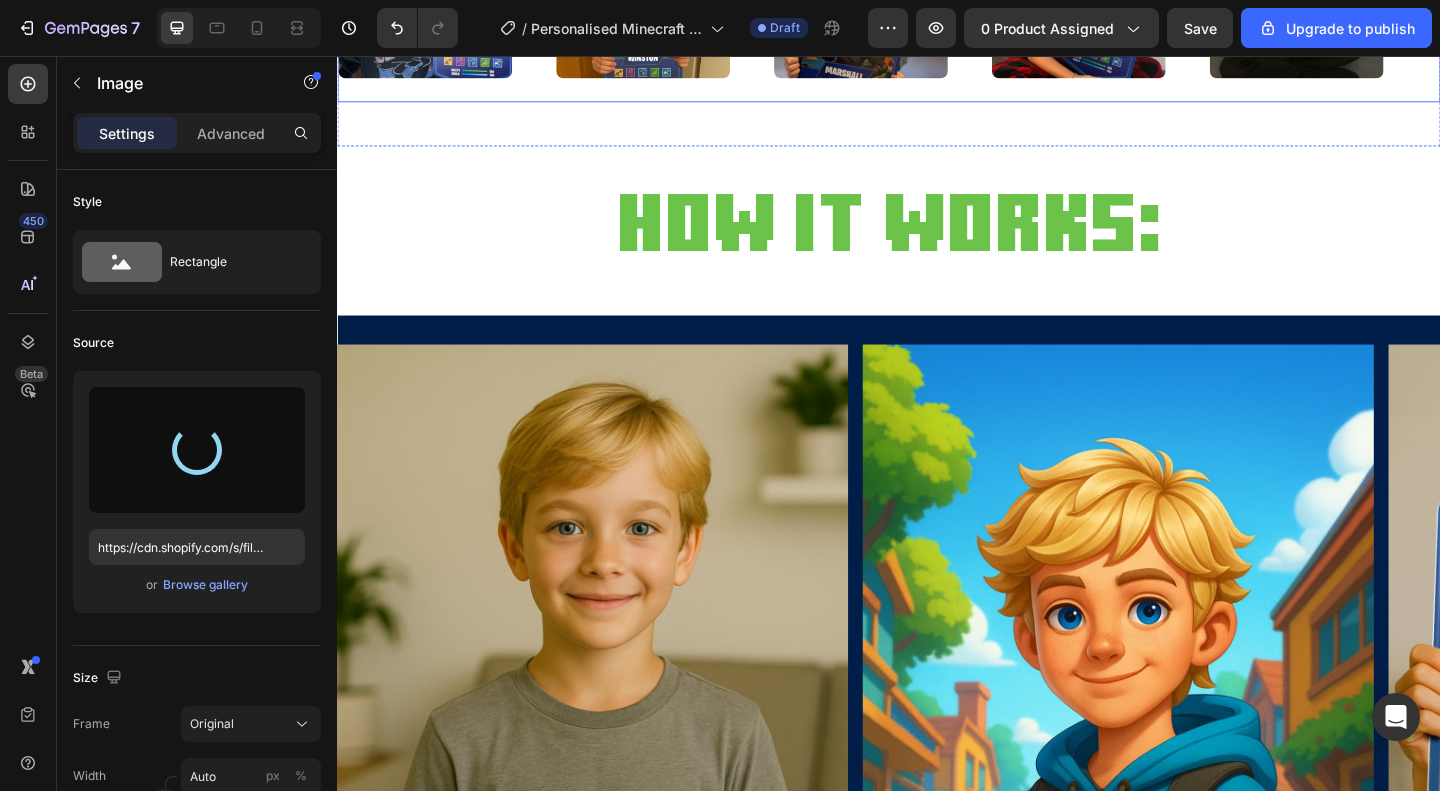 type on "https://cdn.shopify.com/s/files/1/0865/9320/8663/files/gempages_538353324240405651-20f46919-32a3-4f6f-8daf-77288a6627da.png" 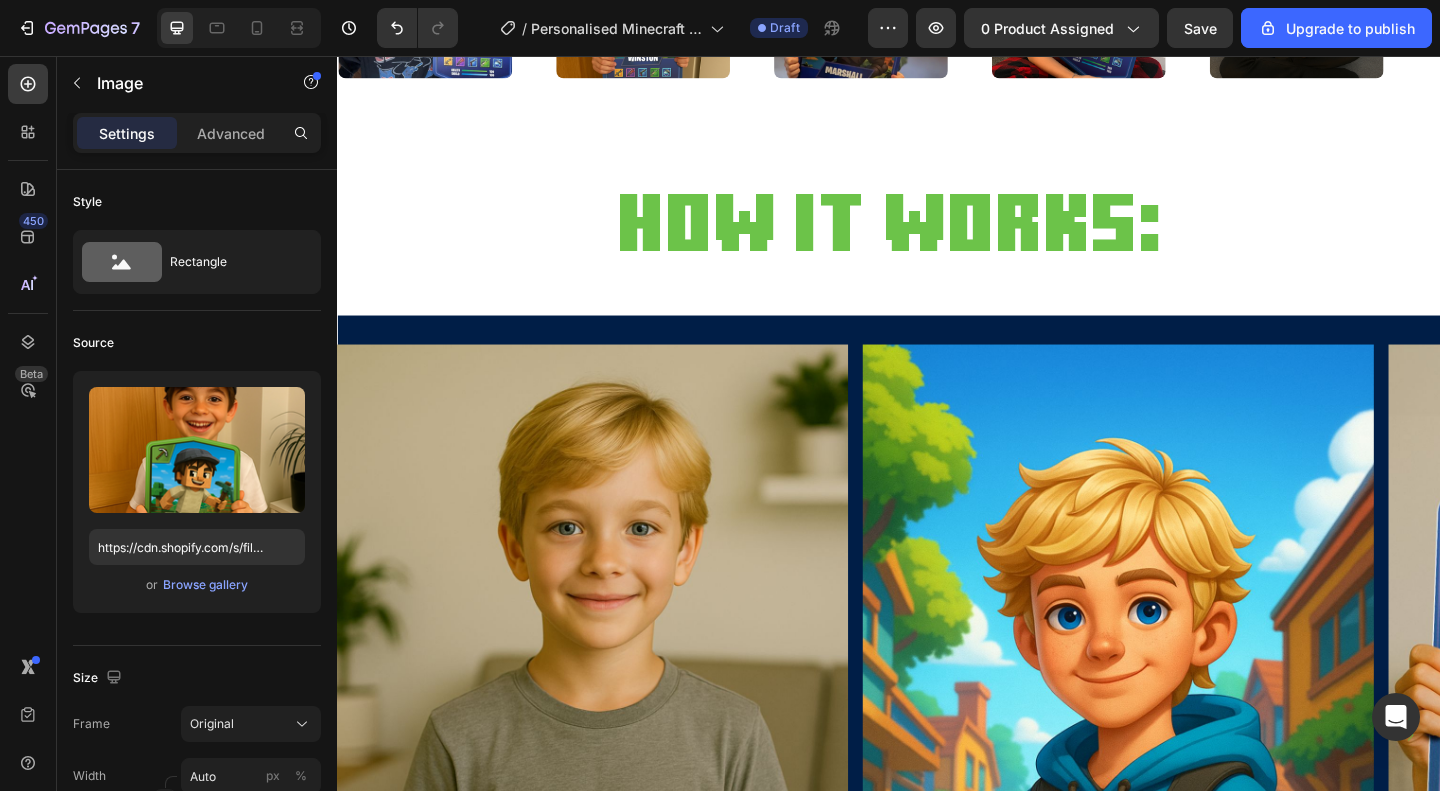 click at bounding box center [1380, -271] 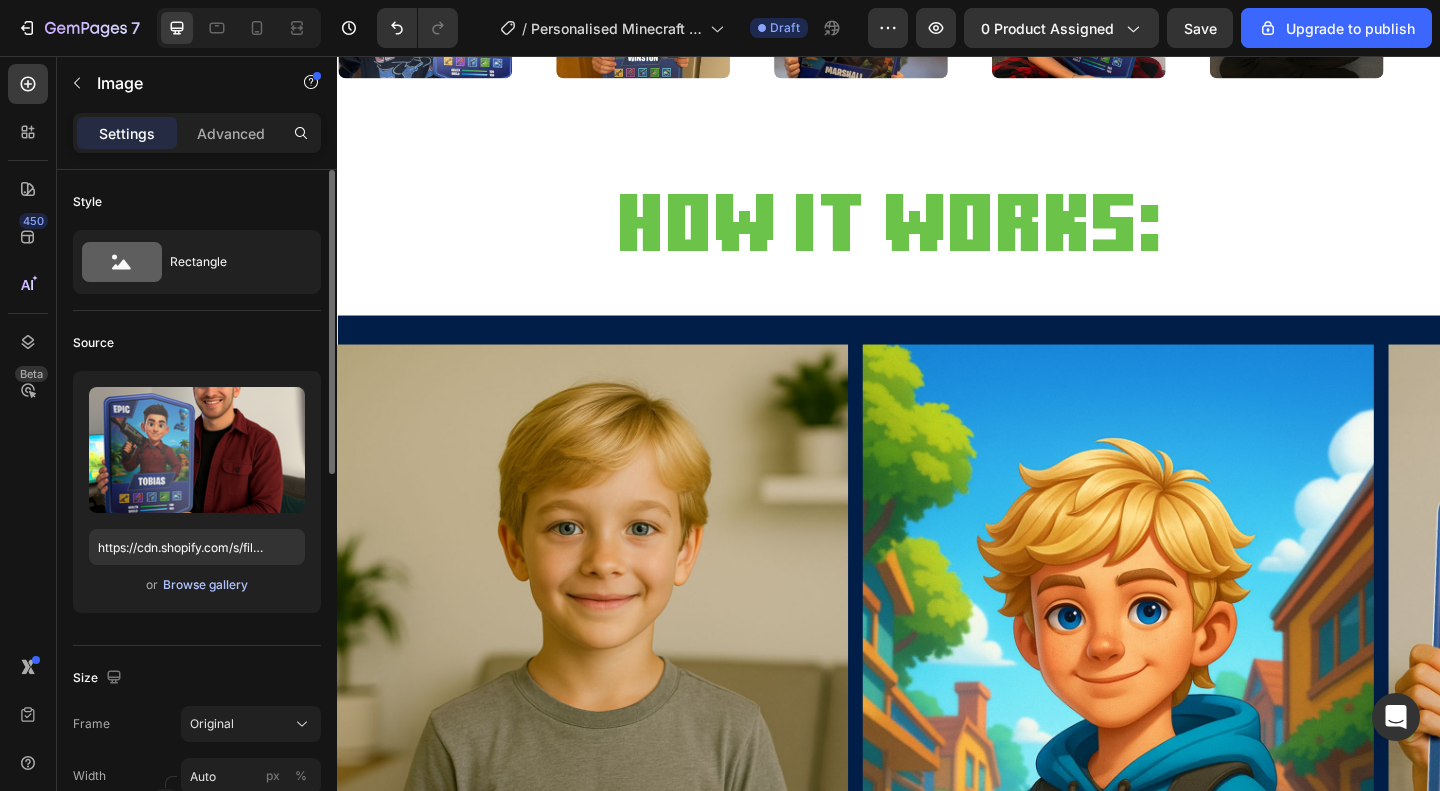 click on "Browse gallery" at bounding box center [205, 585] 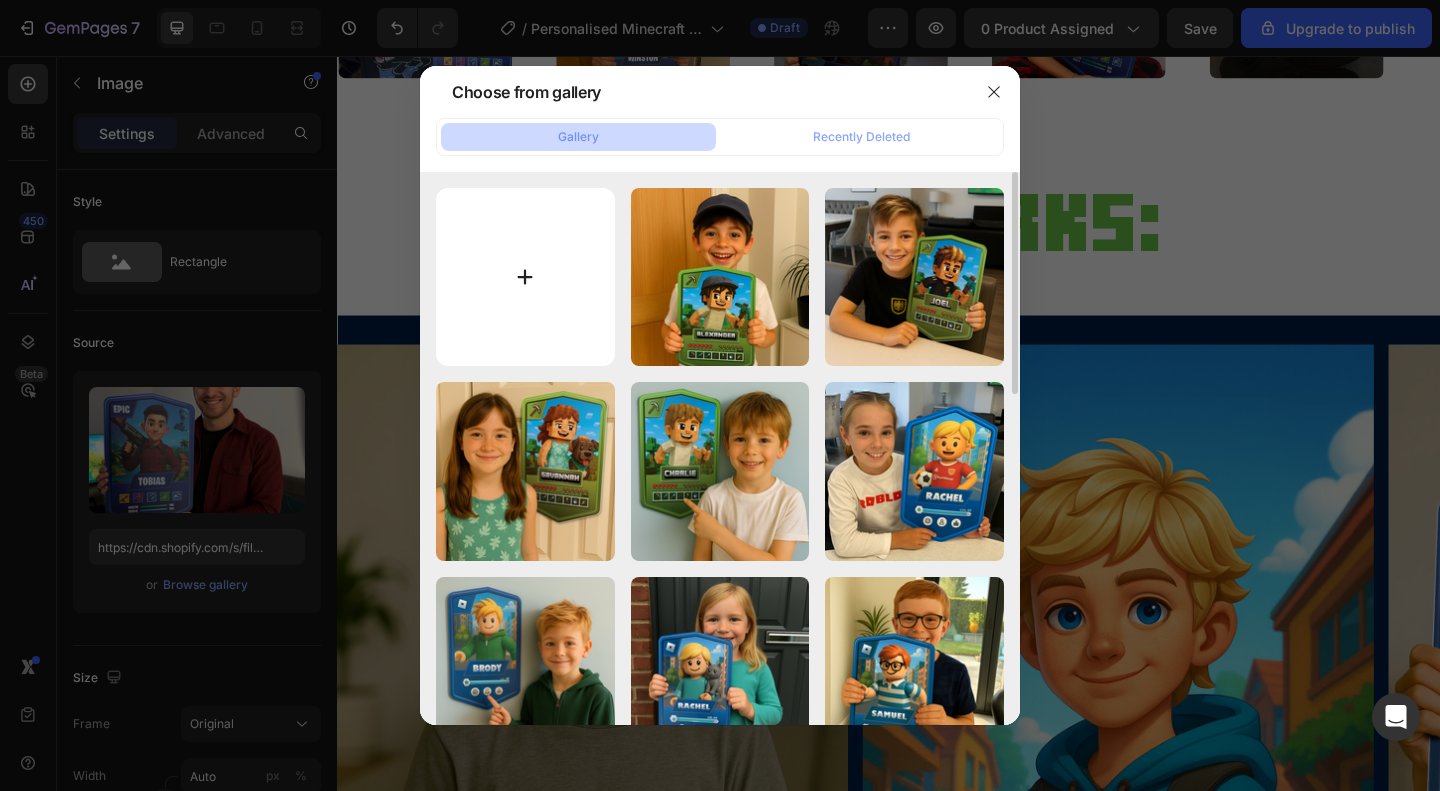 click at bounding box center [525, 277] 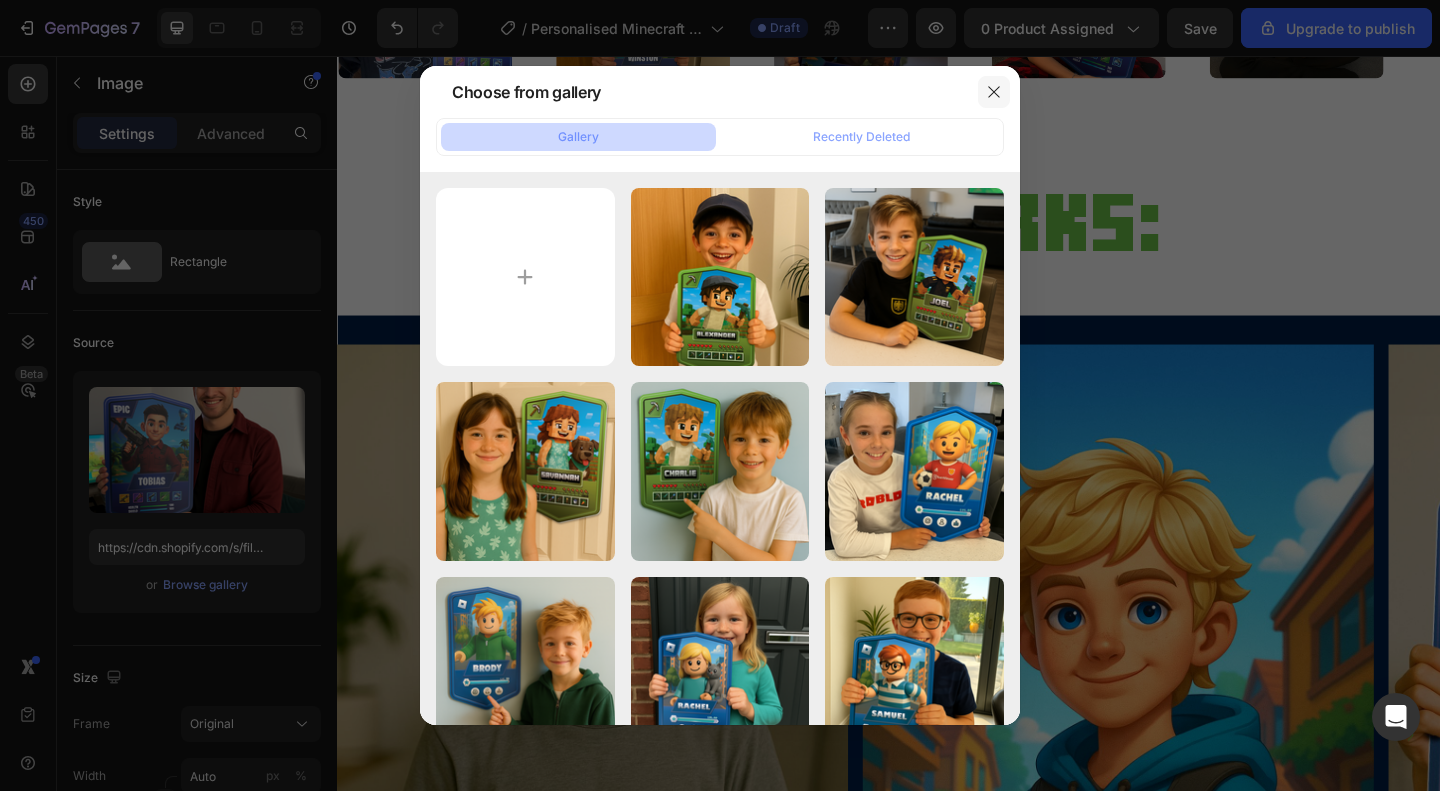 click at bounding box center (994, 92) 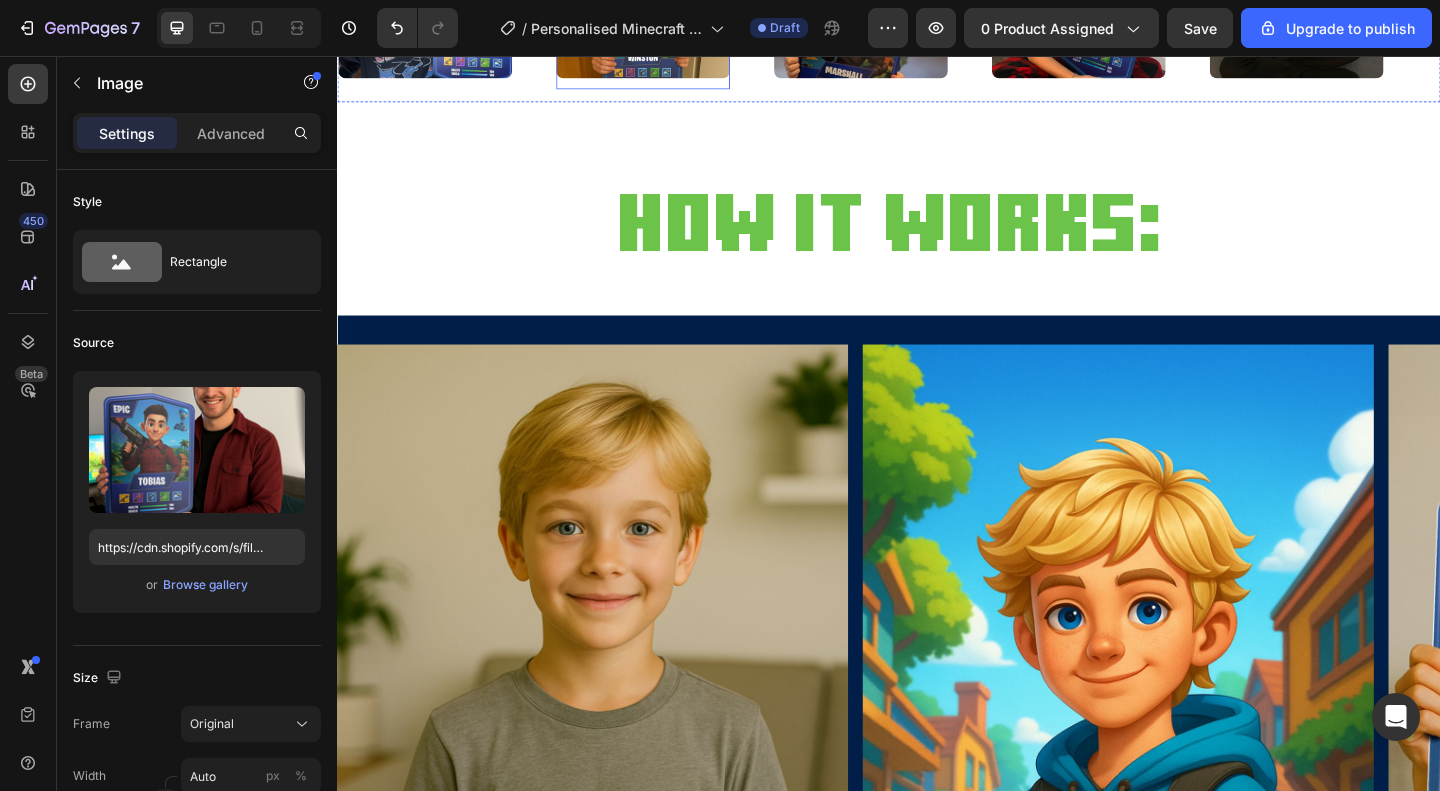 click at bounding box center (669, -15) 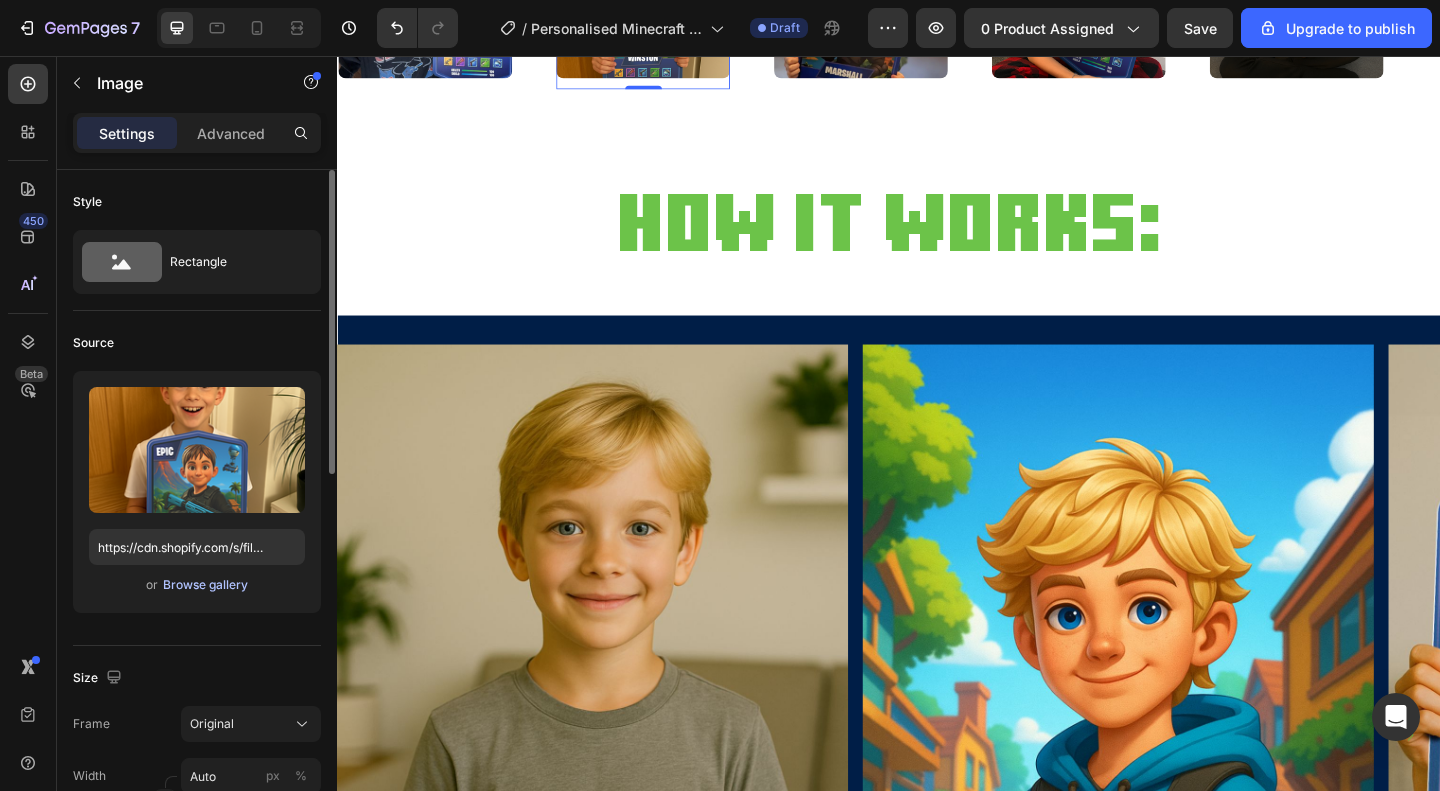 click on "Browse gallery" at bounding box center (205, 585) 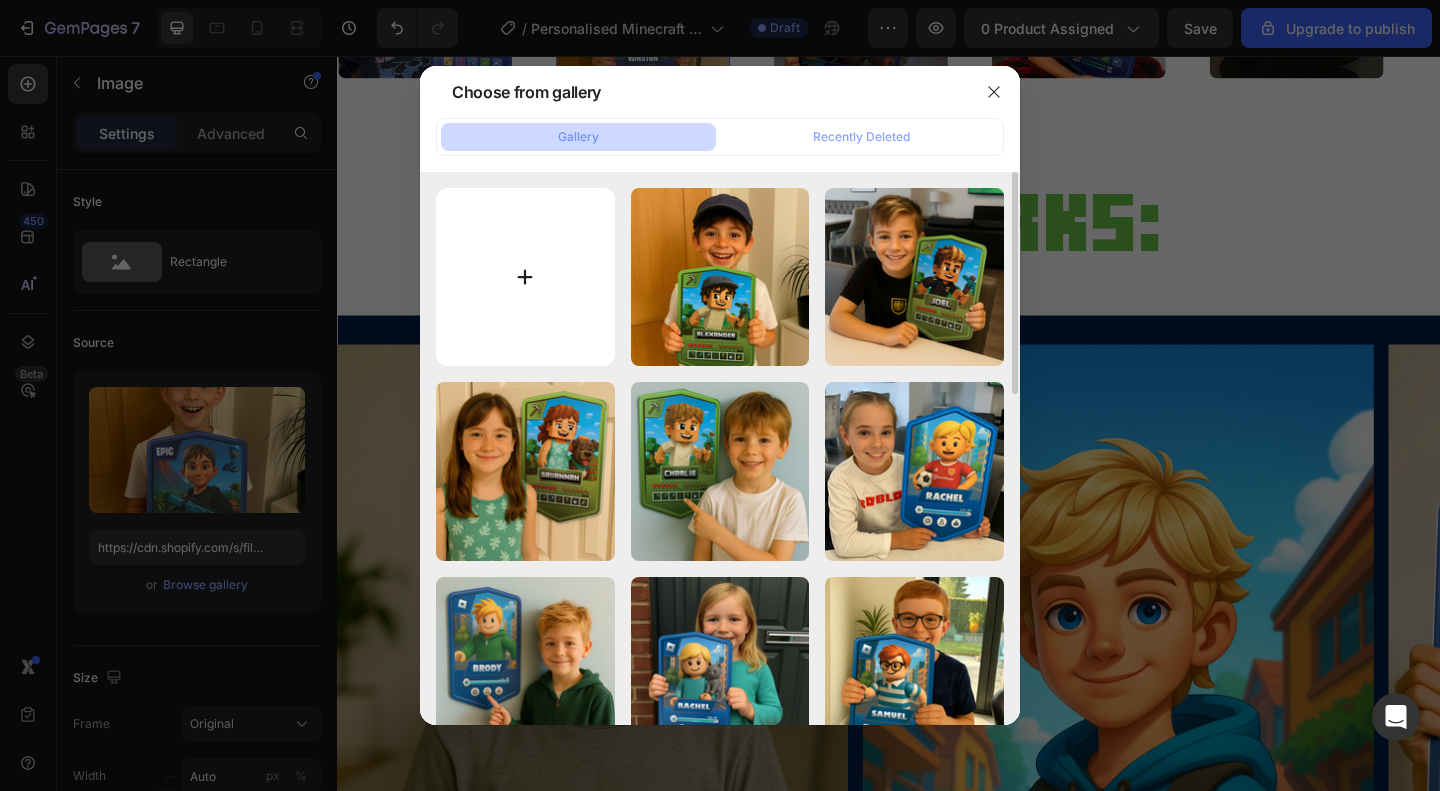 click at bounding box center (525, 277) 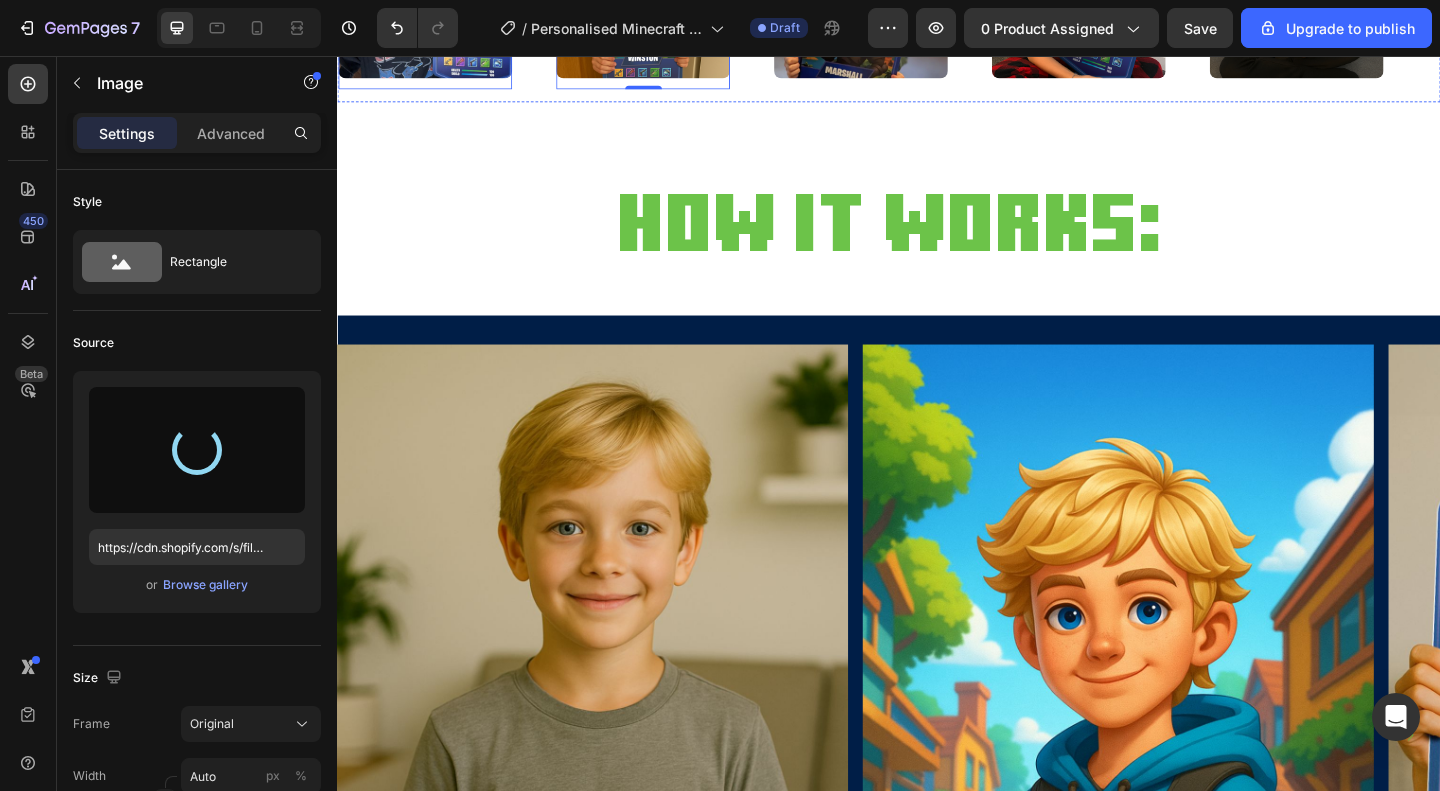 click at bounding box center (432, -15) 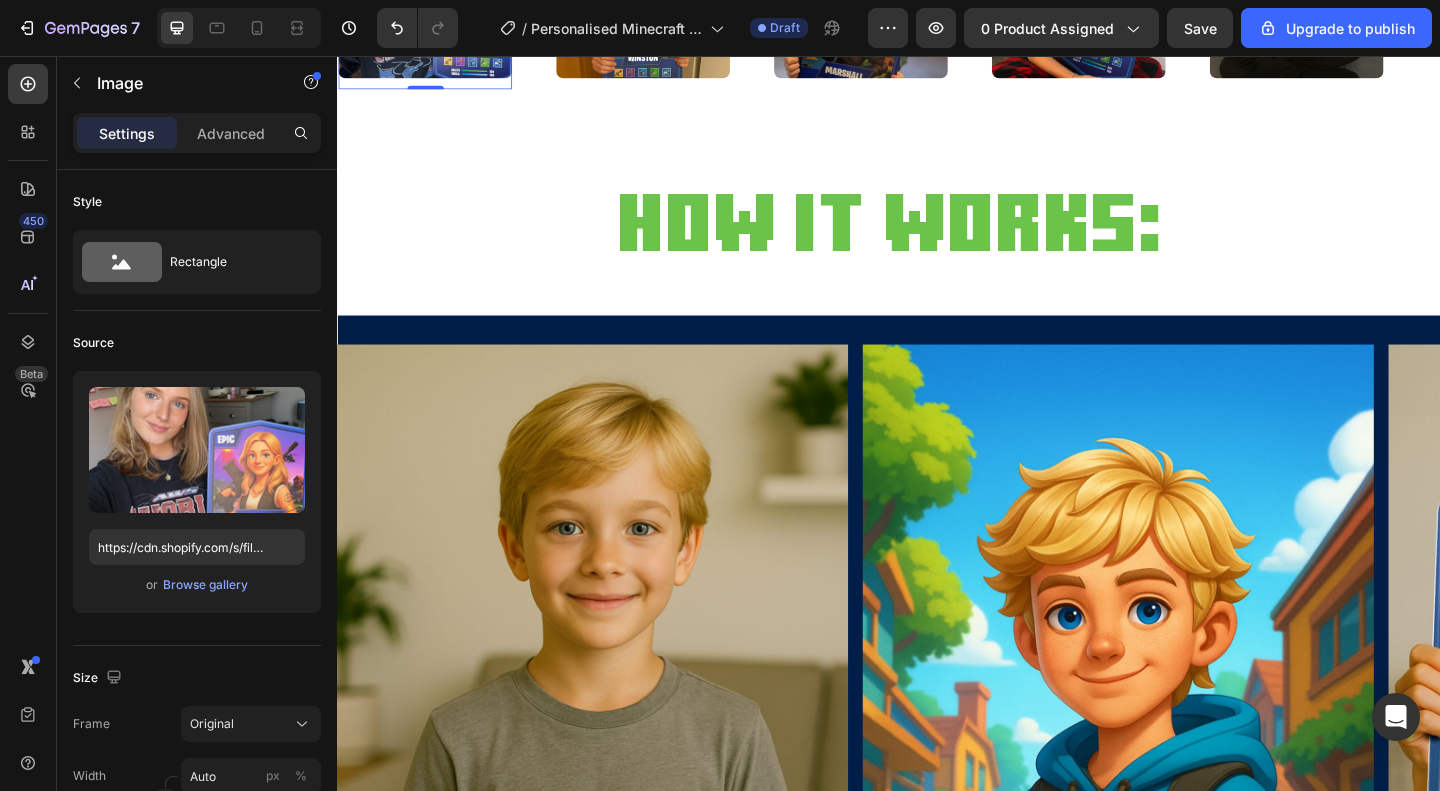 click at bounding box center (669, -15) 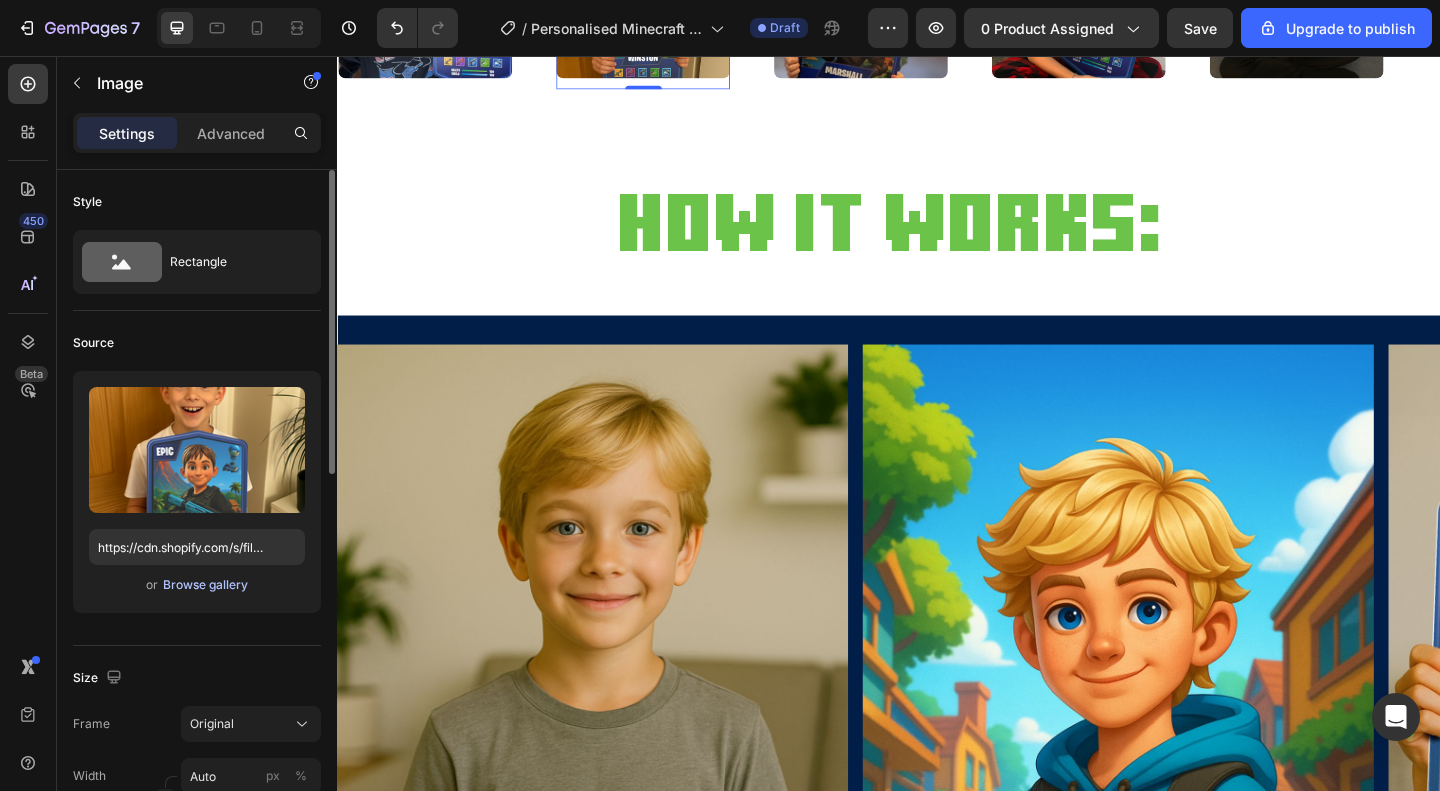 click on "Browse gallery" at bounding box center (205, 585) 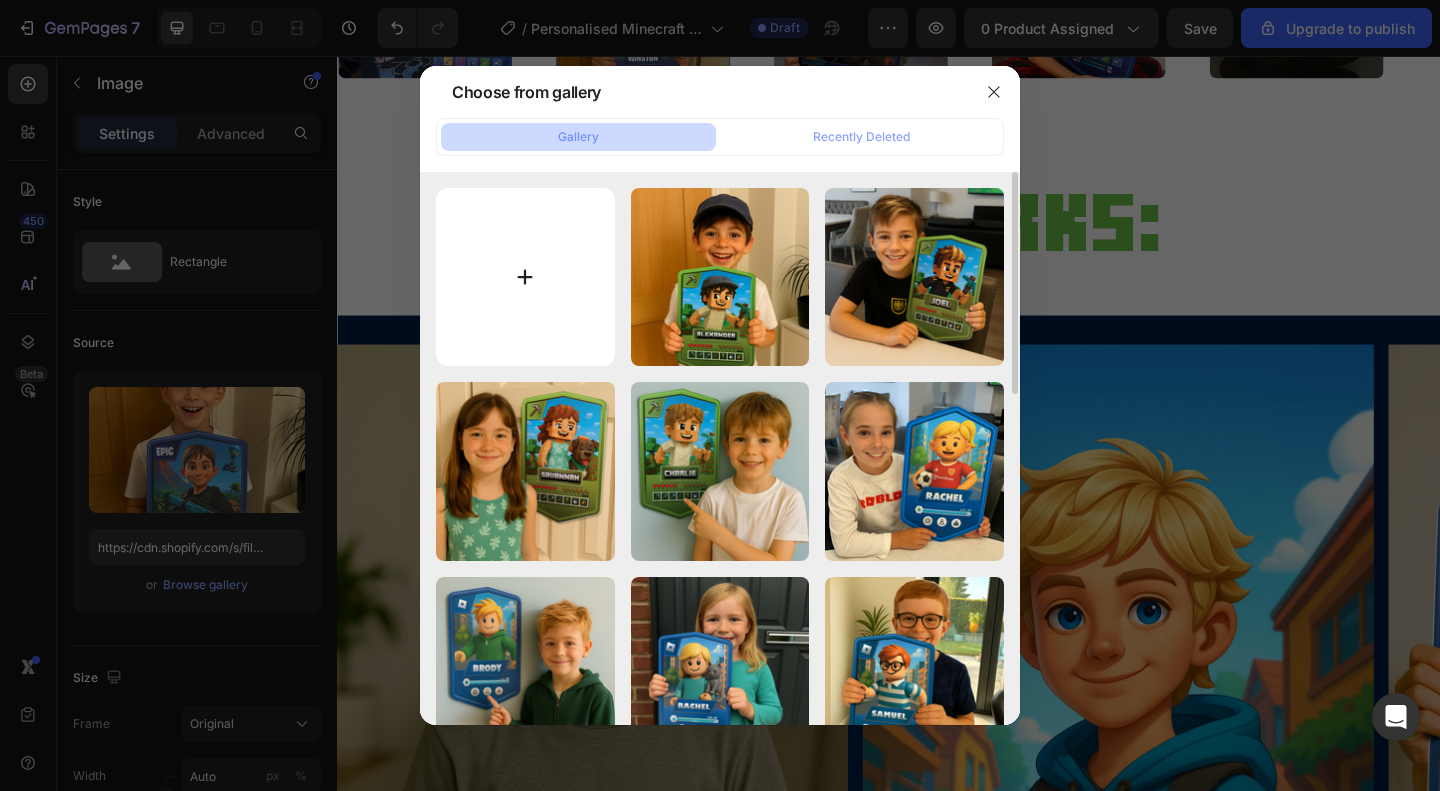 click at bounding box center (525, 277) 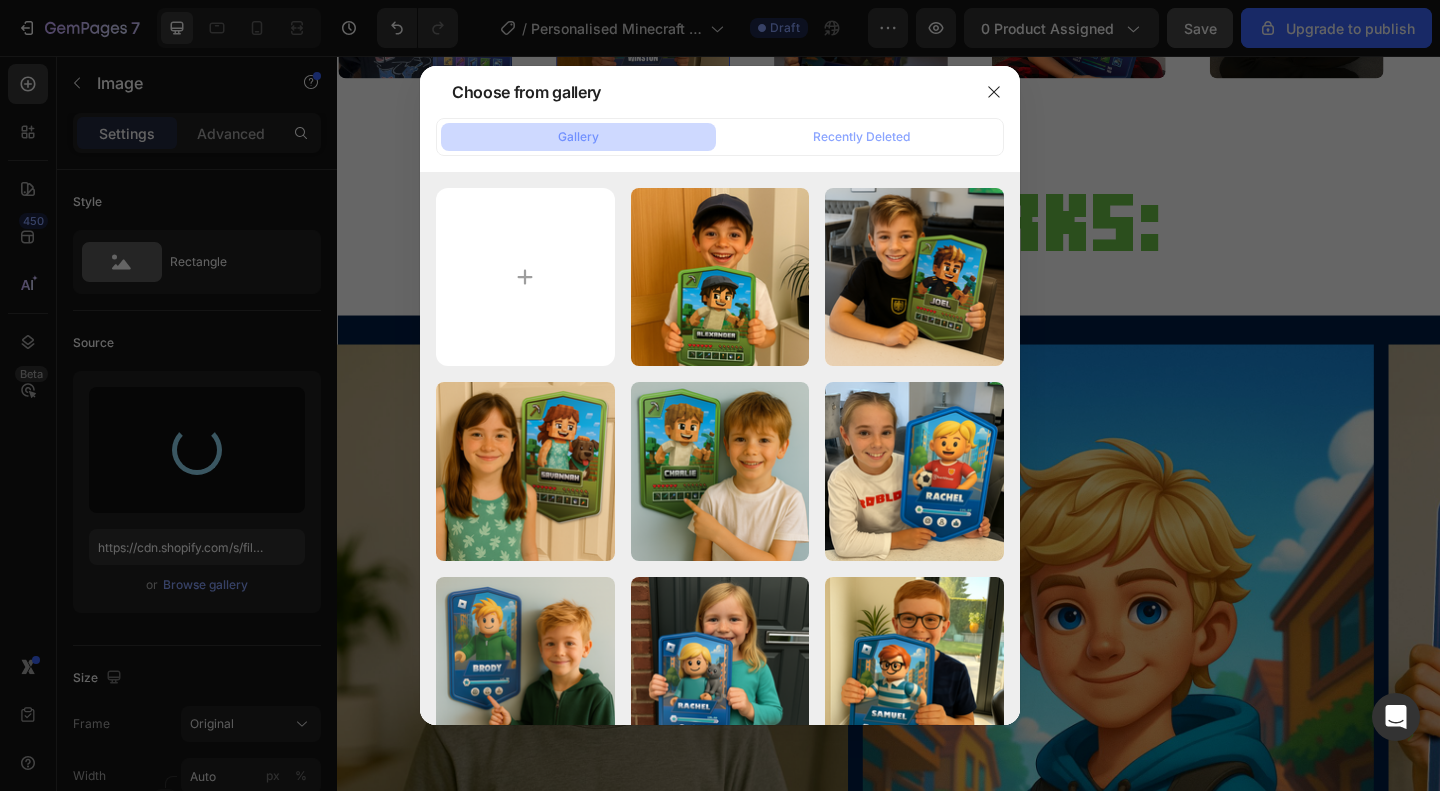 type on "https://cdn.shopify.com/s/files/1/0865/9320/8663/files/gempages_538353324240405651-23e9e9b8-f007-484c-81f8-adbad4974e72.jpg" 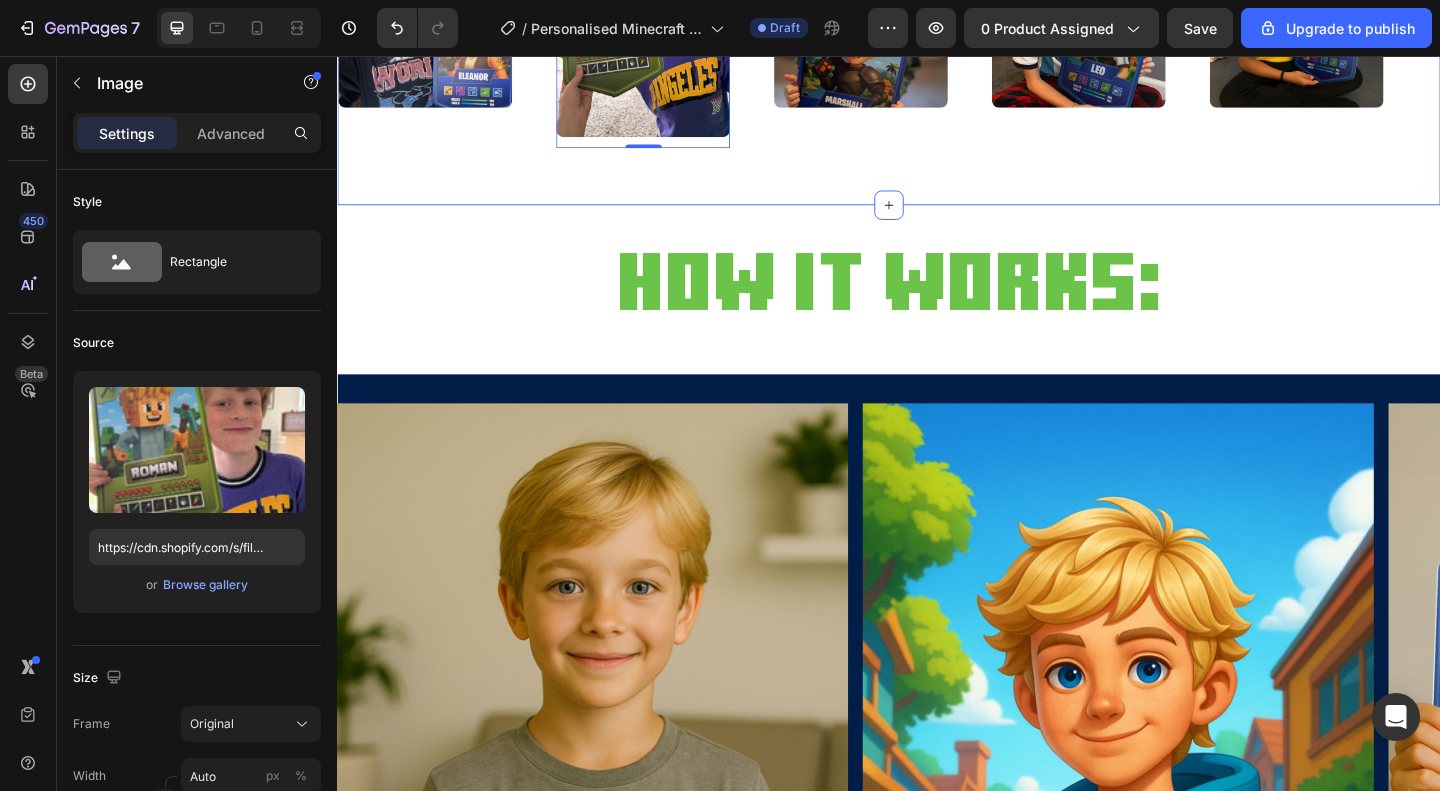 click on "Image Image   0 Image Image Image Image Image   0 Image Image Image Marquee" at bounding box center (937, 26) 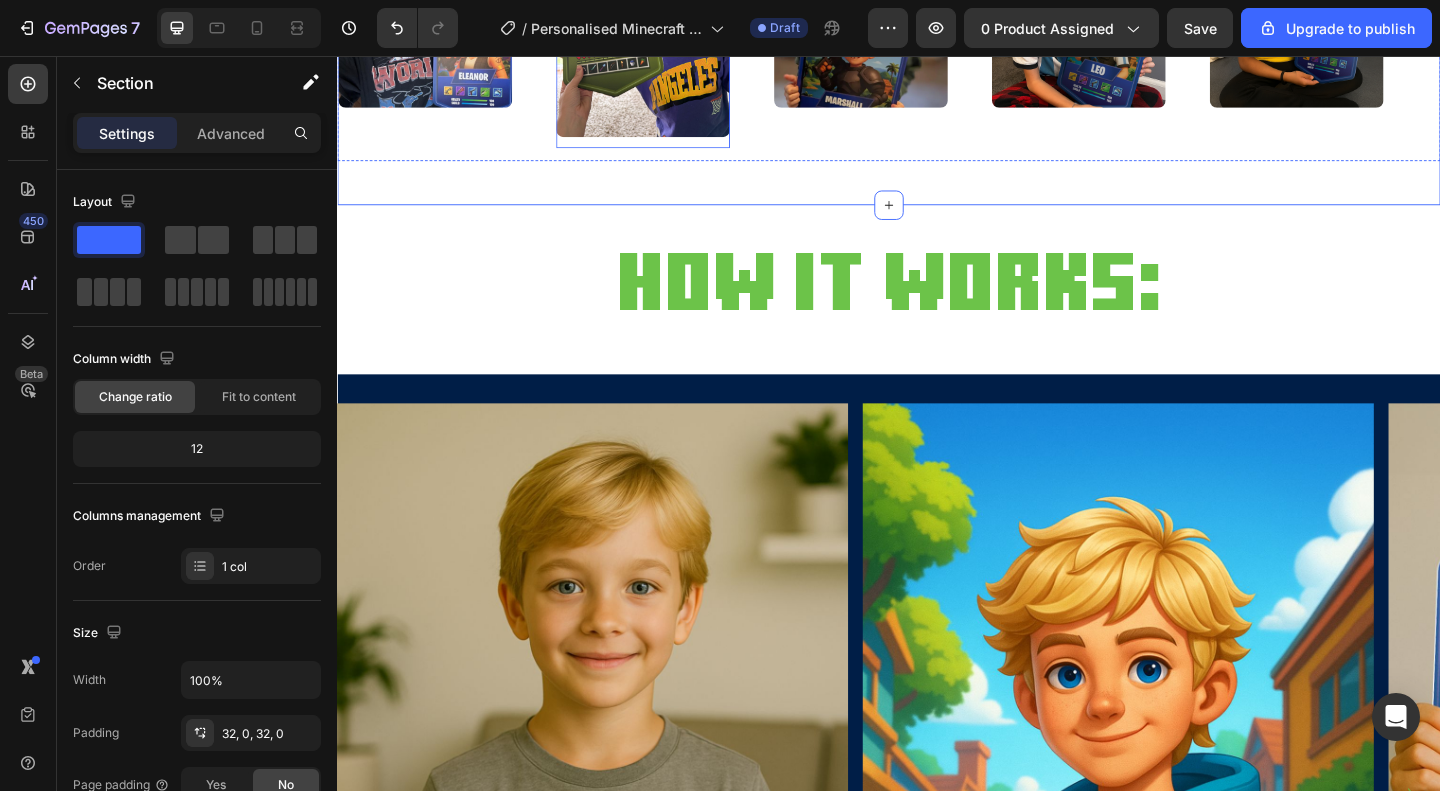 click at bounding box center (669, 18) 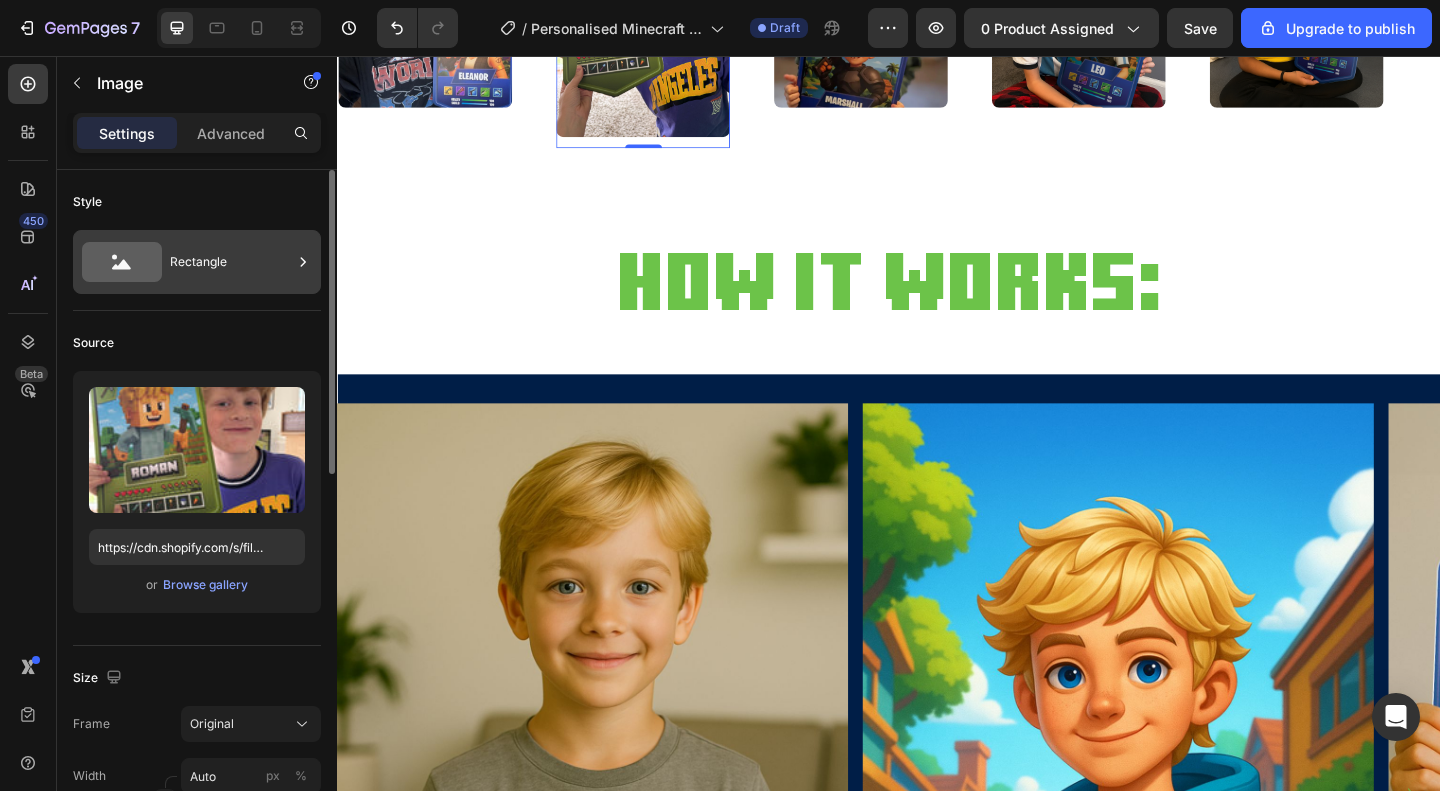 click on "Rectangle" at bounding box center (231, 262) 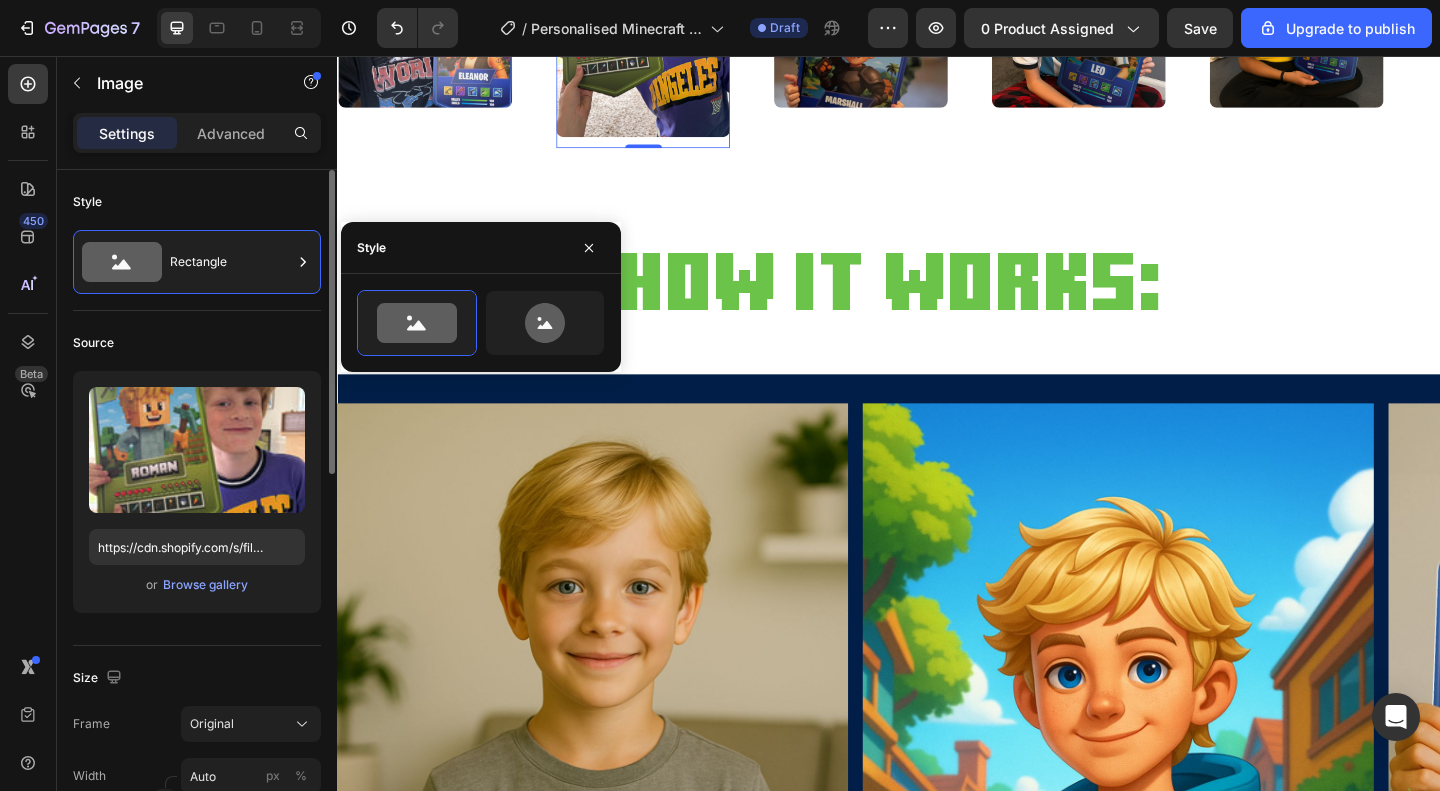 click on "Source" at bounding box center [197, 343] 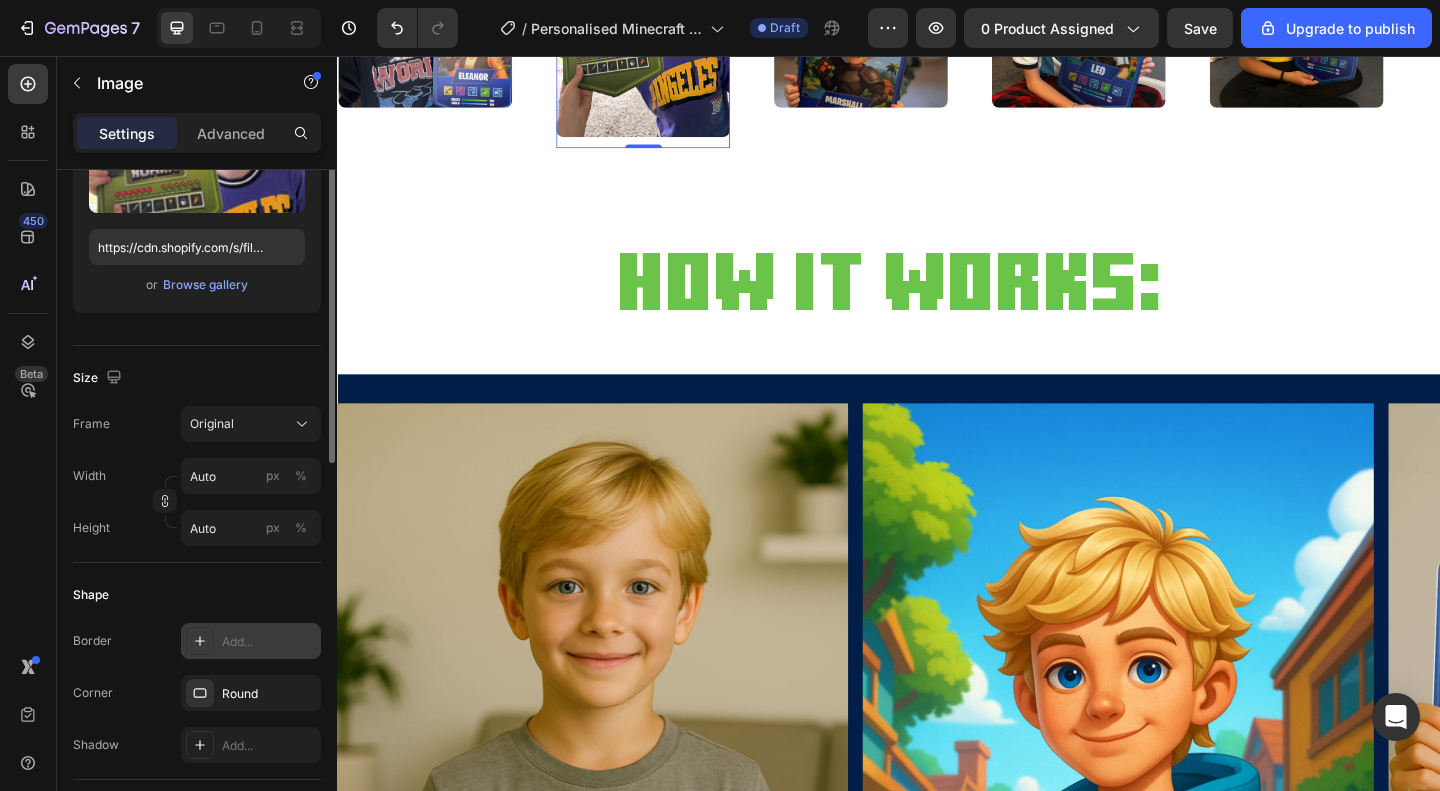 scroll, scrollTop: 200, scrollLeft: 0, axis: vertical 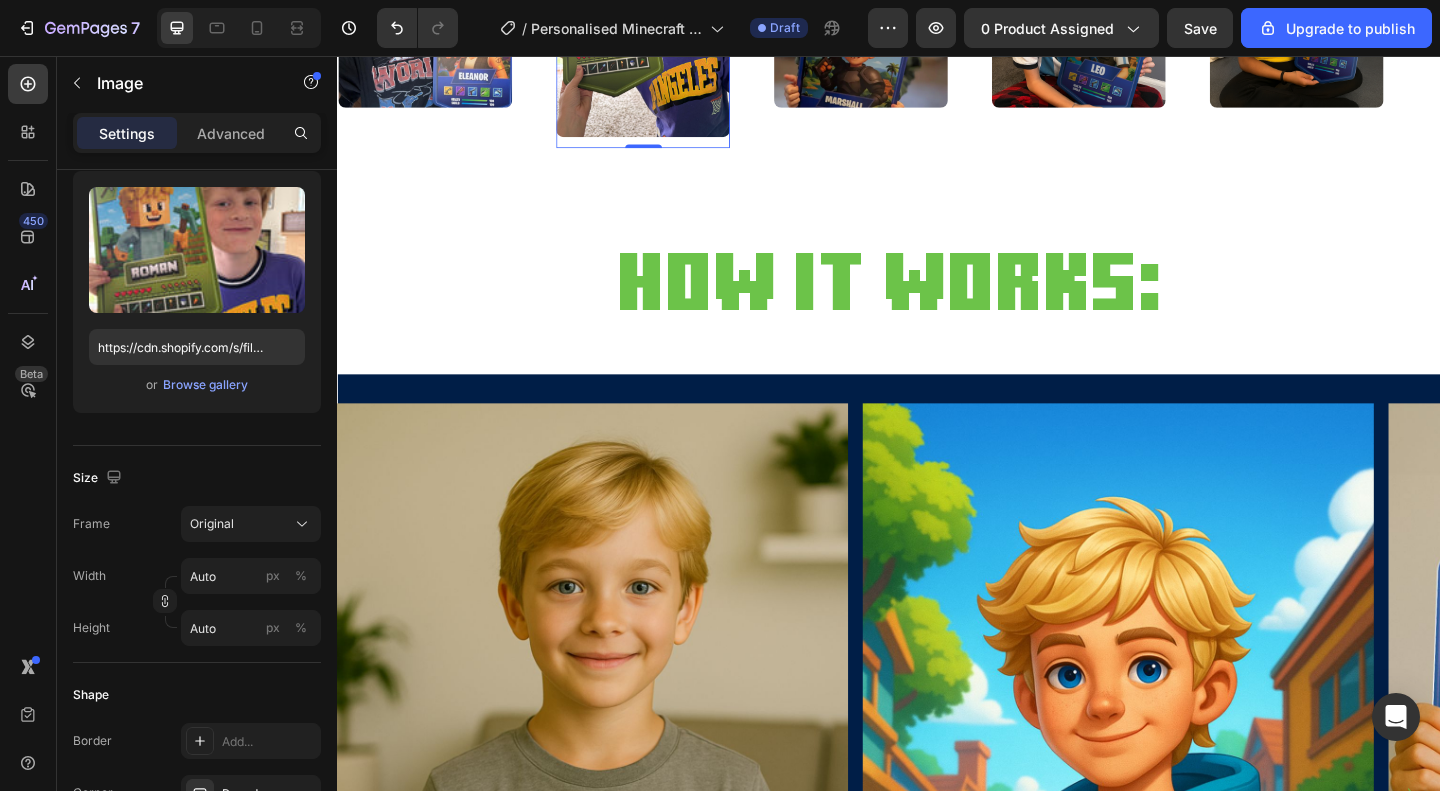 click 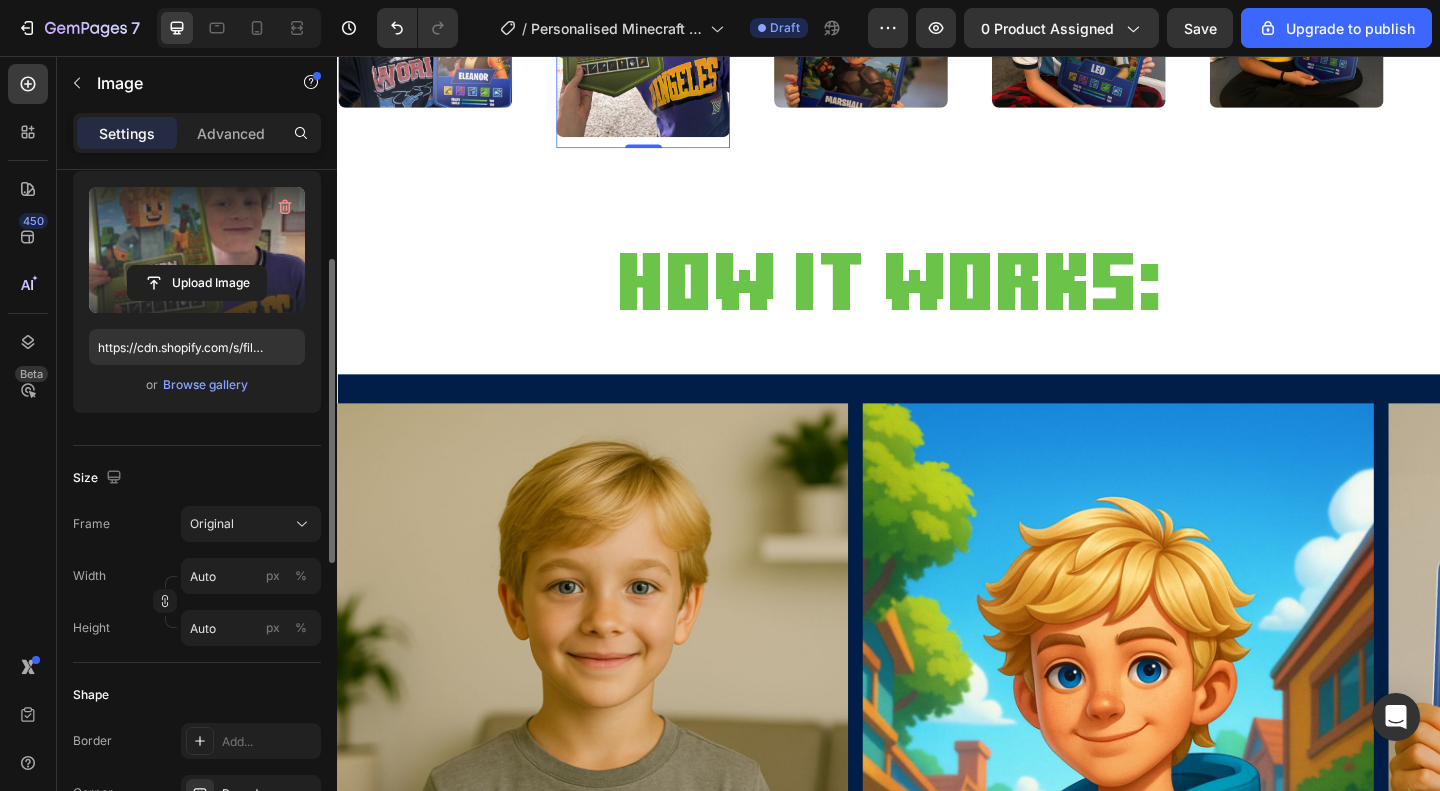click at bounding box center [197, 250] 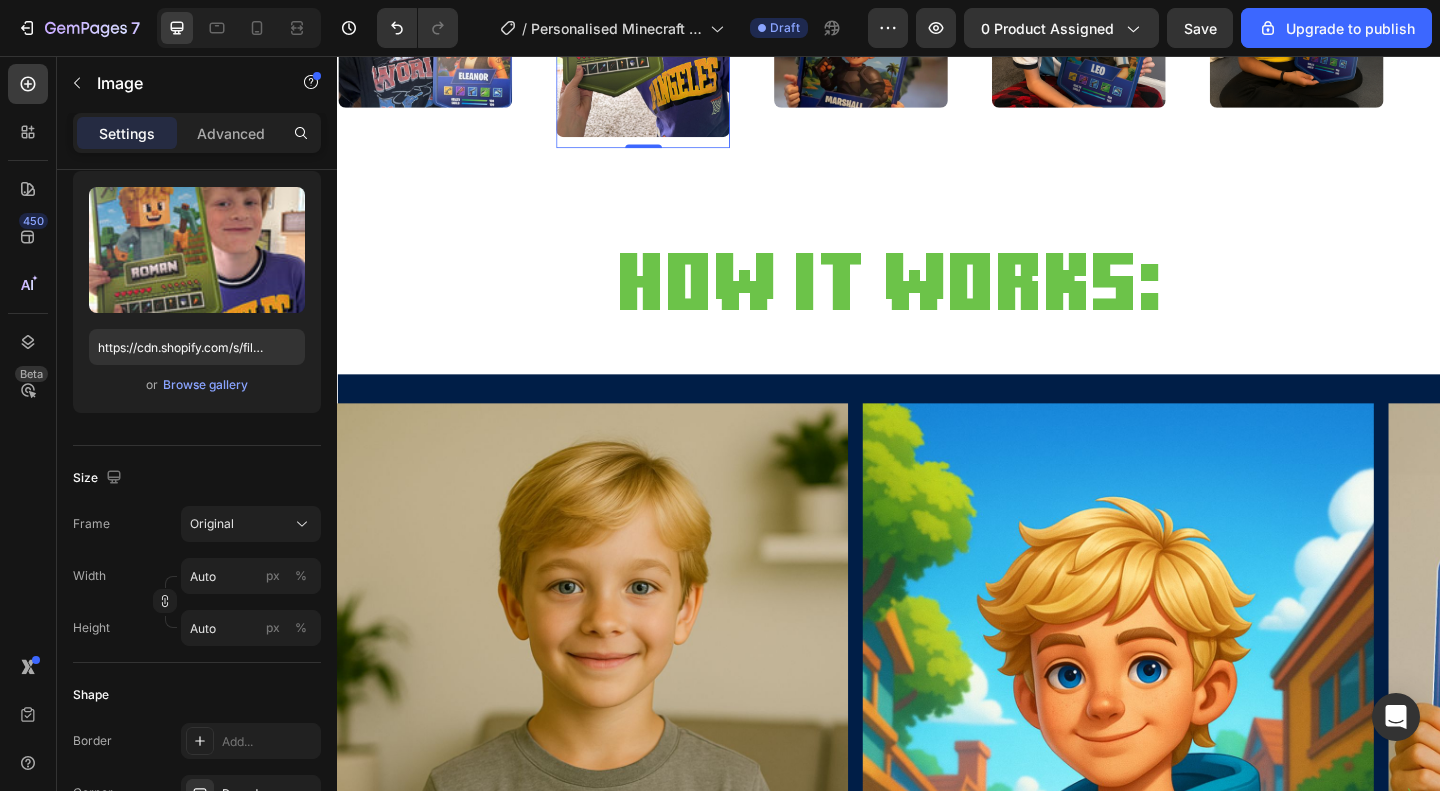 drag, startPoint x: 668, startPoint y: 732, endPoint x: 665, endPoint y: 695, distance: 37.12142 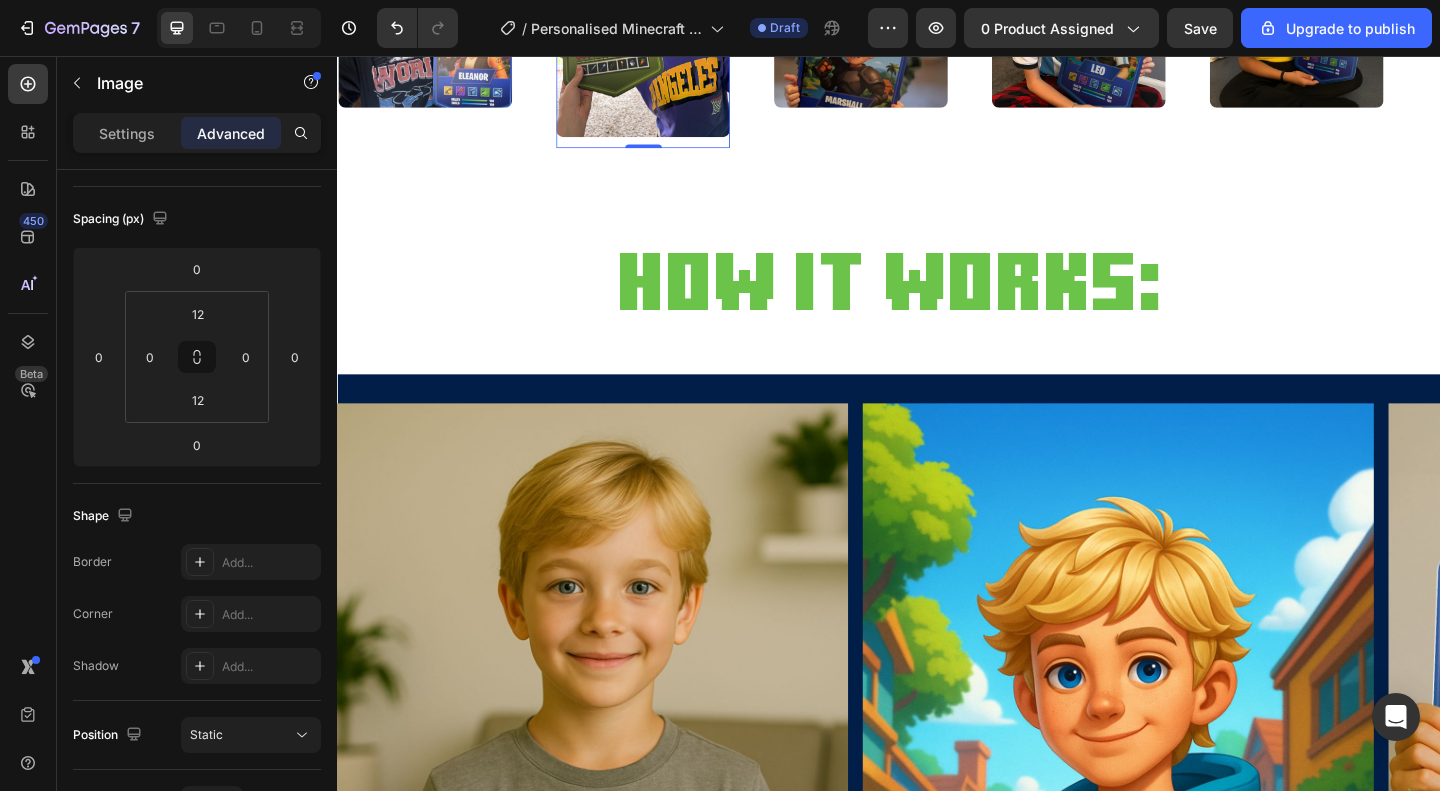 drag, startPoint x: 663, startPoint y: 731, endPoint x: 666, endPoint y: 709, distance: 22.203604 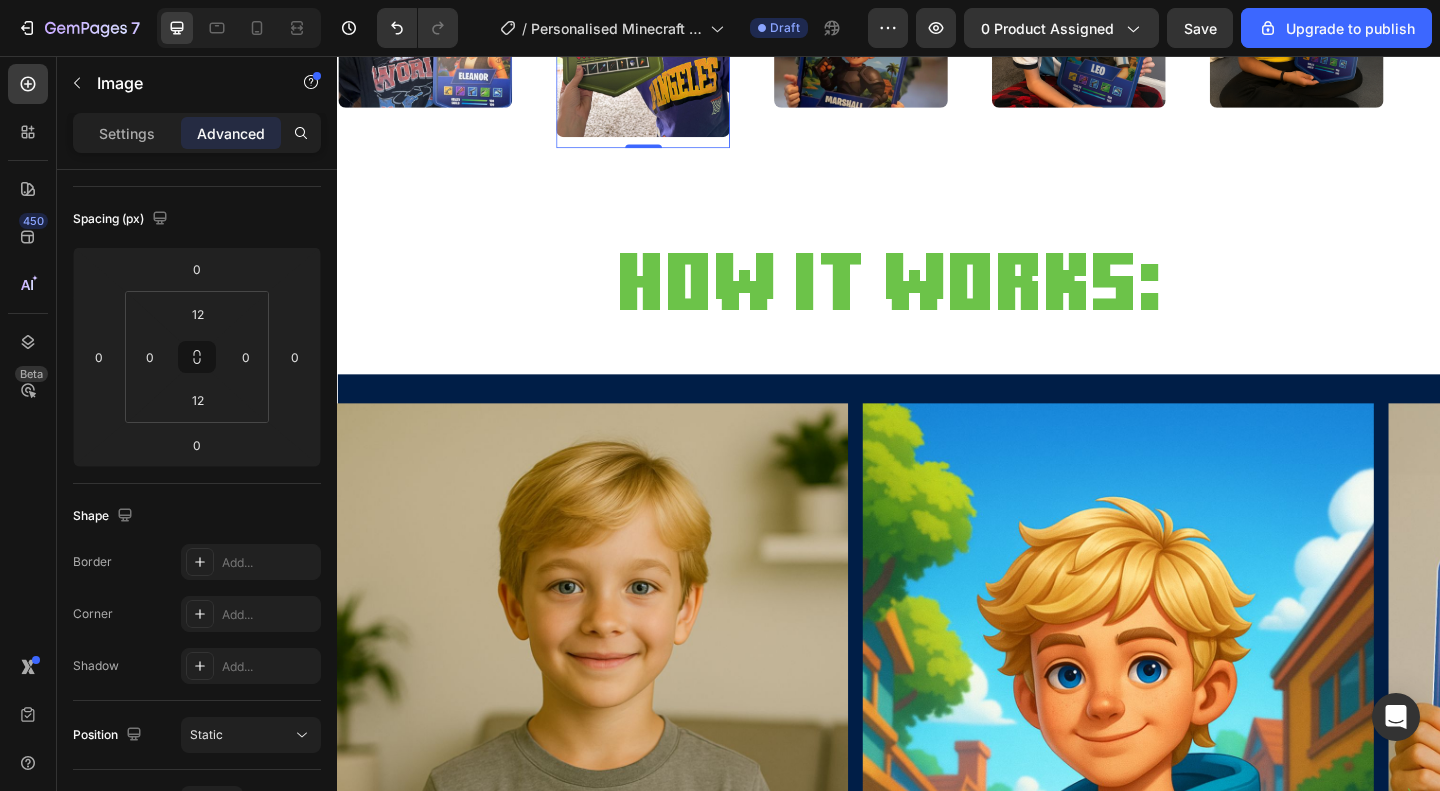 click on "Image   0" at bounding box center [669, 18] 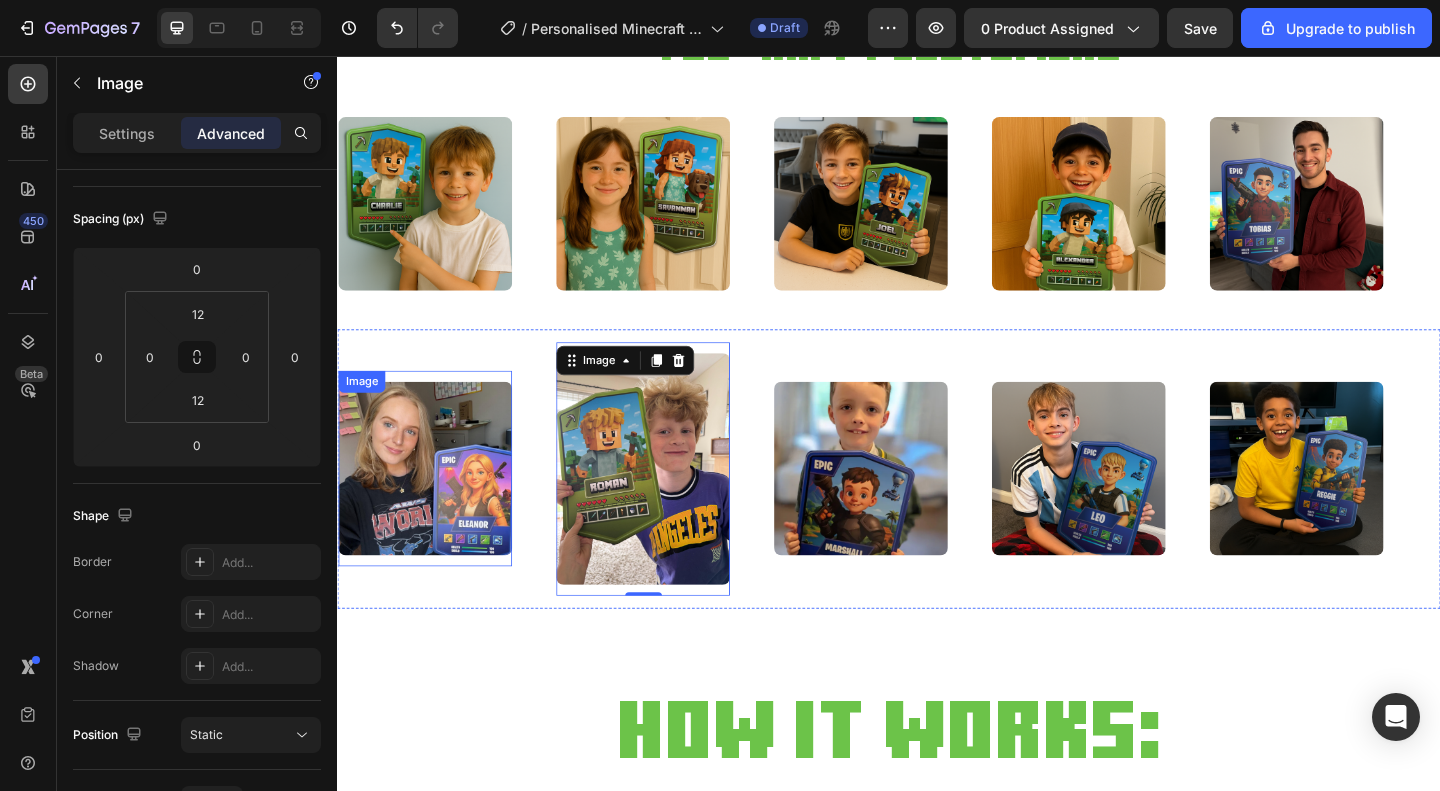 scroll, scrollTop: 2600, scrollLeft: 0, axis: vertical 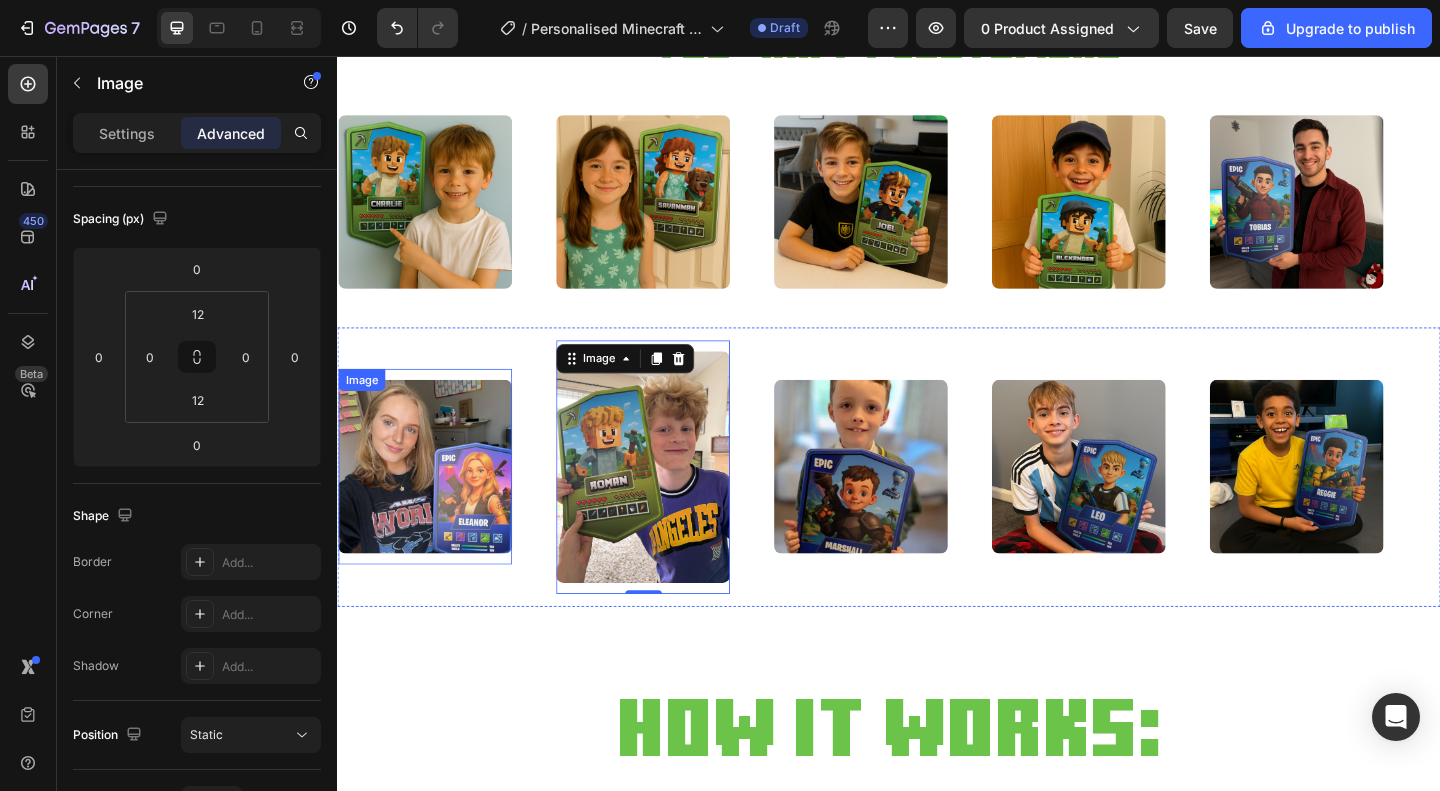 click at bounding box center [432, 502] 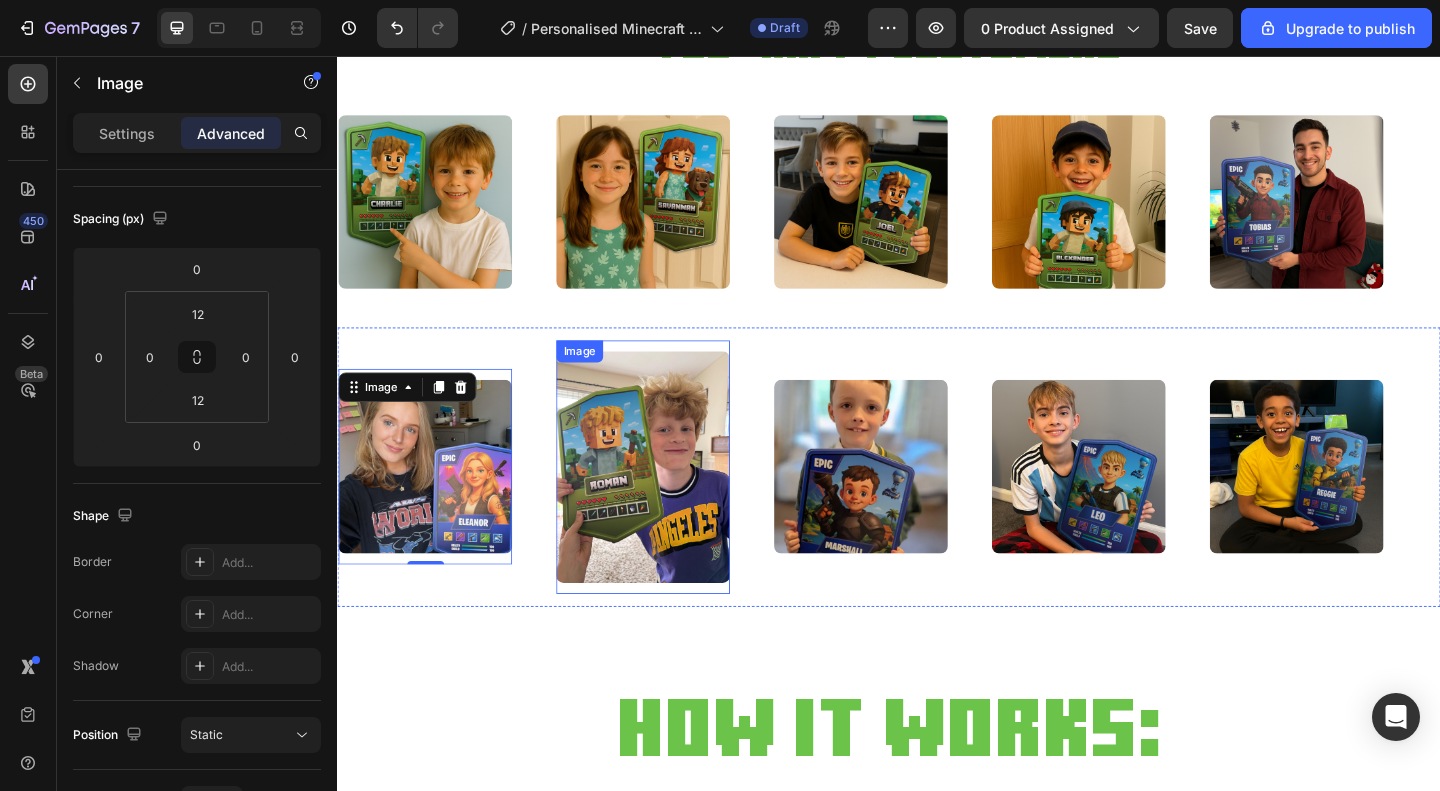 click at bounding box center [669, 503] 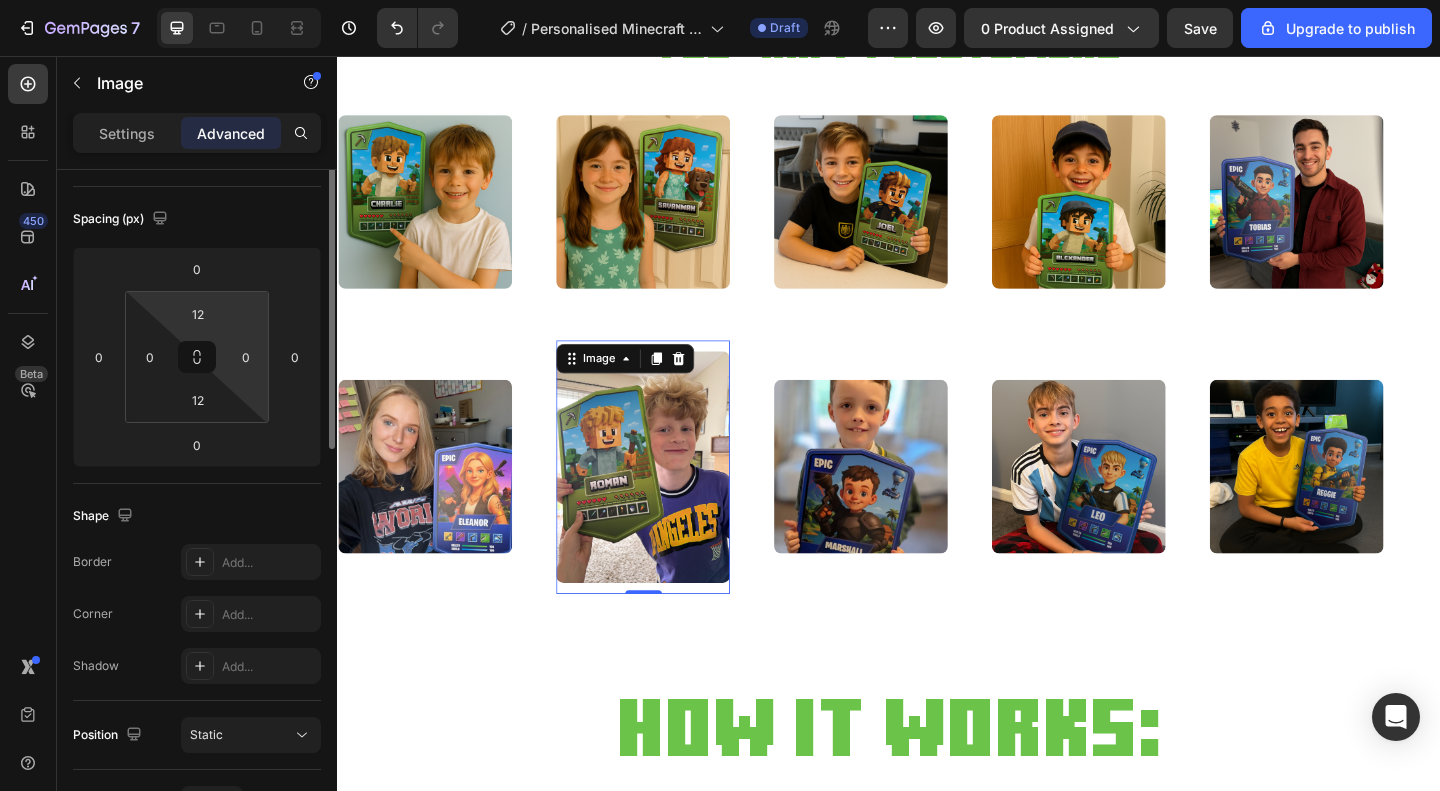 scroll, scrollTop: 2300, scrollLeft: 0, axis: vertical 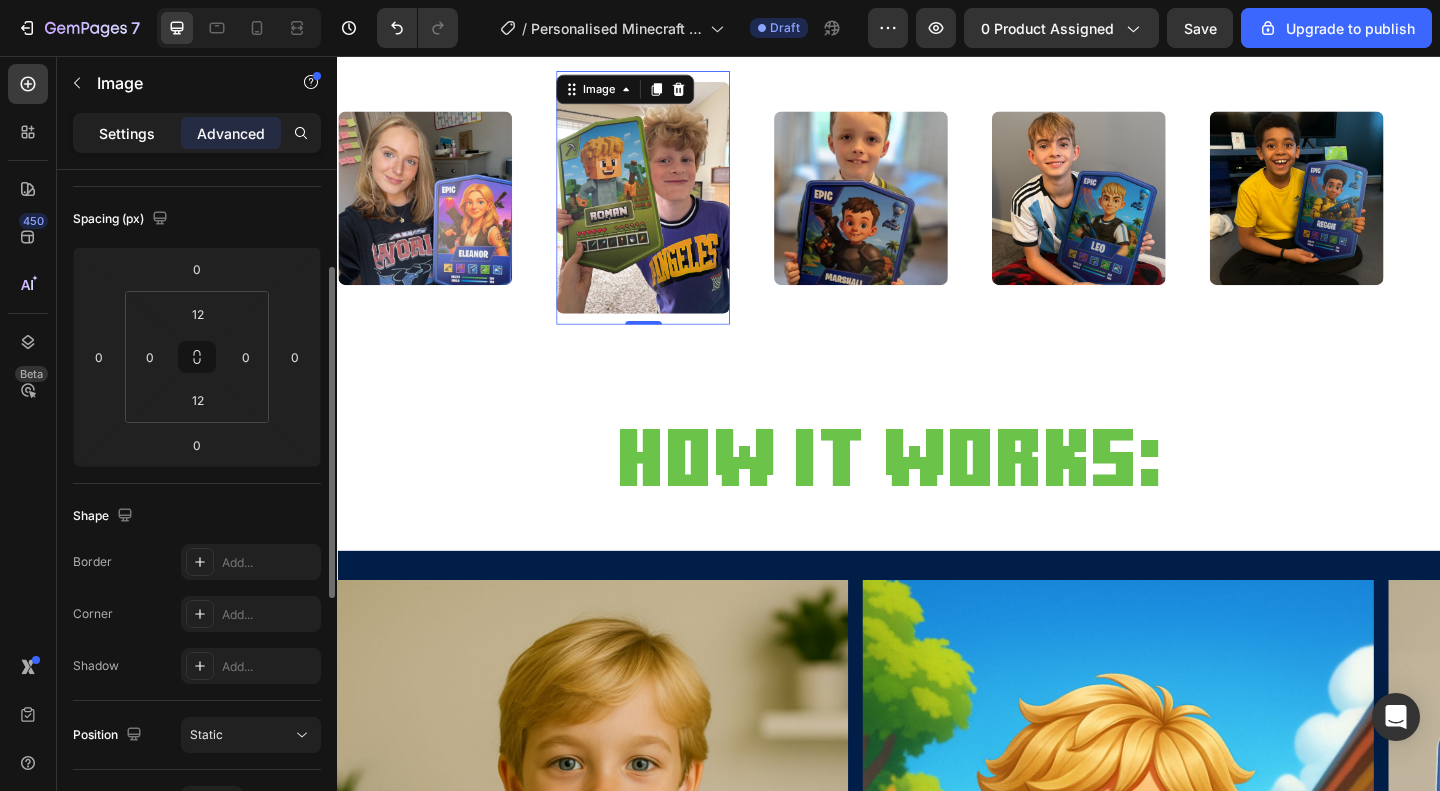 click on "Settings" at bounding box center [127, 133] 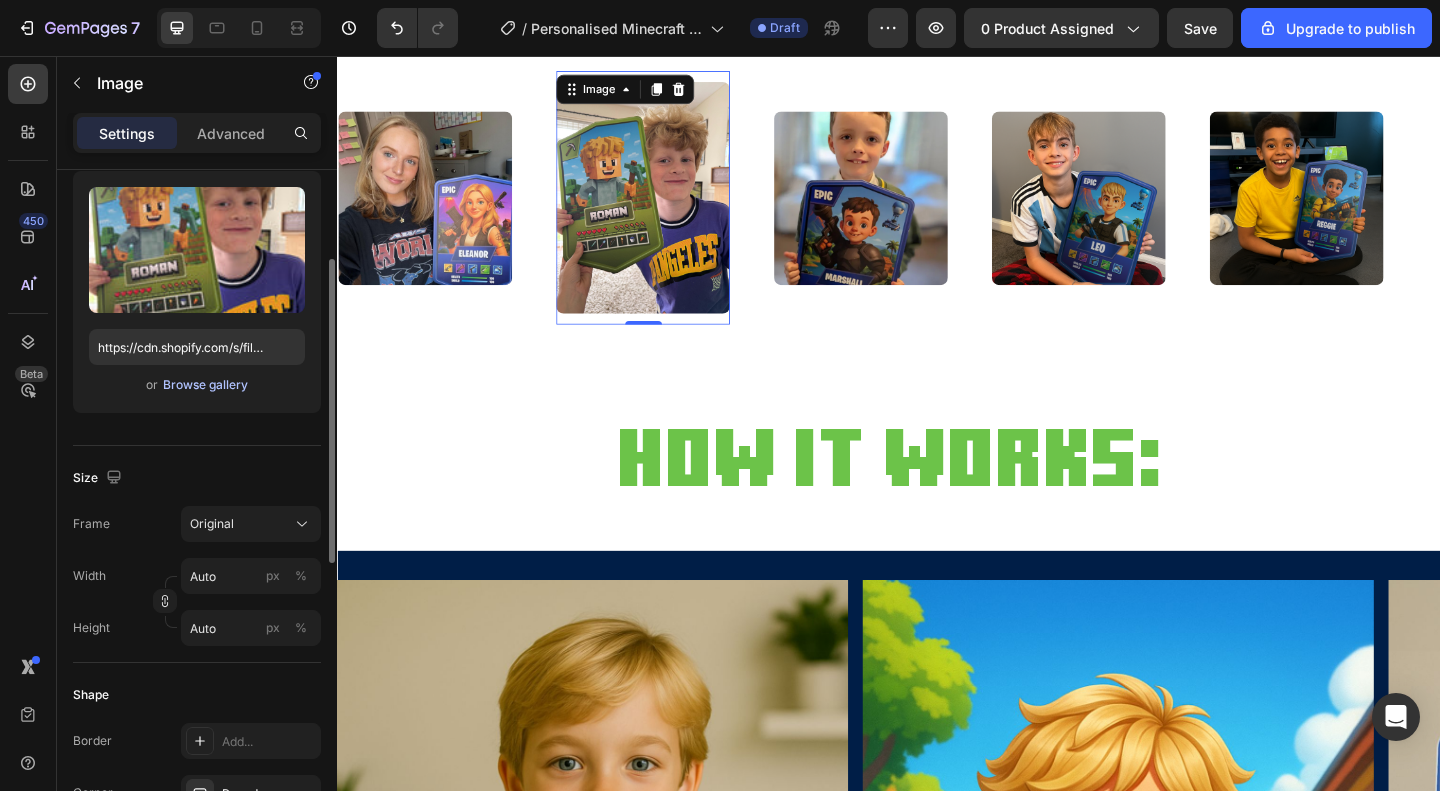 click on "Browse gallery" at bounding box center [205, 385] 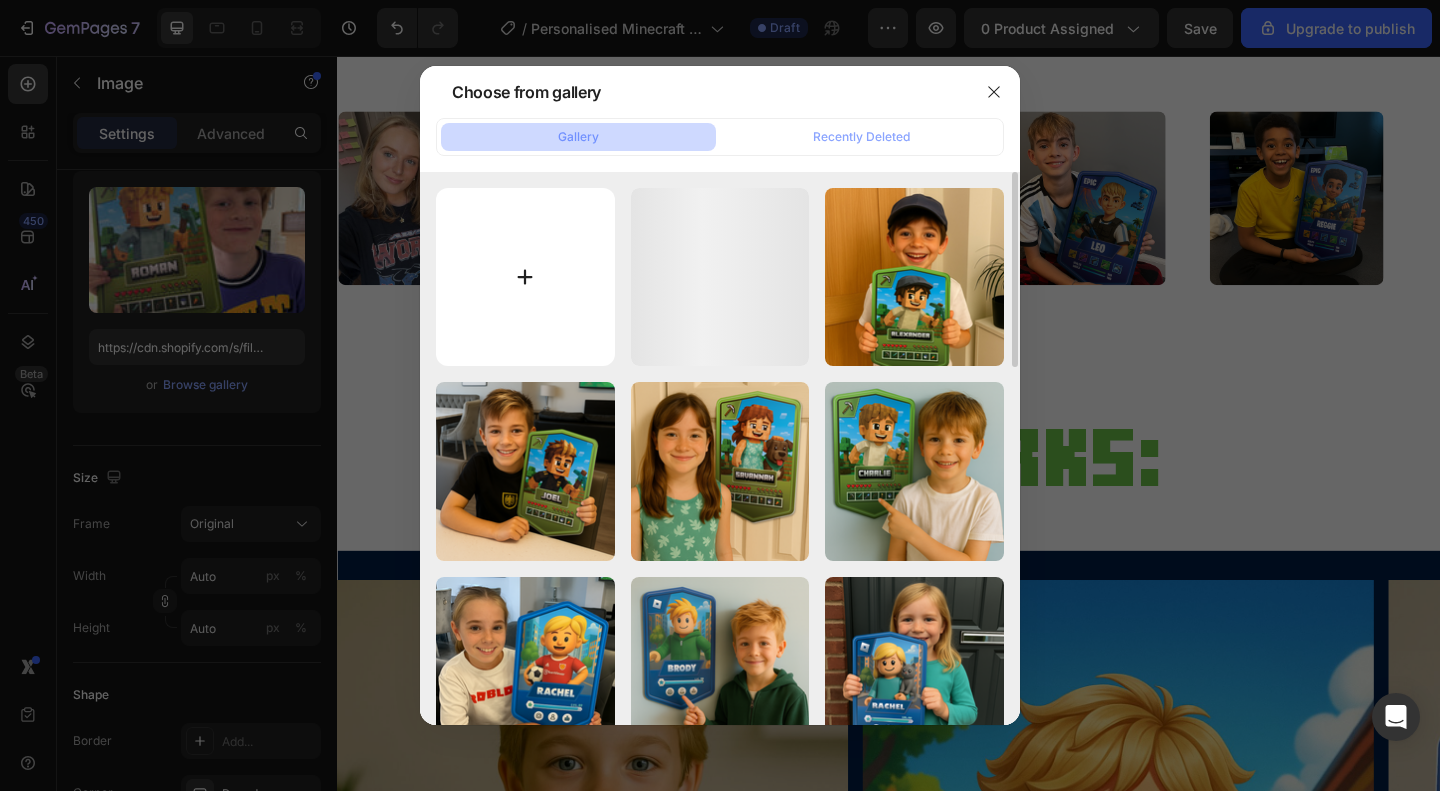 click at bounding box center [525, 277] 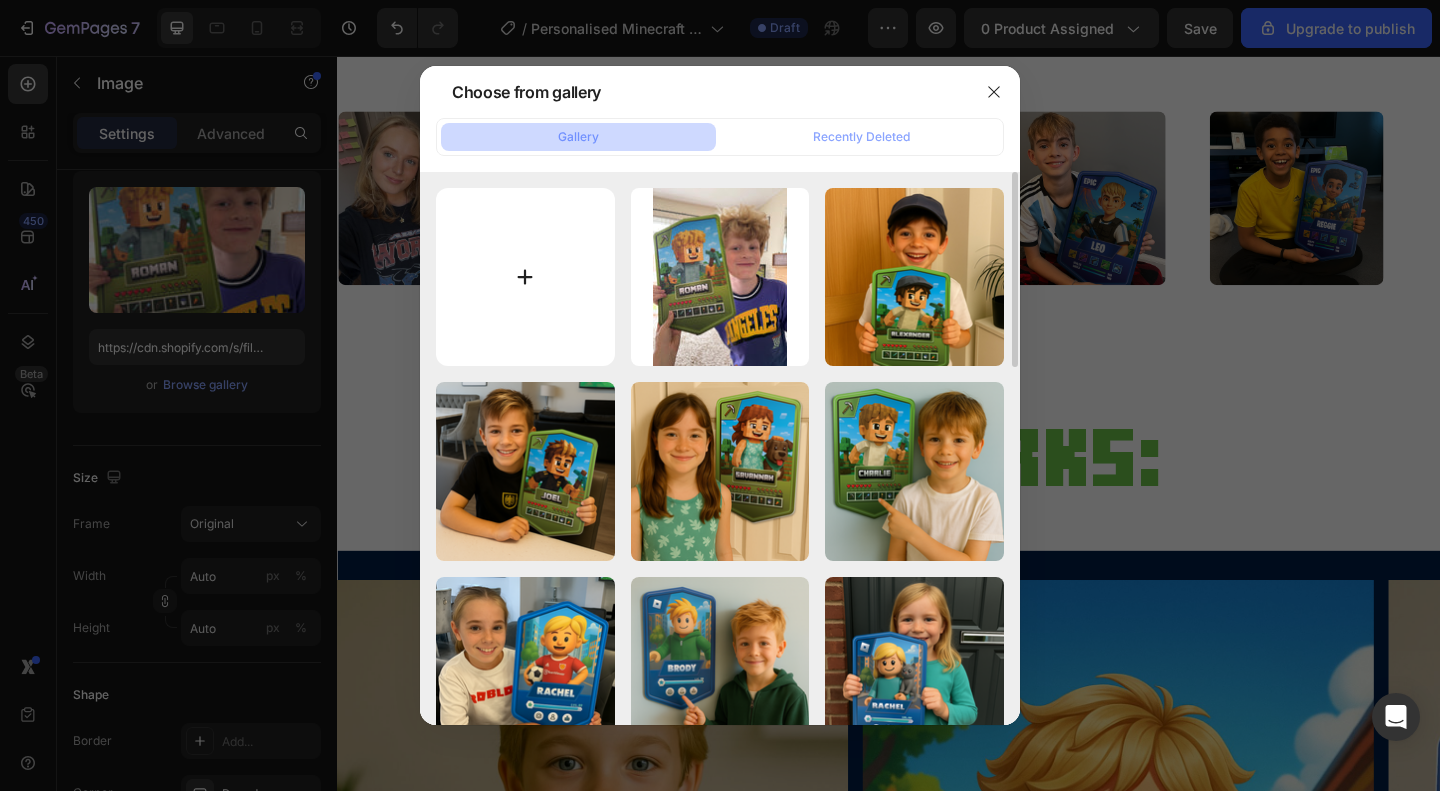 type on "C:\fakepath\icm_fullxfull.795697021_gn8p7j8mn1kow8s0scco.jpg" 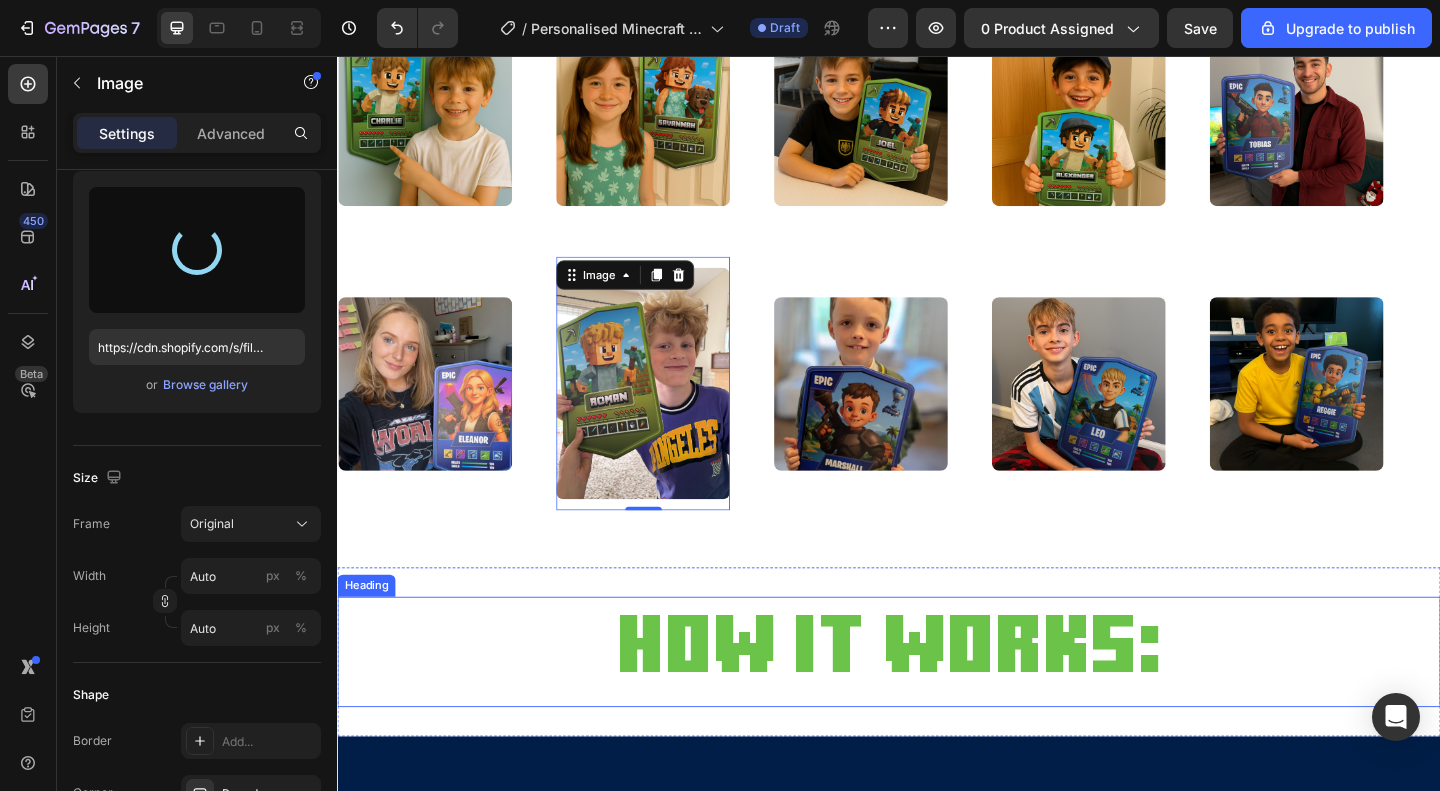 scroll, scrollTop: 2000, scrollLeft: 0, axis: vertical 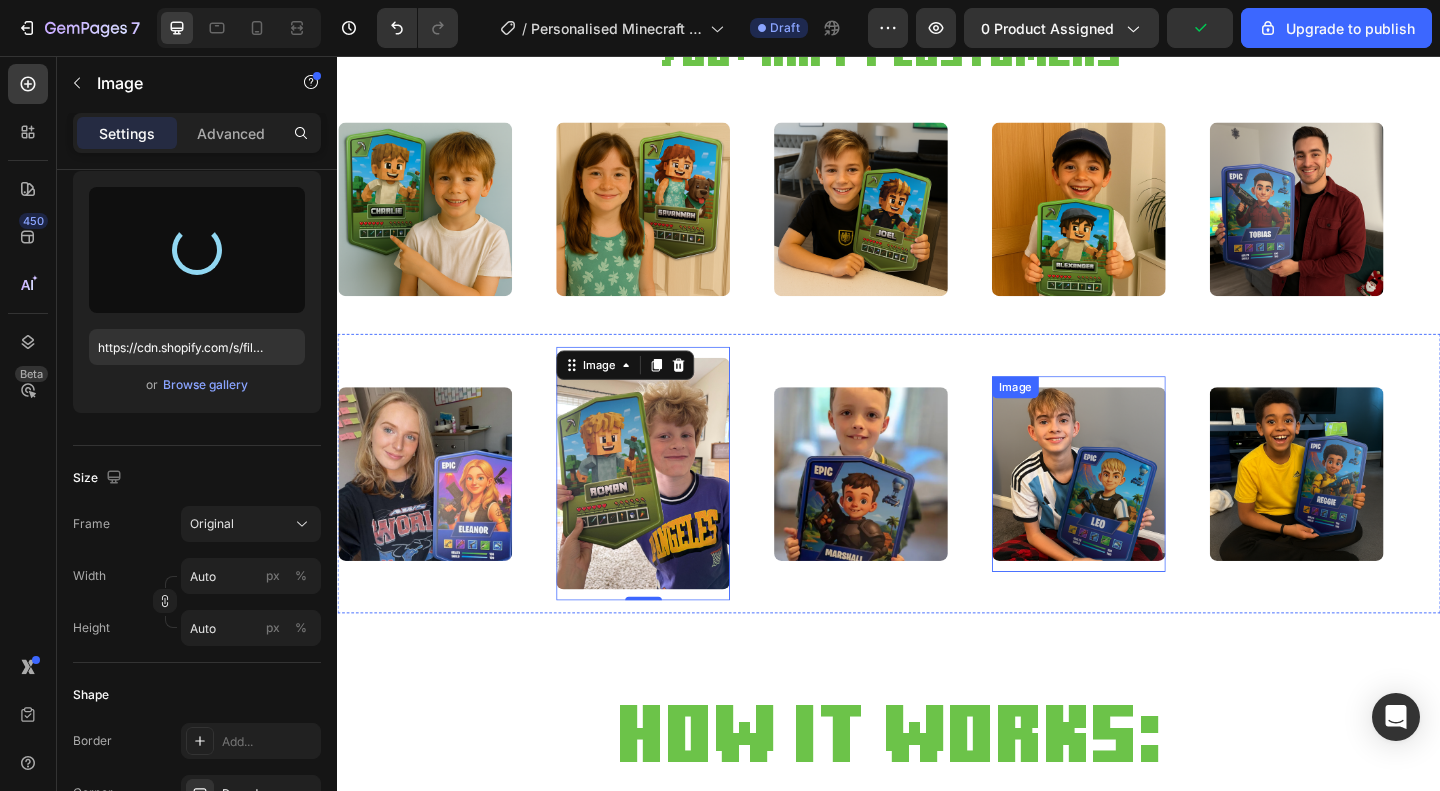 type on "https://cdn.shopify.com/s/files/1/0865/9320/8663/files/gempages_538353324240405651-c0d91352-44ba-450b-85ae-e201f060f976.jpg" 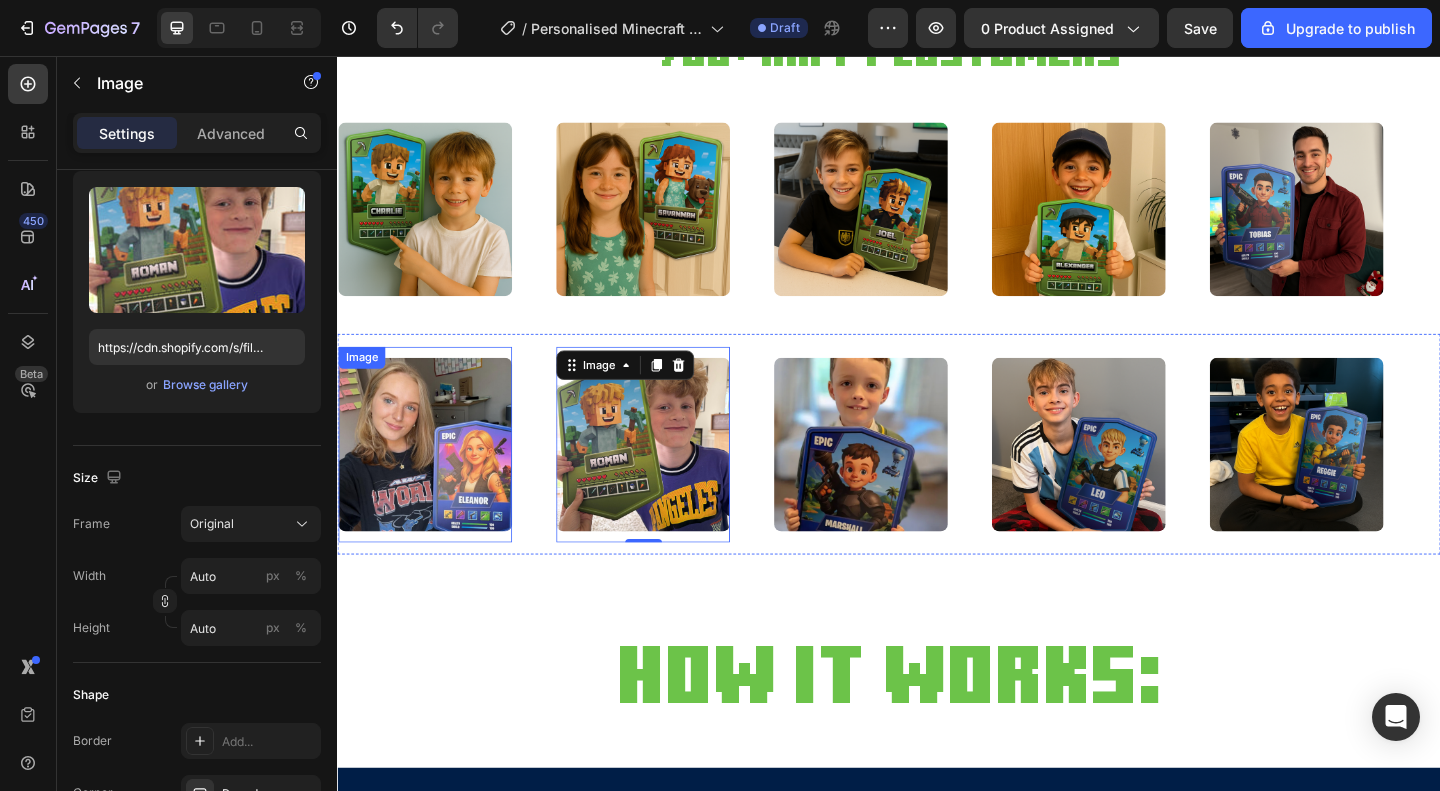 click at bounding box center (432, 478) 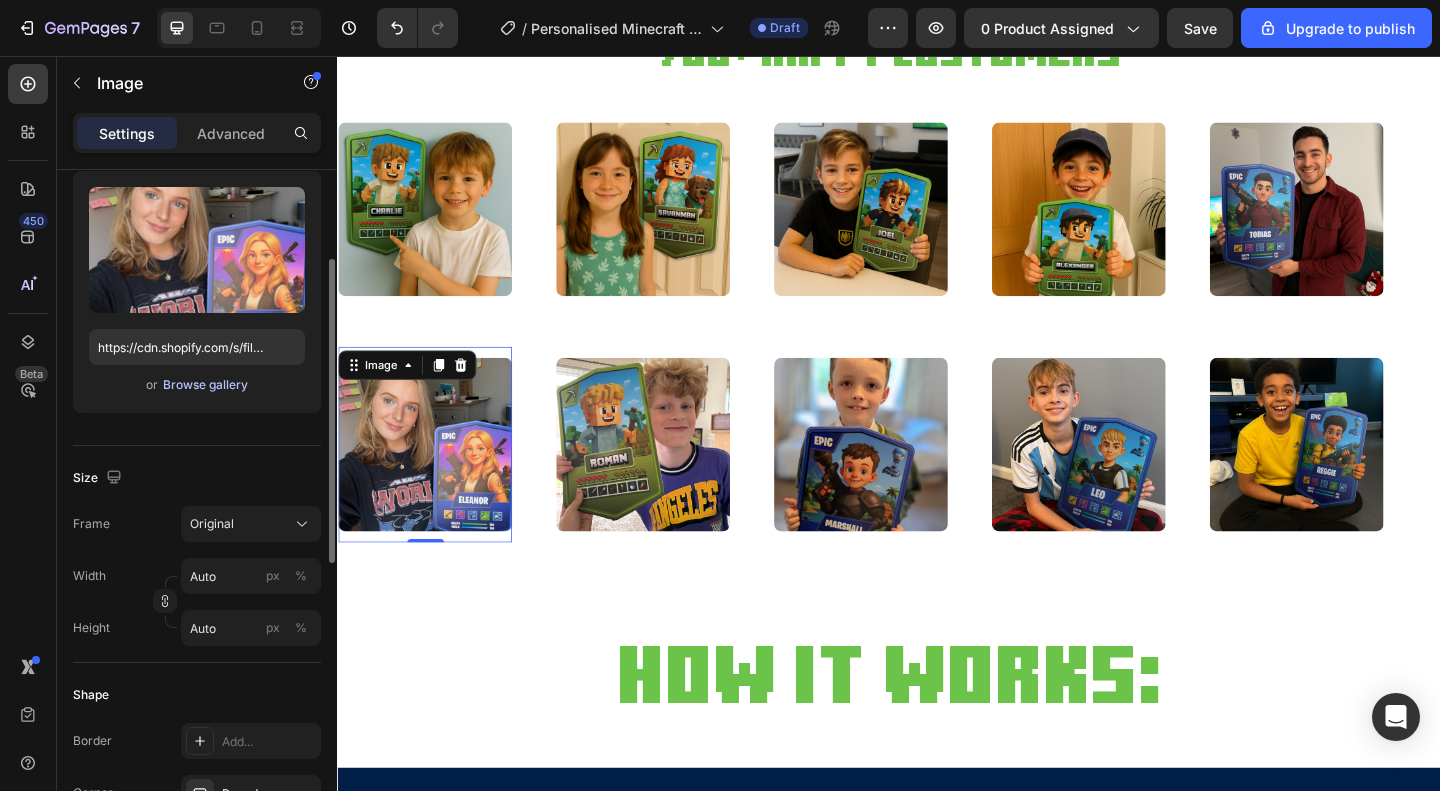 click on "Browse gallery" at bounding box center (205, 385) 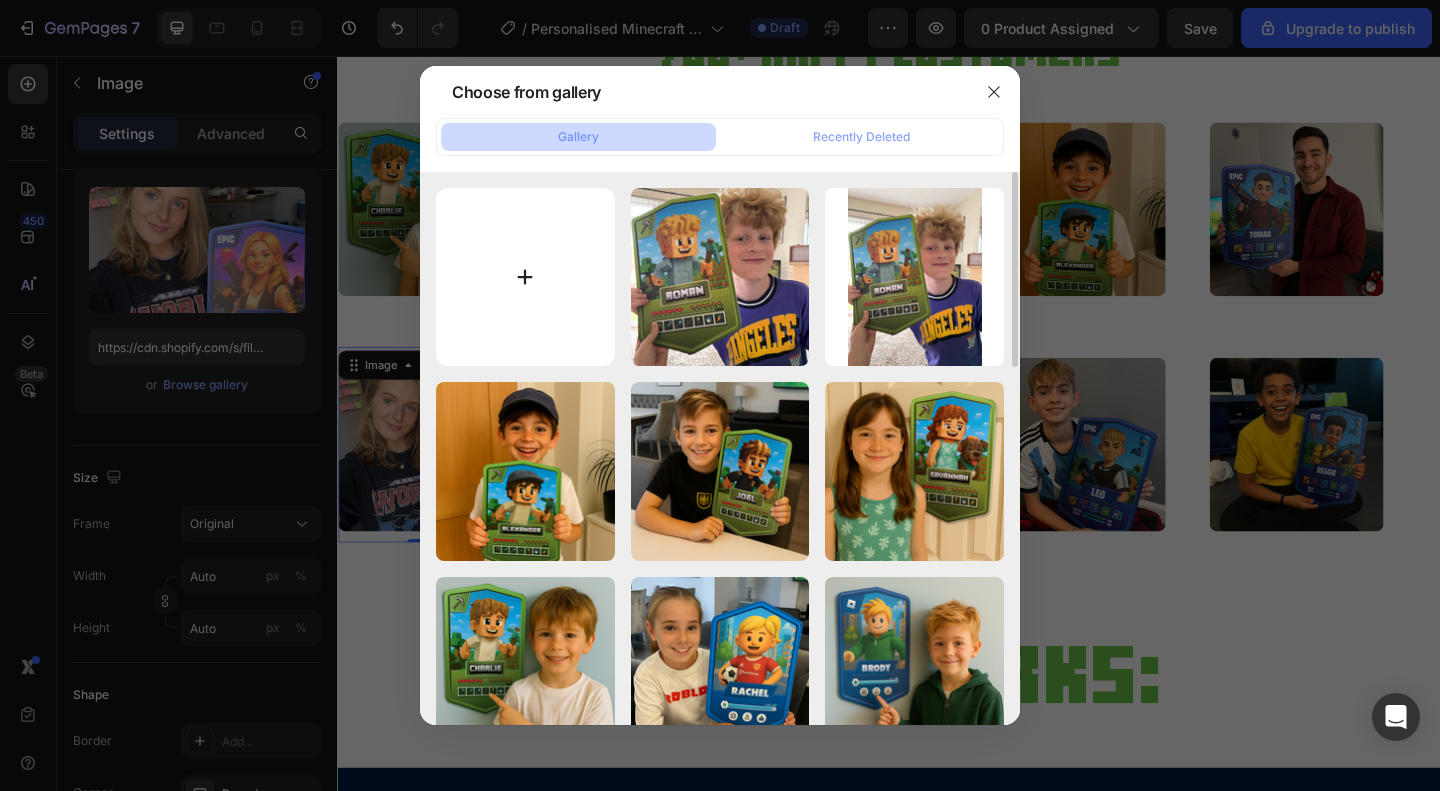 click at bounding box center (525, 277) 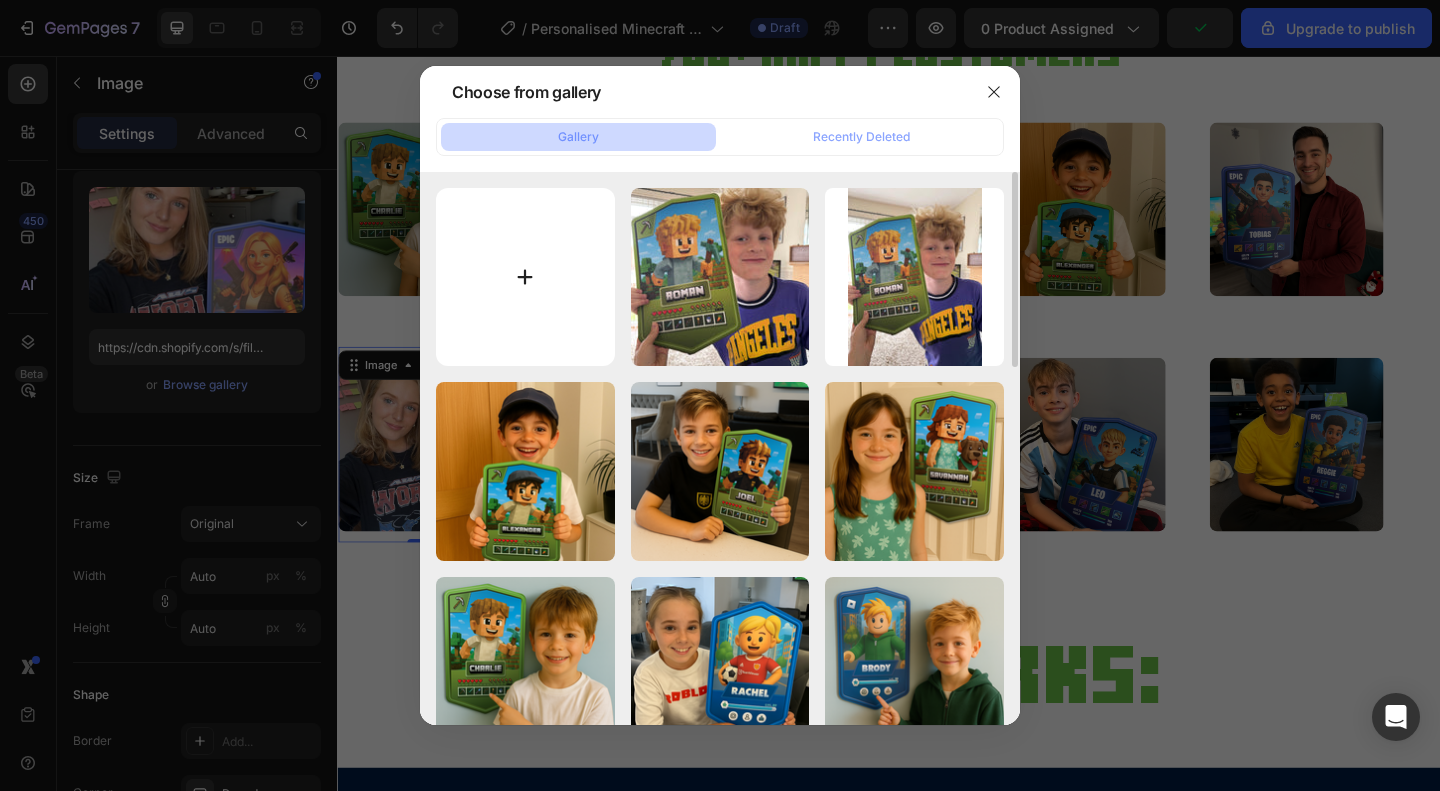 type on "C:\fakepath\20250802_165047399_iOS.png" 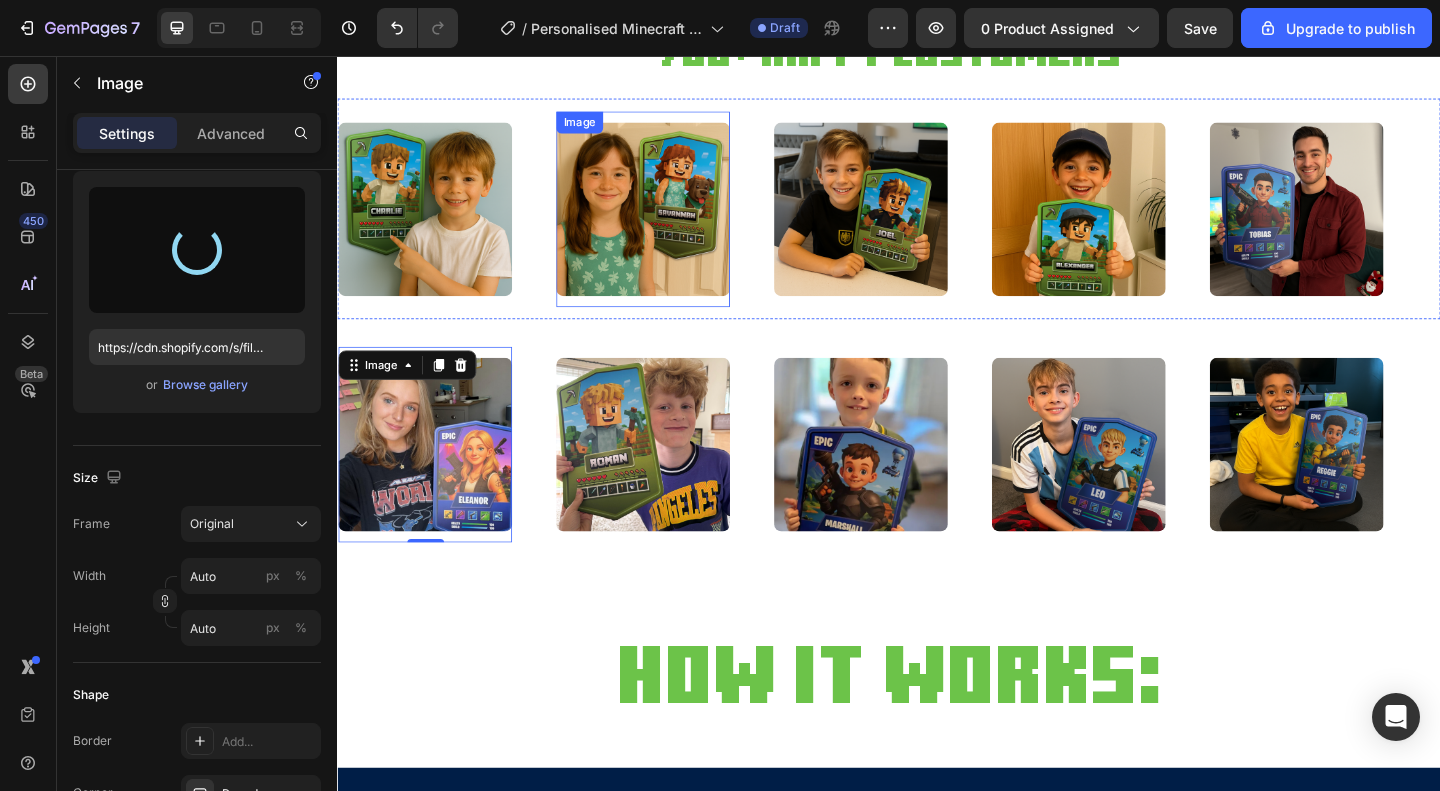 type on "https://cdn.shopify.com/s/files/1/0865/9320/8663/files/gempages_538353324240405651-dcd6991c-0277-46dd-a7fa-eff5ff6240d8.png" 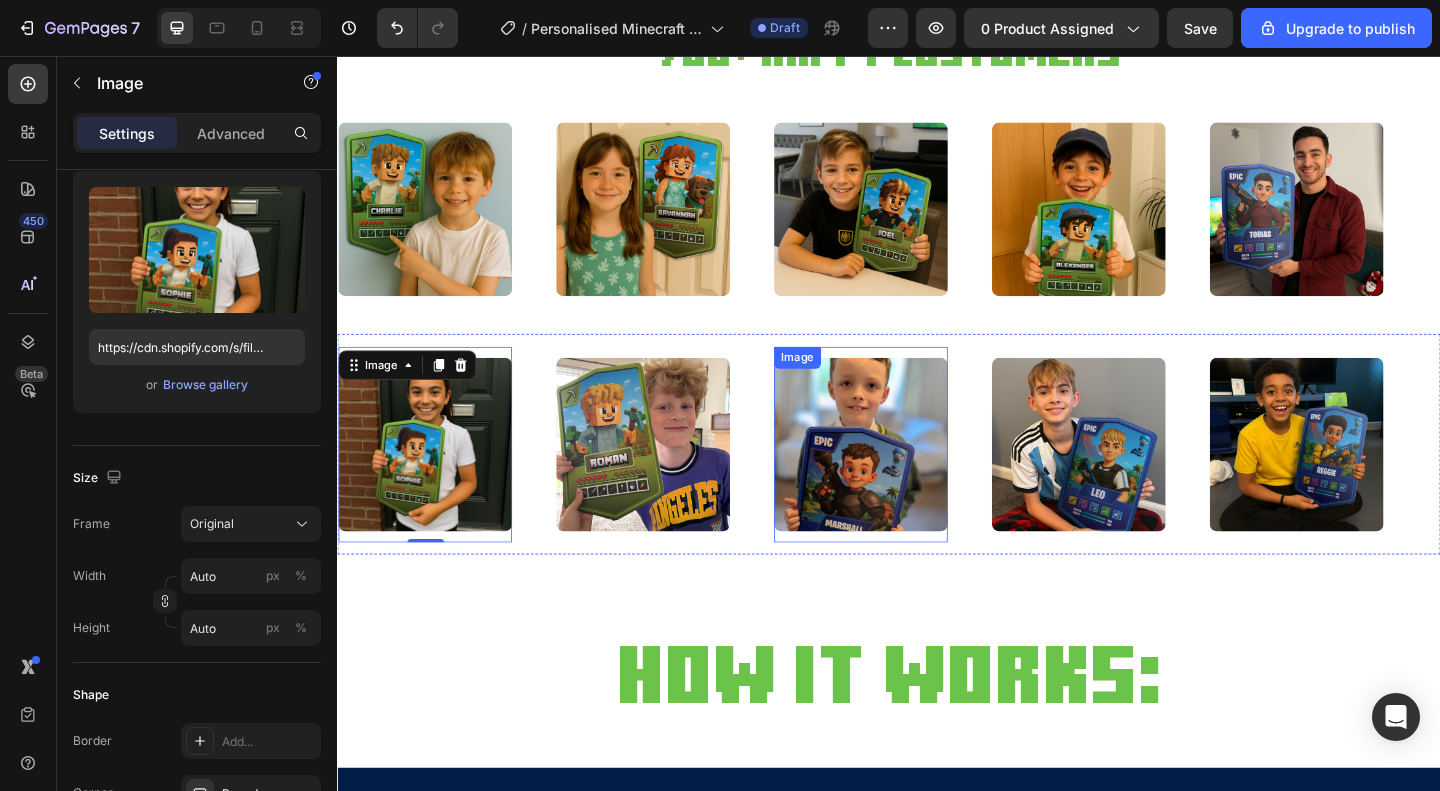 click at bounding box center (906, 478) 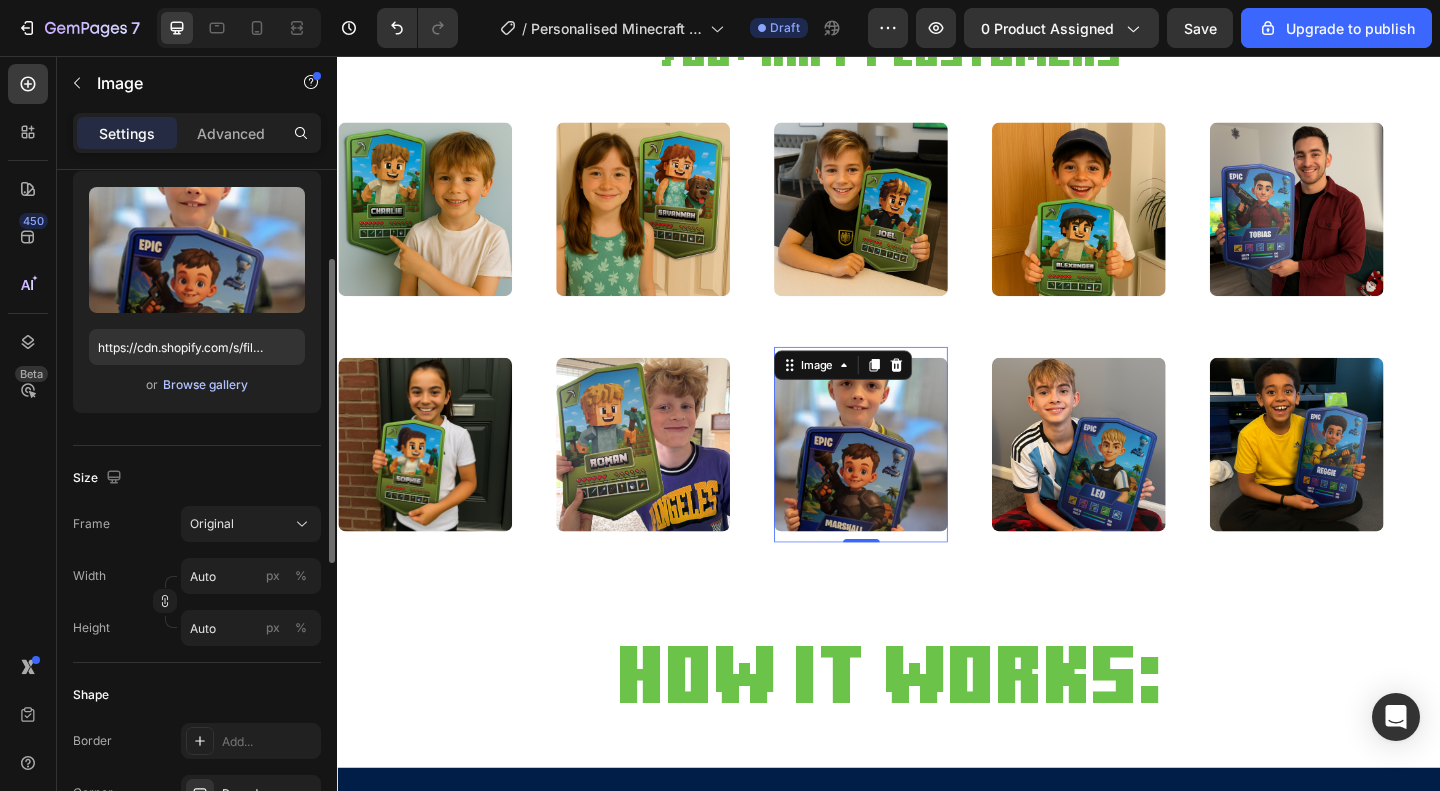 click on "Browse gallery" at bounding box center (205, 385) 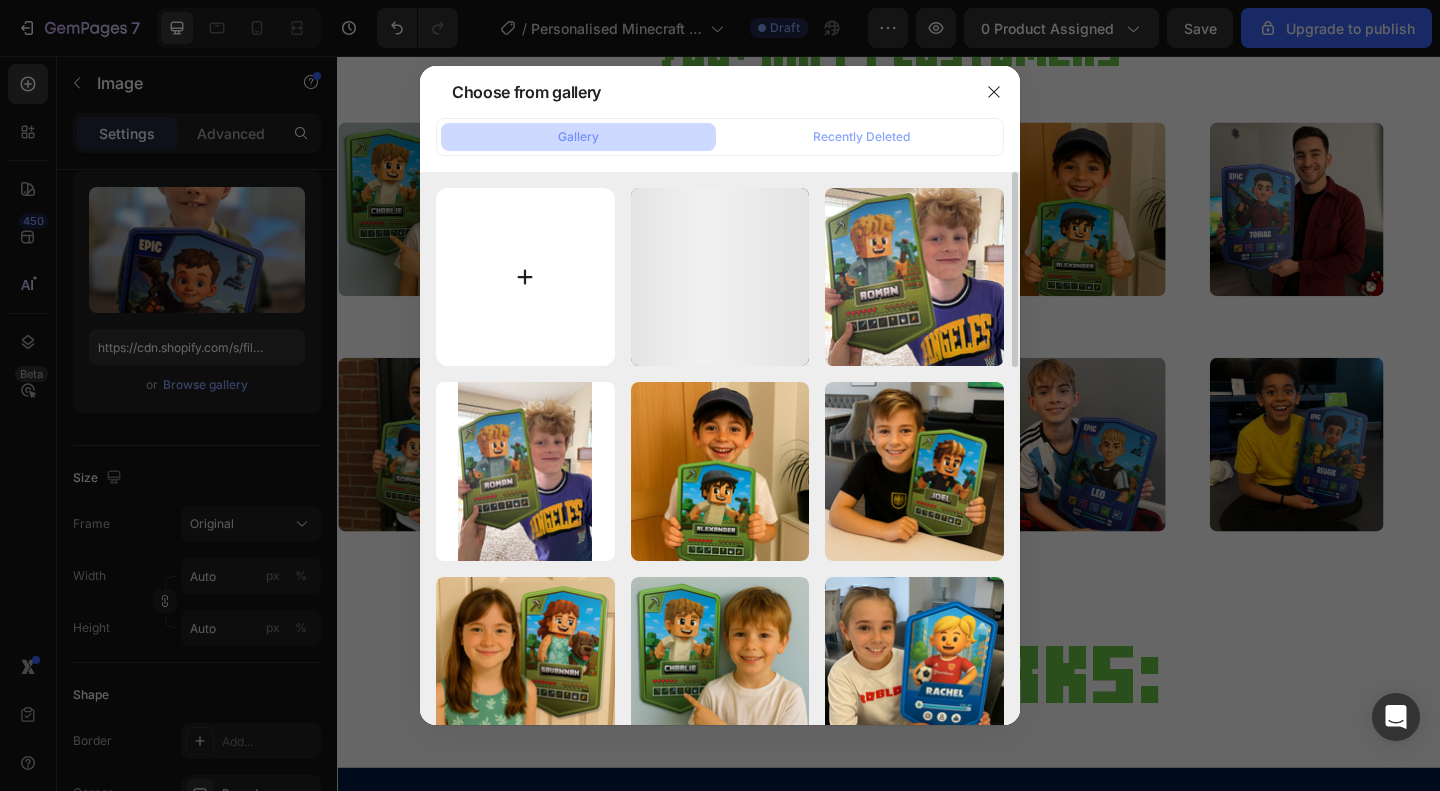 click at bounding box center (525, 277) 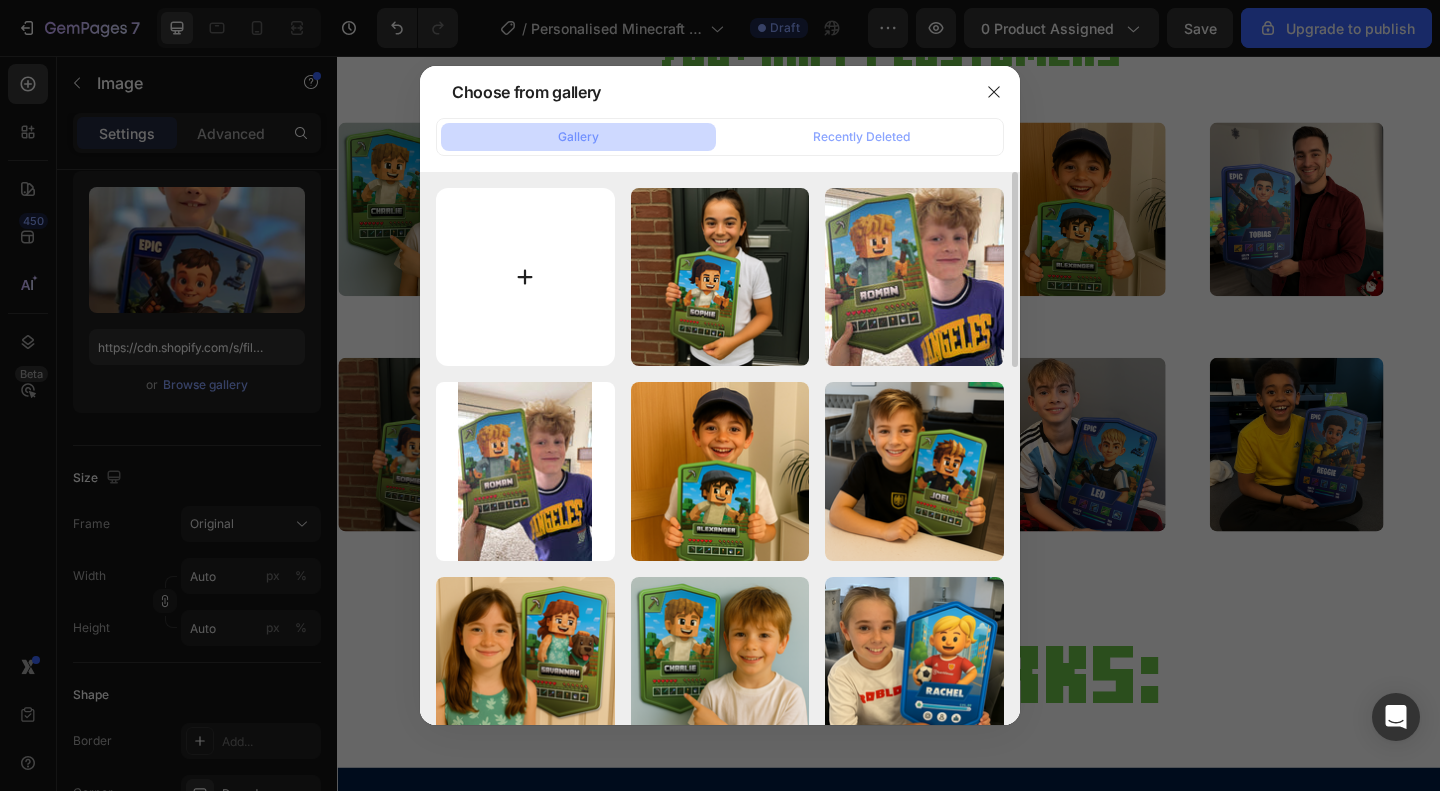 type on "C:\fakepath\20250802_163558079_iOS.png" 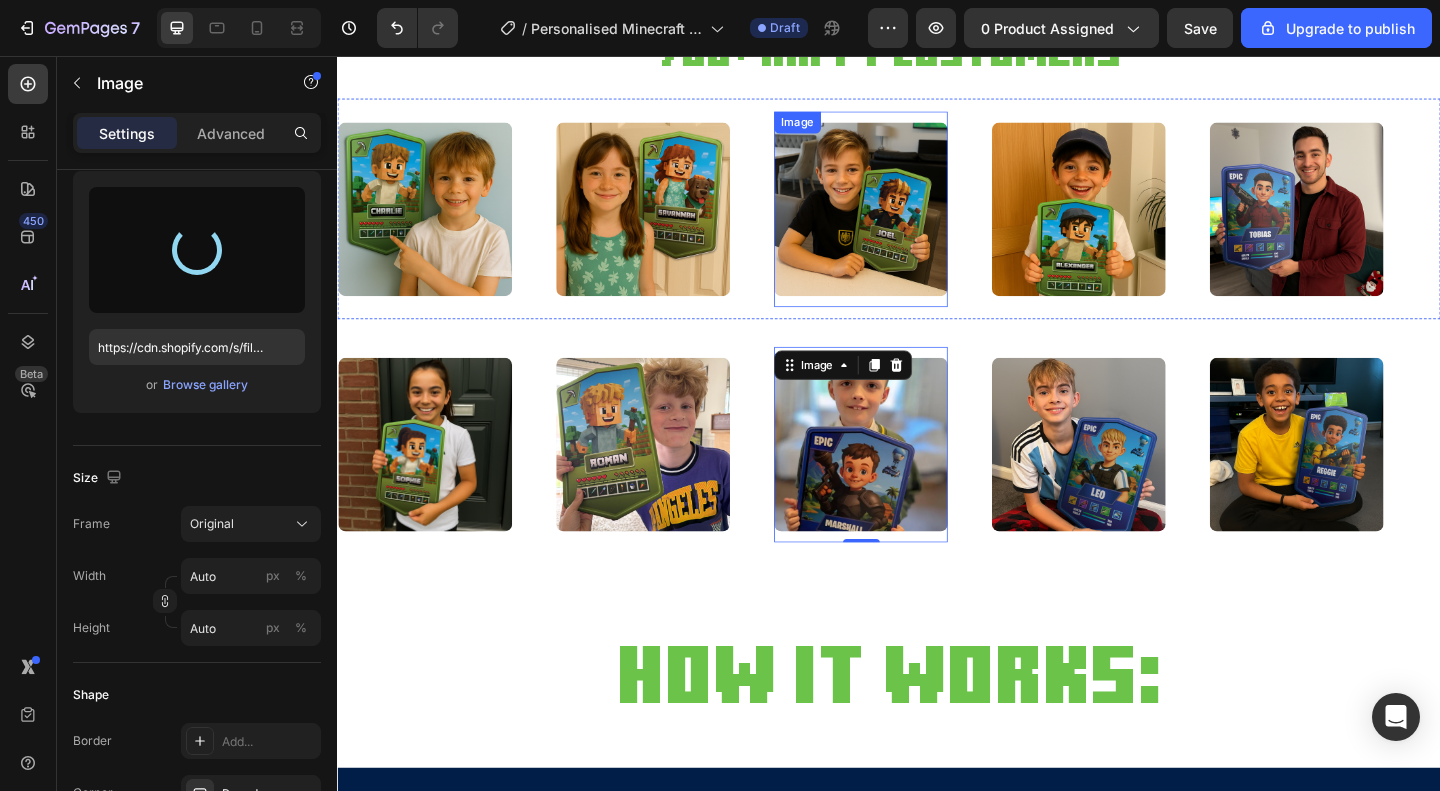 type on "https://cdn.shopify.com/s/files/1/0865/9320/8663/files/gempages_538353324240405651-e55294ed-338d-460a-a2b9-8ea6f26dc315.png" 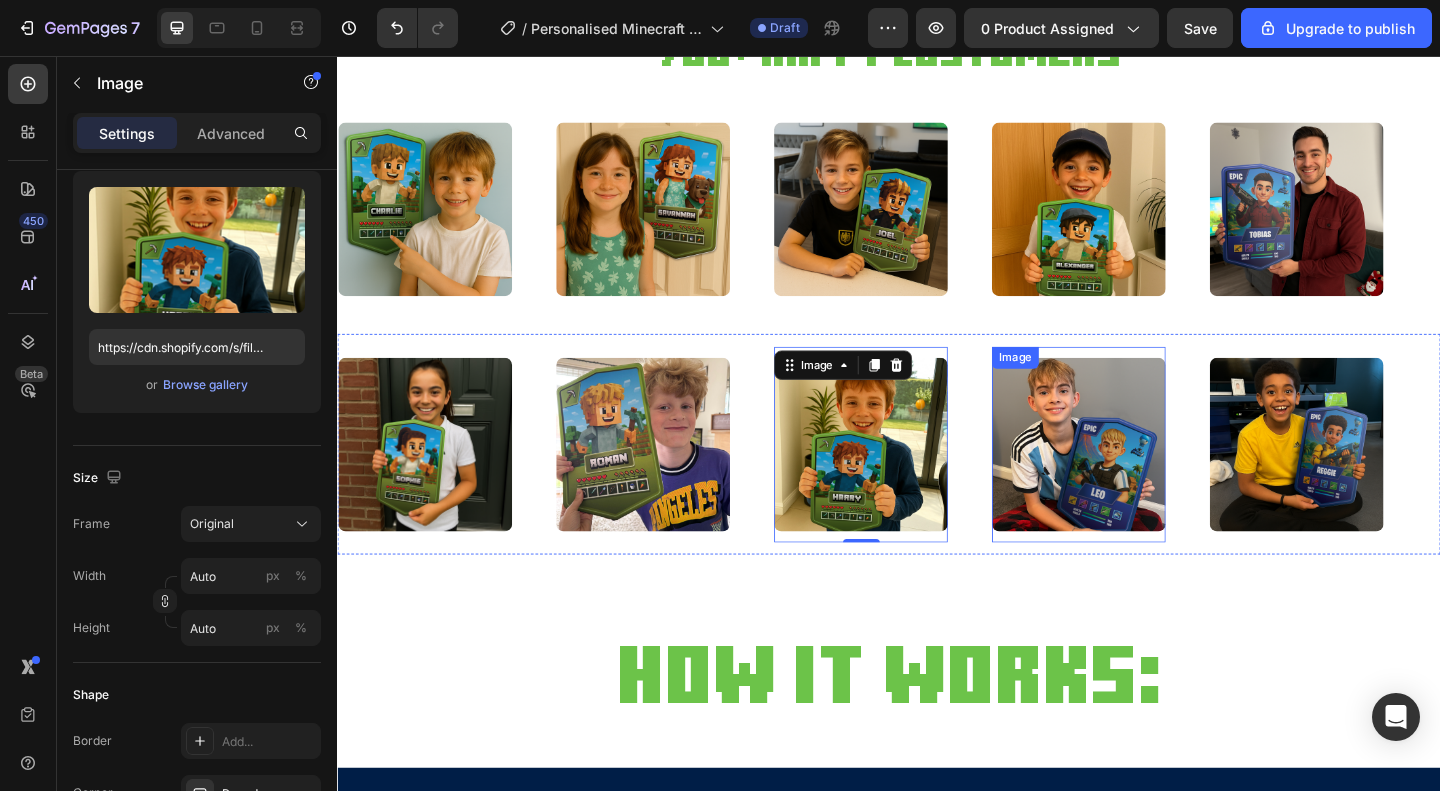 click at bounding box center [1143, 478] 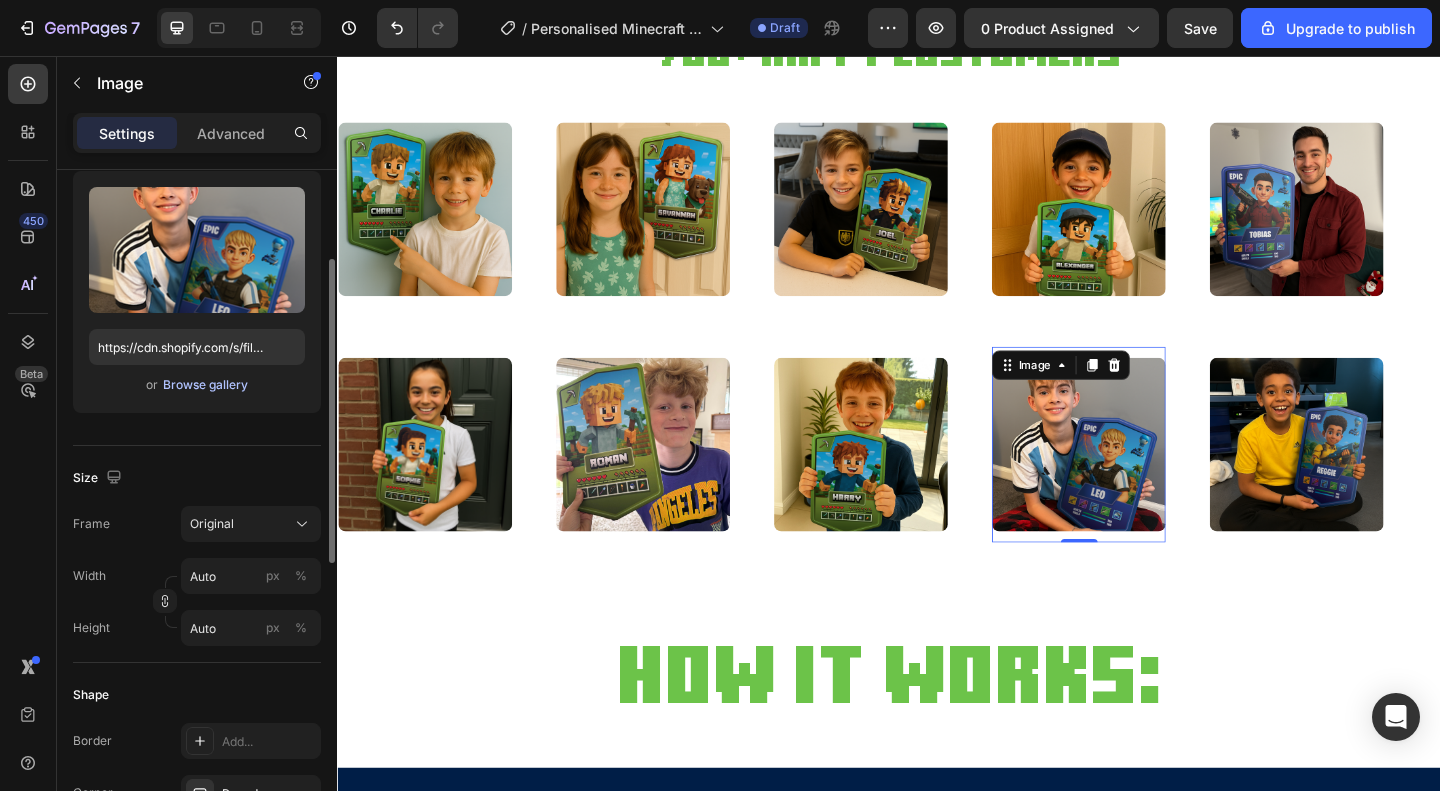 click on "Browse gallery" at bounding box center [205, 385] 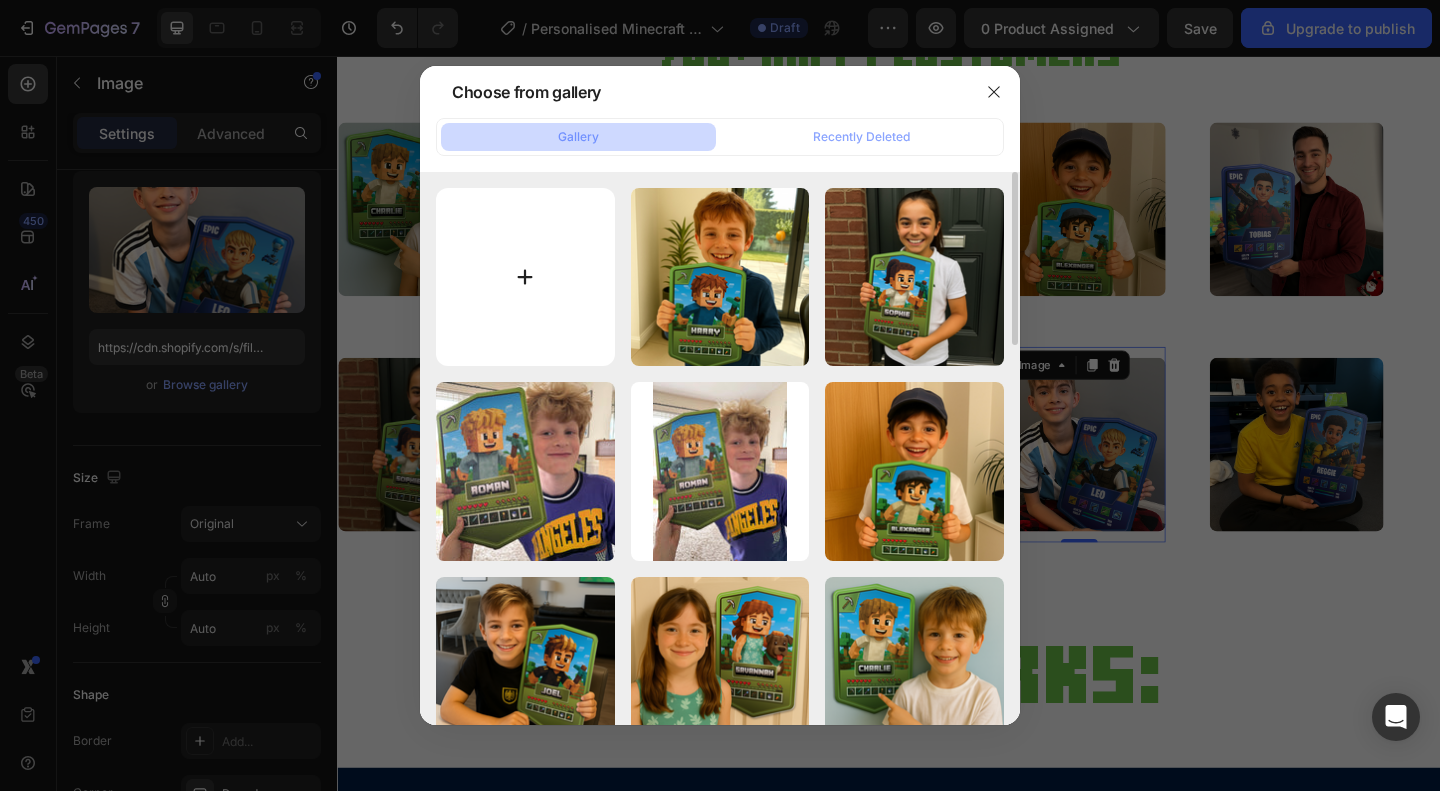 click at bounding box center (525, 277) 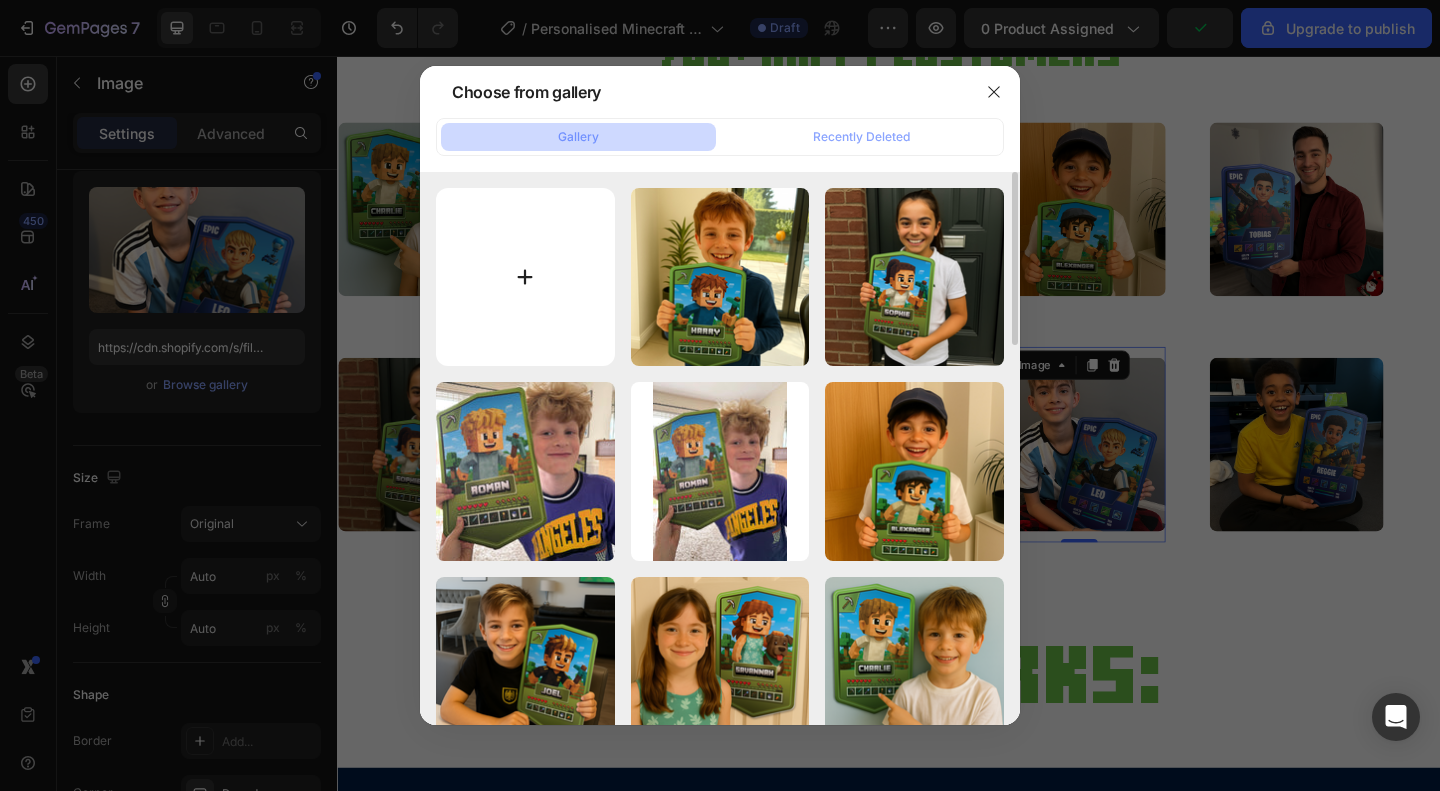 type on "C:\fakepath\20250802_164256221_iOS.png" 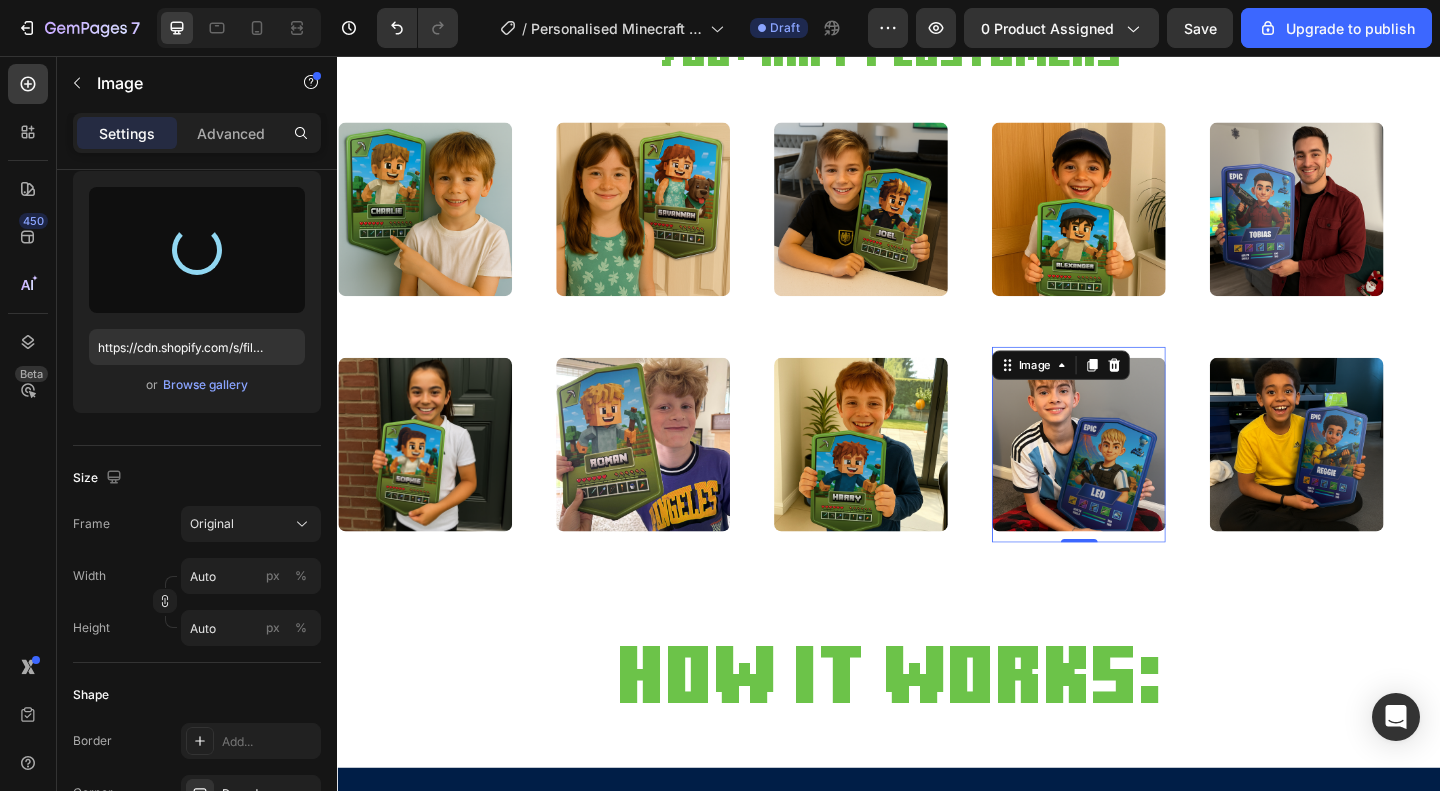 type on "https://cdn.shopify.com/s/files/1/0865/9320/8663/files/gempages_538353324240405651-aa4e8a87-4271-4f96-a117-97f845649a14.png" 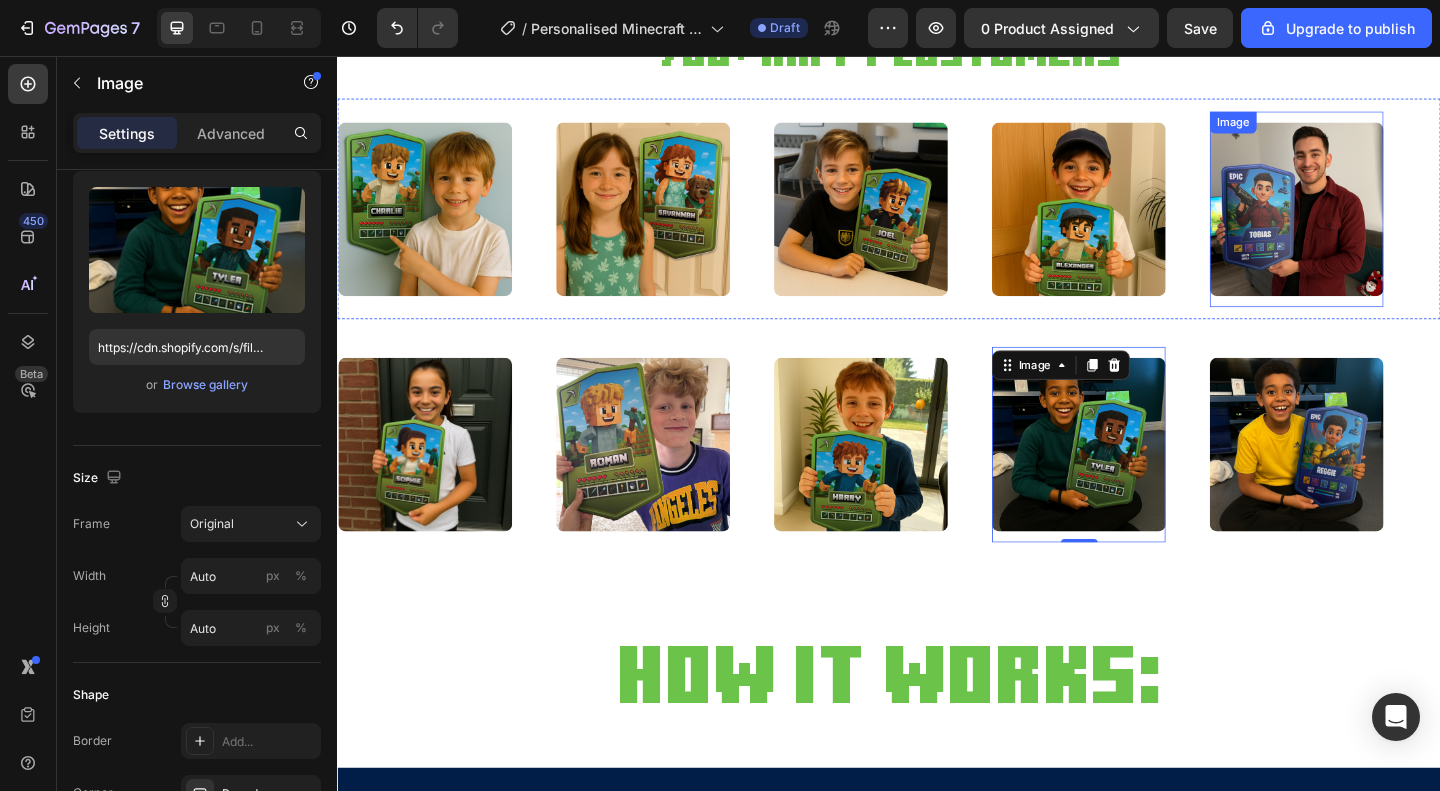 click at bounding box center (1380, 222) 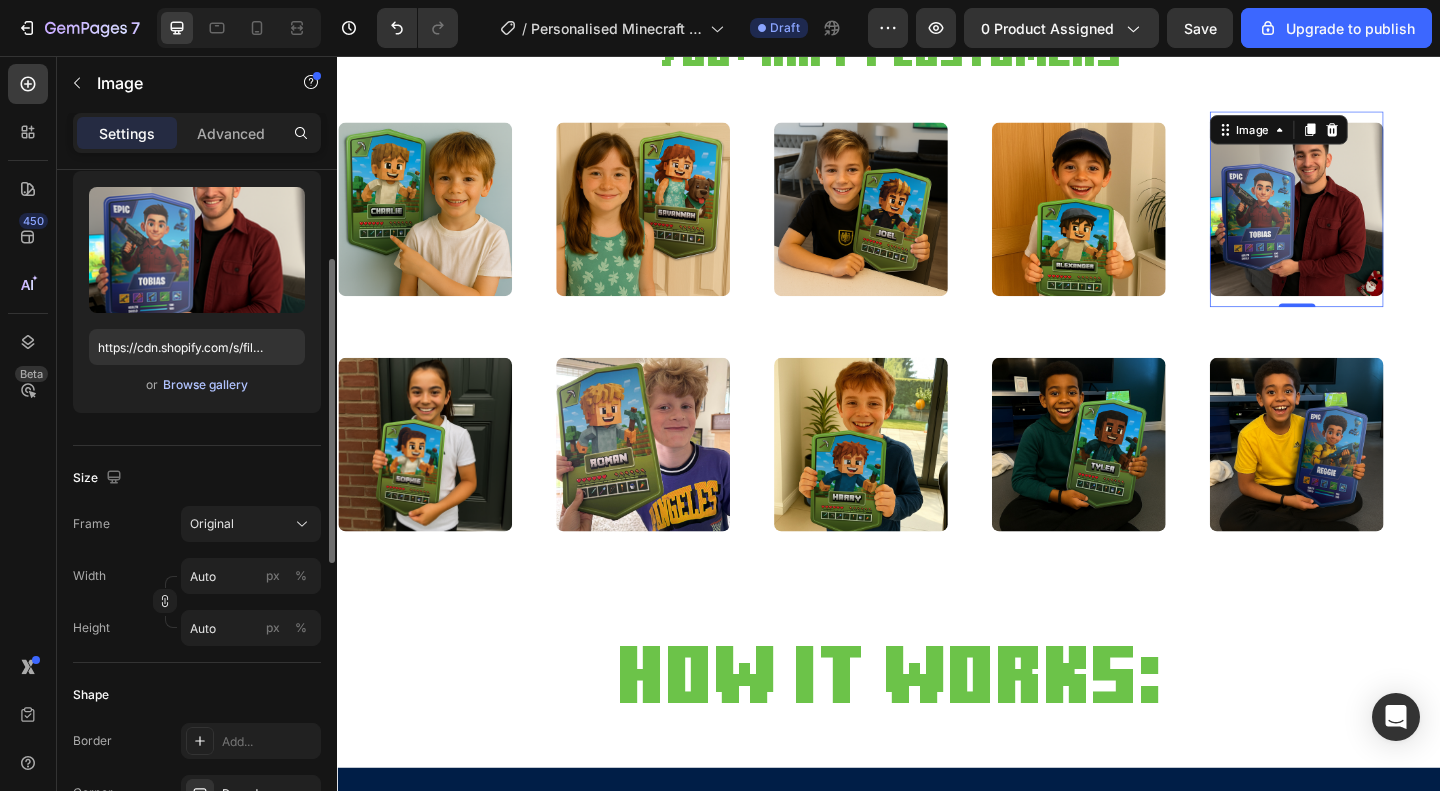 click on "Browse gallery" at bounding box center (205, 385) 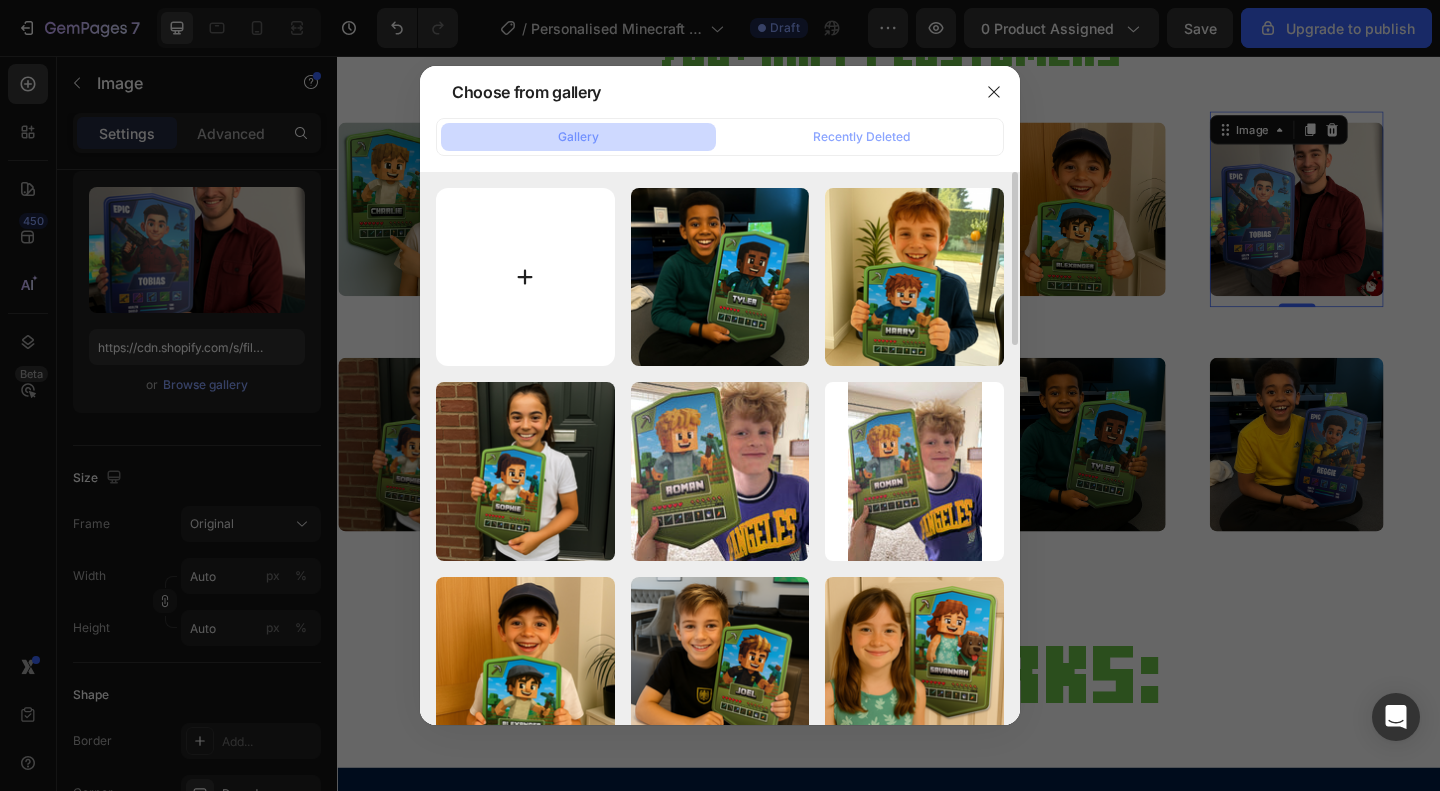 click at bounding box center [525, 277] 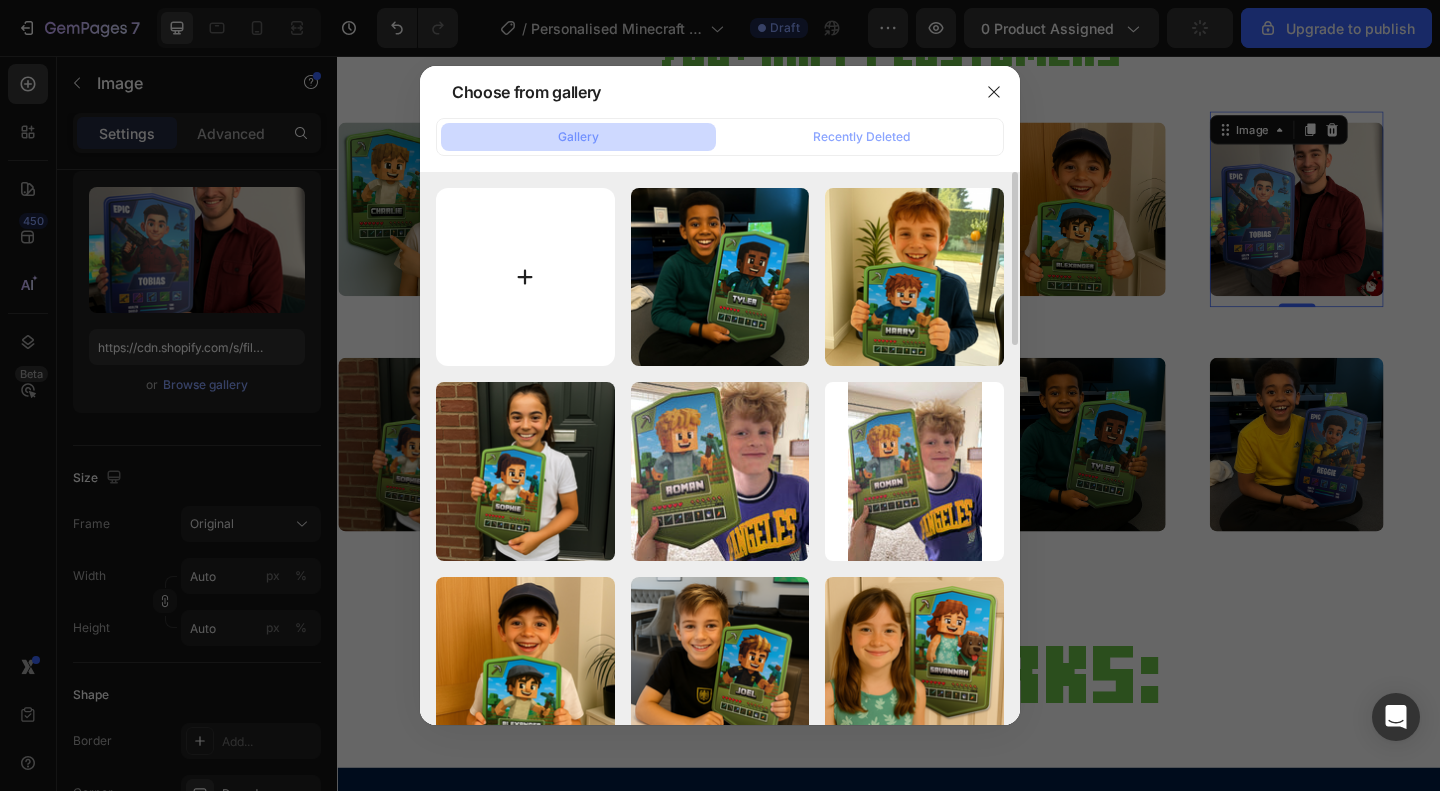 type on "C:\fakepath\Customerphoto1.png" 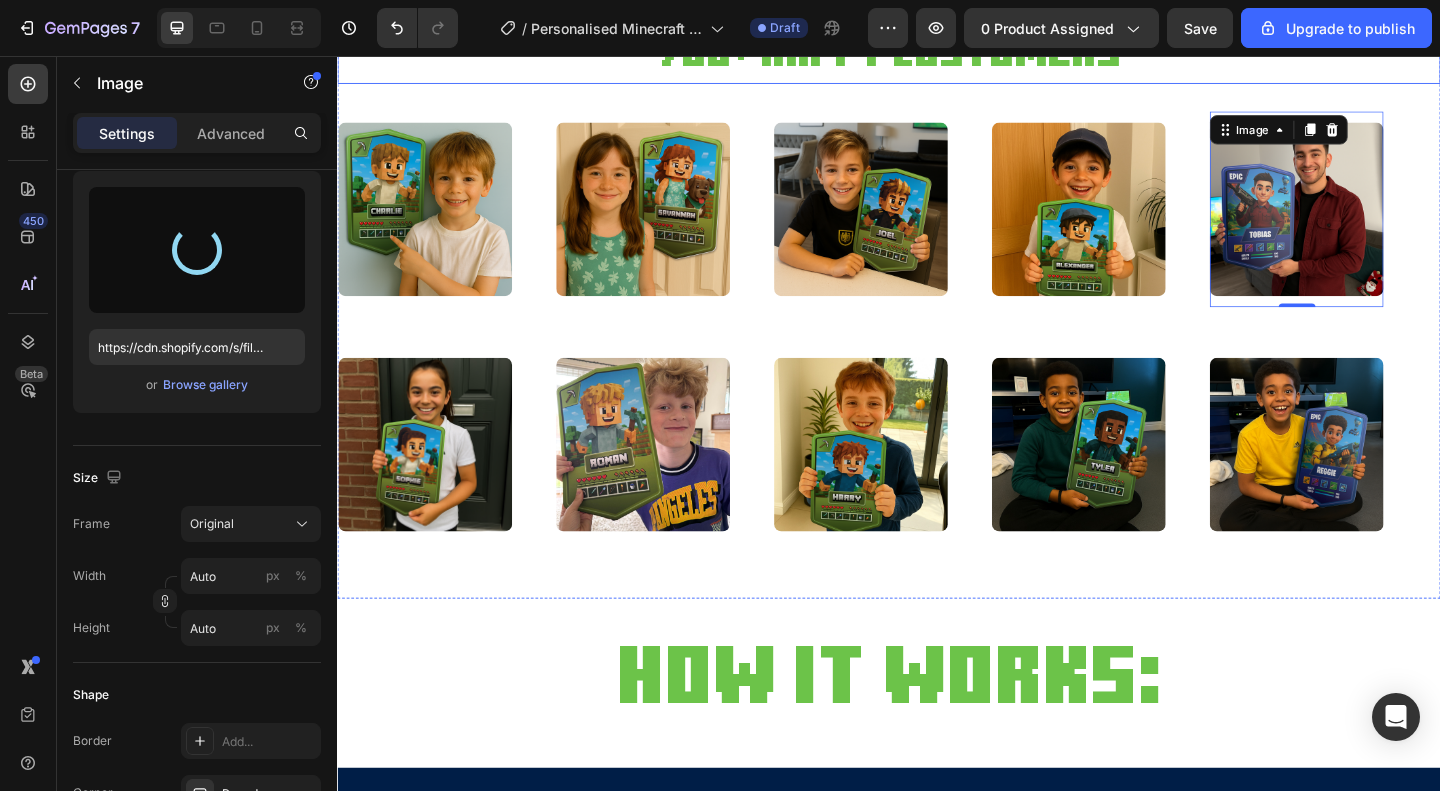 type on "https://cdn.shopify.com/s/files/1/0865/9320/8663/files/gempages_538353324240405651-eef54a83-f7d2-4c80-b671-64dda93dc312.png" 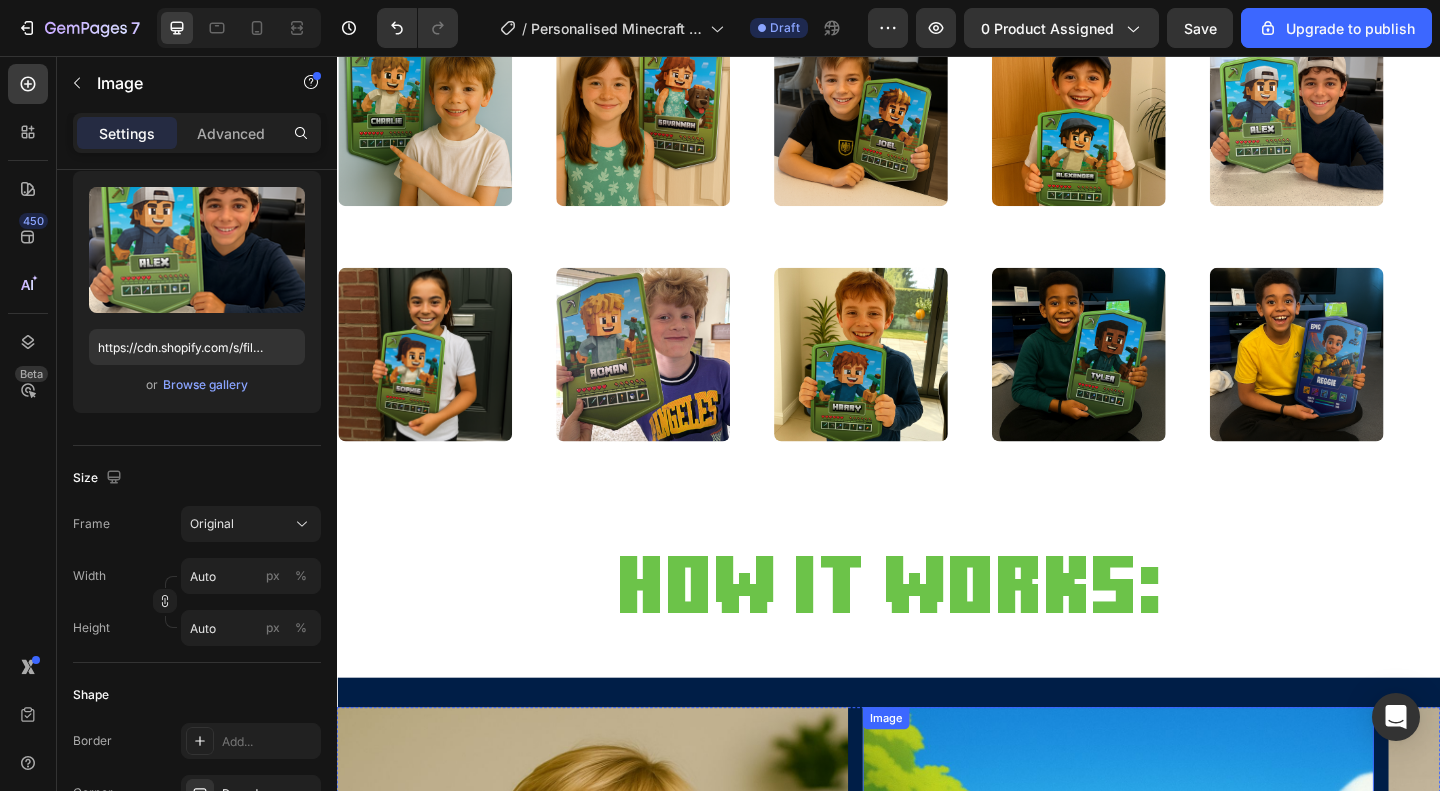 scroll, scrollTop: 2000, scrollLeft: 0, axis: vertical 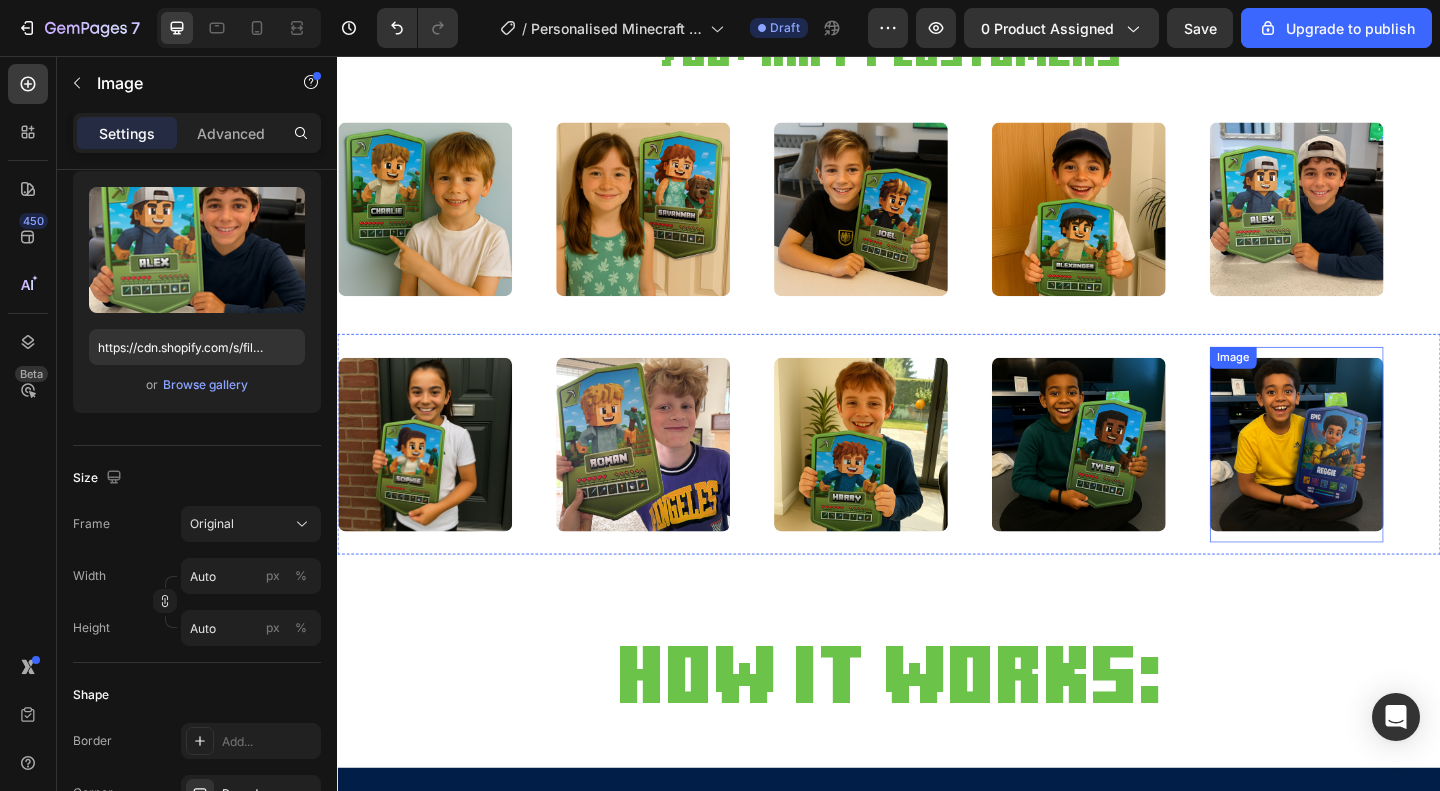 click at bounding box center [1380, 478] 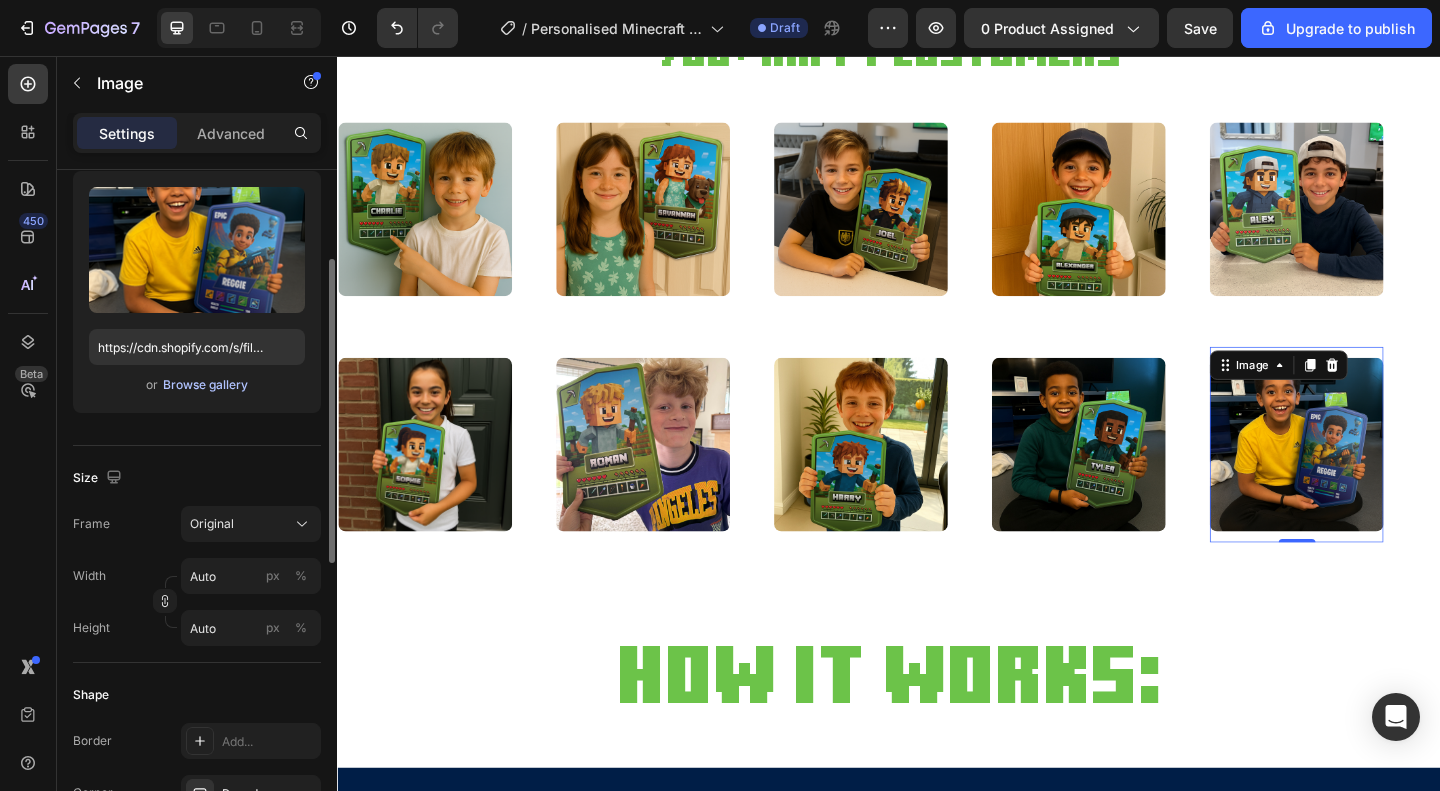click on "Browse gallery" at bounding box center [205, 385] 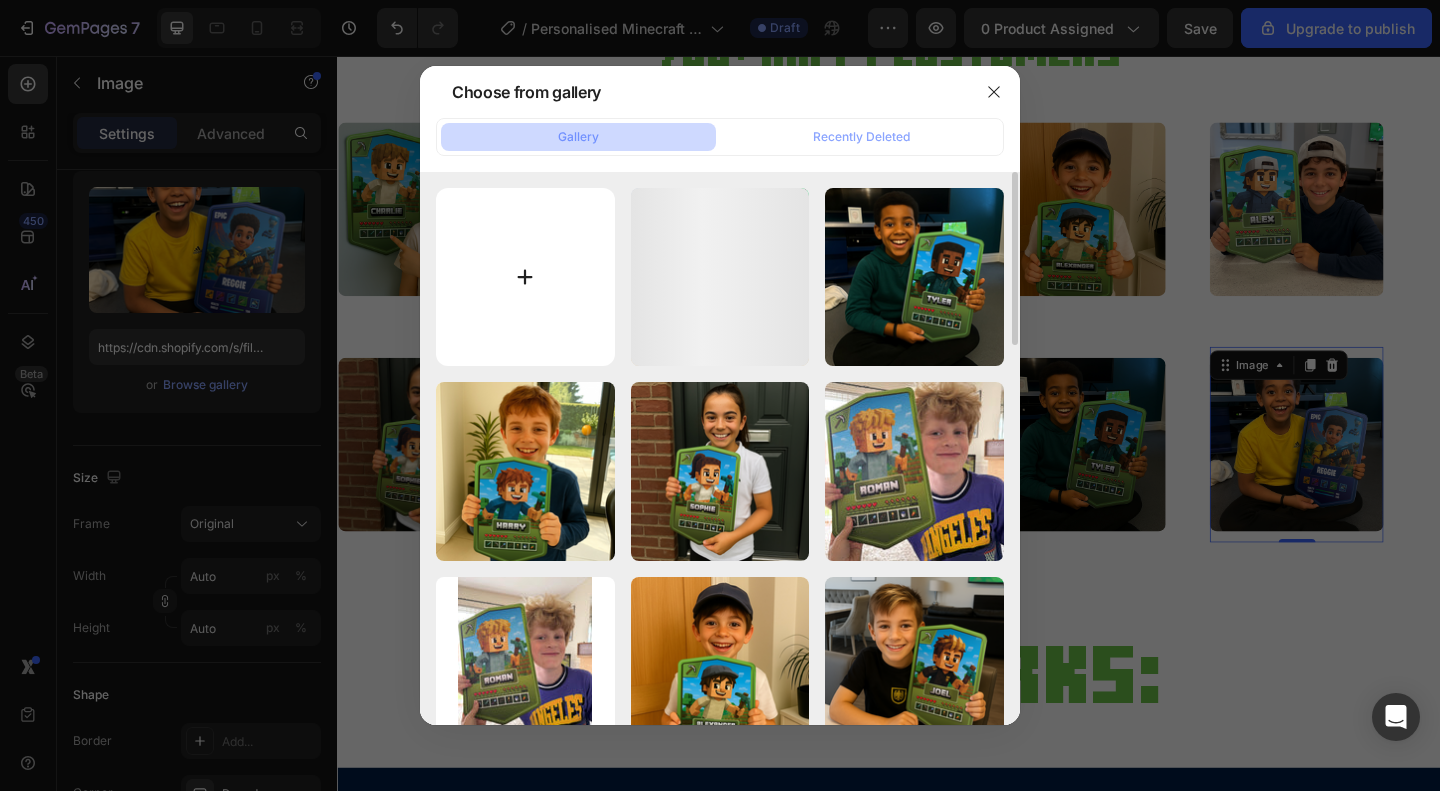click at bounding box center [525, 277] 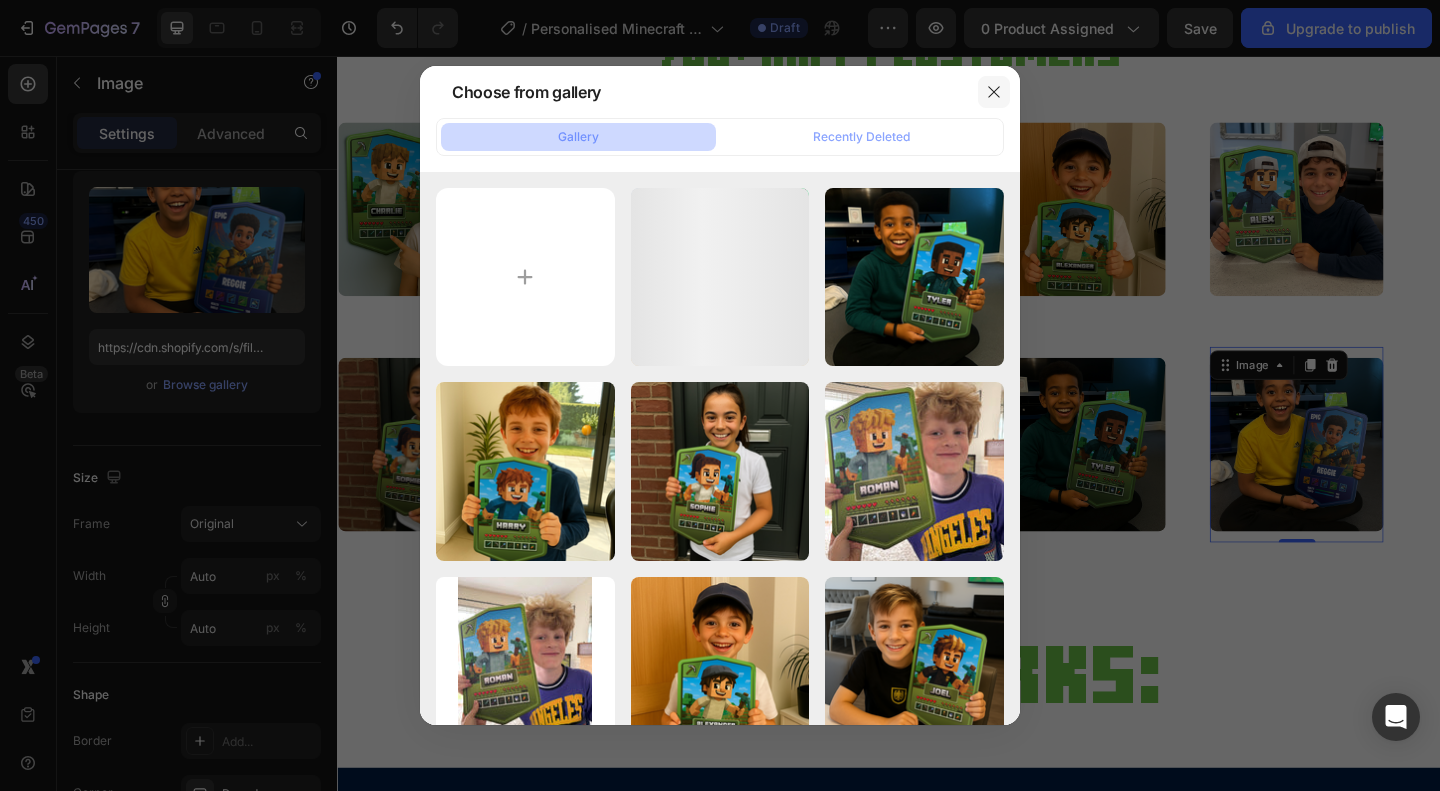 click at bounding box center (994, 92) 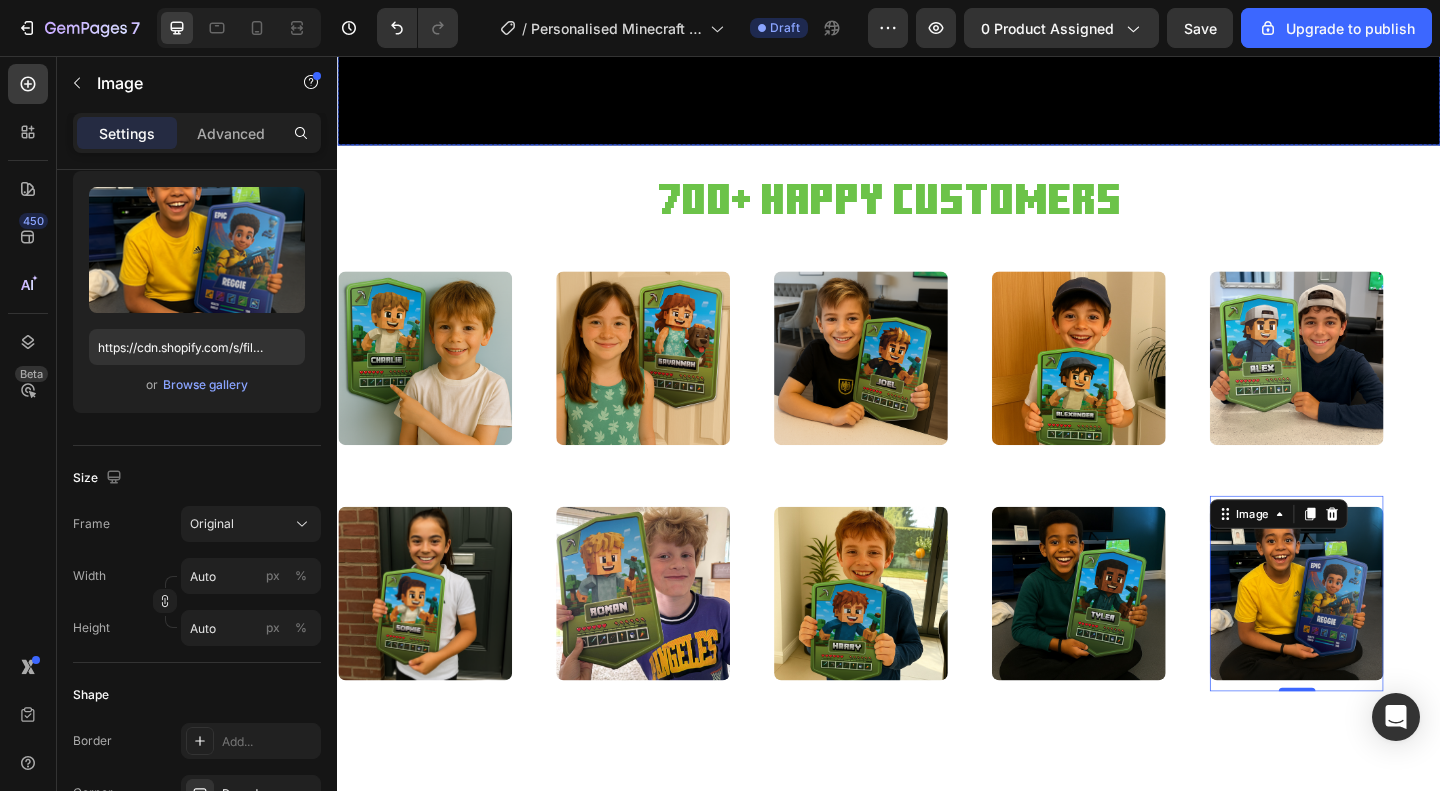 scroll, scrollTop: 663, scrollLeft: 0, axis: vertical 